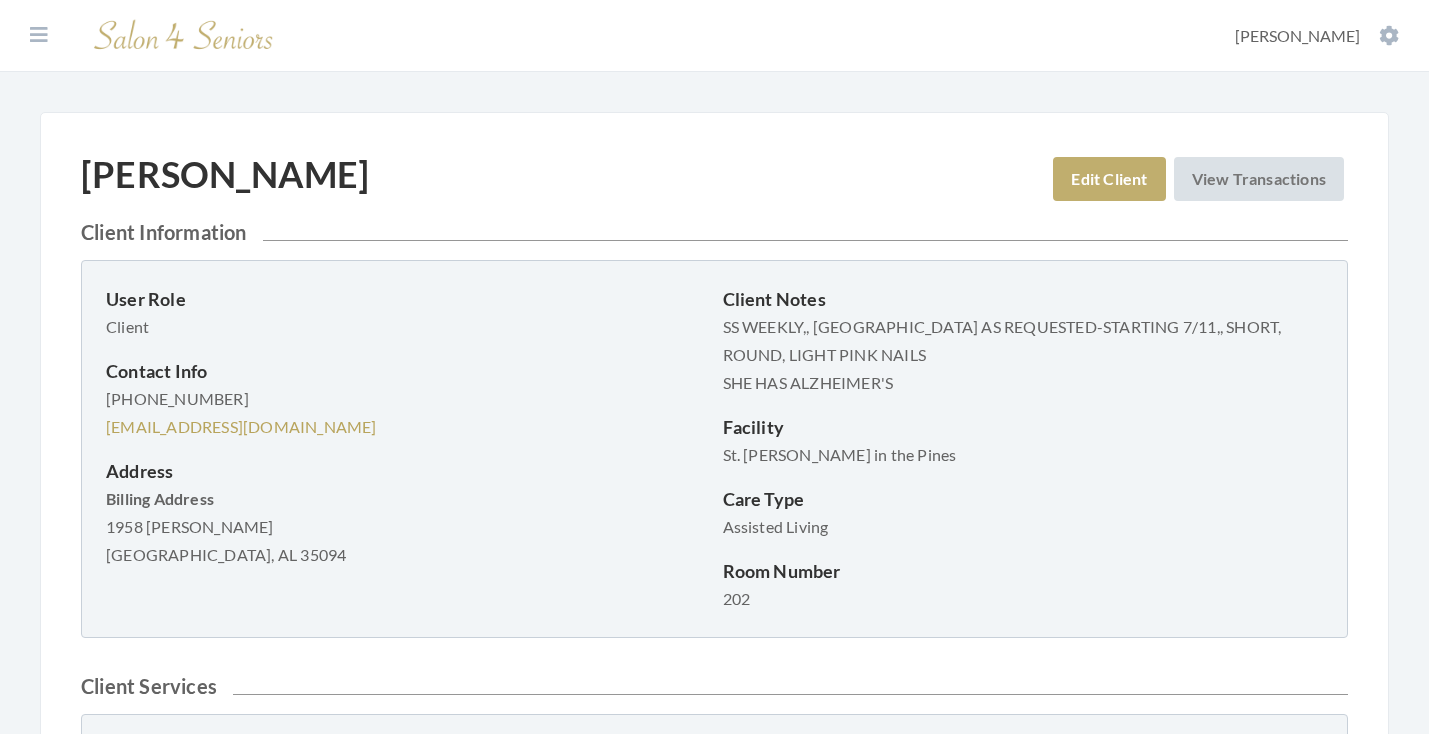 scroll, scrollTop: 0, scrollLeft: 0, axis: both 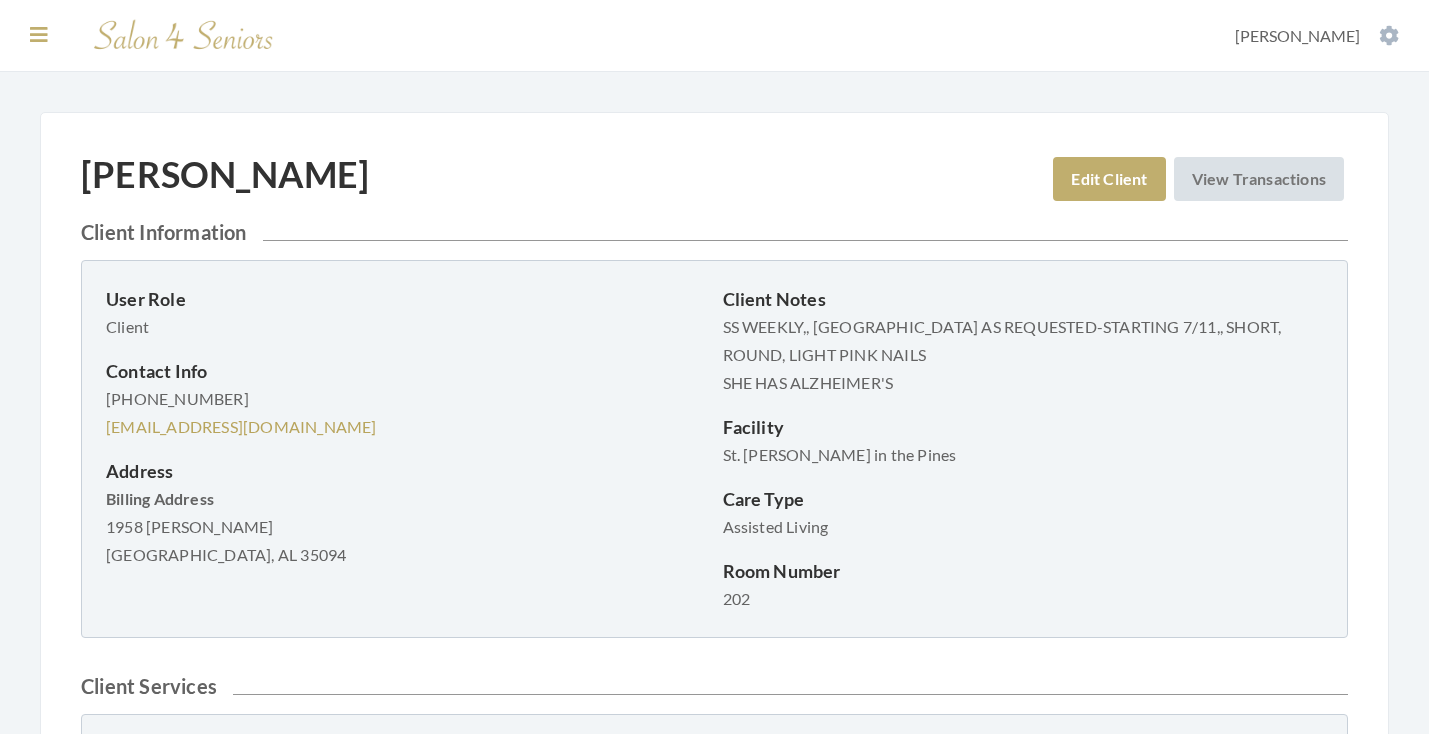 click at bounding box center [39, 35] 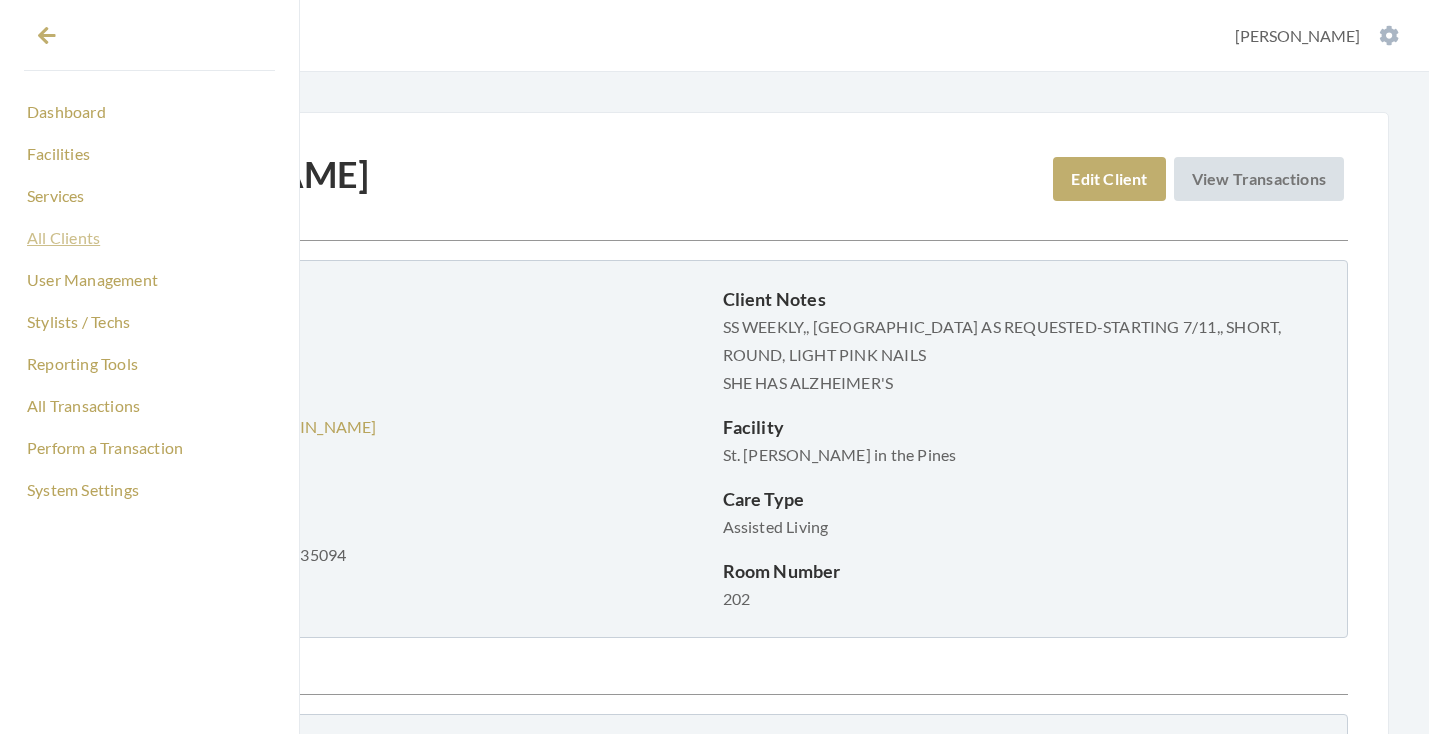 click on "All Clients" at bounding box center [149, 238] 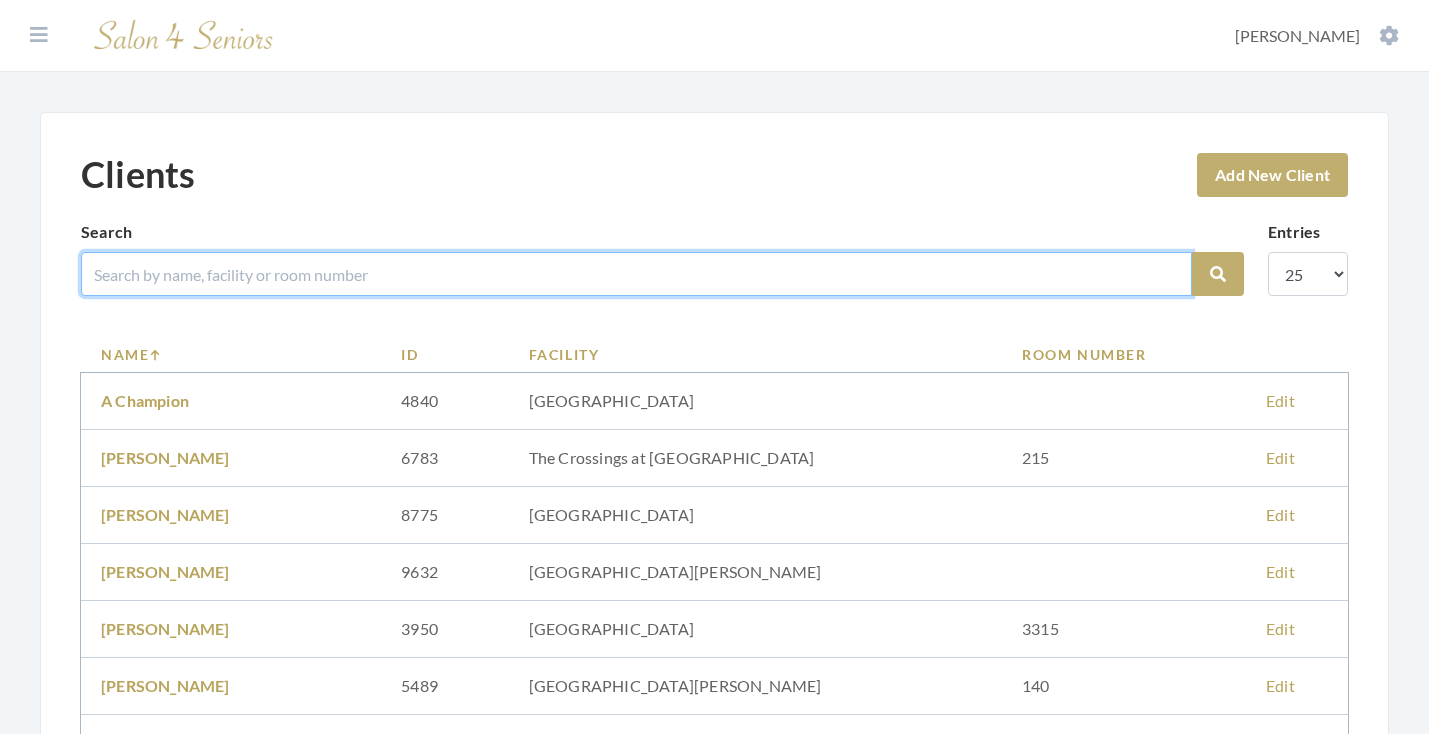 click at bounding box center (636, 274) 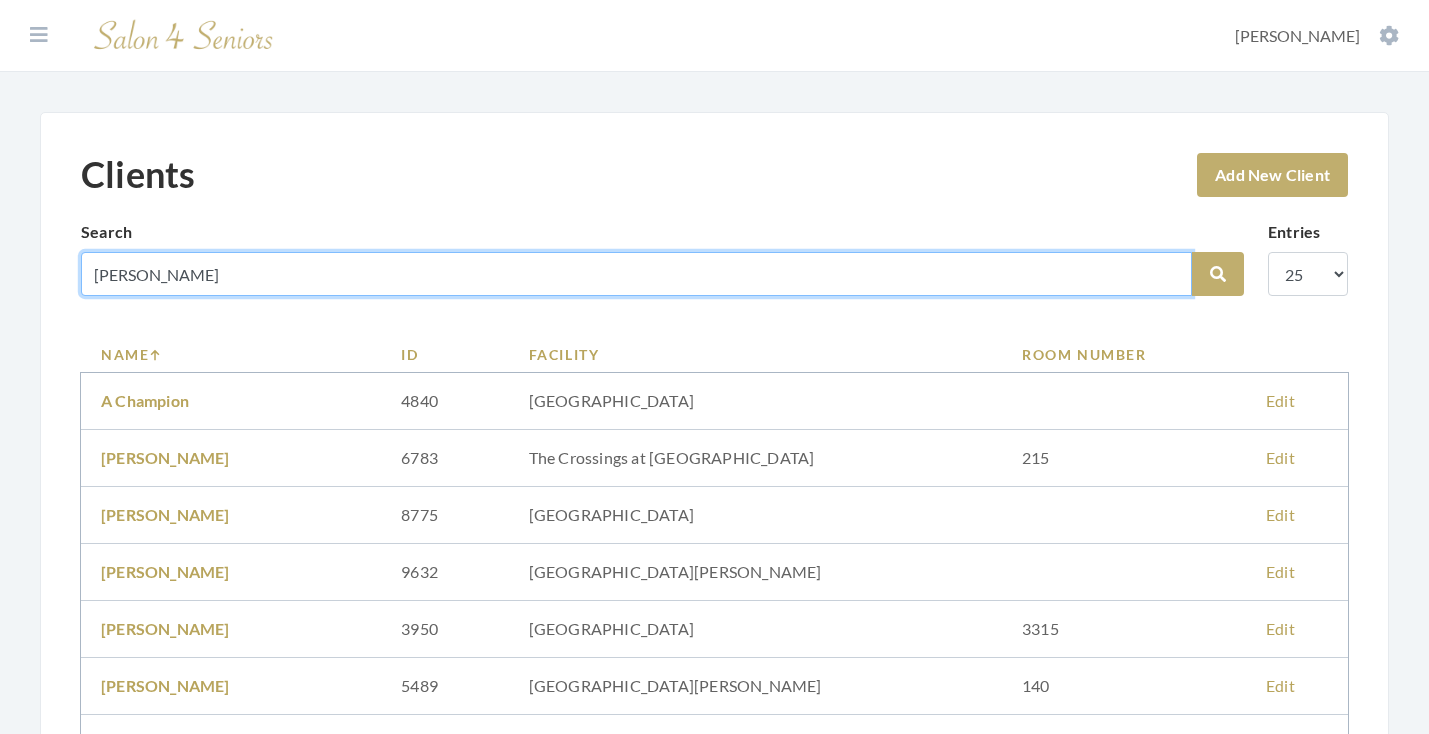 type on "[PERSON_NAME]" 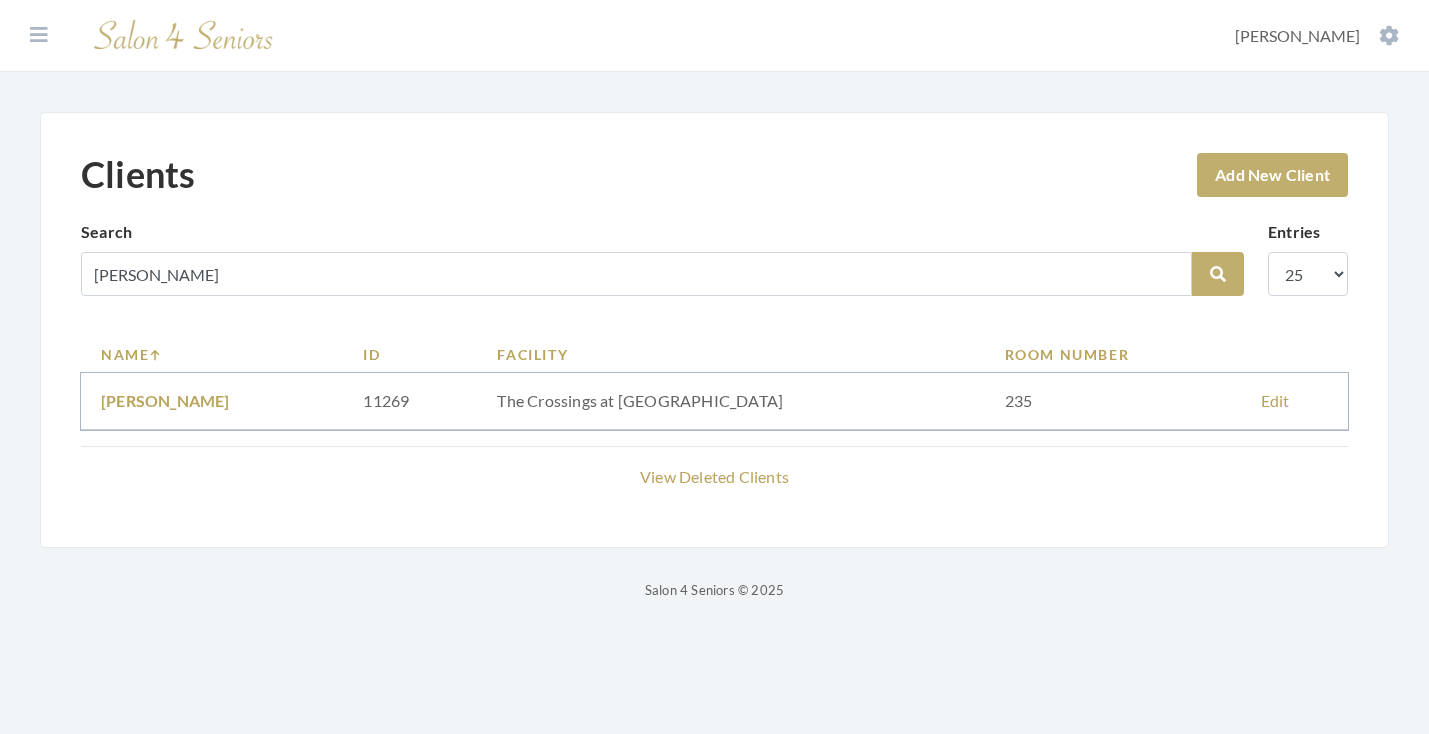 scroll, scrollTop: 0, scrollLeft: 0, axis: both 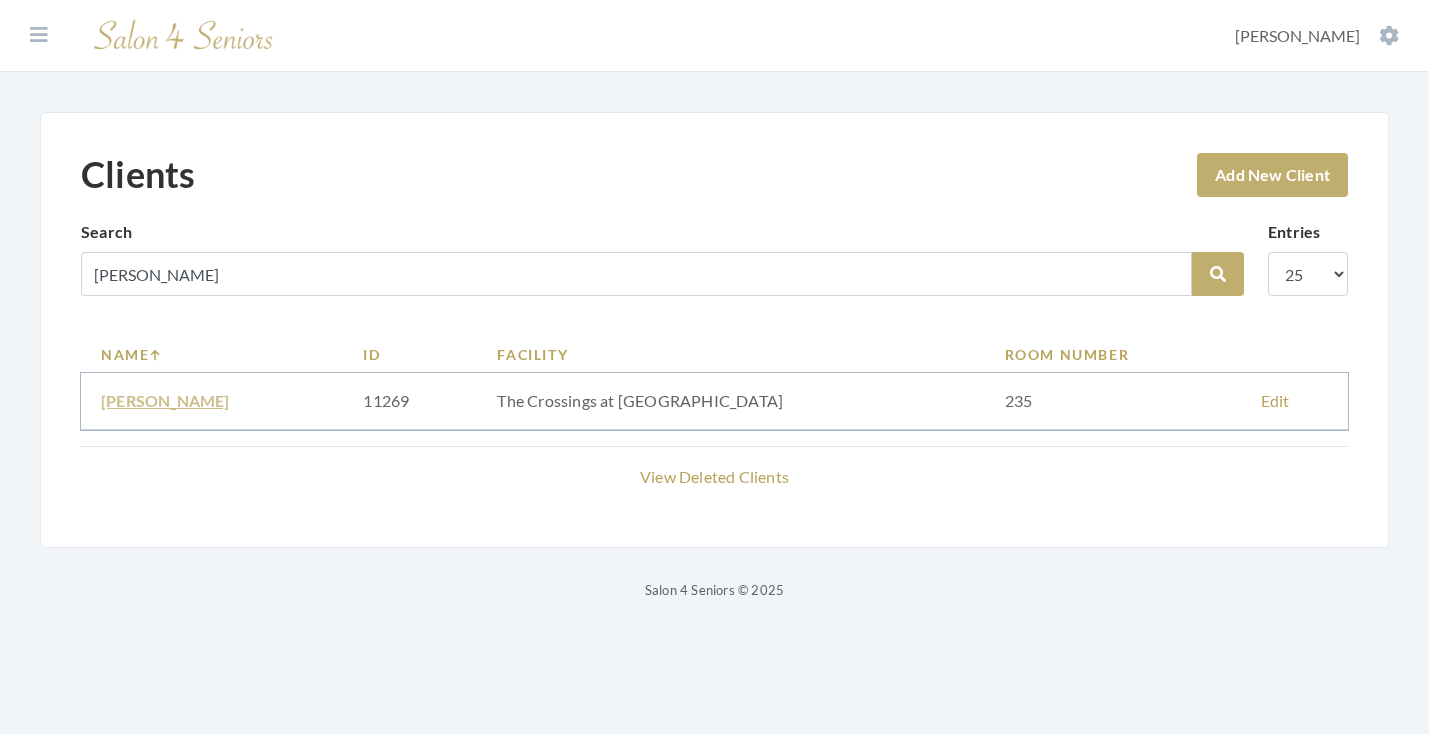 click on "[PERSON_NAME]" at bounding box center (165, 400) 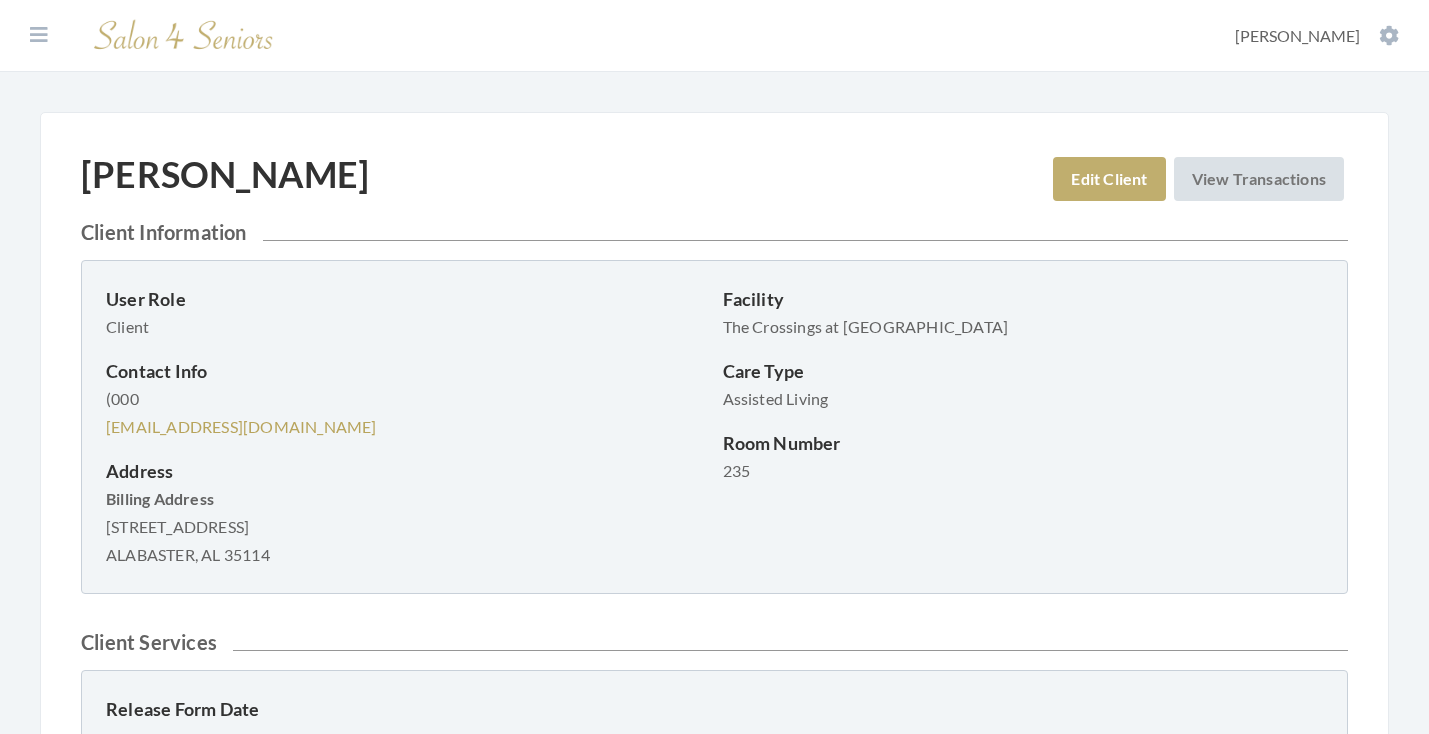 scroll, scrollTop: 0, scrollLeft: 0, axis: both 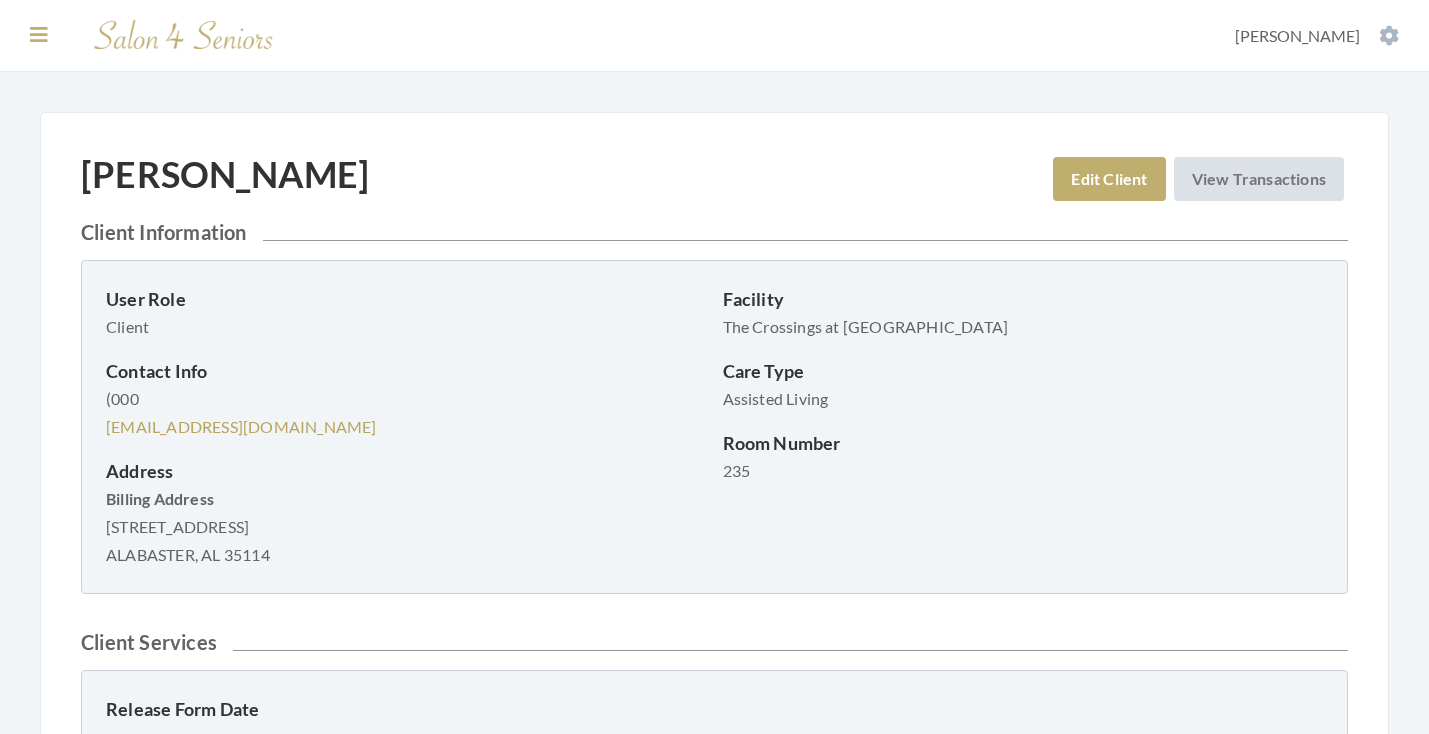 click at bounding box center (39, 35) 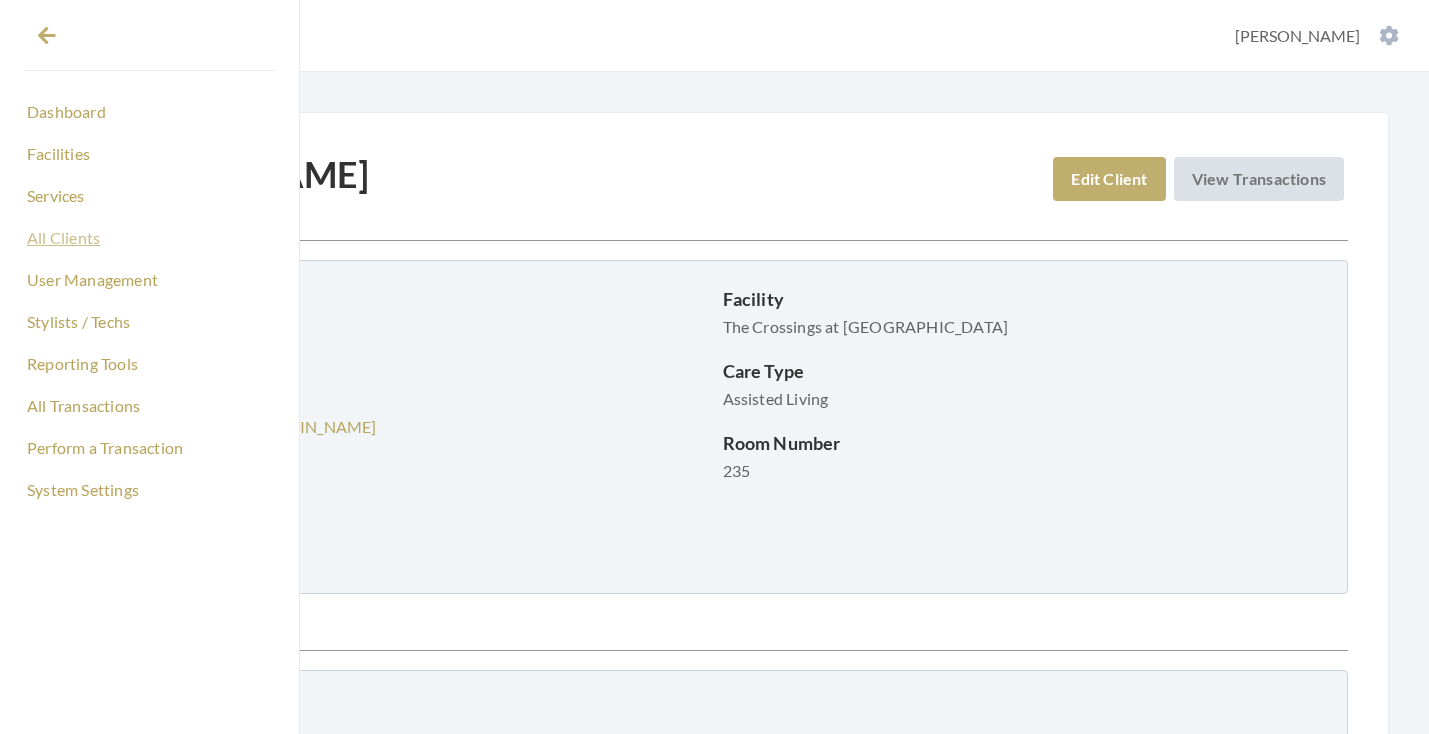 click on "All Clients" at bounding box center (149, 238) 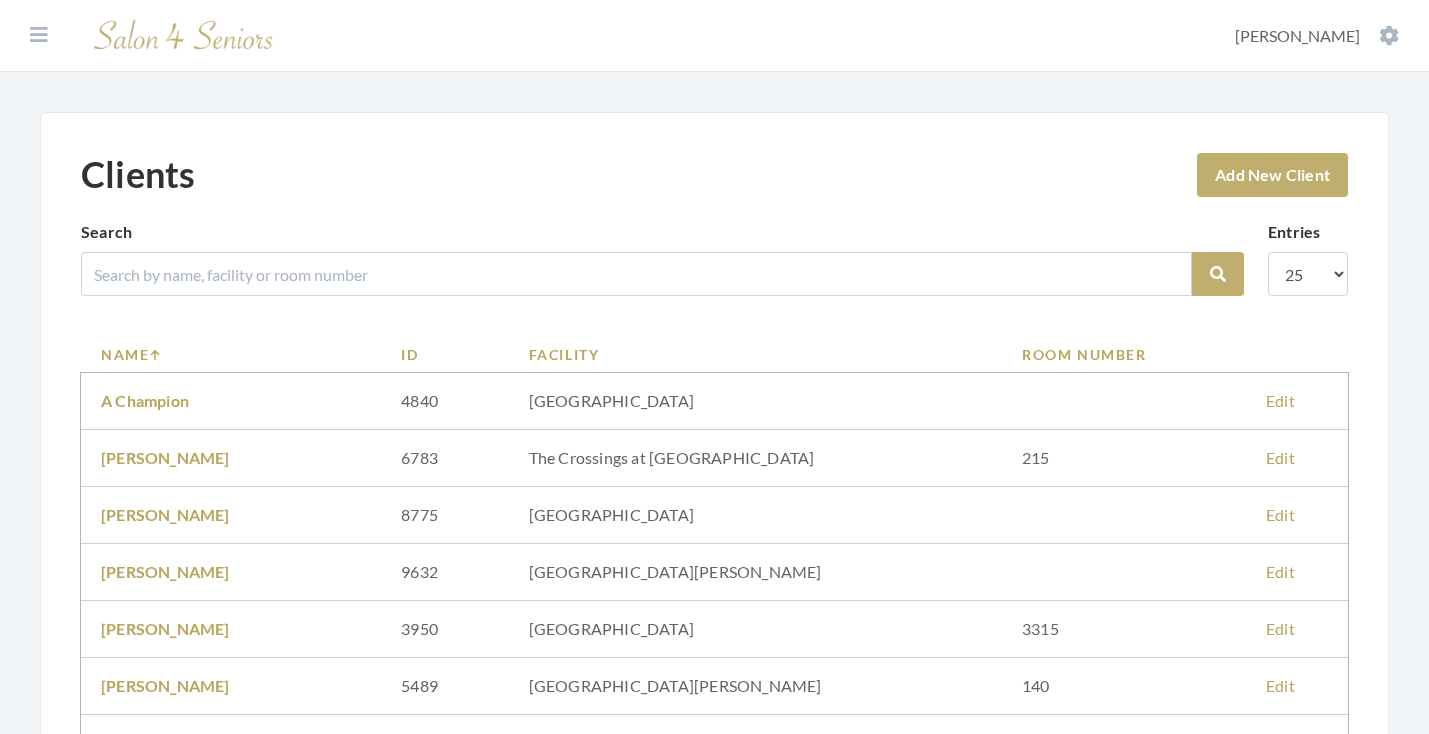 scroll, scrollTop: 0, scrollLeft: 0, axis: both 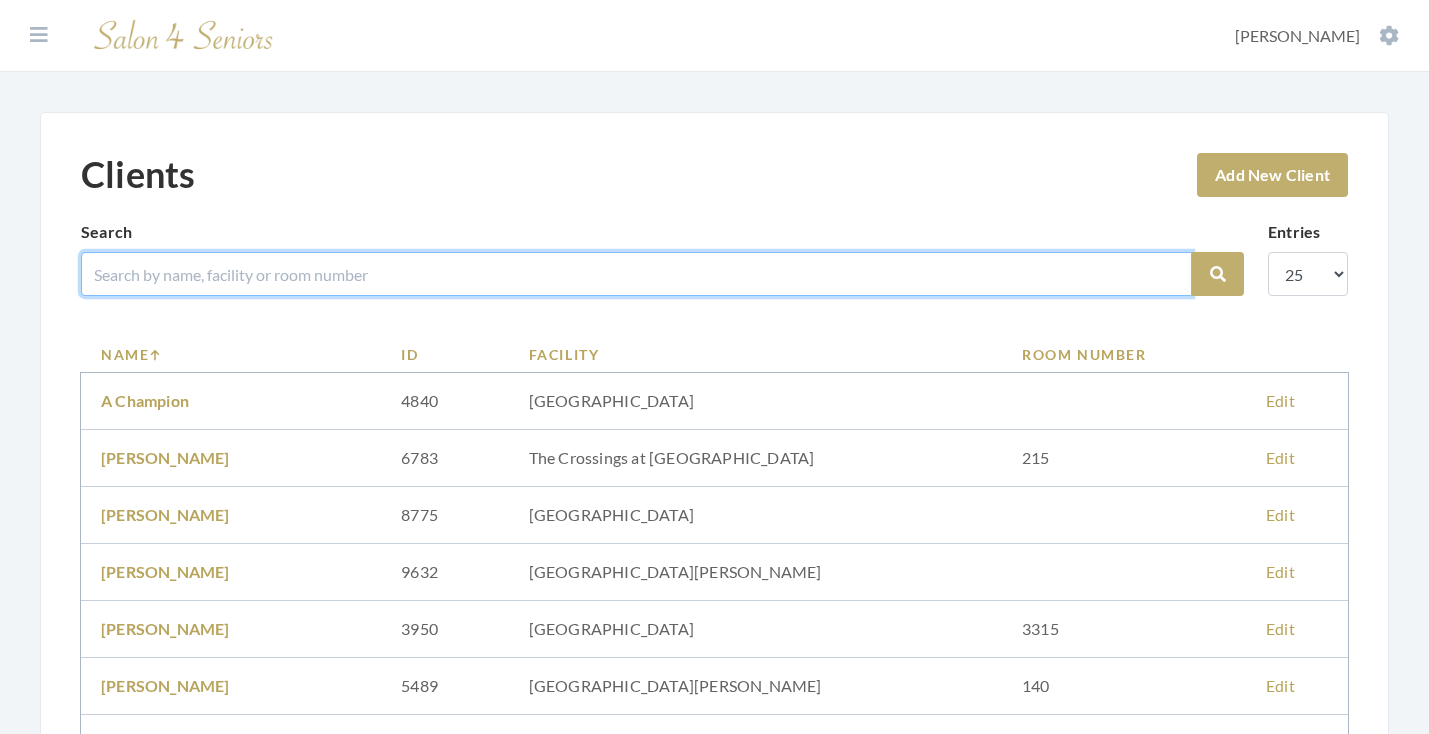 click at bounding box center (636, 274) 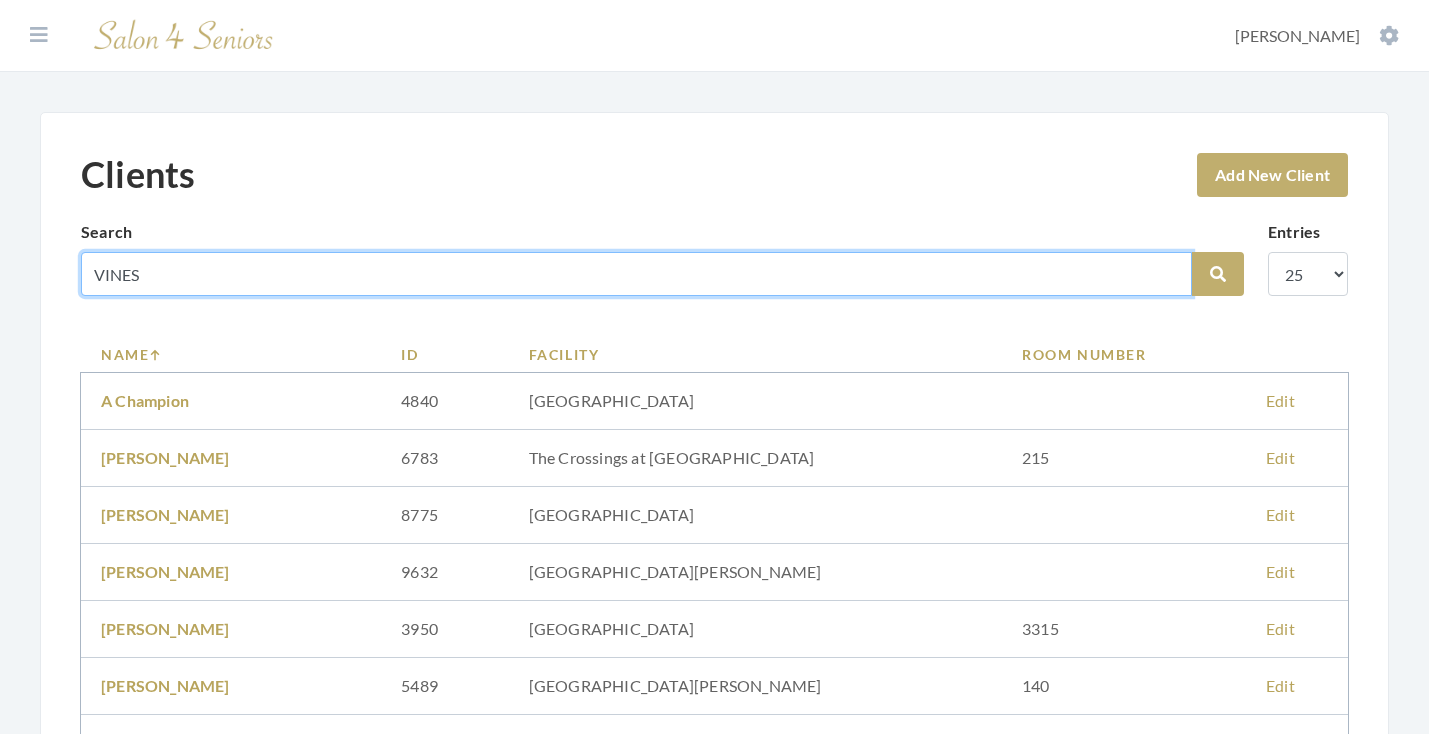 type on "VINES" 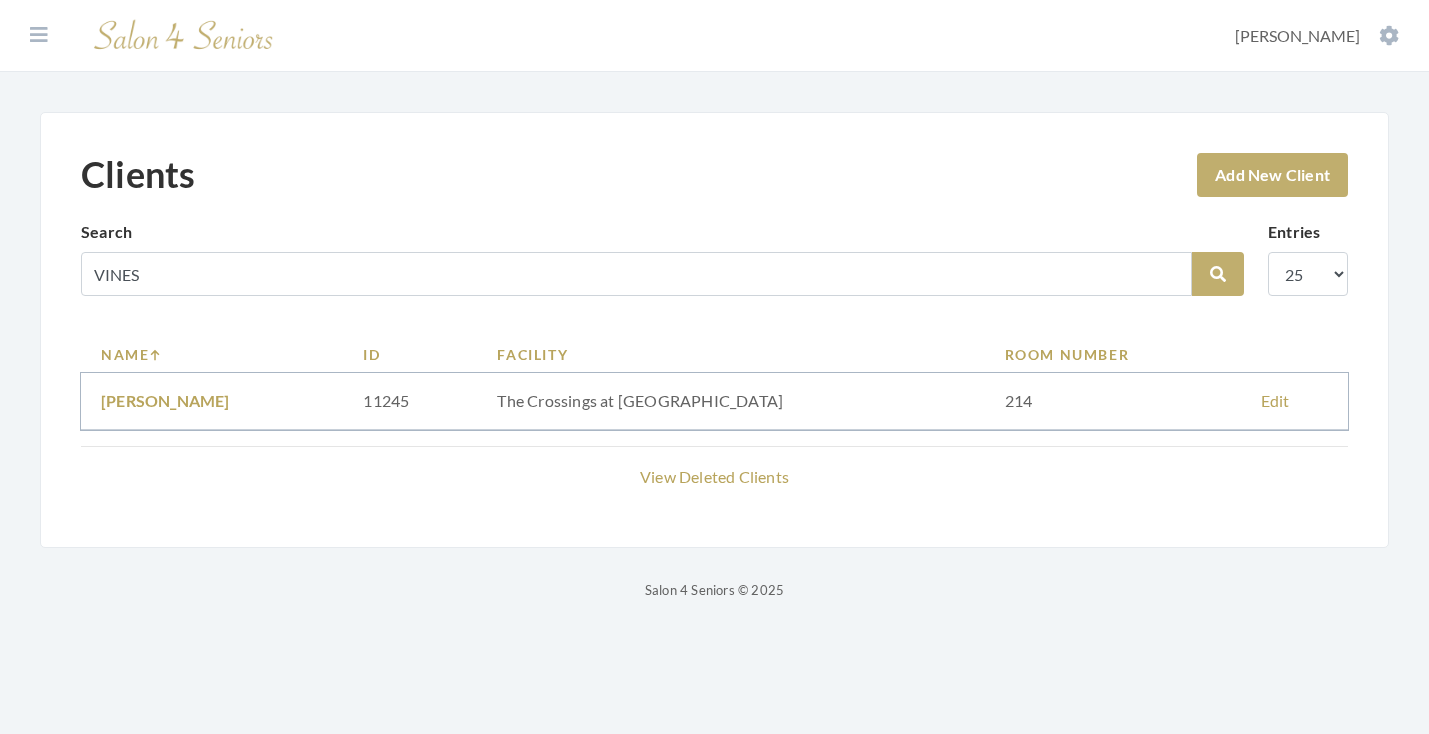 scroll, scrollTop: 0, scrollLeft: 0, axis: both 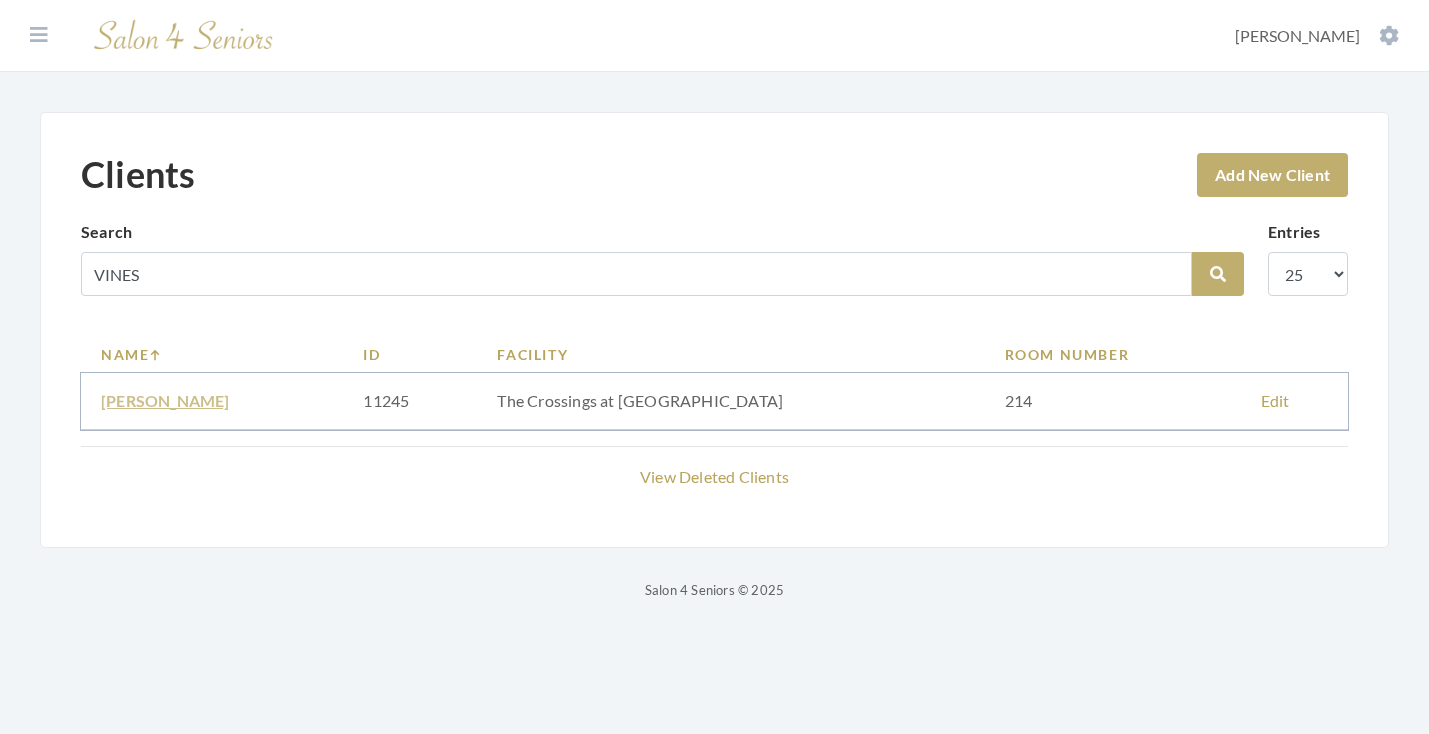 click on "[PERSON_NAME]" at bounding box center (165, 400) 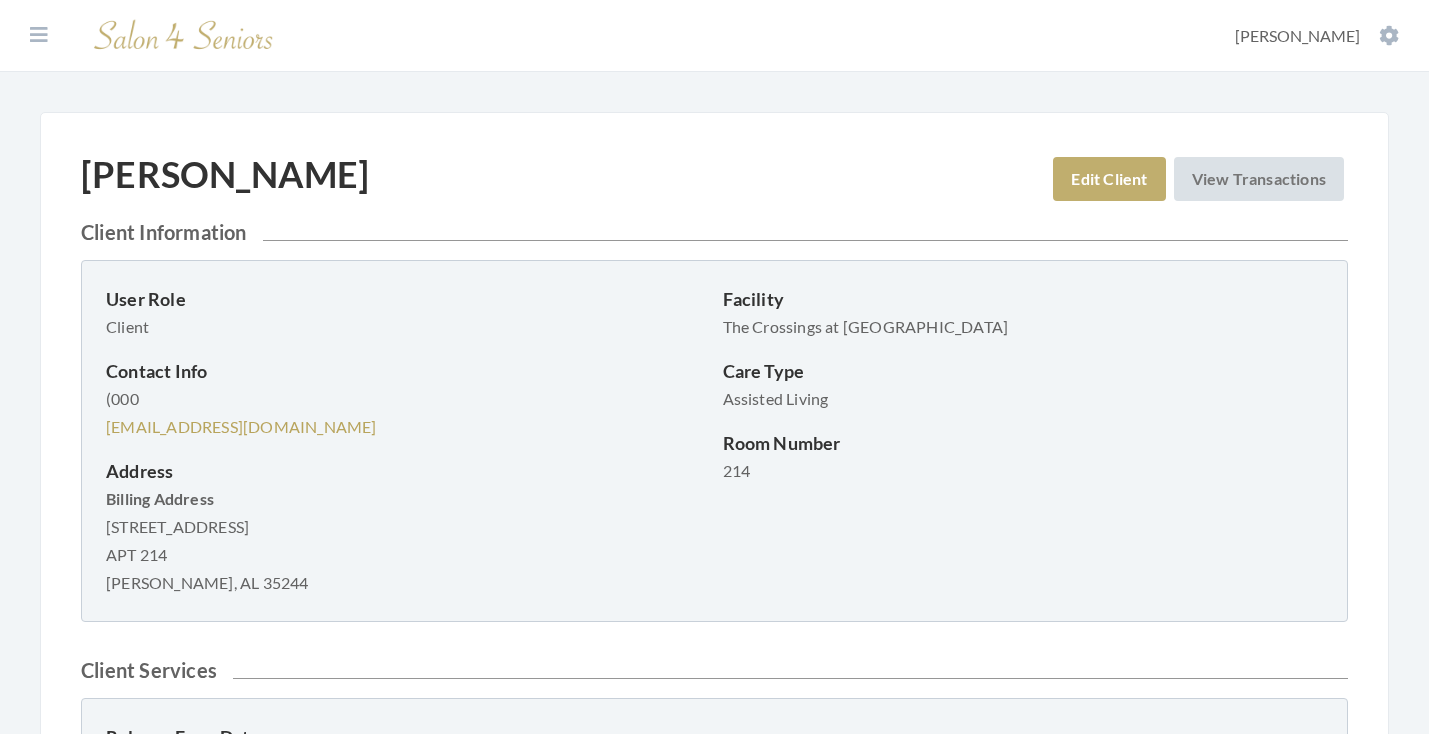 scroll, scrollTop: 0, scrollLeft: 0, axis: both 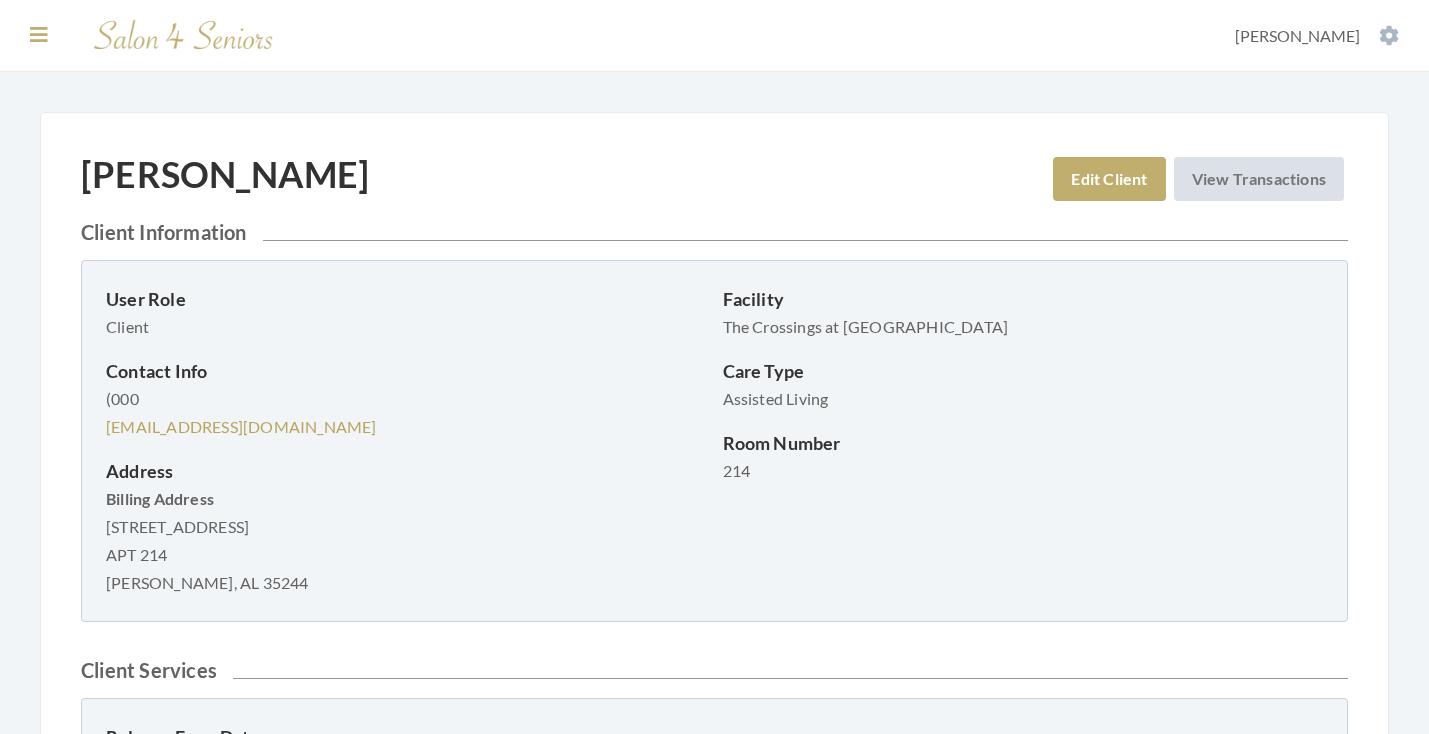 click at bounding box center (39, 35) 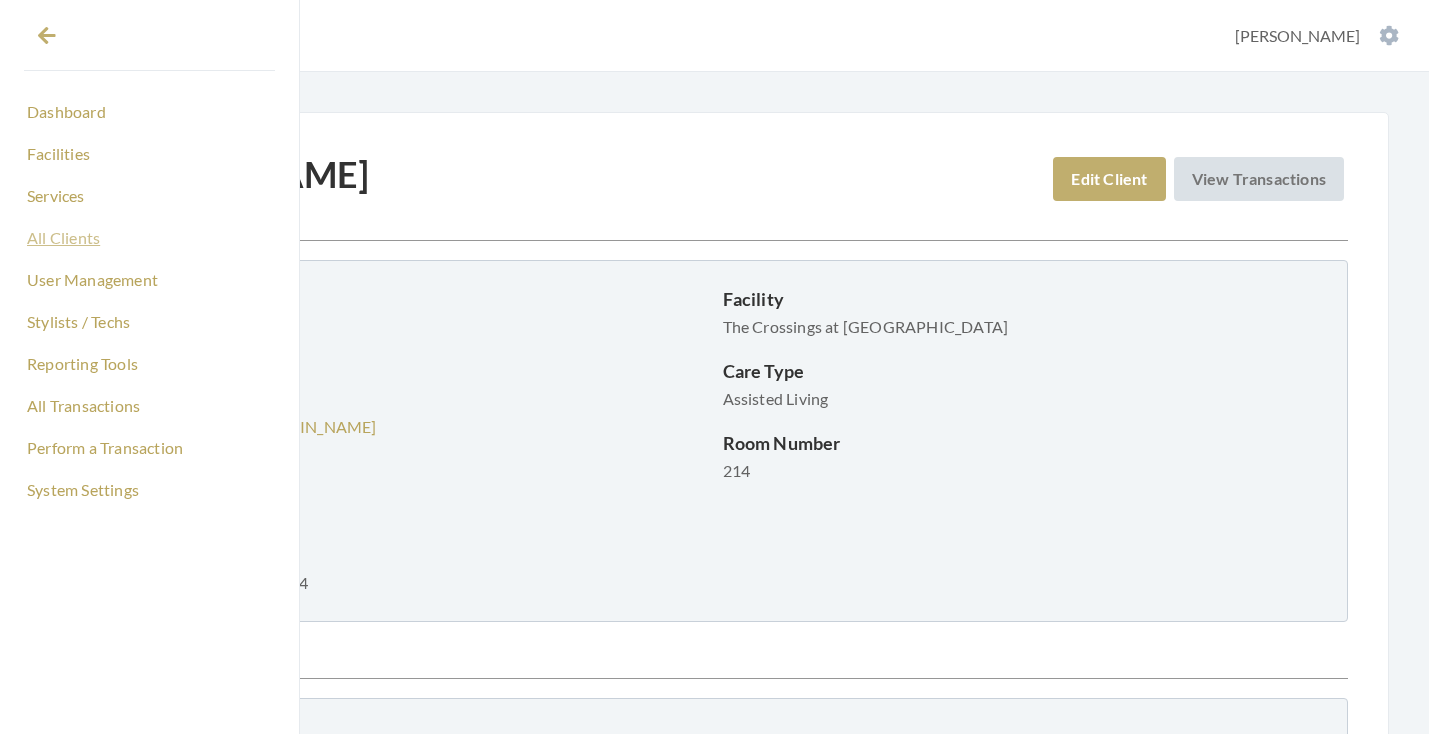 click on "All Clients" at bounding box center (149, 238) 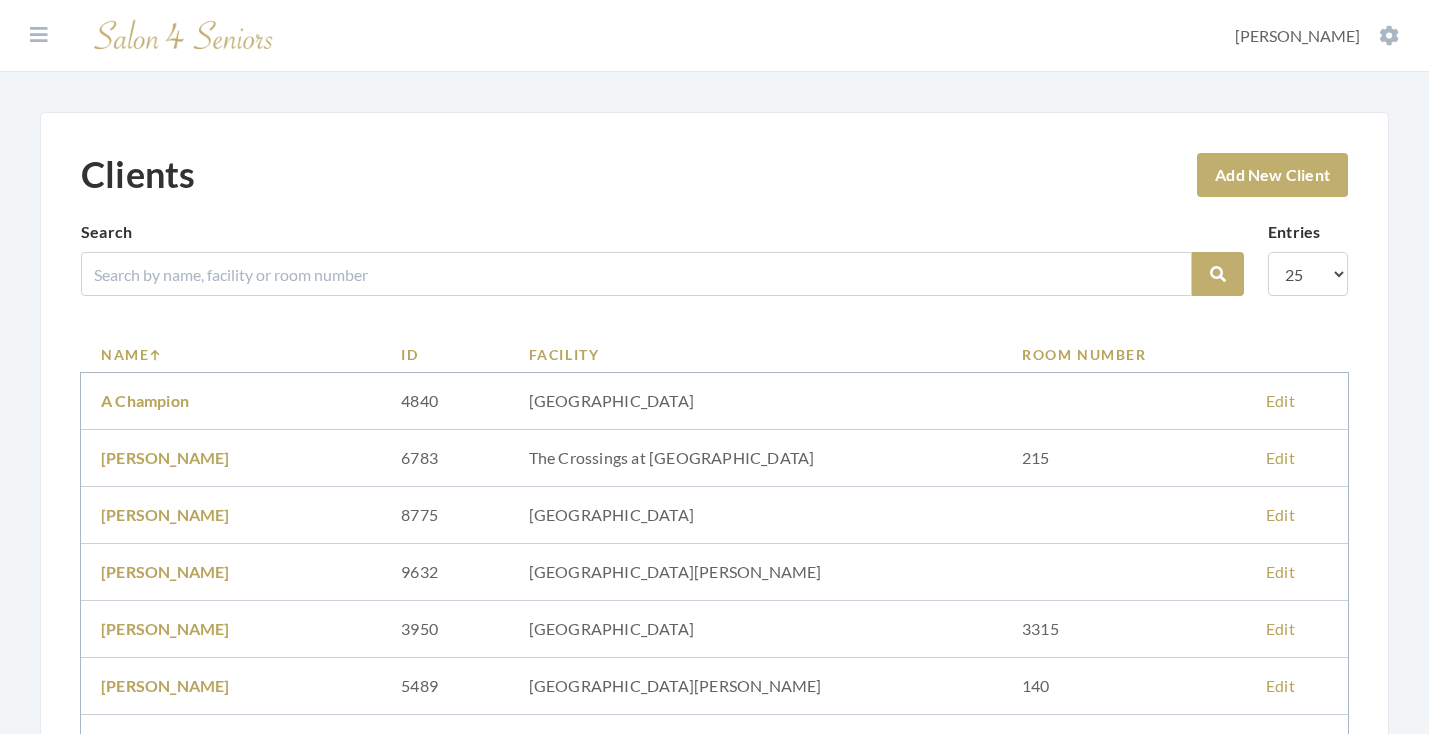 scroll, scrollTop: 0, scrollLeft: 0, axis: both 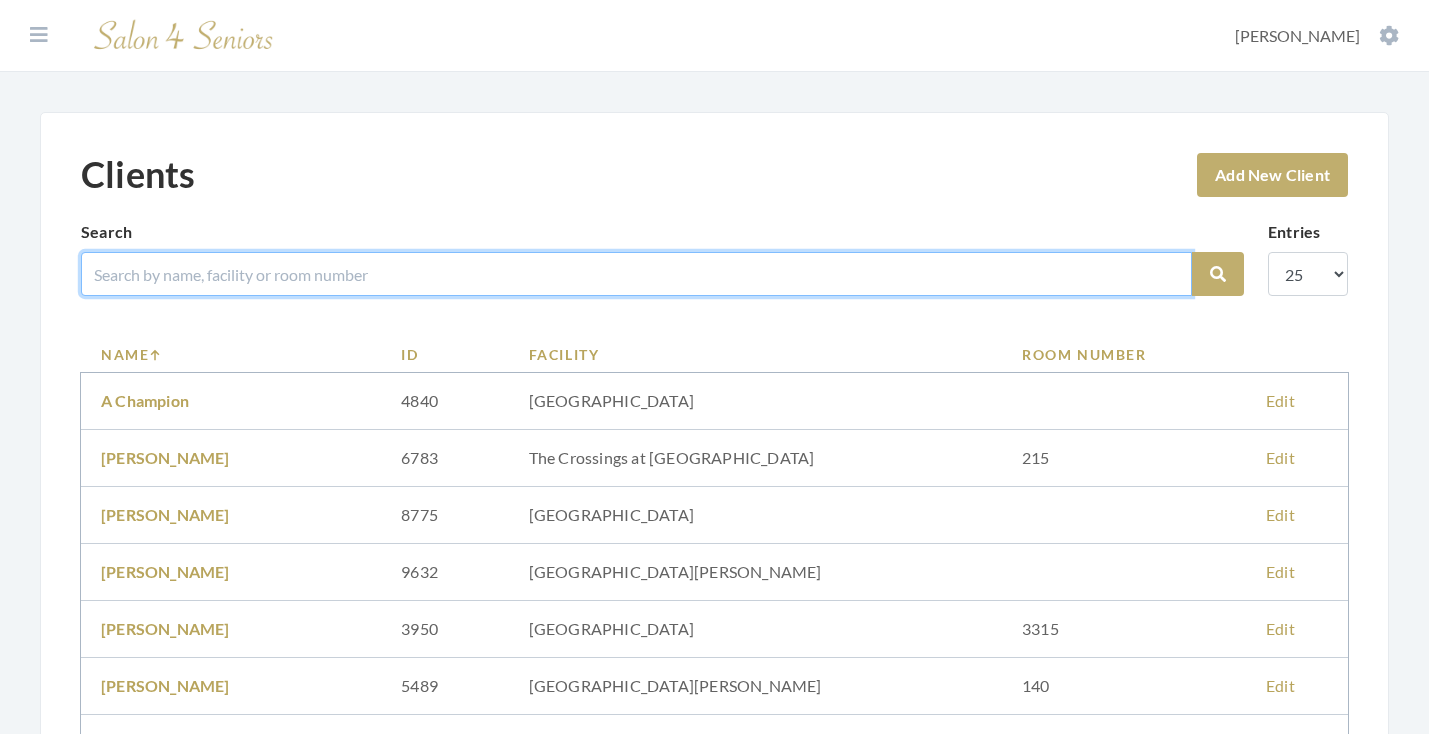 click at bounding box center (636, 274) 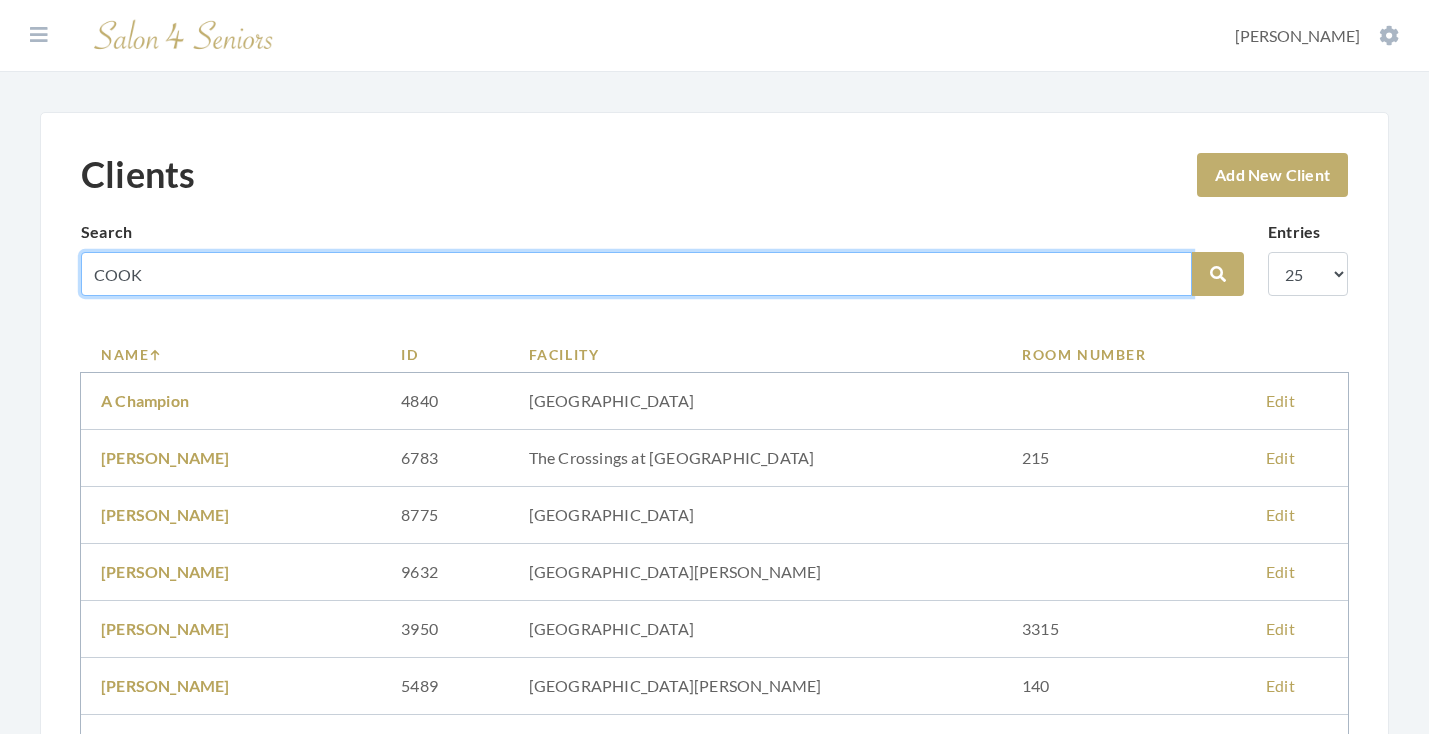 type on "COOK" 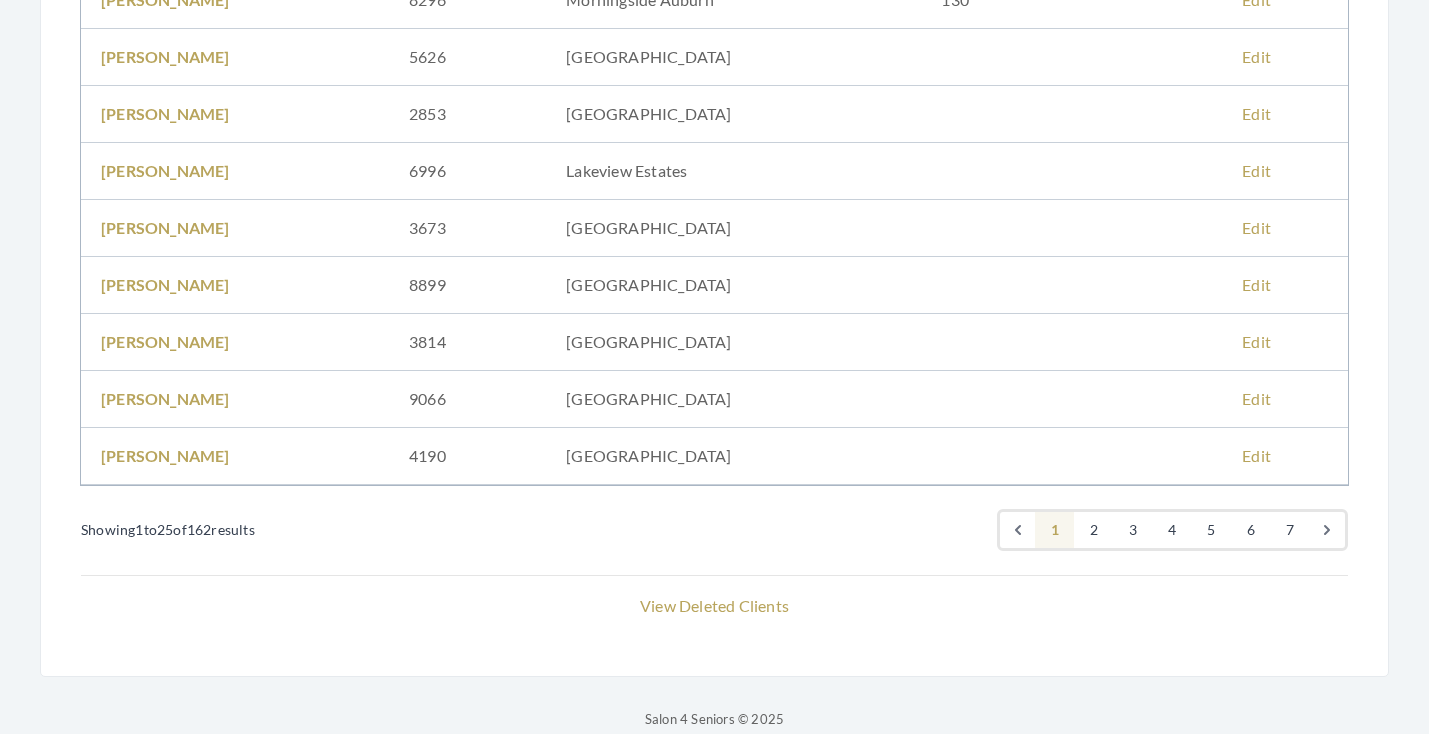 scroll, scrollTop: 0, scrollLeft: 0, axis: both 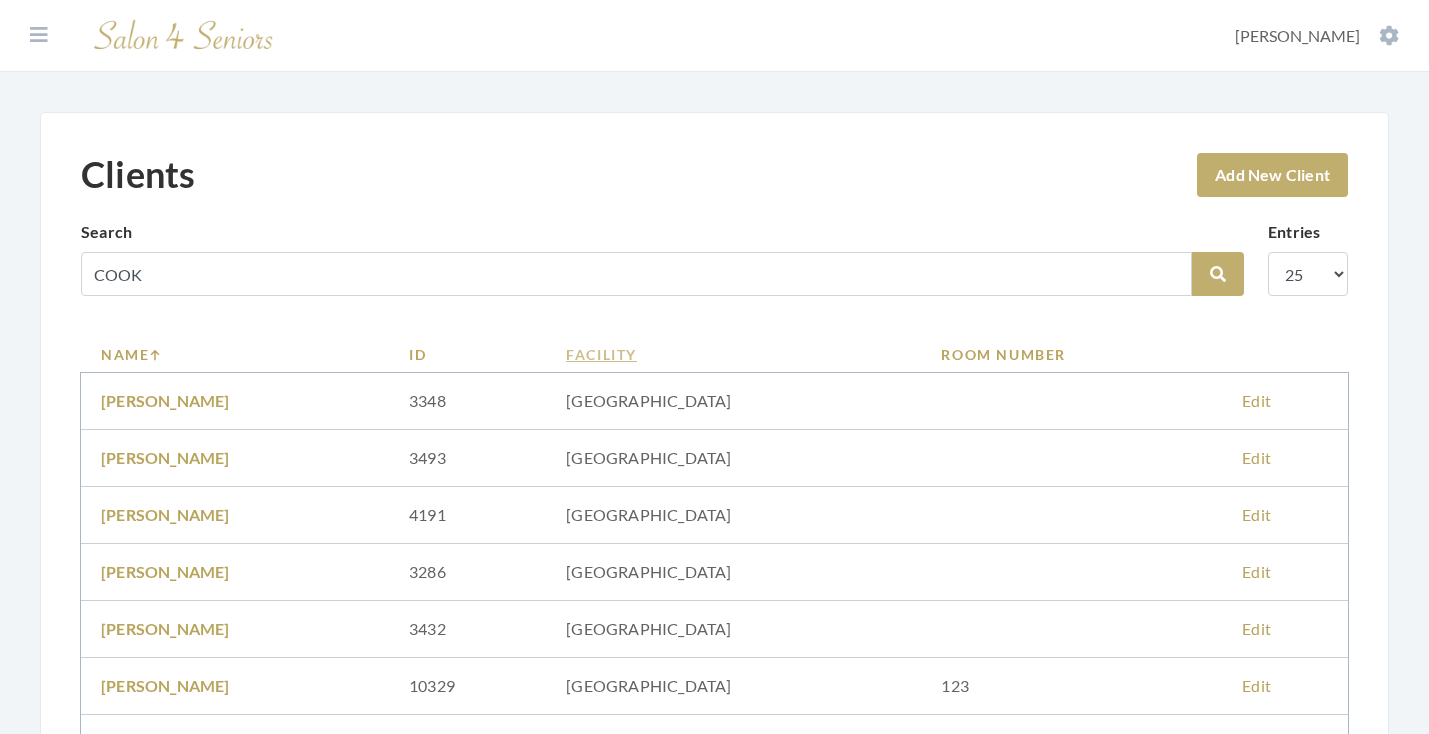 click on "Facility" at bounding box center [733, 354] 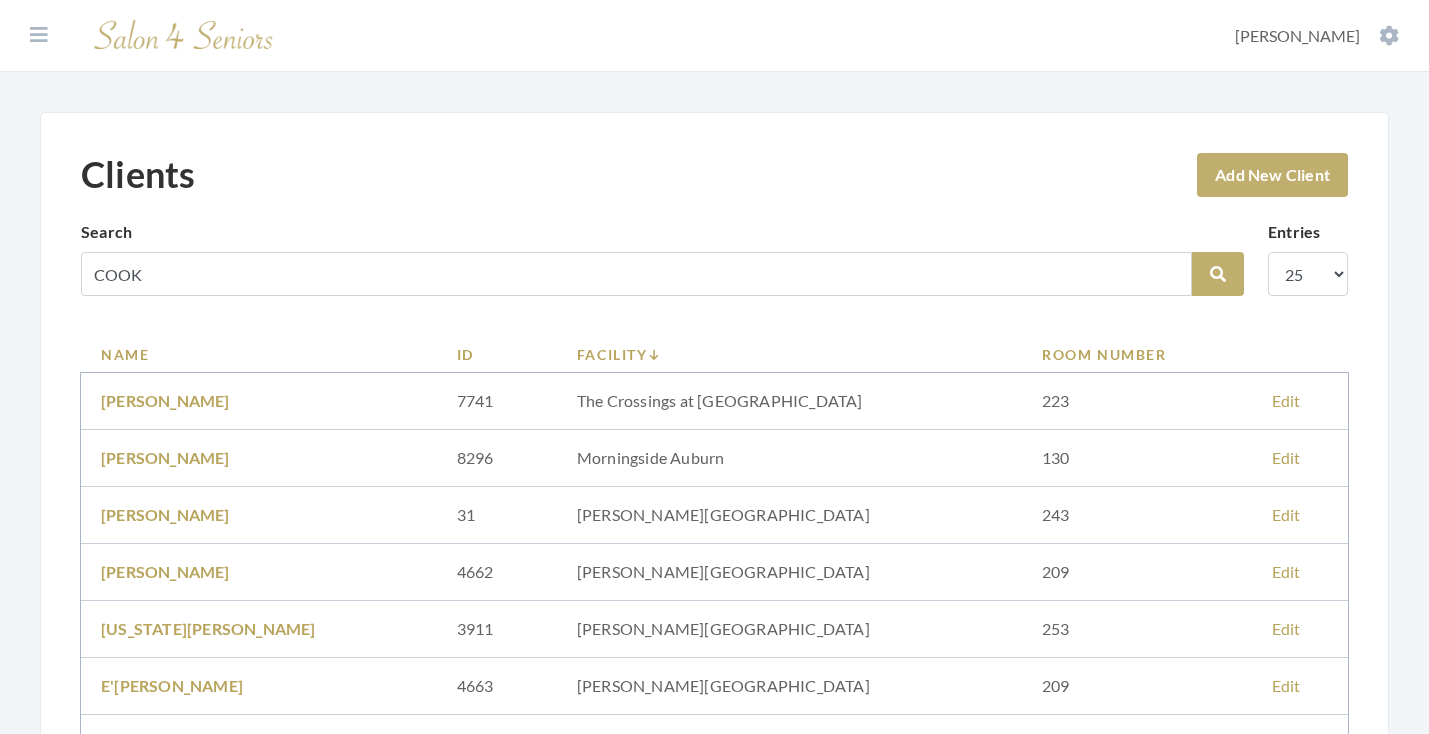 scroll, scrollTop: 120, scrollLeft: 0, axis: vertical 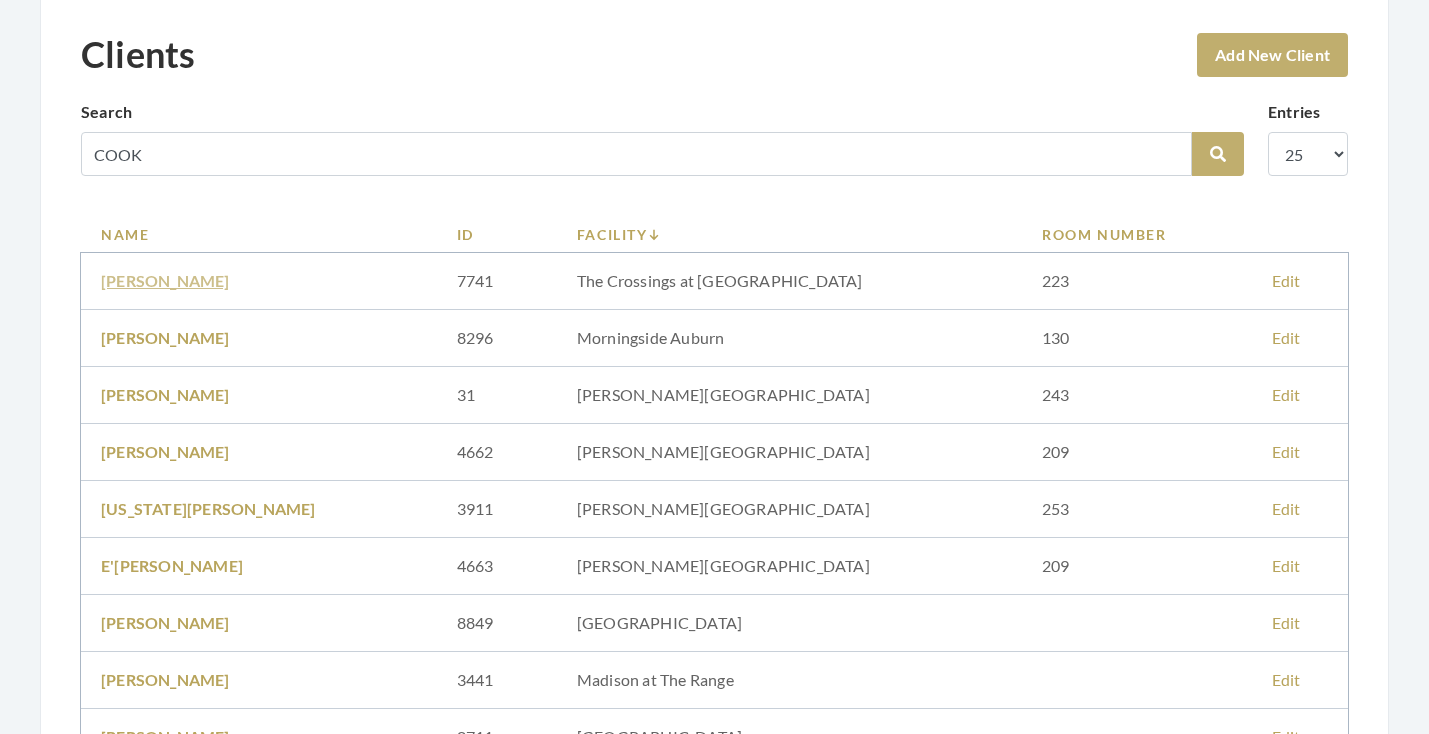 click on "[PERSON_NAME]" at bounding box center (165, 280) 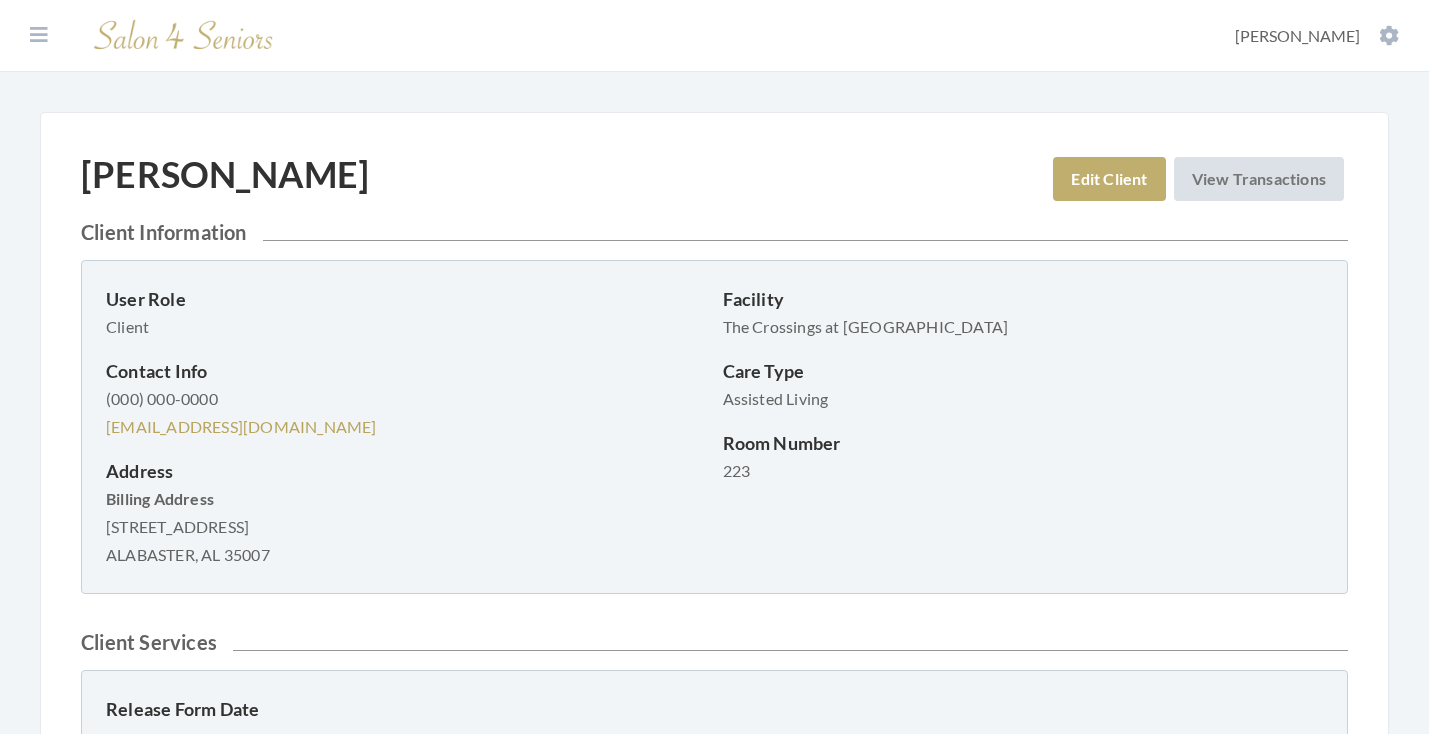 scroll, scrollTop: 0, scrollLeft: 0, axis: both 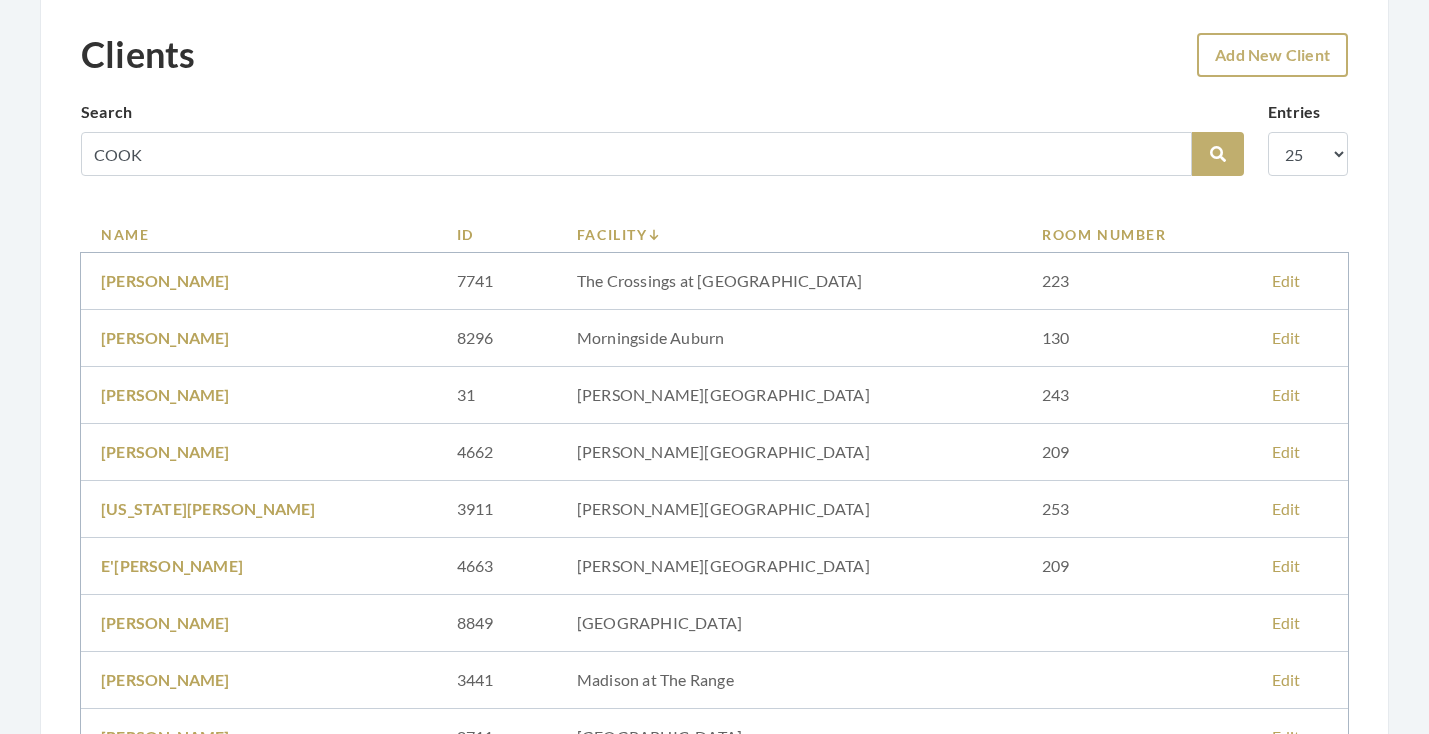 click on "Add New Client" at bounding box center [1272, 55] 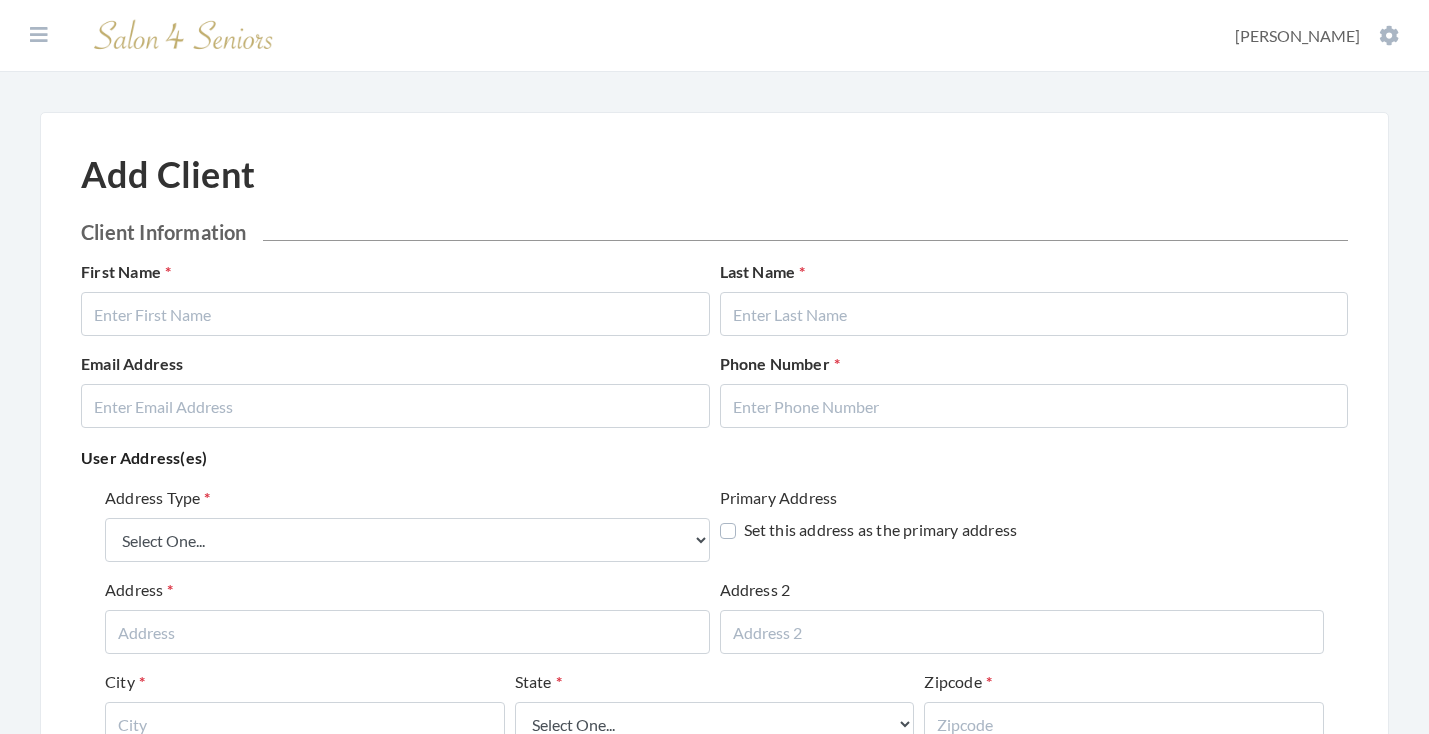 scroll, scrollTop: 0, scrollLeft: 0, axis: both 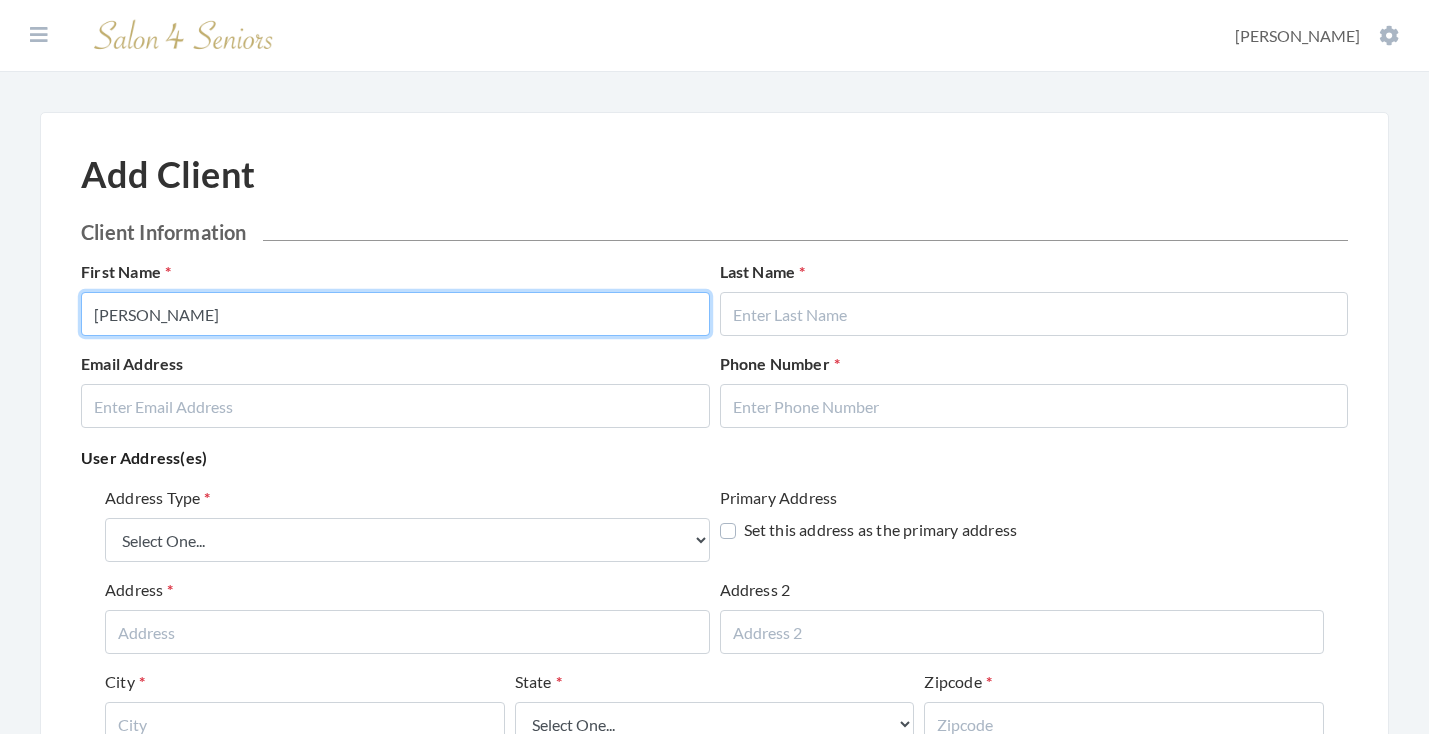type on "NORMA" 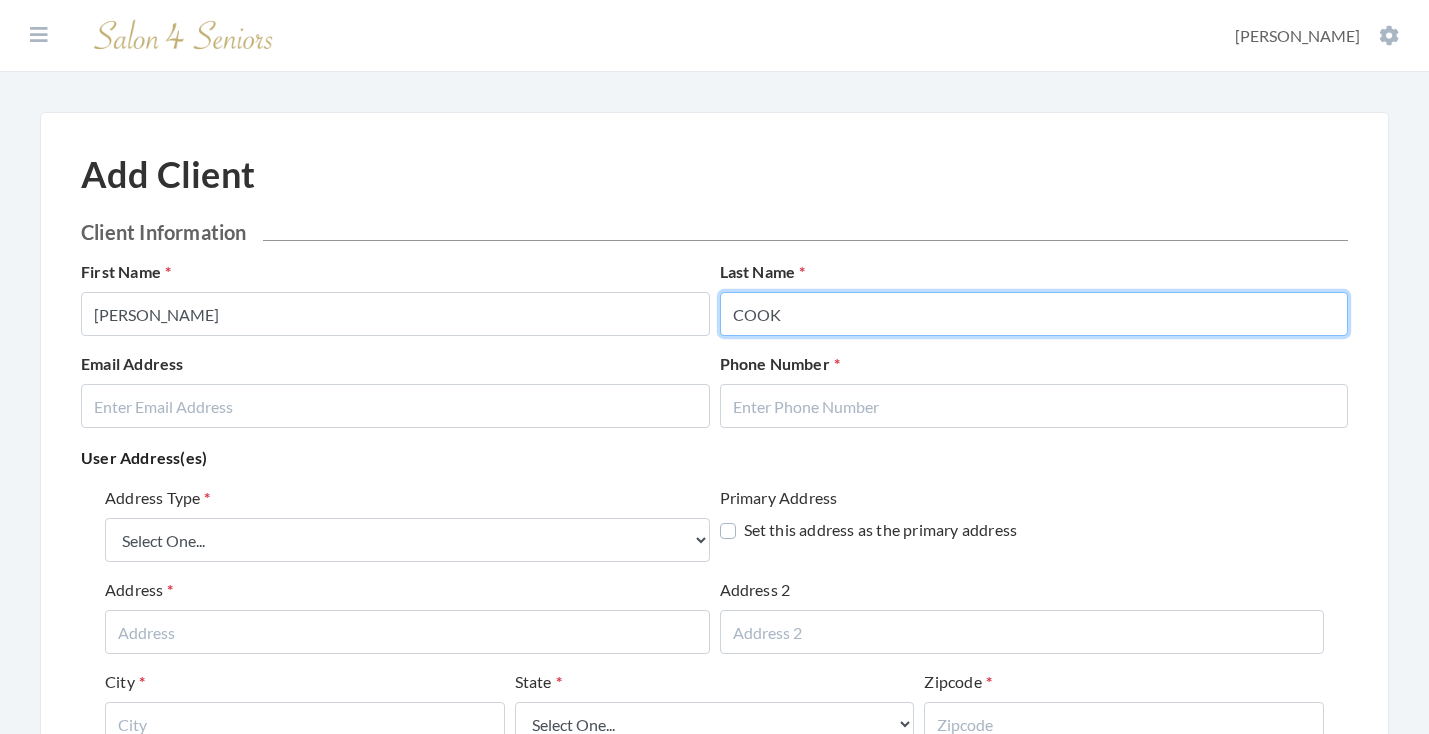 type on "COOK" 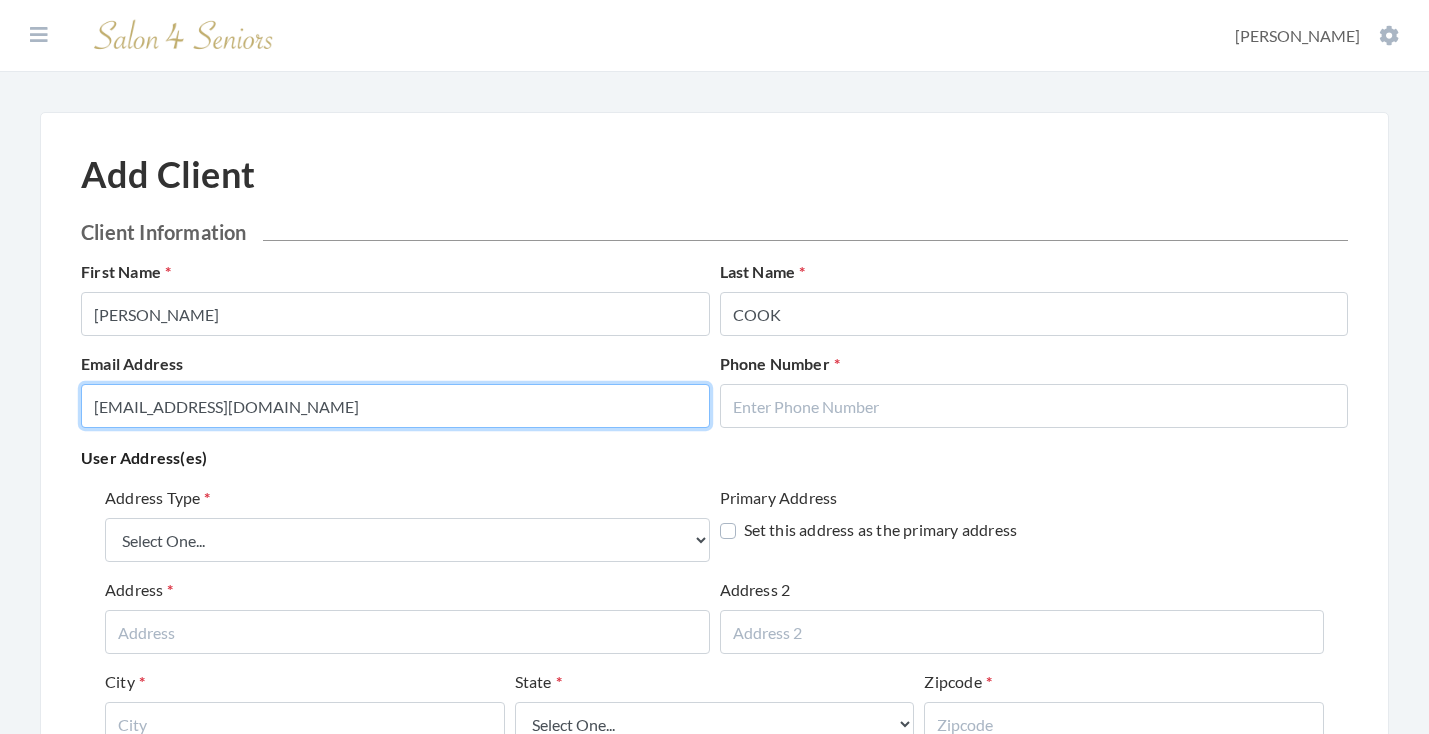 type on "SBLACK2022@GMAIL.COM" 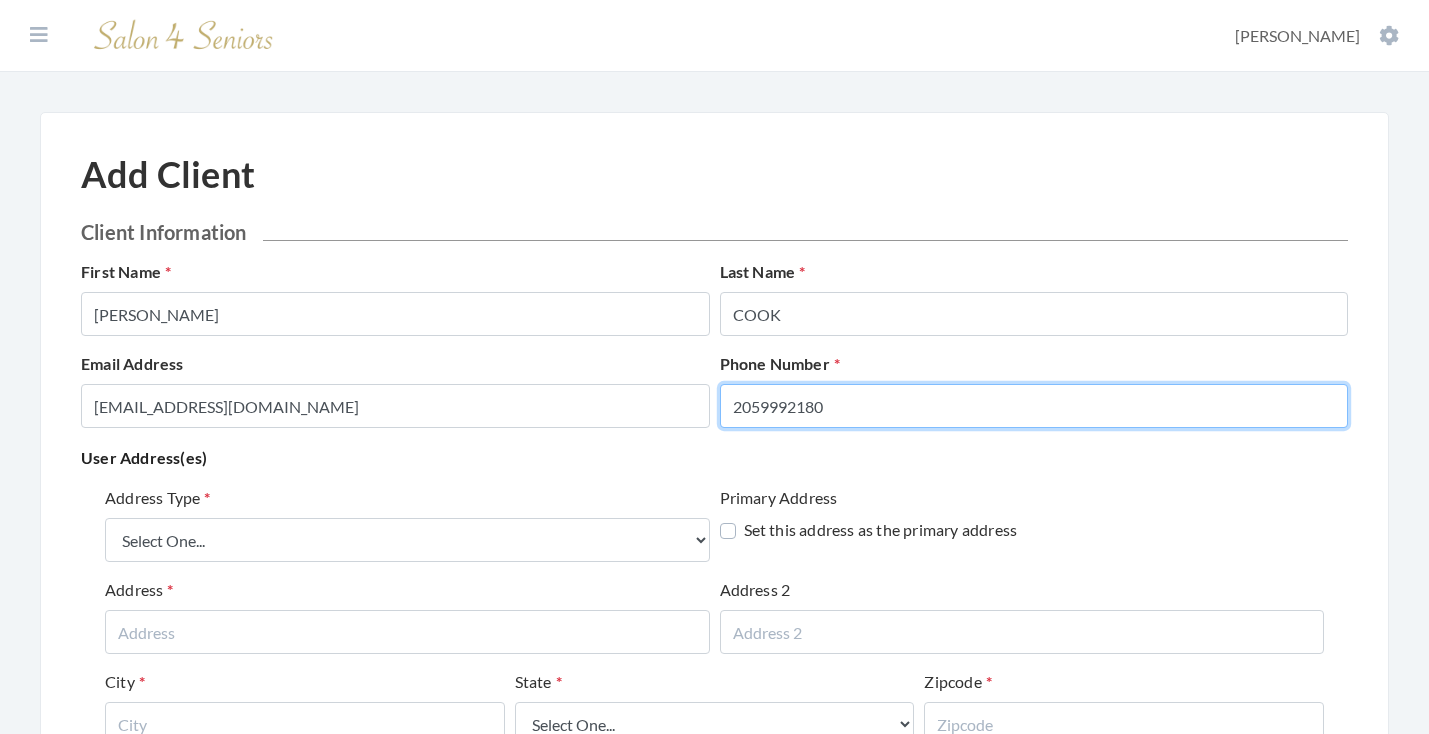 type on "2059992180" 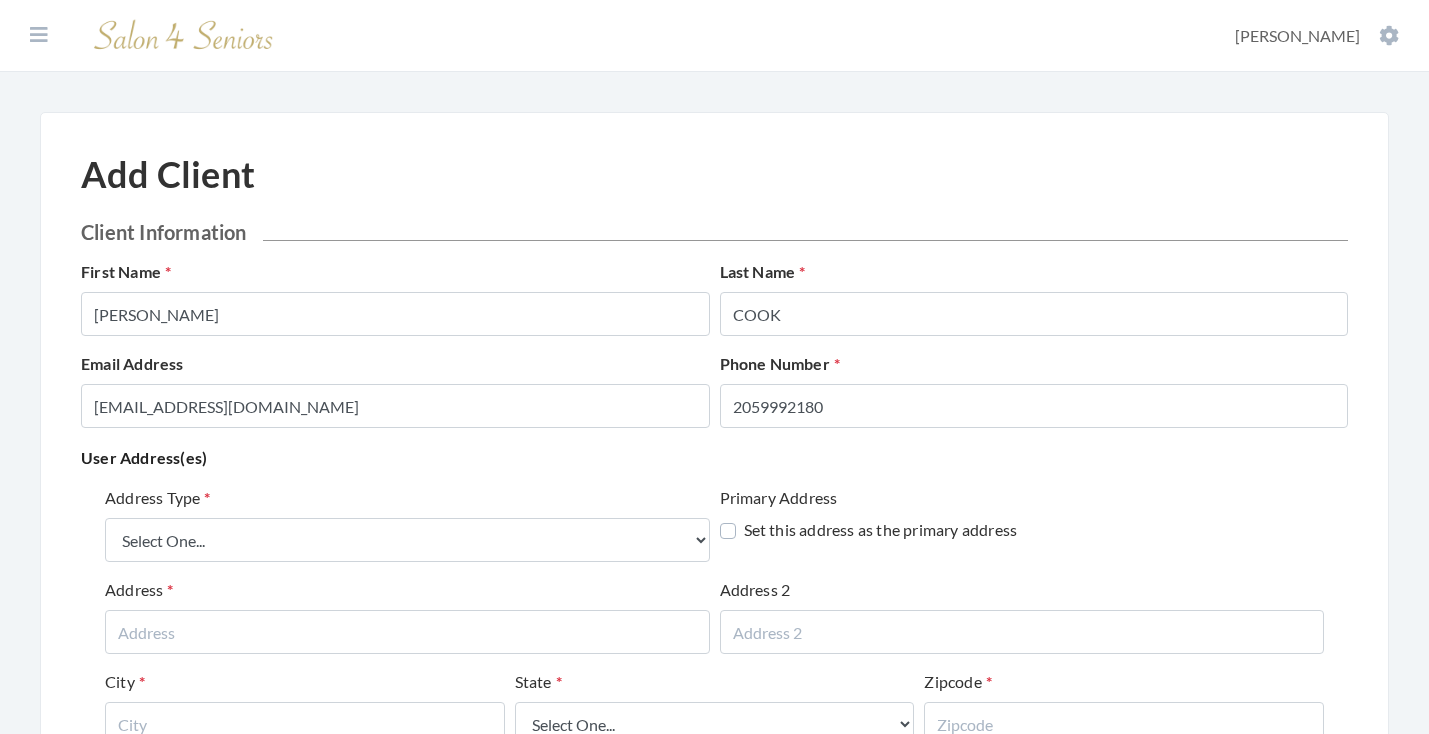 click on "User Address(es)" at bounding box center [714, 458] 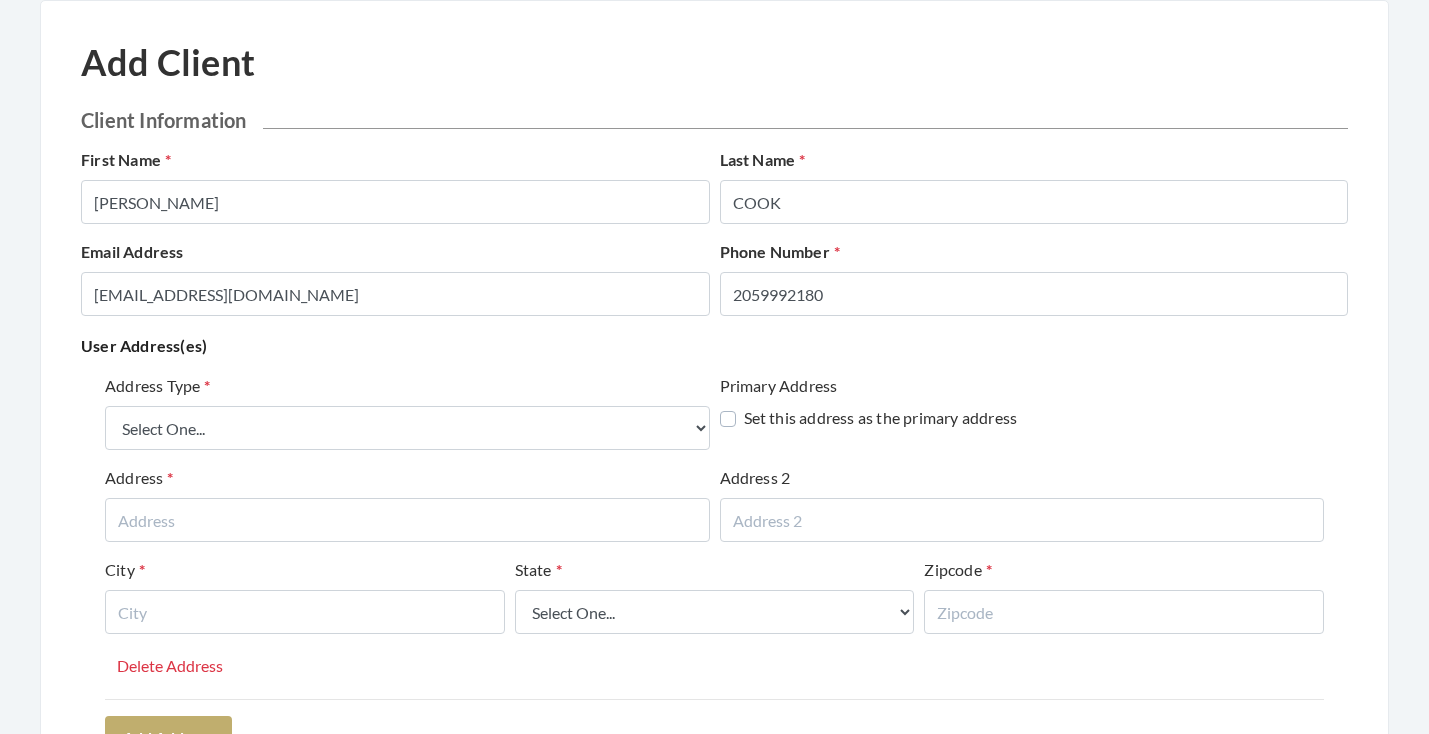scroll, scrollTop: 128, scrollLeft: 0, axis: vertical 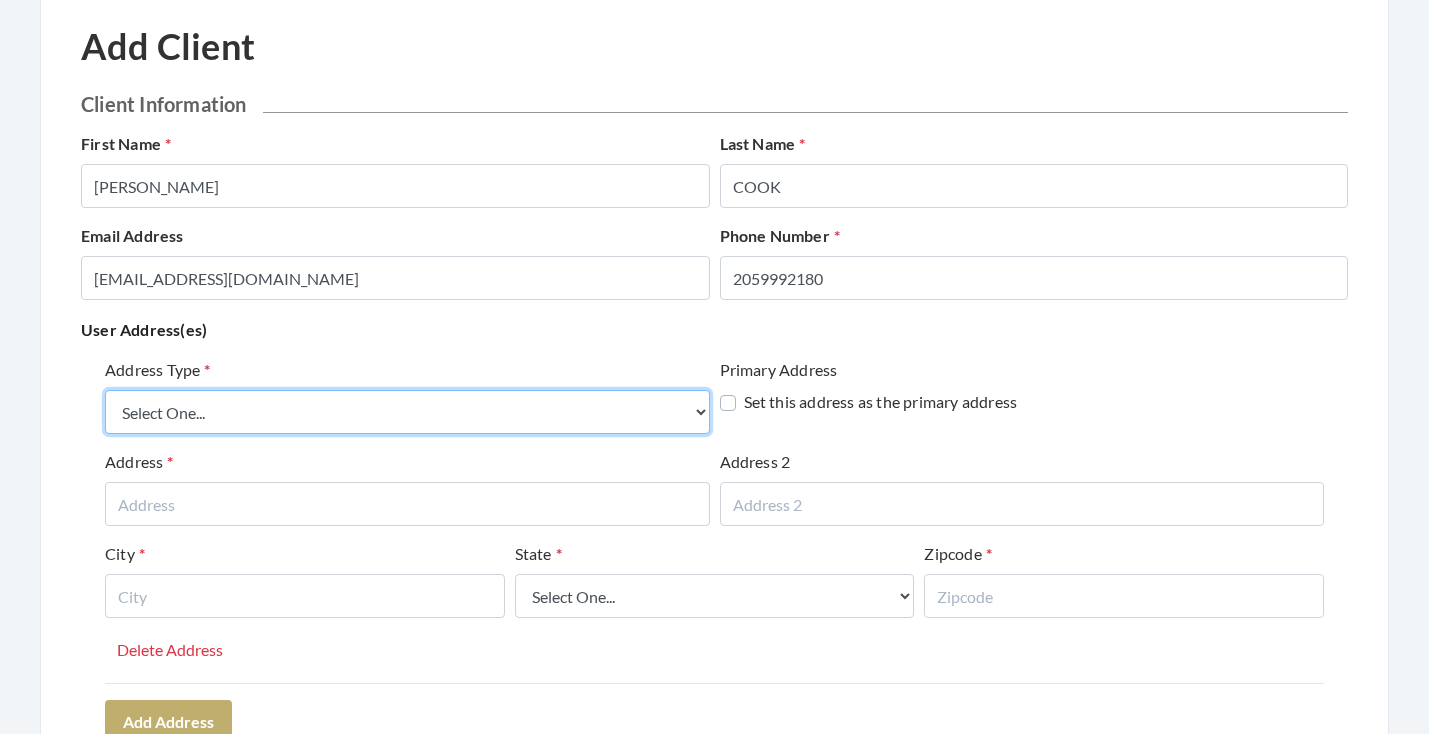 select on "billing" 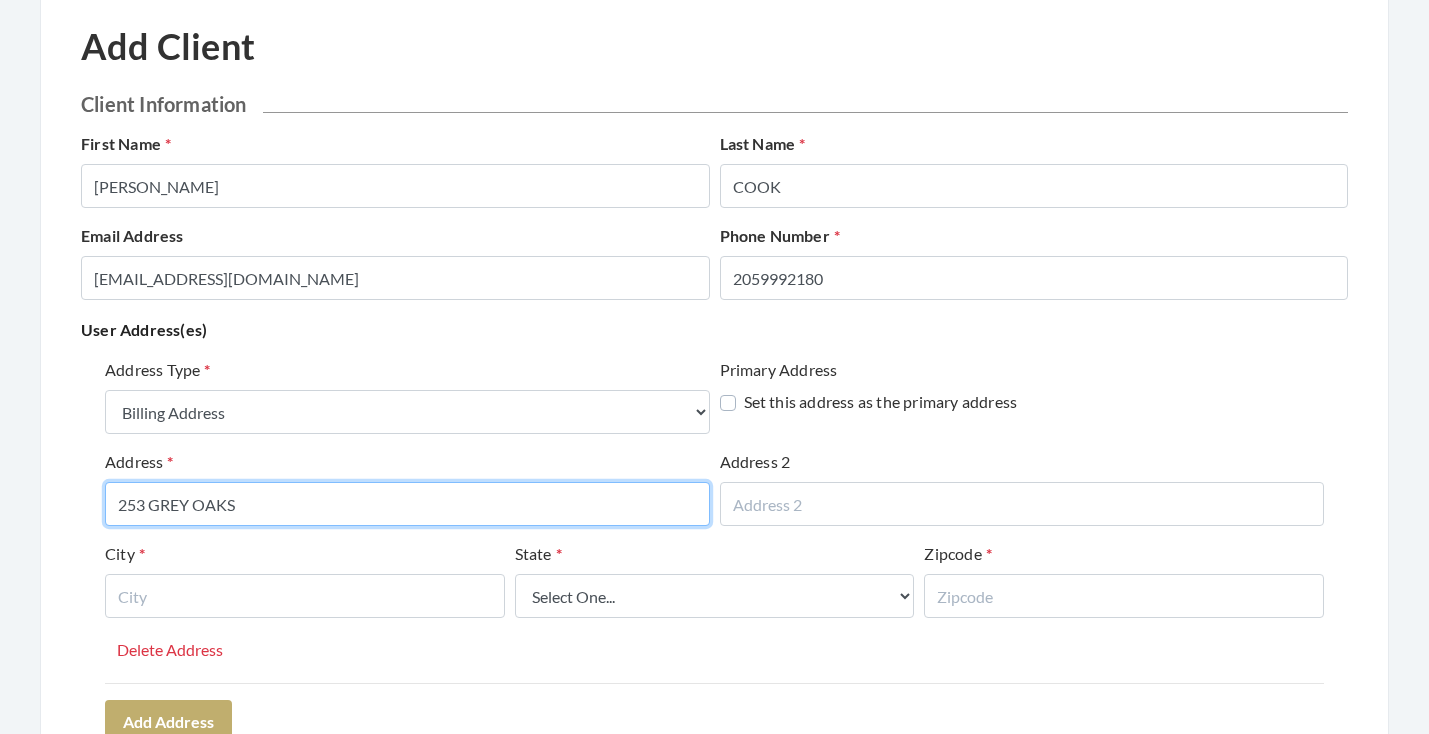 click on "253 GREY OAKS" at bounding box center [407, 504] 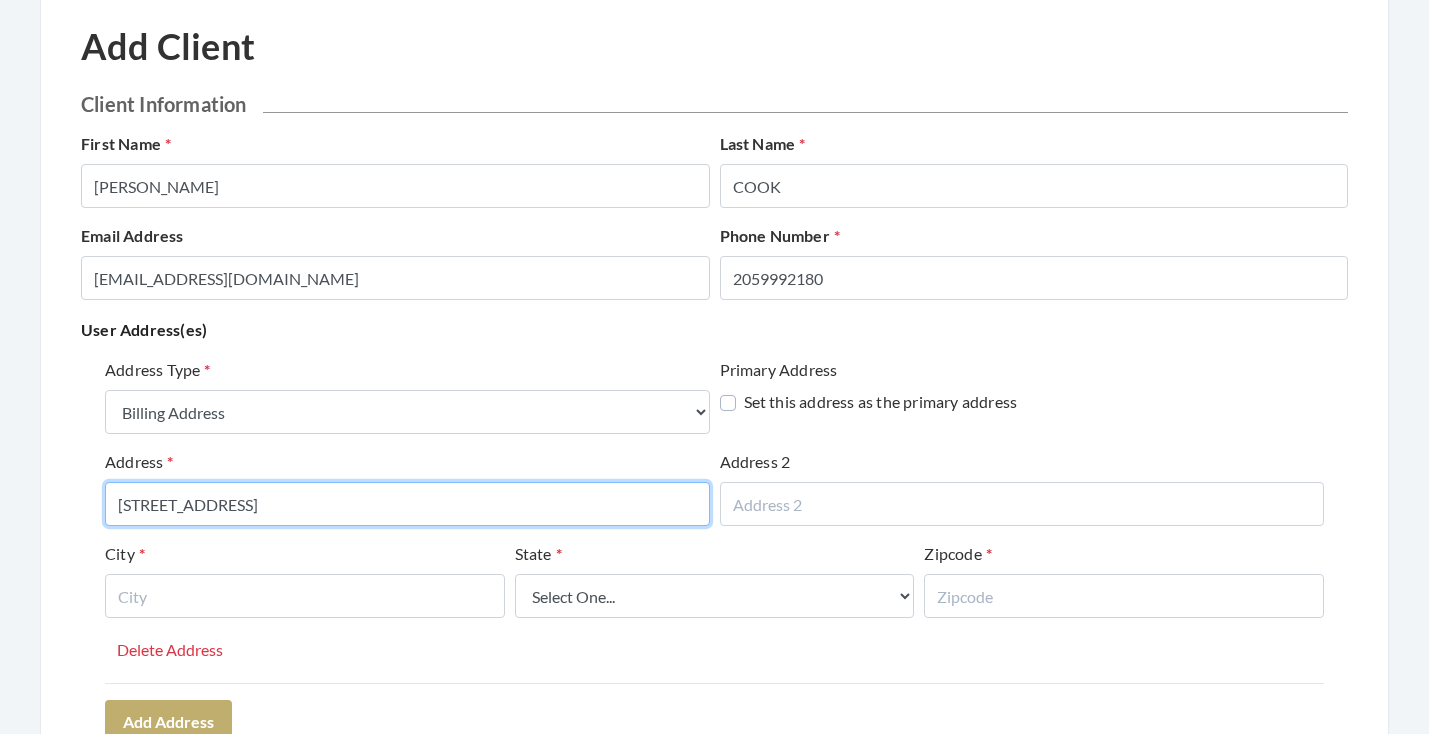 type on "253 GREY OAKS DRIVE" 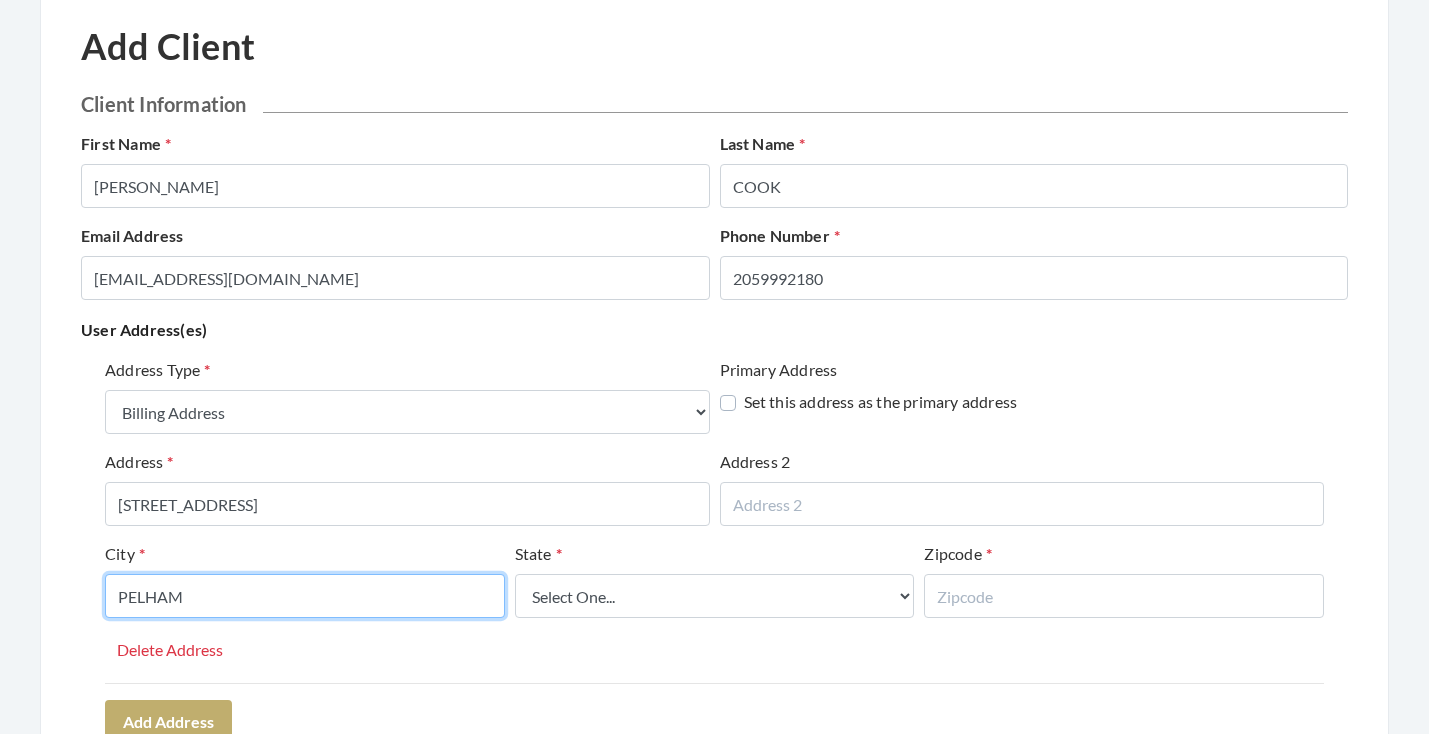 type on "PELHAM" 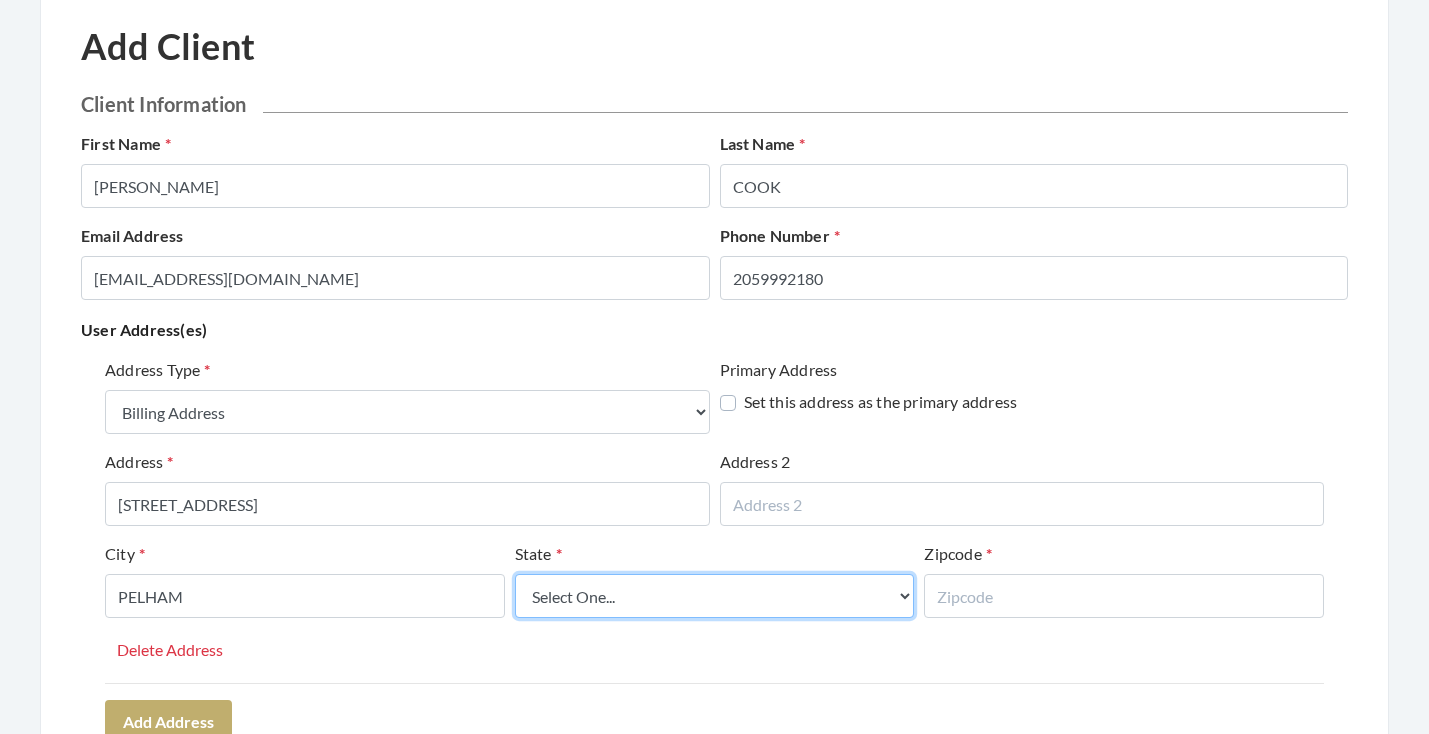 select on "al" 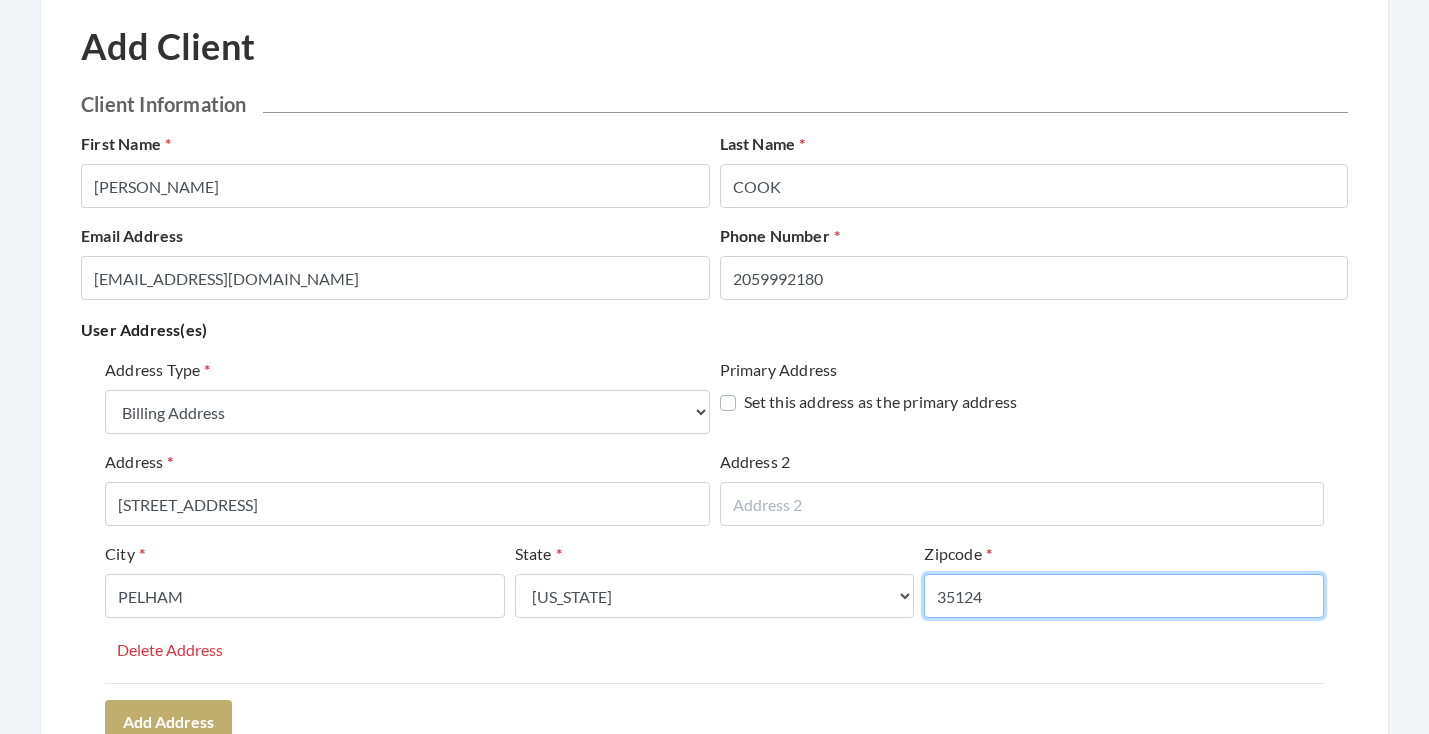 type on "35124" 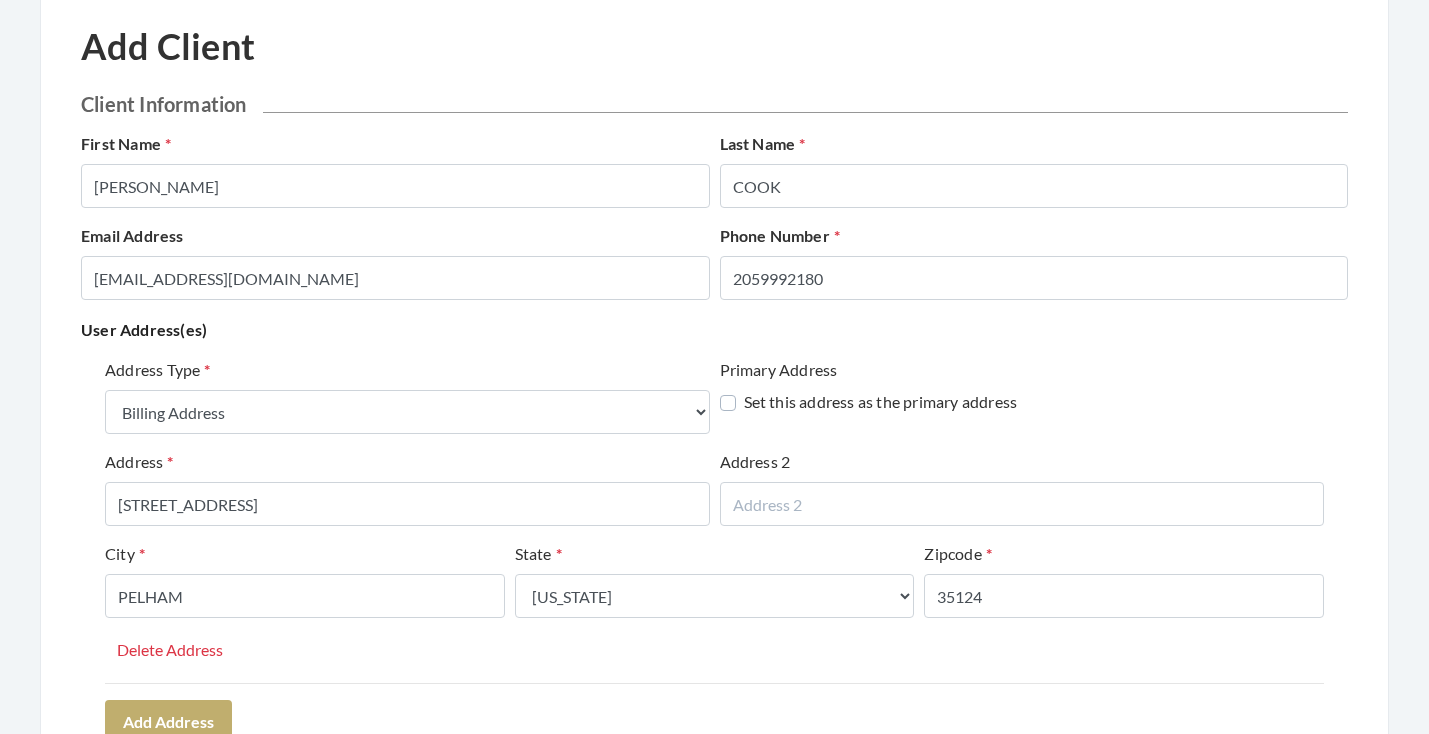 click on "Address Type   Select One...   Office Address   Home Address   Billing Address   Primary Address     Set this address as the primary address   Address   253 GREY OAKS DRIVE   Address 2     City   PELHAM   State   Select One...   Alabama   Alaska   American Samoa   Arizona   Arkansas   California   Colorado   Connecticut   Delaware   District Of Columbia   Federated States Of Micronesia   Florida   Georgia   Guam Gu   Hawaii   Idaho   Illinois   Indiana   Iowa   Kansas   Kentucky   Louisiana   Maine   Marshall Islands   Maryland   Massachusetts   Michigan   Minnesota   Mississippi   Missouri   Montana   Nebraska   Nevada   New Hampshire   New Jersey   New Mexico   New York   North Carolina   North Dakota   Northern Mariana Islands   Ohio   Oklahoma   Oregon   Palau   Pennsylvania   Puerto Rico   Rhode Island   South Carolina   South Dakota   Tennessee   Texas   Utah   Vermont   Virgin Islands   Virginia   Washington   West Virginia   Wisconsin   Wyoming   Zipcode   35124   Delete Address" at bounding box center [714, 520] 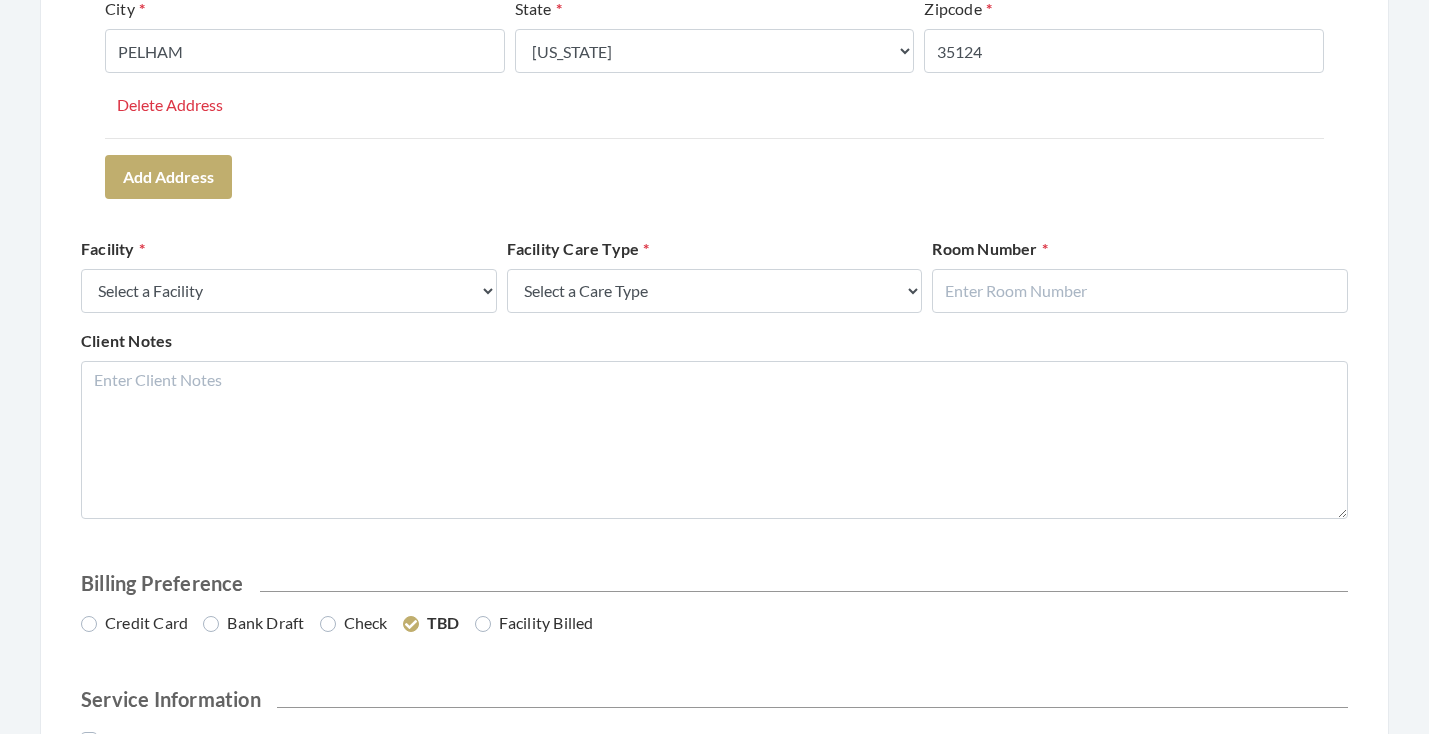 scroll, scrollTop: 708, scrollLeft: 0, axis: vertical 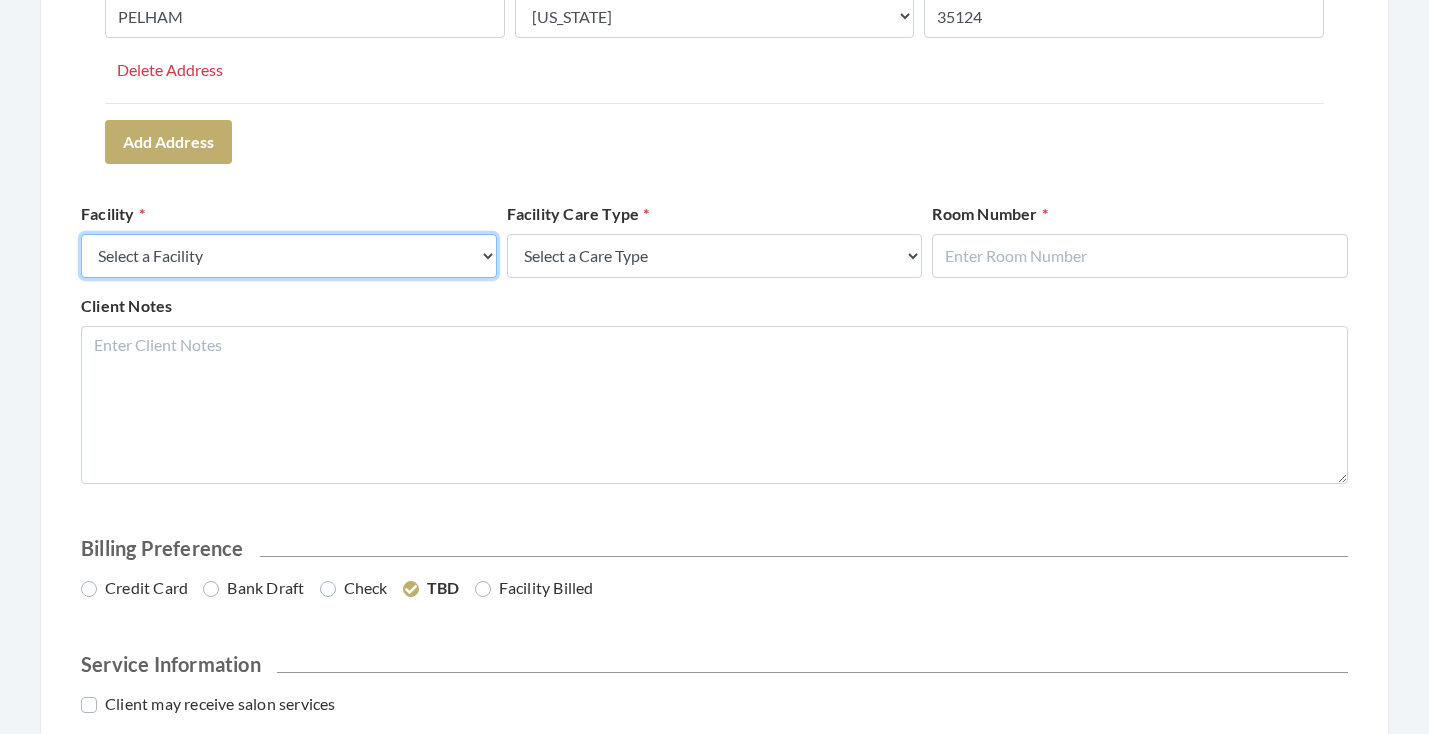 select on "41" 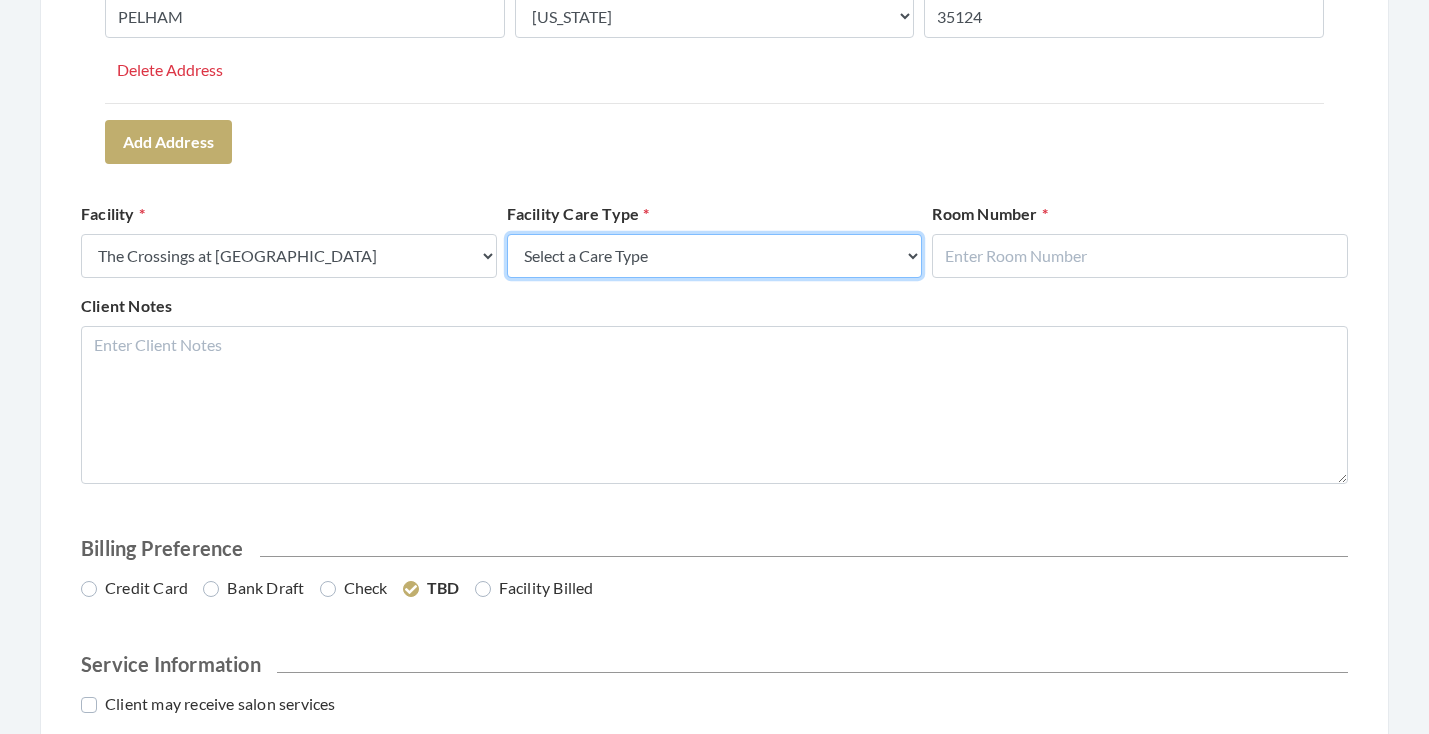 select on "4" 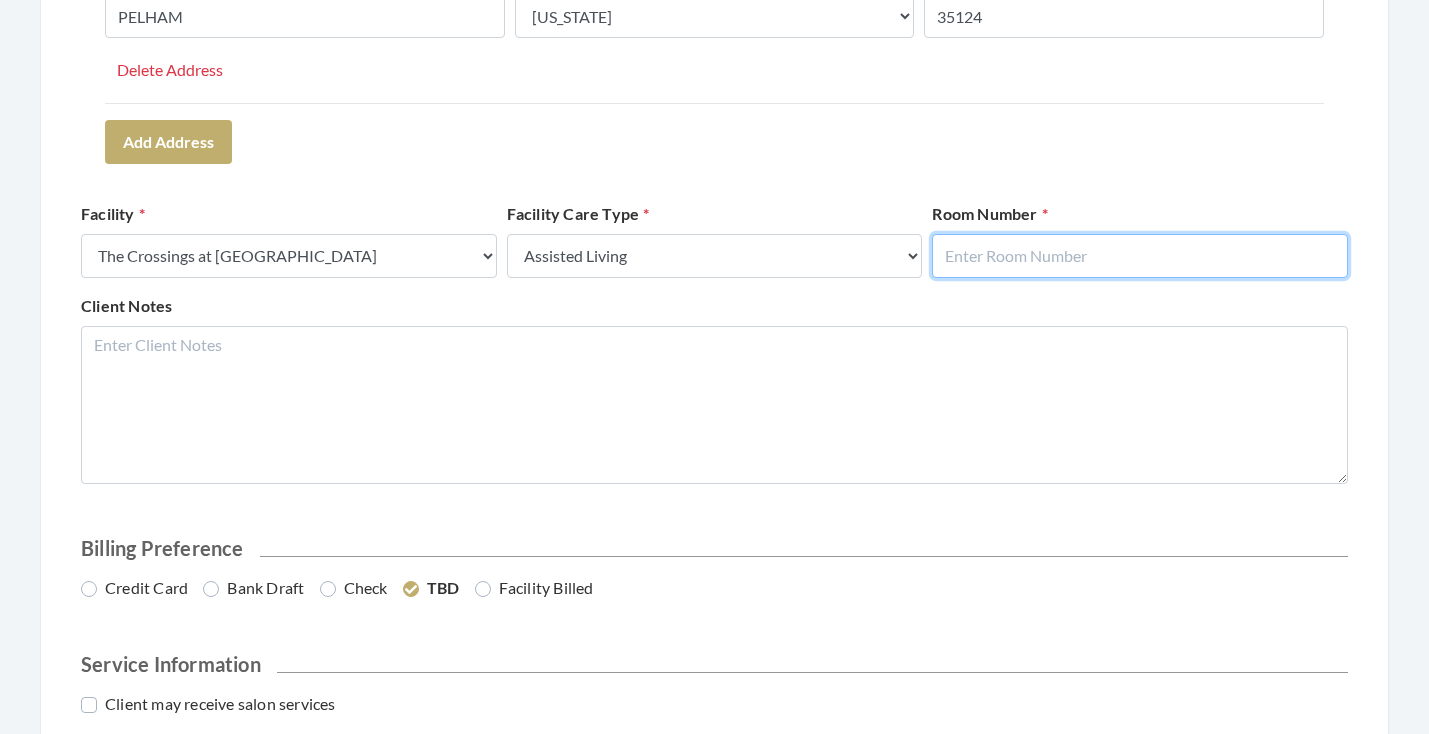 click at bounding box center (1140, 256) 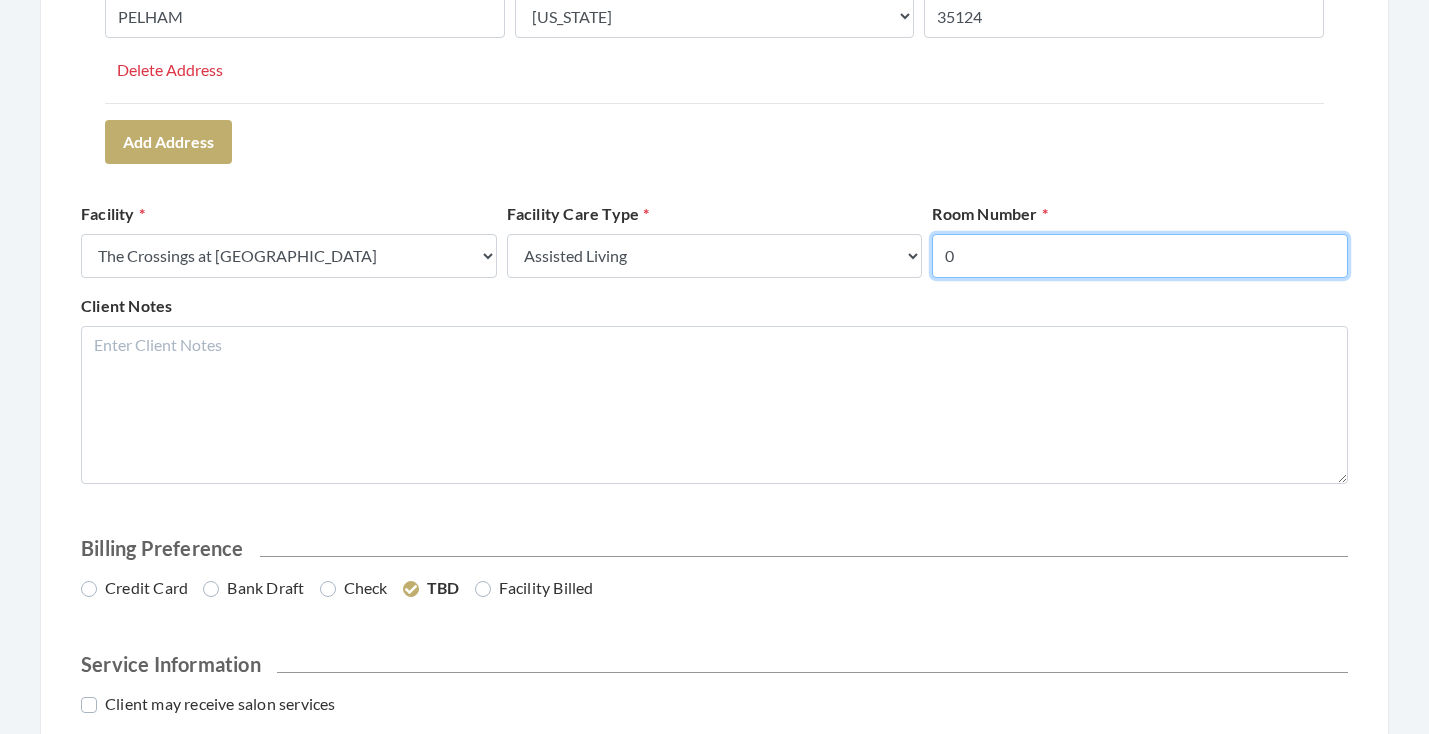 type on "0" 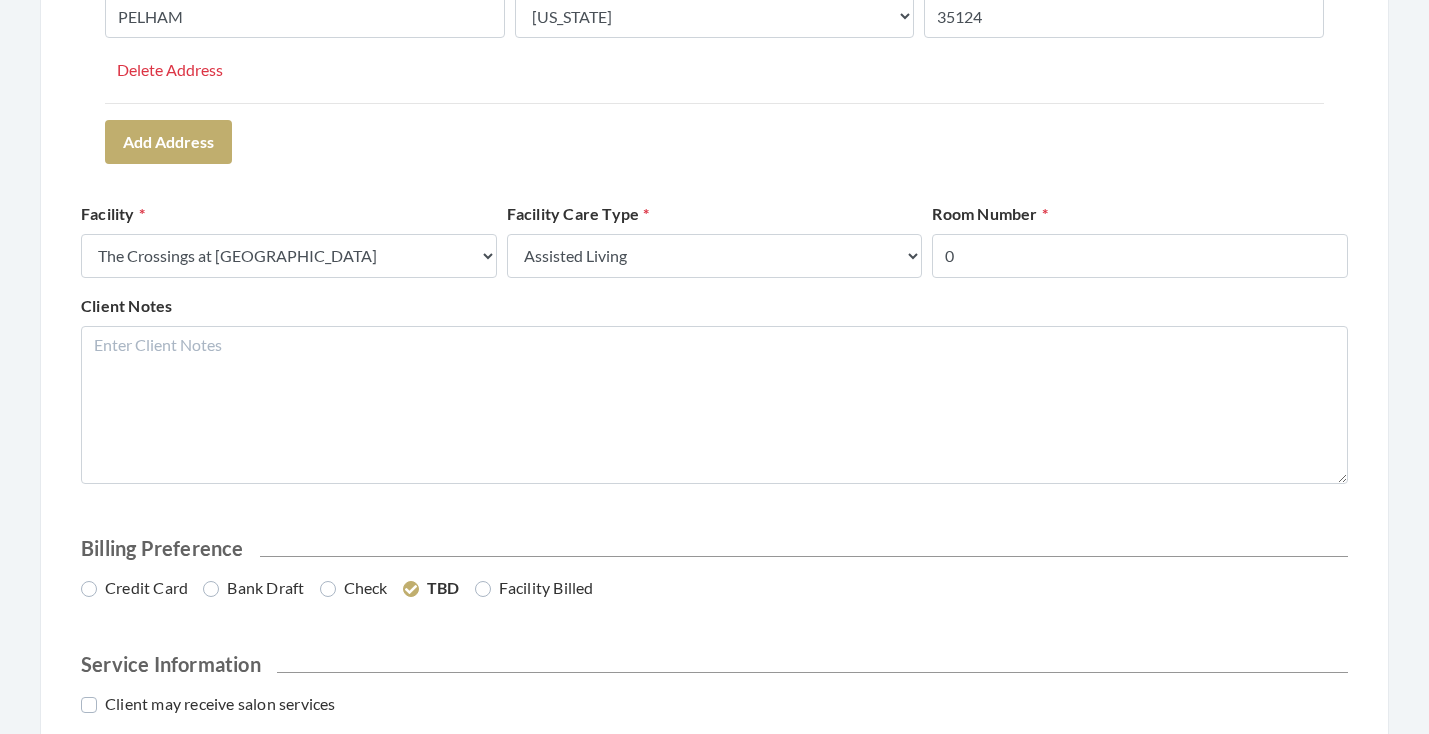 click on "Address Type   Select One...   Office Address   Home Address   Billing Address   Primary Address     Set this address as the primary address   Address   253 GREY OAKS DRIVE   Address 2     City   PELHAM   State   Select One...   Alabama   Alaska   American Samoa   Arizona   Arkansas   California   Colorado   Connecticut   Delaware   District Of Columbia   Federated States Of Micronesia   Florida   Georgia   Guam Gu   Hawaii   Idaho   Illinois   Indiana   Iowa   Kansas   Kentucky   Louisiana   Maine   Marshall Islands   Maryland   Massachusetts   Michigan   Minnesota   Mississippi   Missouri   Montana   Nebraska   Nevada   New Hampshire   New Jersey   New Mexico   New York   North Carolina   North Dakota   Northern Mariana Islands   Ohio   Oklahoma   Oregon   Palau   Pennsylvania   Puerto Rico   Rhode Island   South Carolina   South Dakota   Tennessee   Texas   Utah   Vermont   Virgin Islands   Virginia   Washington   West Virginia   Wisconsin   Wyoming   Zipcode   35124   Delete Address   Add Address" at bounding box center (714, -30) 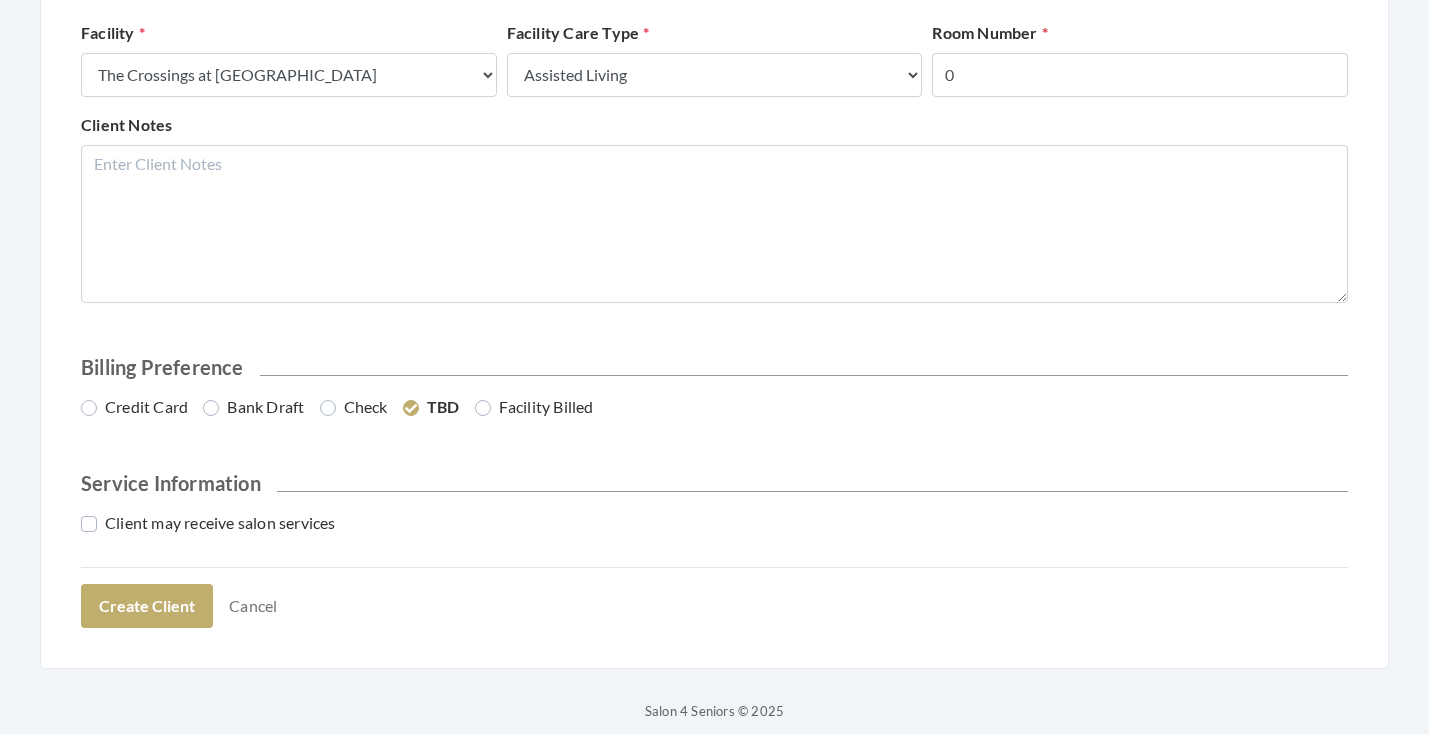 scroll, scrollTop: 892, scrollLeft: 0, axis: vertical 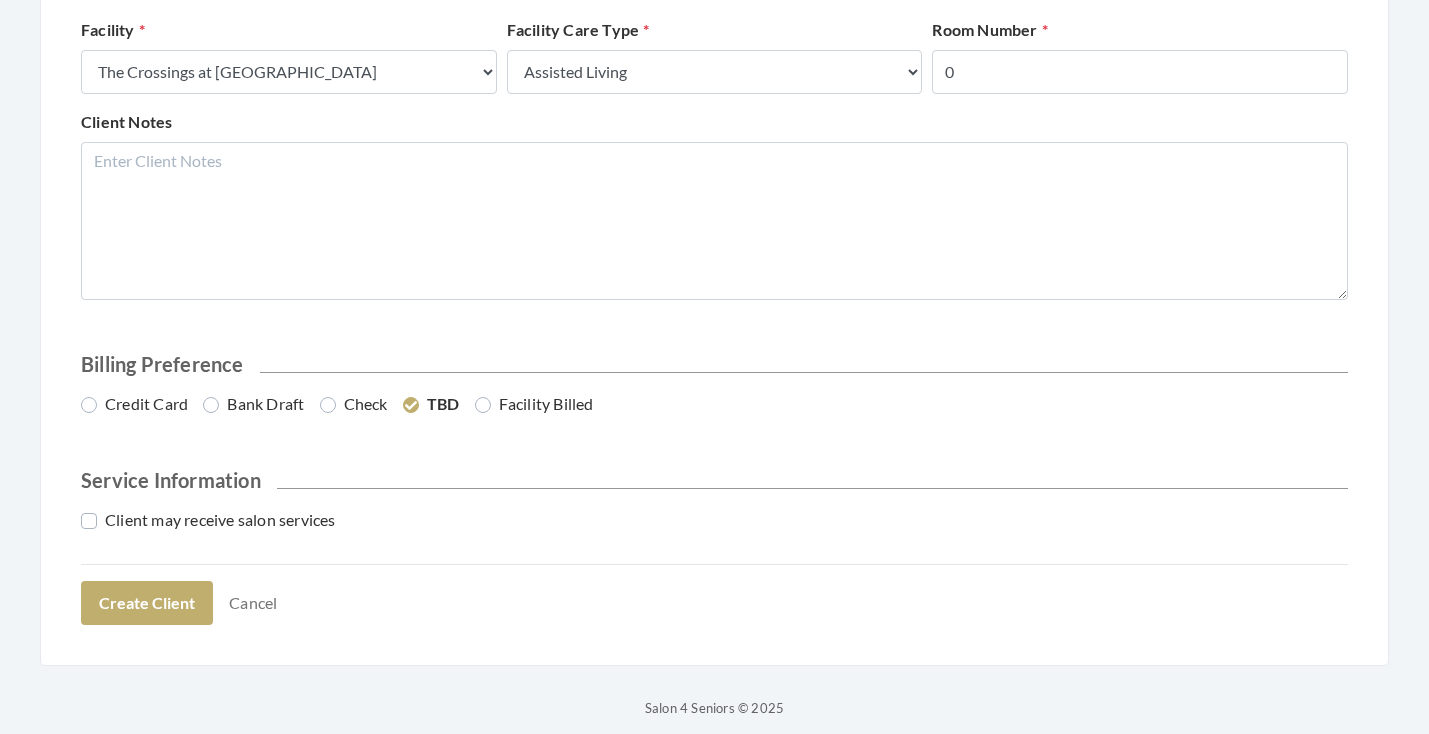 click on "Credit Card" at bounding box center [134, 404] 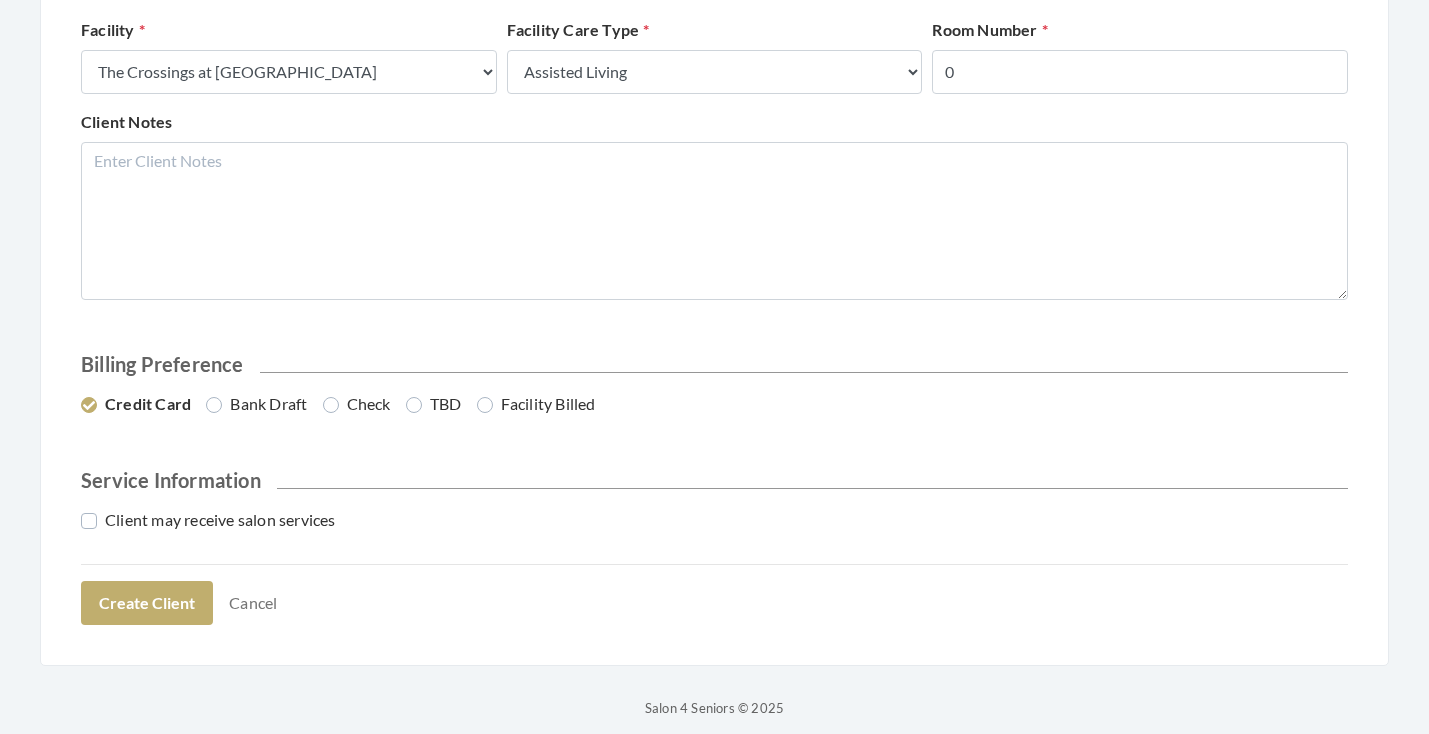 click on "Client Information     First Name   NORMA   Last Name   COOK   Email Address   SBLACK2022@GMAIL.COM   Phone Number   2059992180   User Address(es)     Address Type   Select One...   Office Address   Home Address   Billing Address   Primary Address     Set this address as the primary address   Address   253 GREY OAKS DRIVE   Address 2     City   PELHAM   State   Select One...   Alabama   Alaska   American Samoa   Arizona   Arkansas   California   Colorado   Connecticut   Delaware   District Of Columbia   Federated States Of Micronesia   Florida   Georgia   Guam Gu   Hawaii   Idaho   Illinois   Indiana   Iowa   Kansas   Kentucky   Louisiana   Maine   Marshall Islands   Maryland   Massachusetts   Michigan   Minnesota   Mississippi   Missouri   Montana   Nebraska   Nevada   New Hampshire   New Jersey   New Mexico   New York   North Carolina   North Dakota   Northern Mariana Islands   Ohio   Oklahoma   Oregon   Palau   Pennsylvania   Puerto Rico   Rhode Island   South Carolina   South Dakota   Tennessee   Texas" at bounding box center (714, -24) 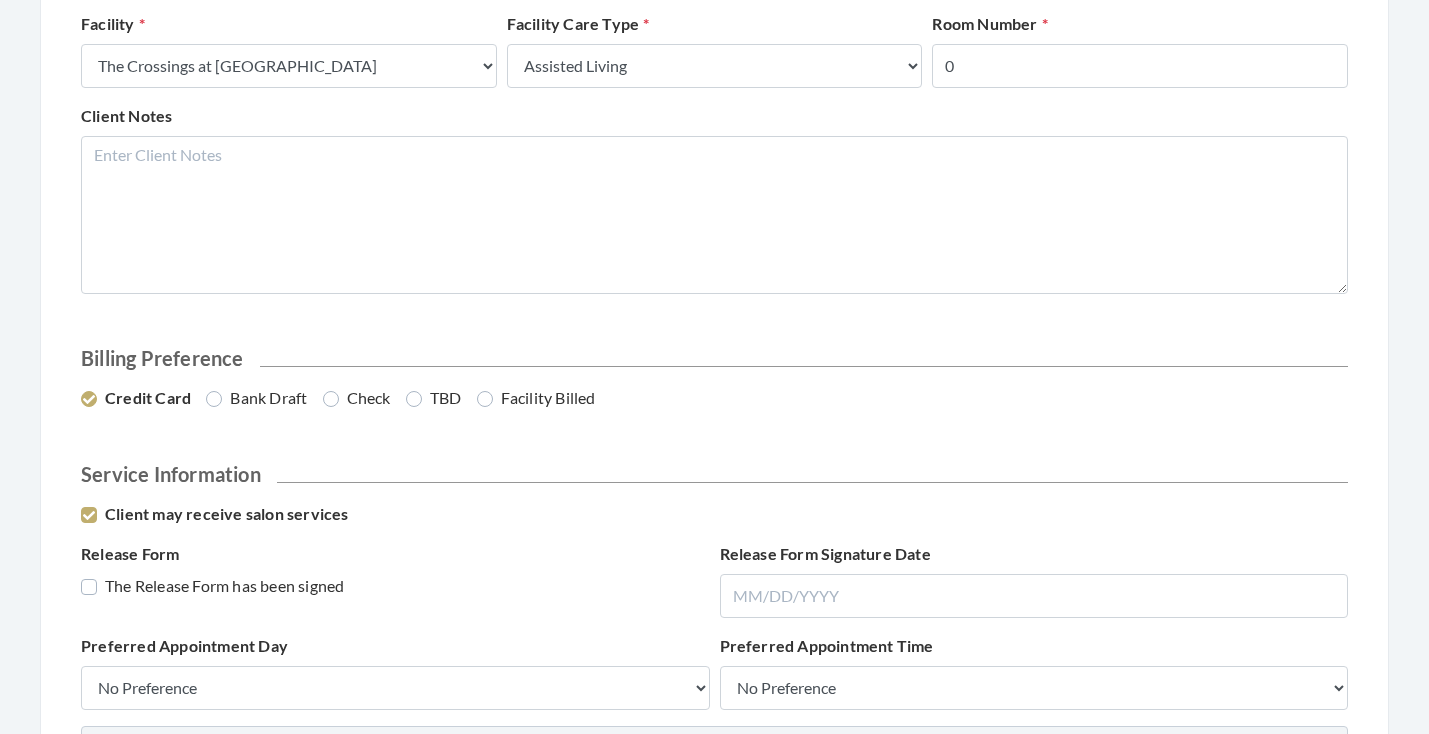 click on "The Release Form has been signed" at bounding box center (212, 586) 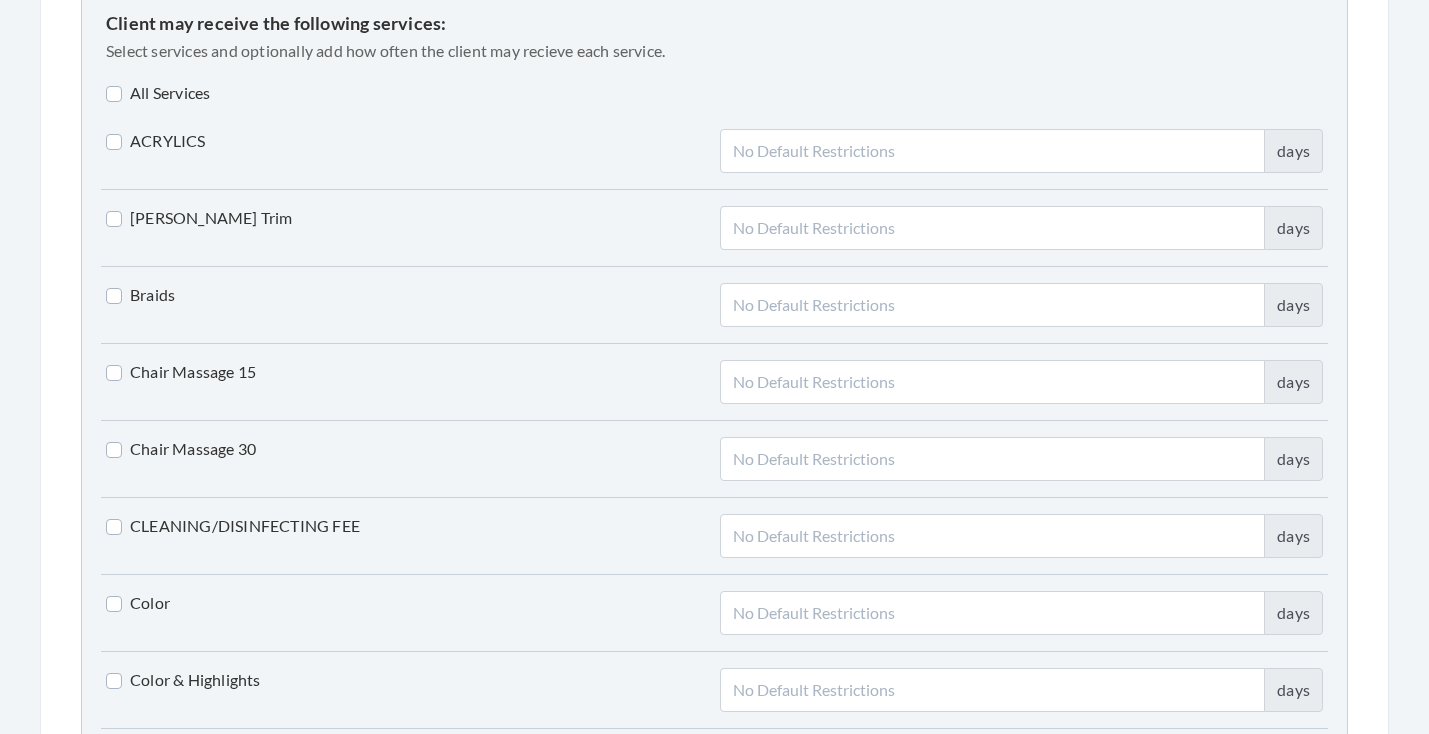 click on "All Services" at bounding box center [158, 93] 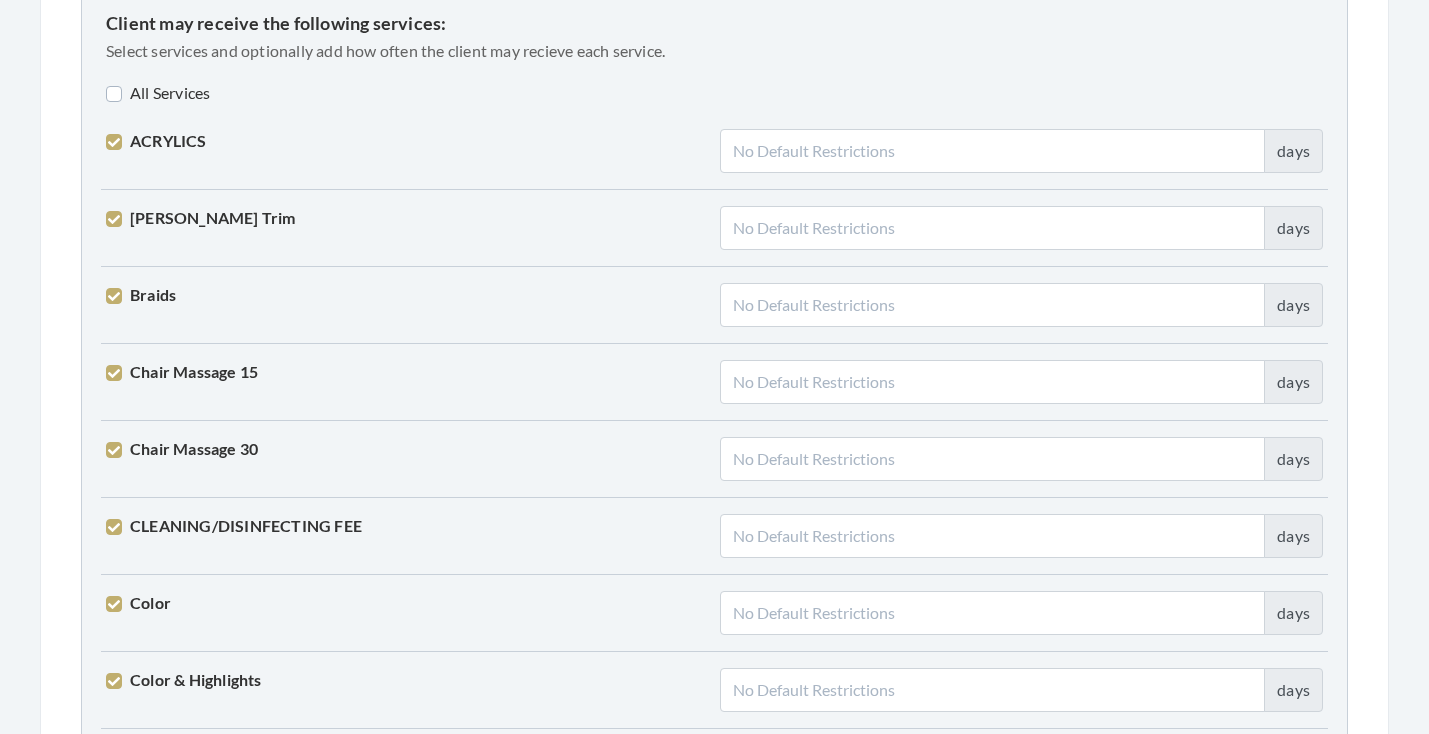 checkbox on "true" 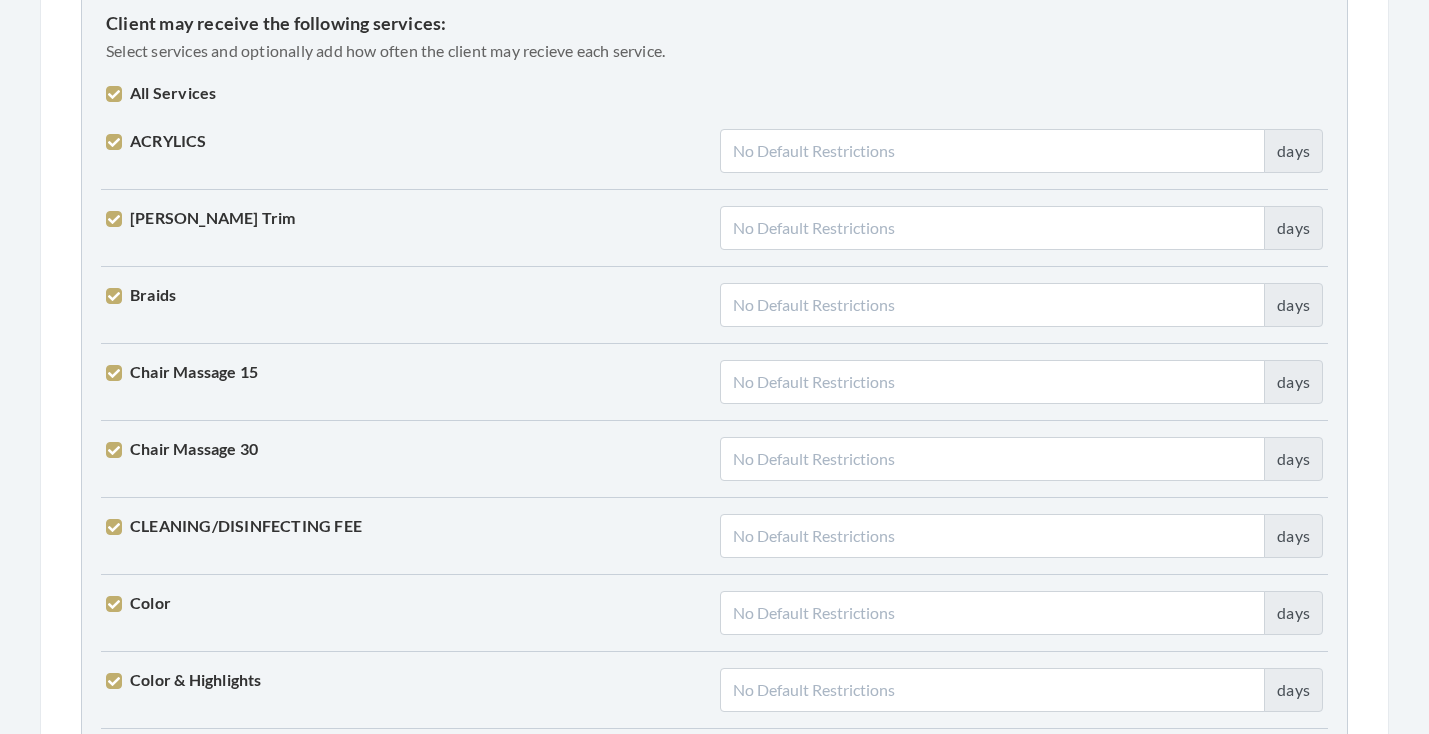 checkbox on "true" 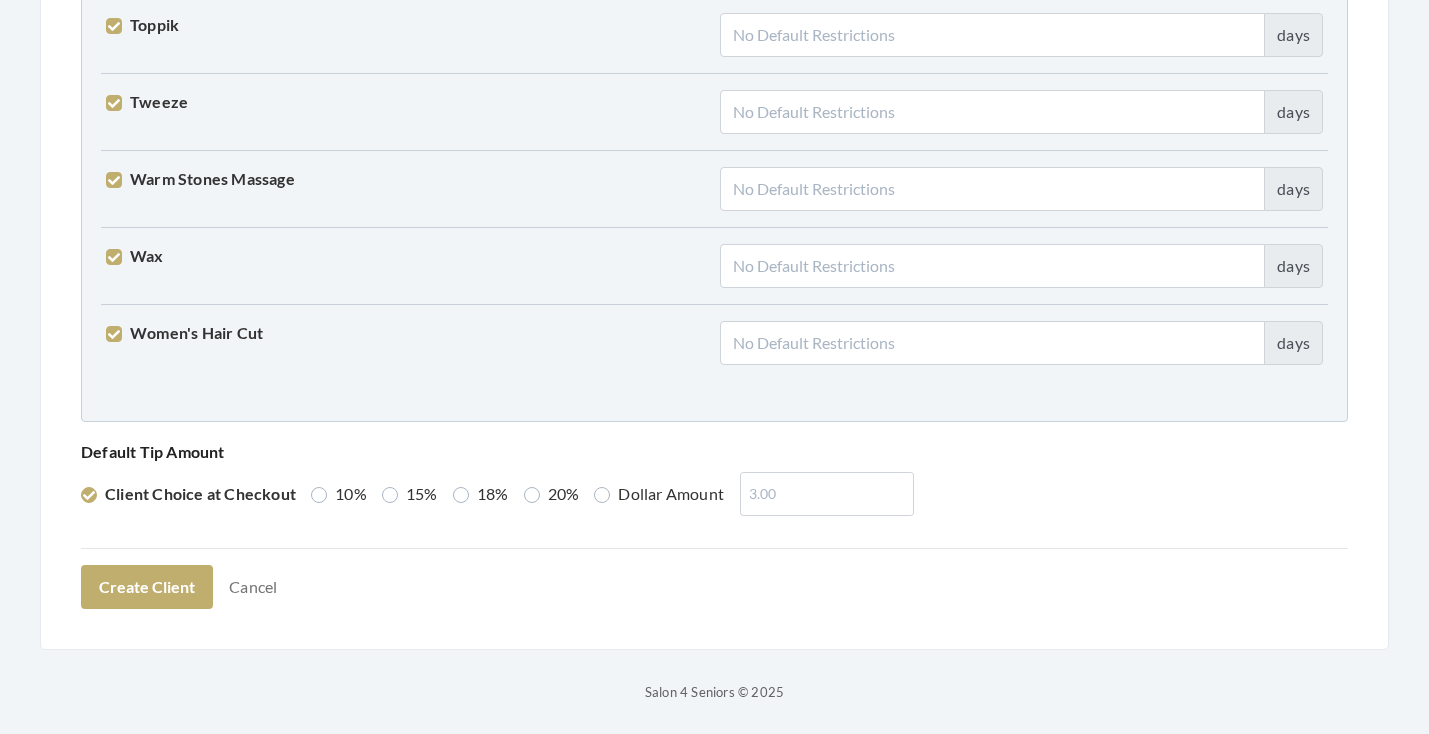 scroll, scrollTop: 5066, scrollLeft: 0, axis: vertical 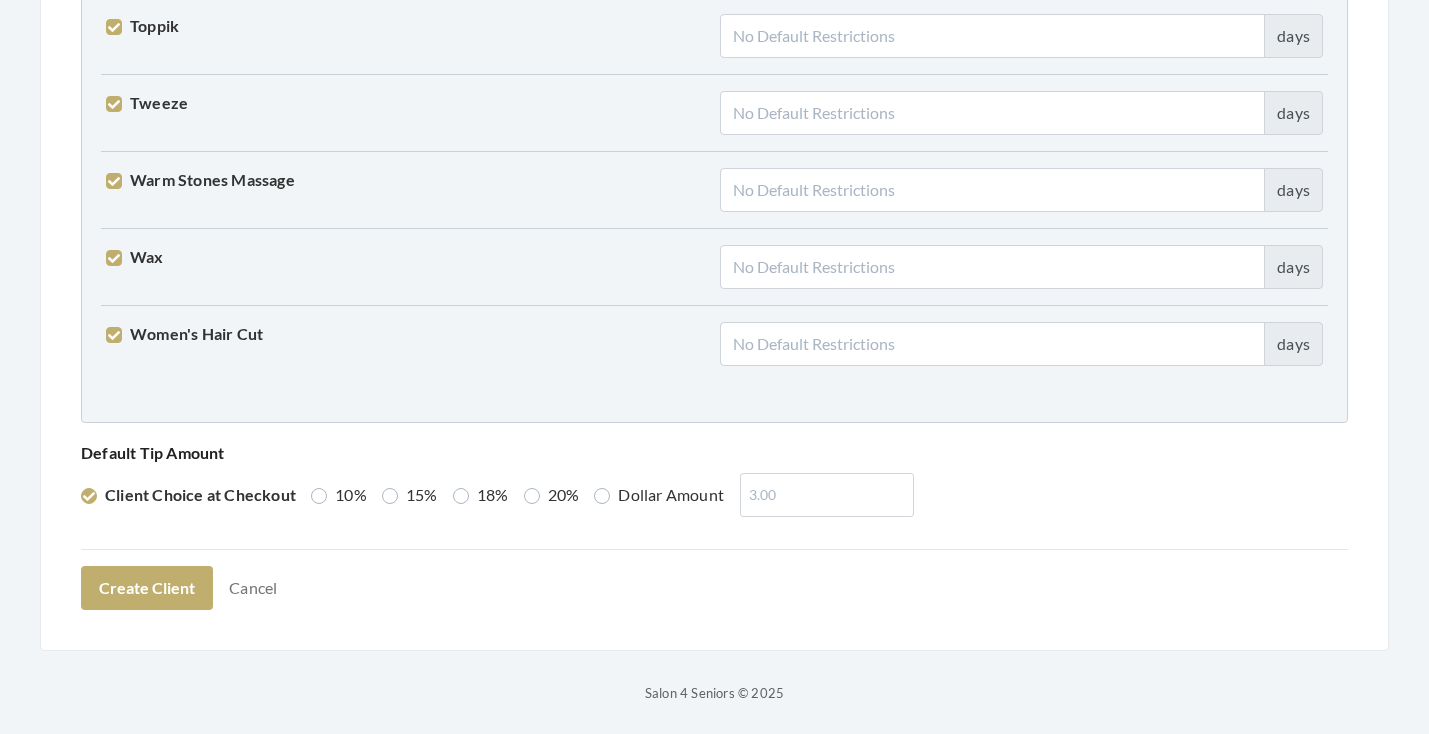 click on "Default Tip Amount     Client Choice at Checkout     10%     15%     18%     20%     Dollar Amount" at bounding box center (714, 478) 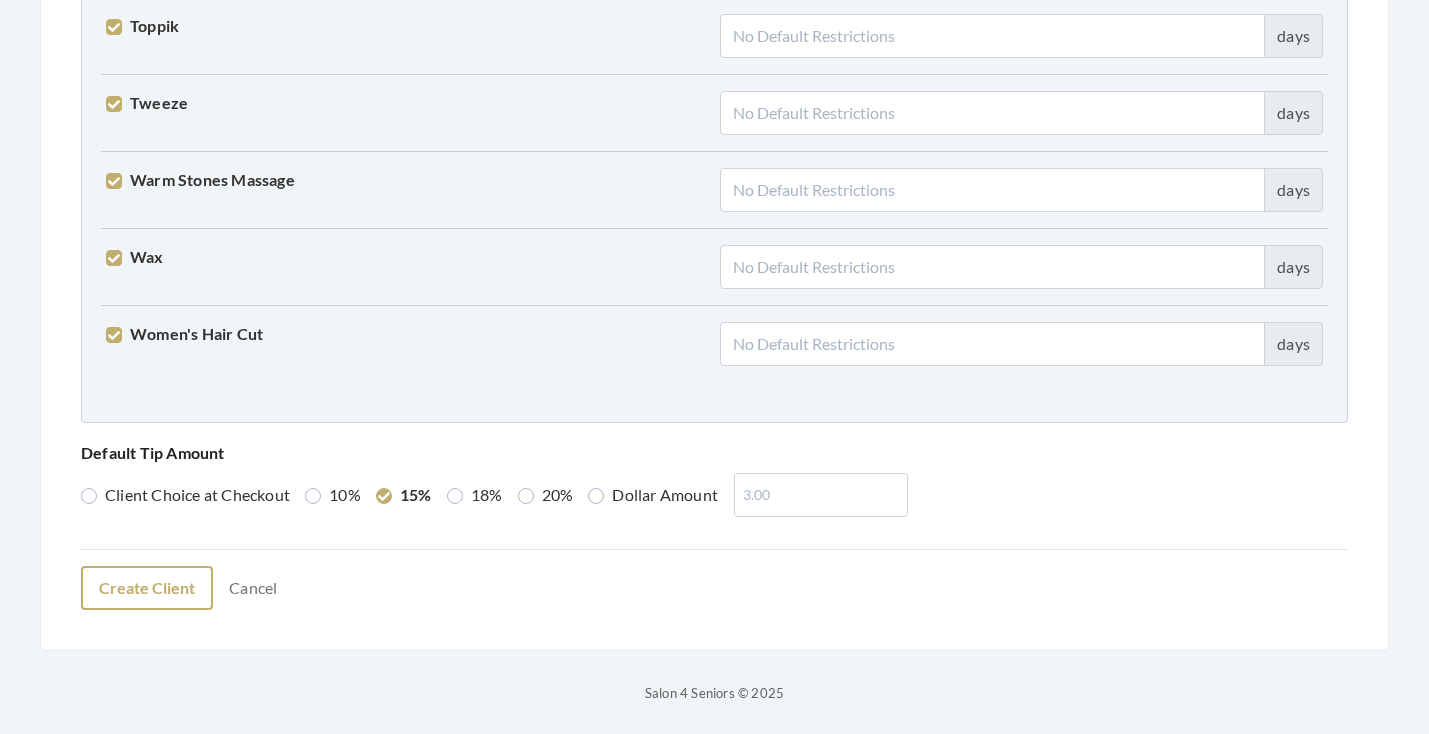 click on "Create Client" at bounding box center [147, 588] 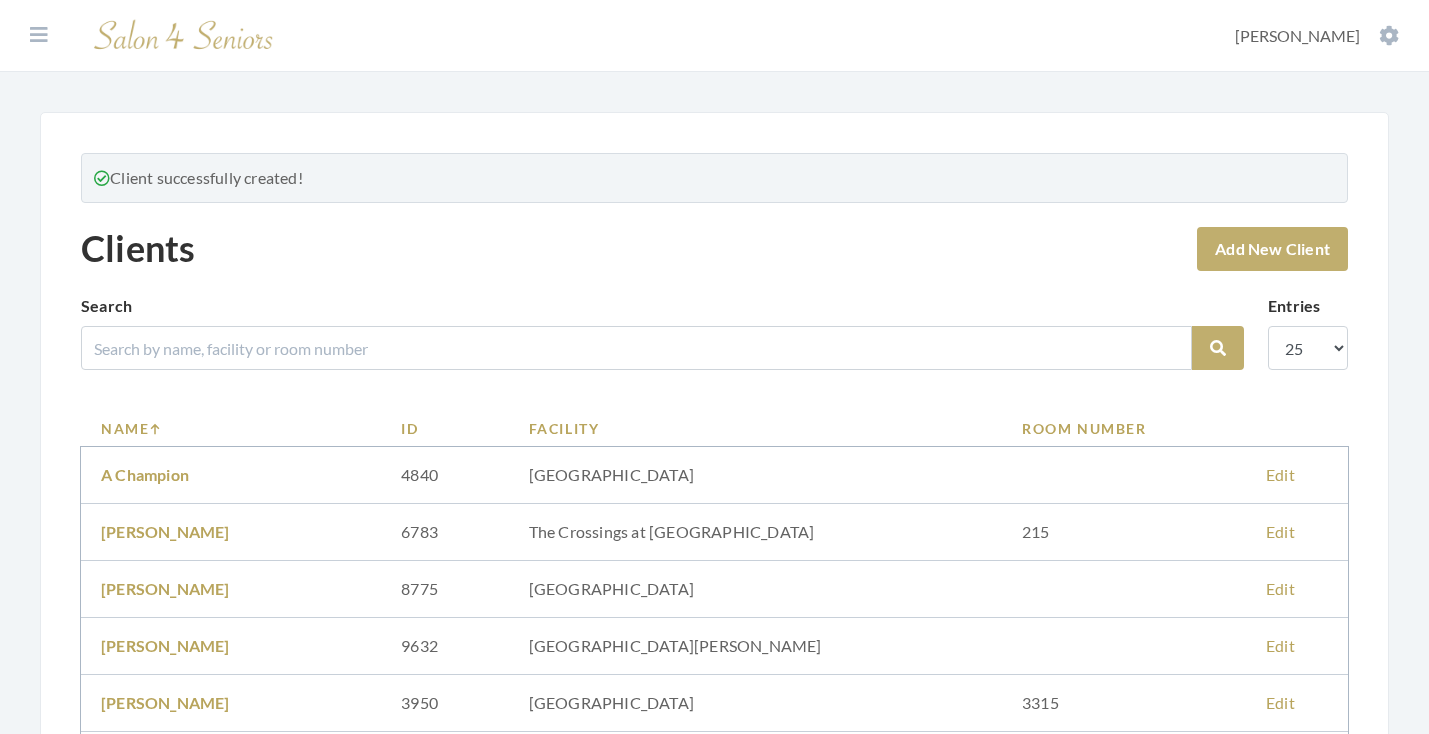 scroll, scrollTop: 0, scrollLeft: 0, axis: both 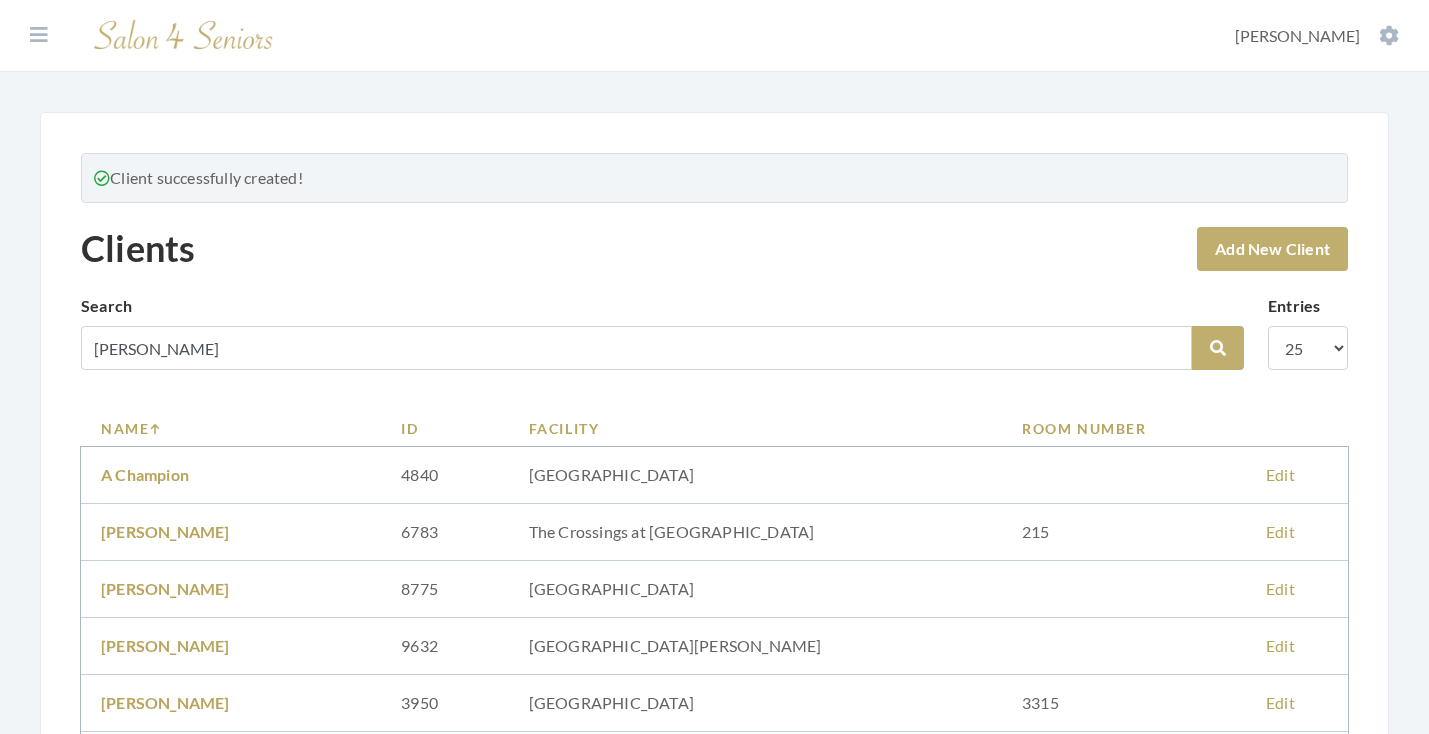 type on "[PERSON_NAME]" 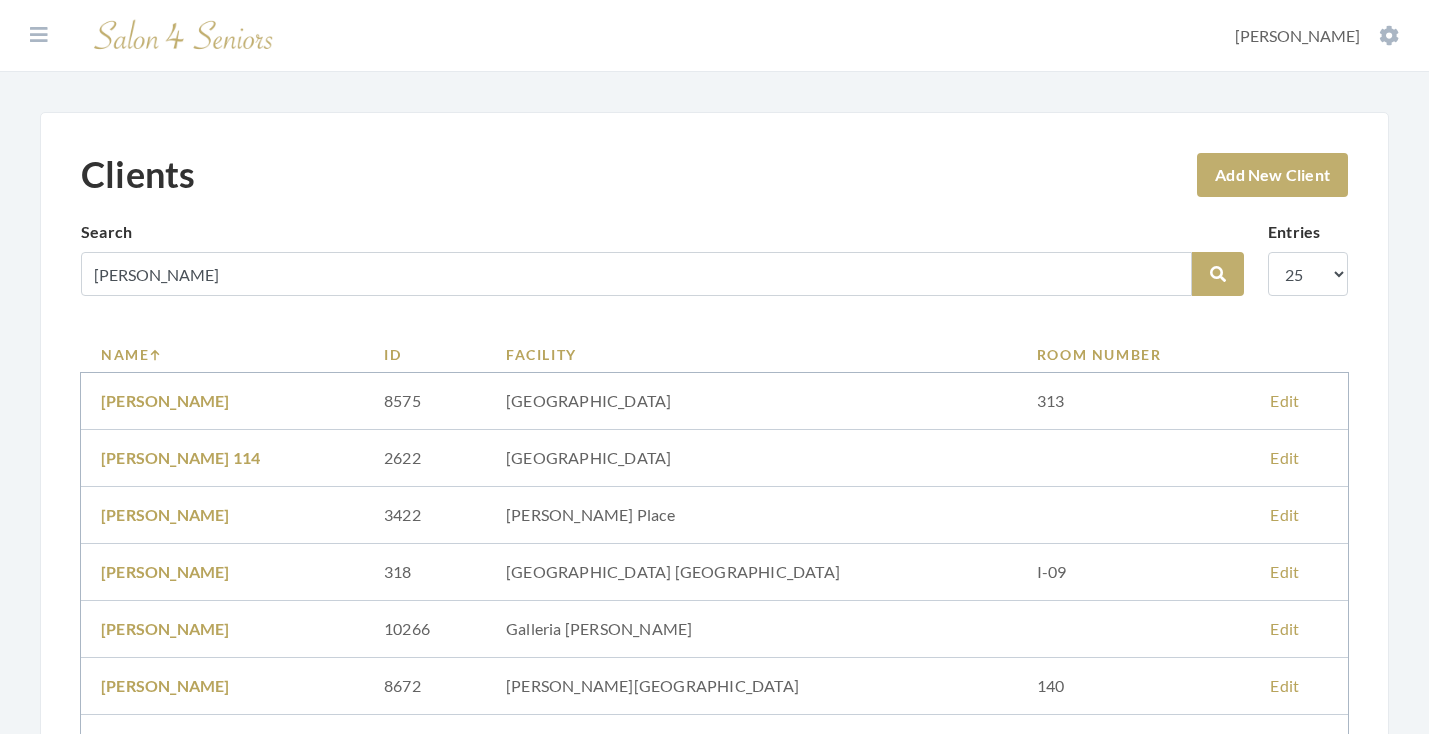 scroll, scrollTop: 0, scrollLeft: 0, axis: both 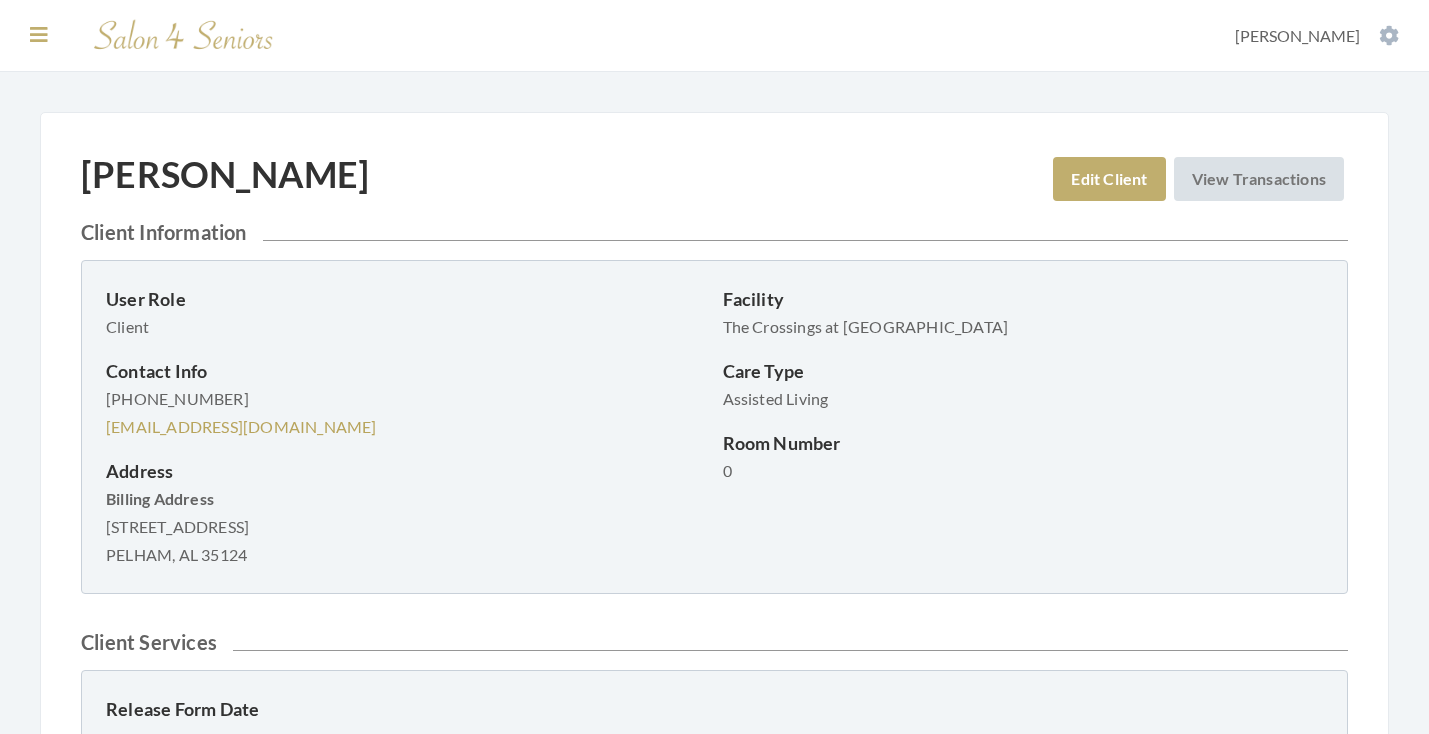 click at bounding box center [39, 35] 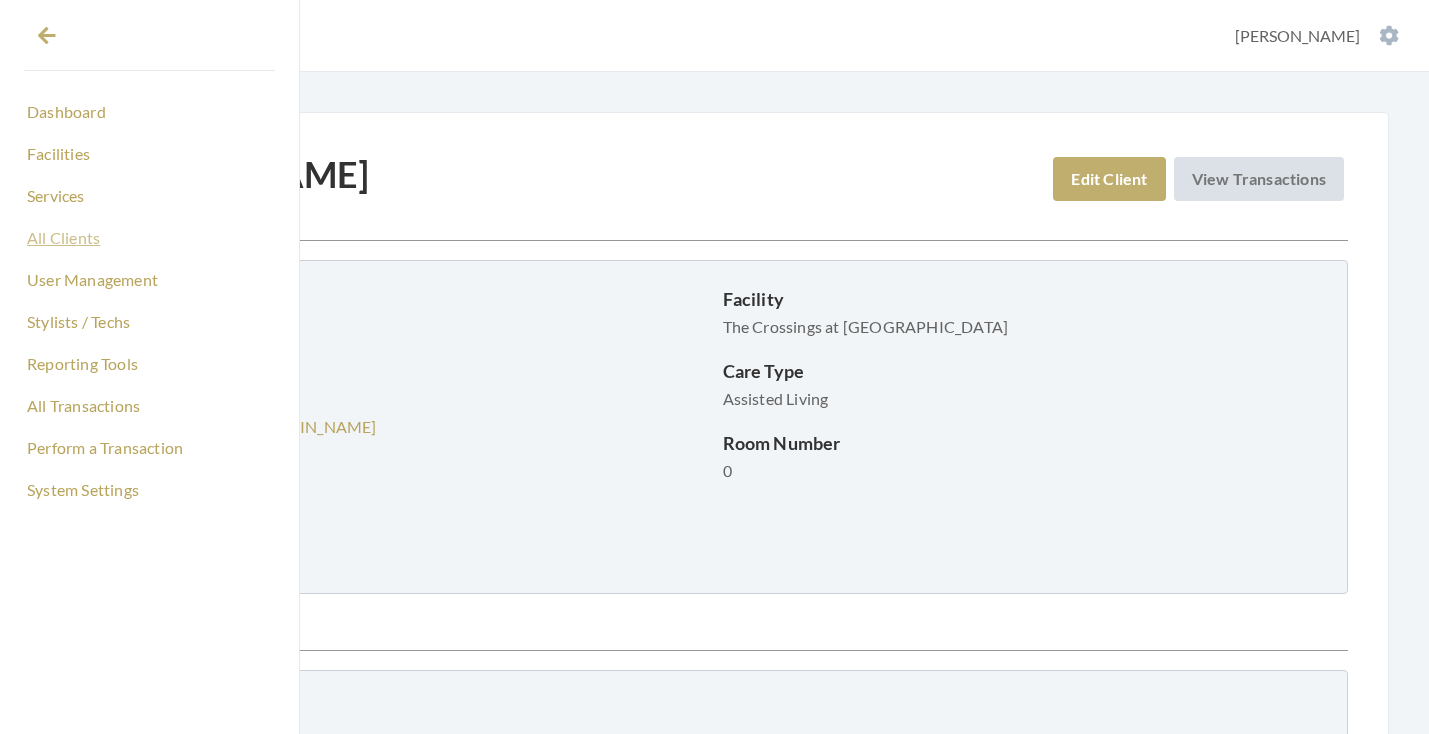 click on "All Clients" at bounding box center (149, 238) 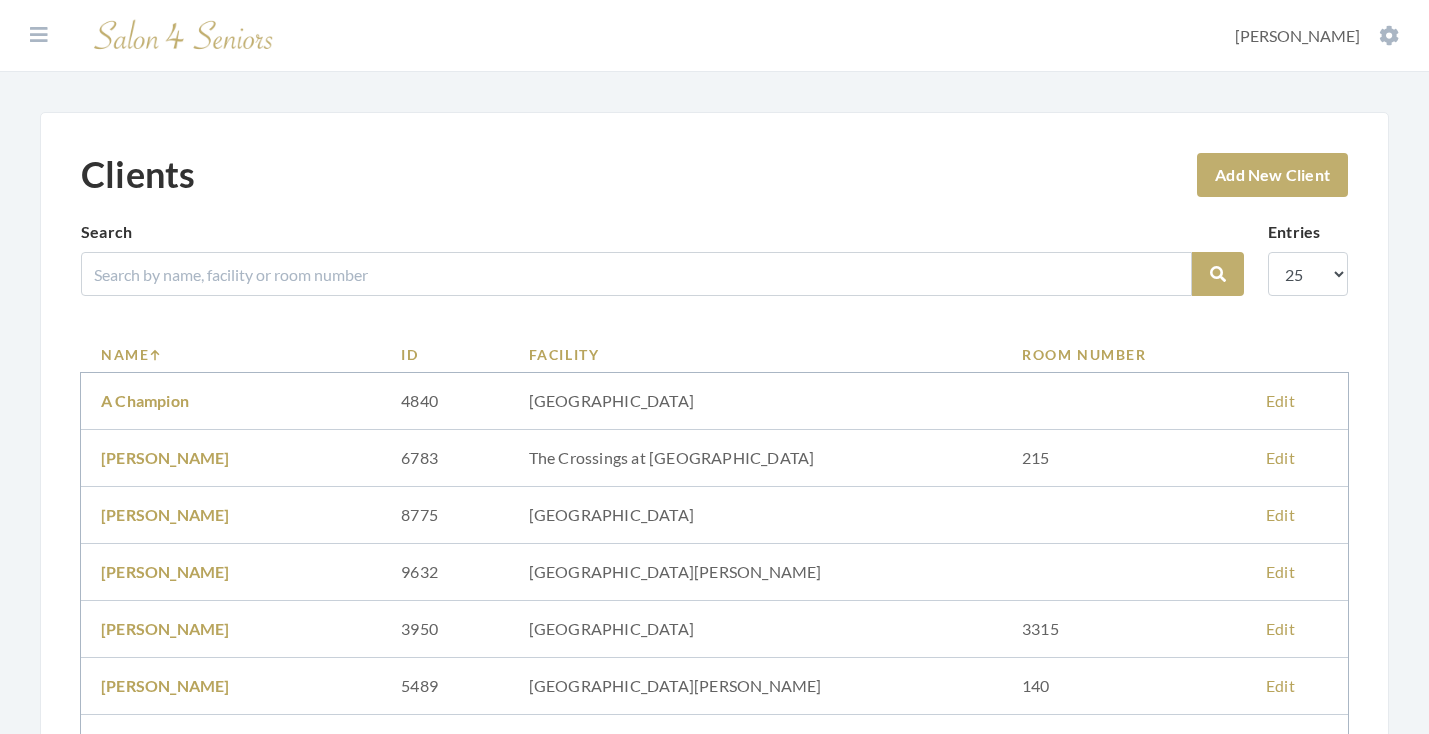 scroll, scrollTop: 0, scrollLeft: 0, axis: both 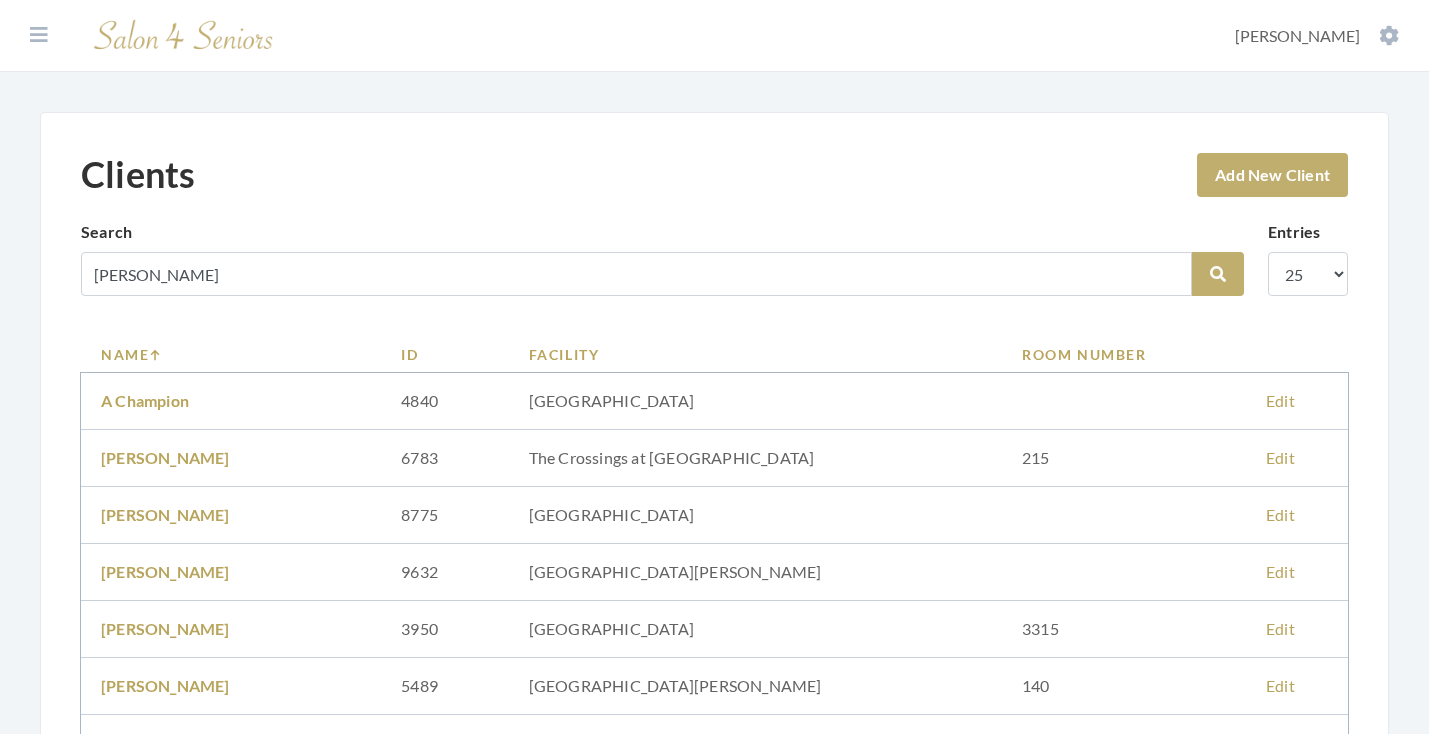 click on "[PERSON_NAME]" at bounding box center (636, 274) 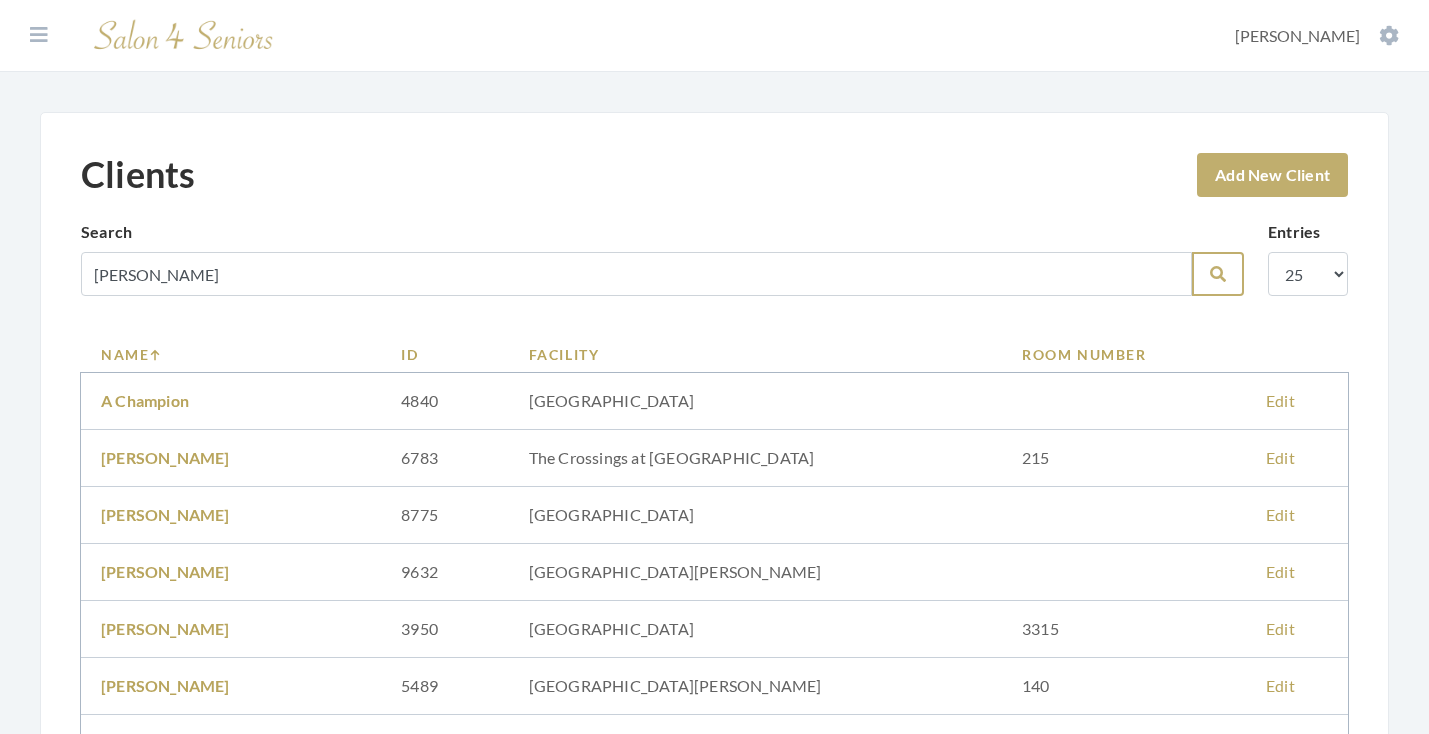 type on "[PERSON_NAME]" 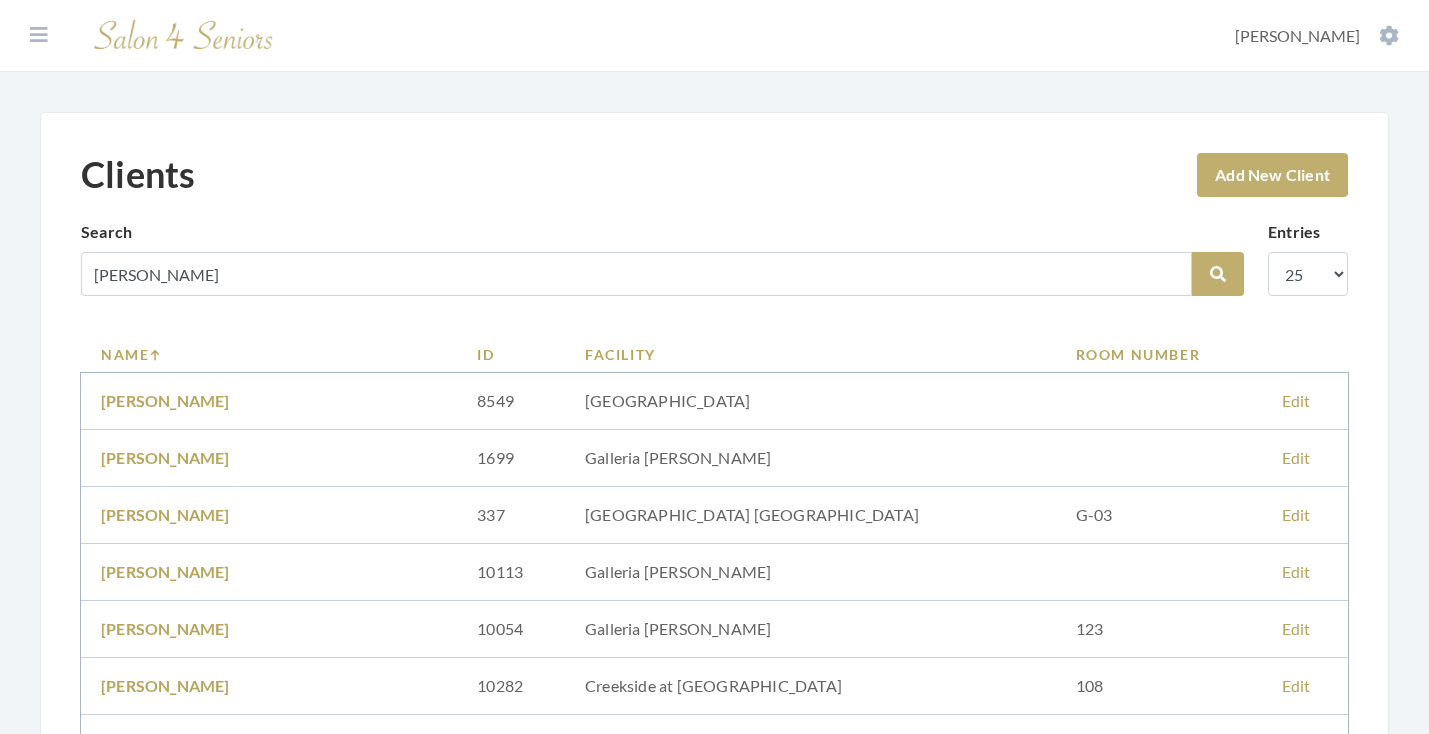 scroll, scrollTop: 0, scrollLeft: 0, axis: both 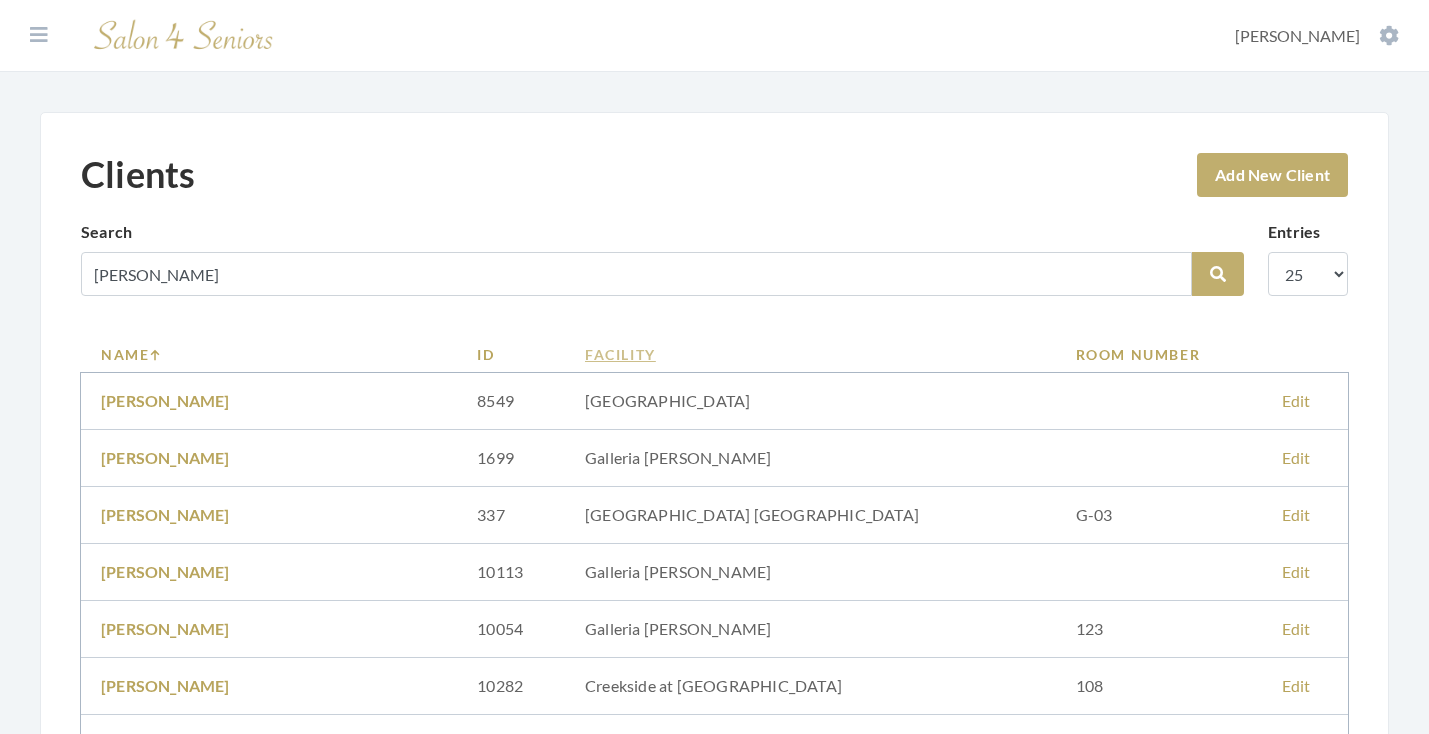 click on "Facility" at bounding box center (810, 354) 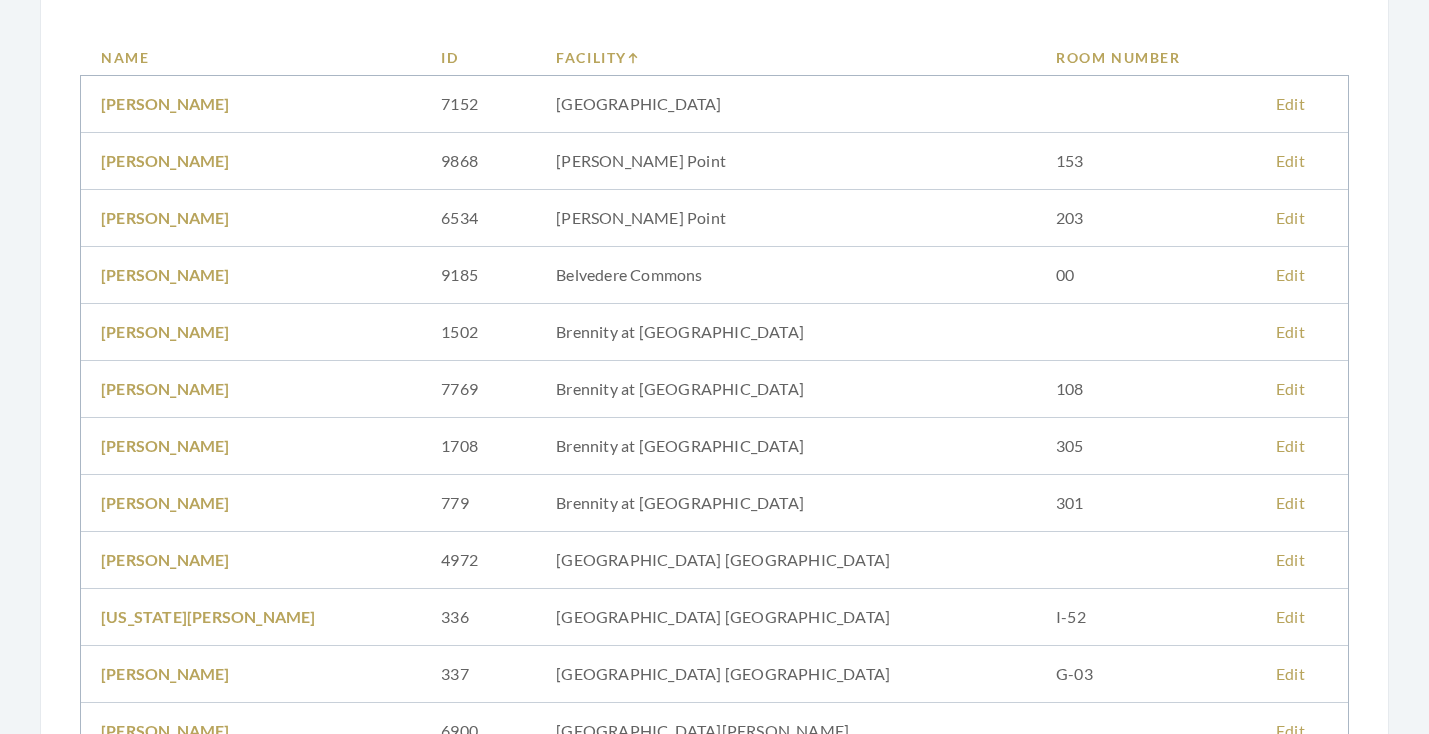 scroll, scrollTop: 307, scrollLeft: 0, axis: vertical 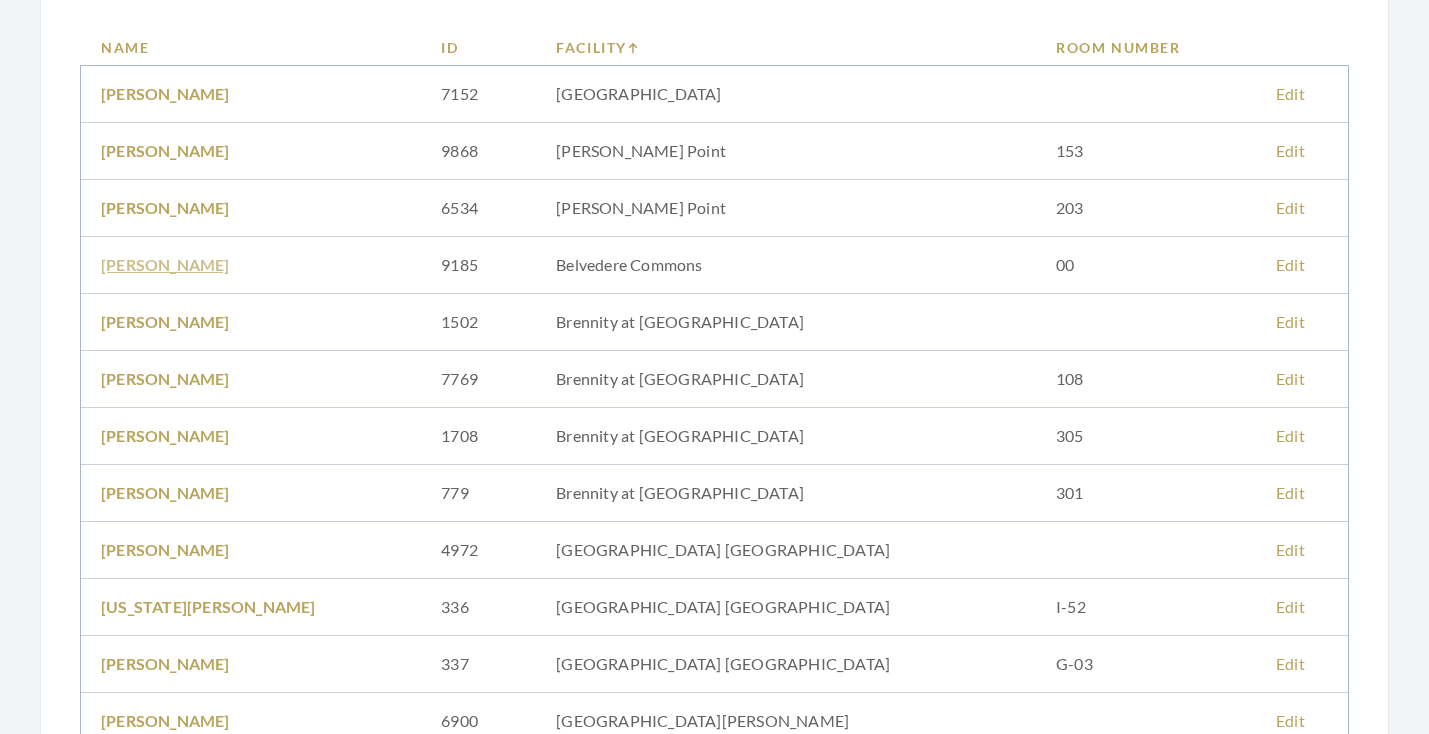 click on "[PERSON_NAME]" at bounding box center (165, 264) 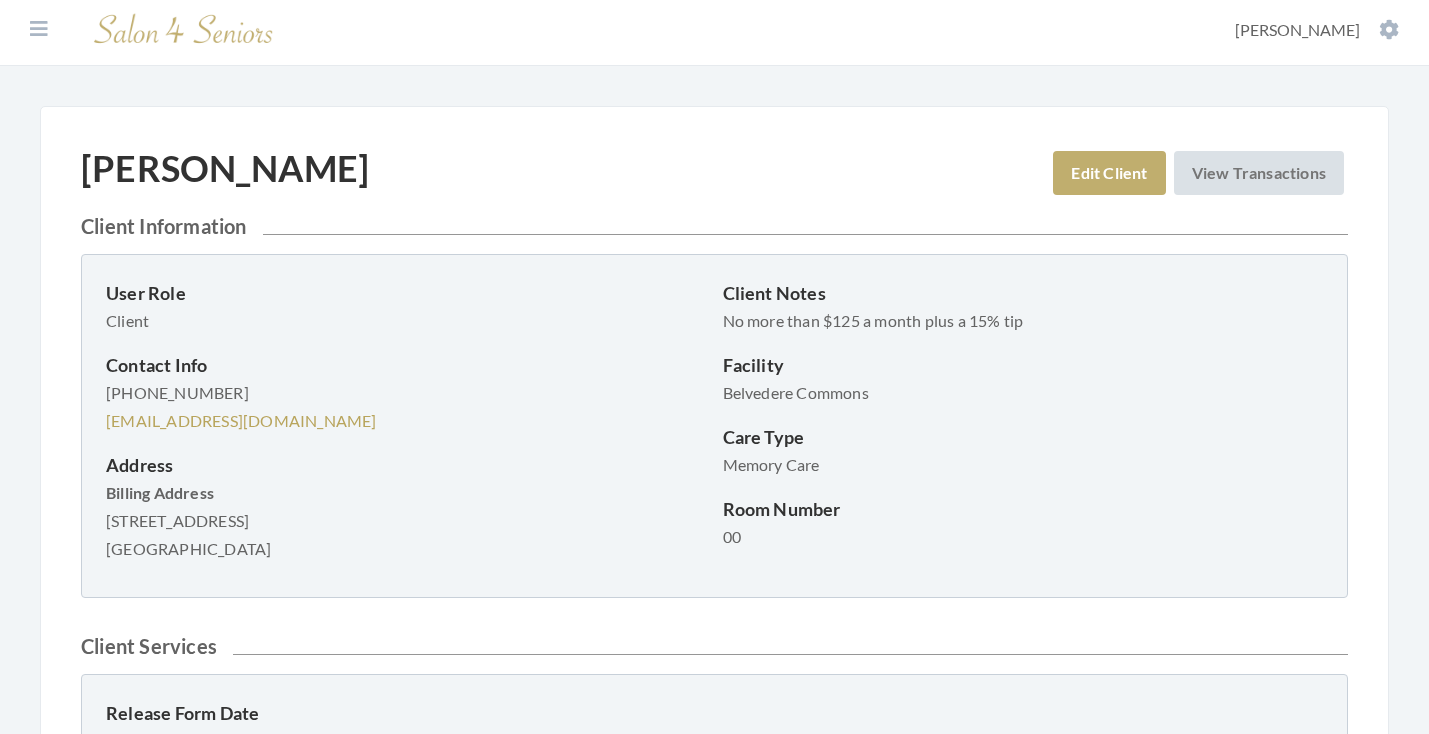 scroll, scrollTop: 0, scrollLeft: 0, axis: both 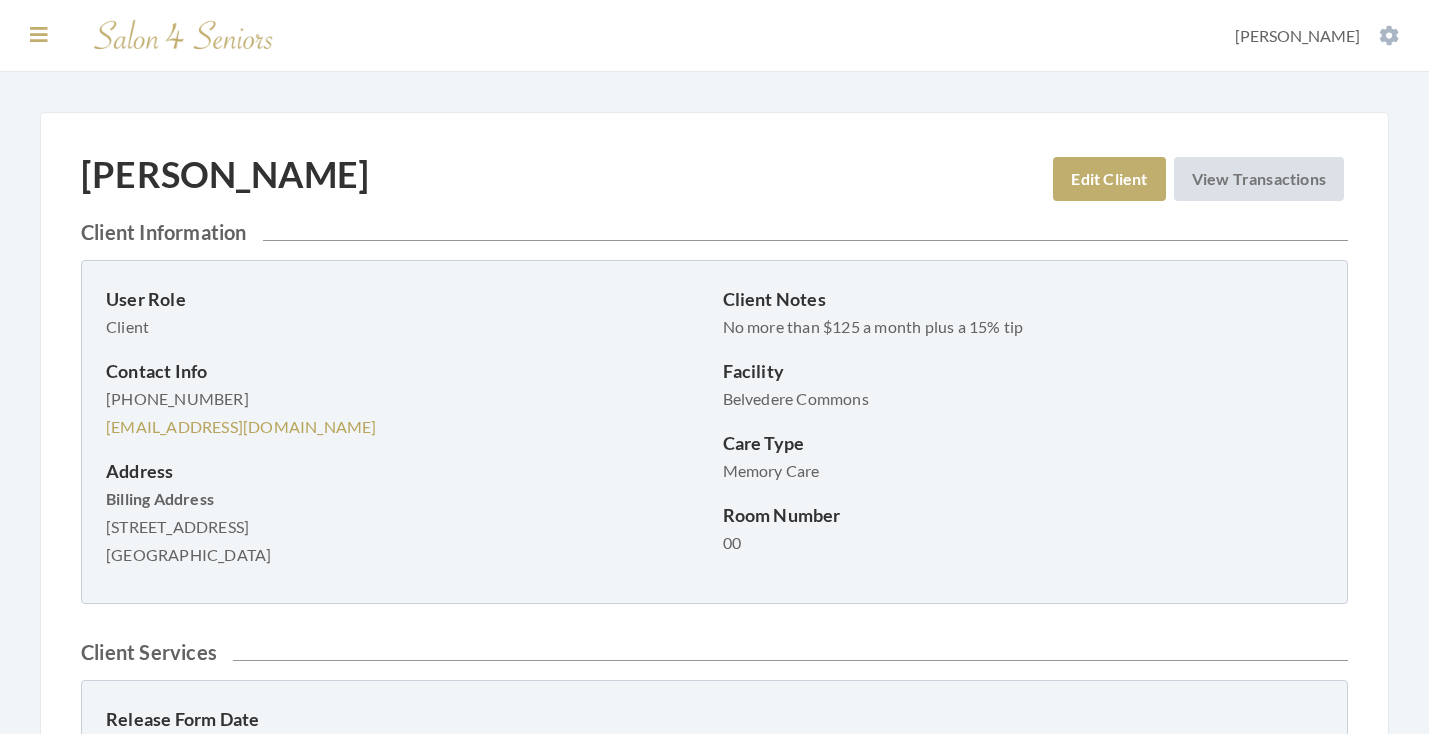 click at bounding box center (39, 35) 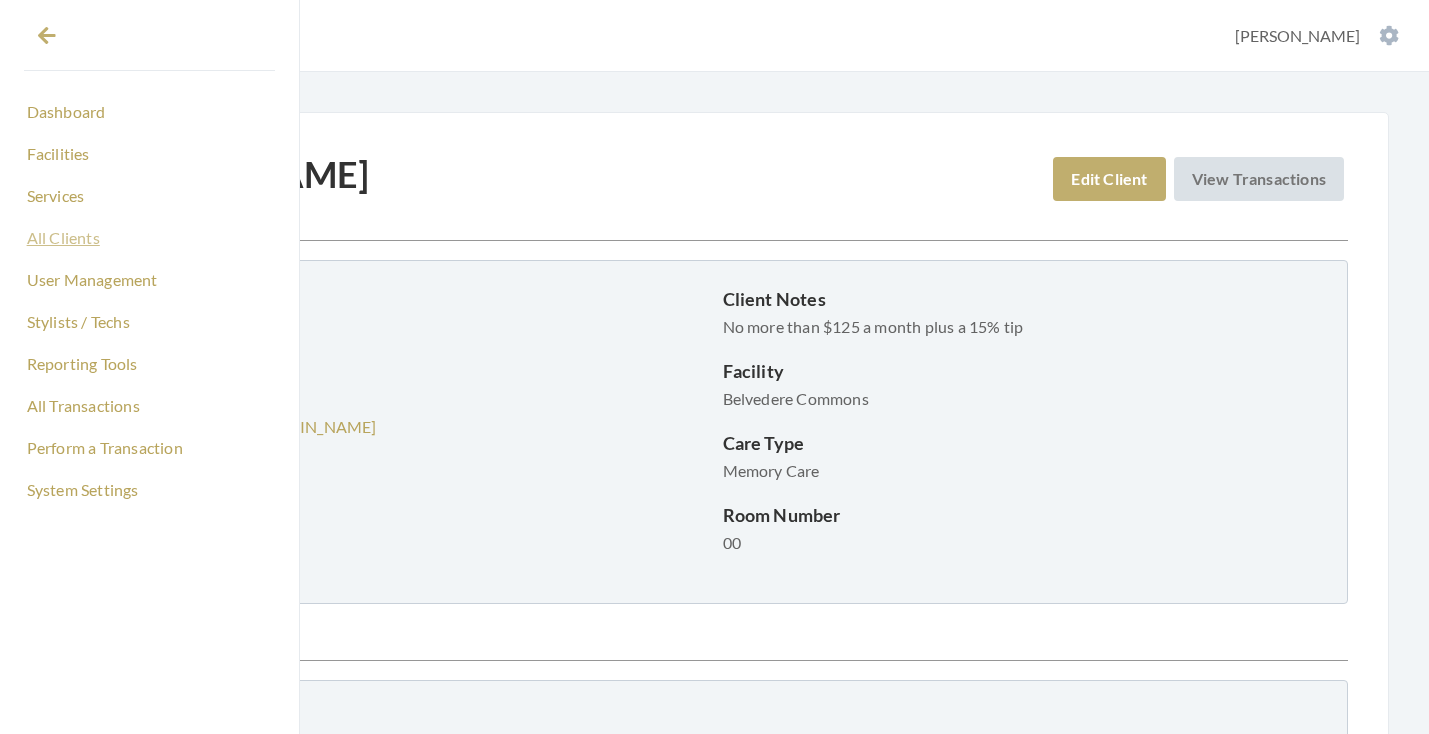 click on "All Clients" at bounding box center (149, 238) 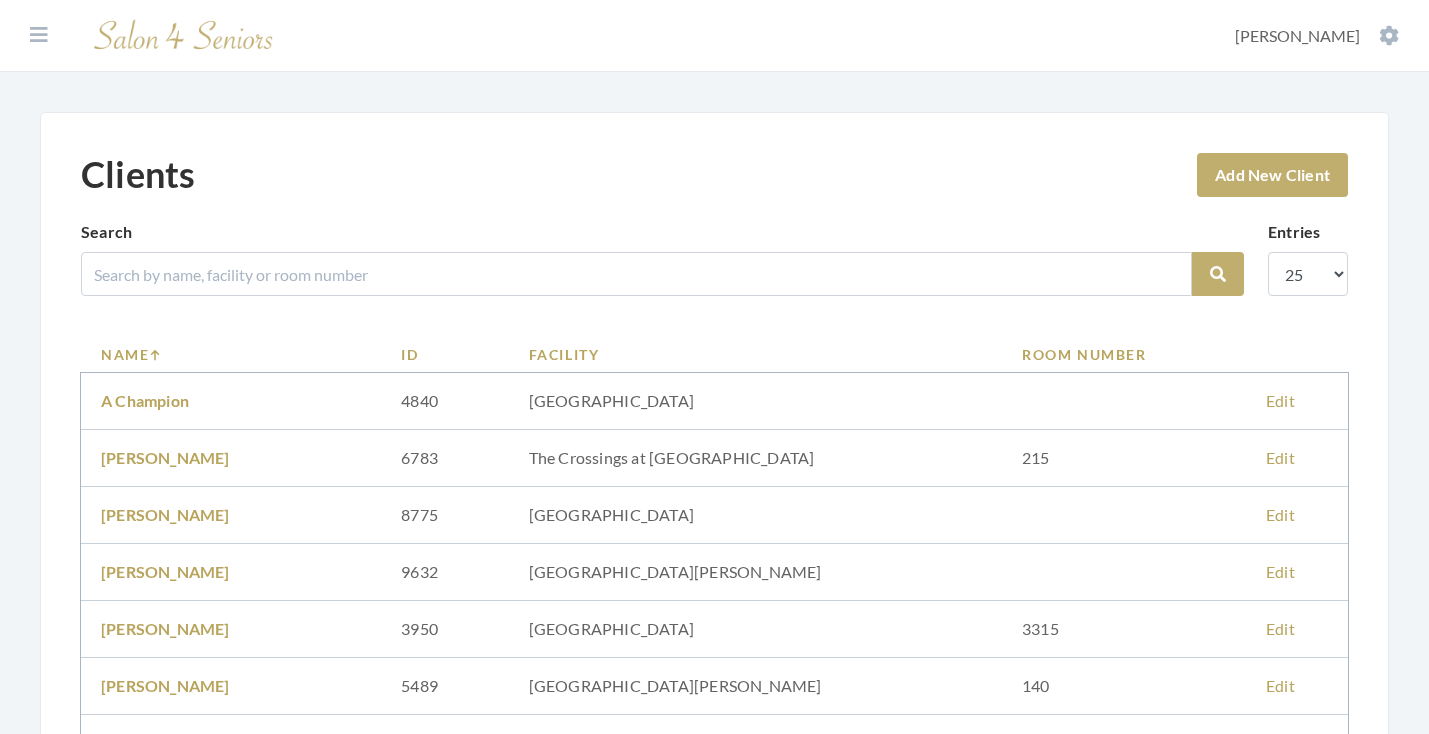 scroll, scrollTop: 0, scrollLeft: 0, axis: both 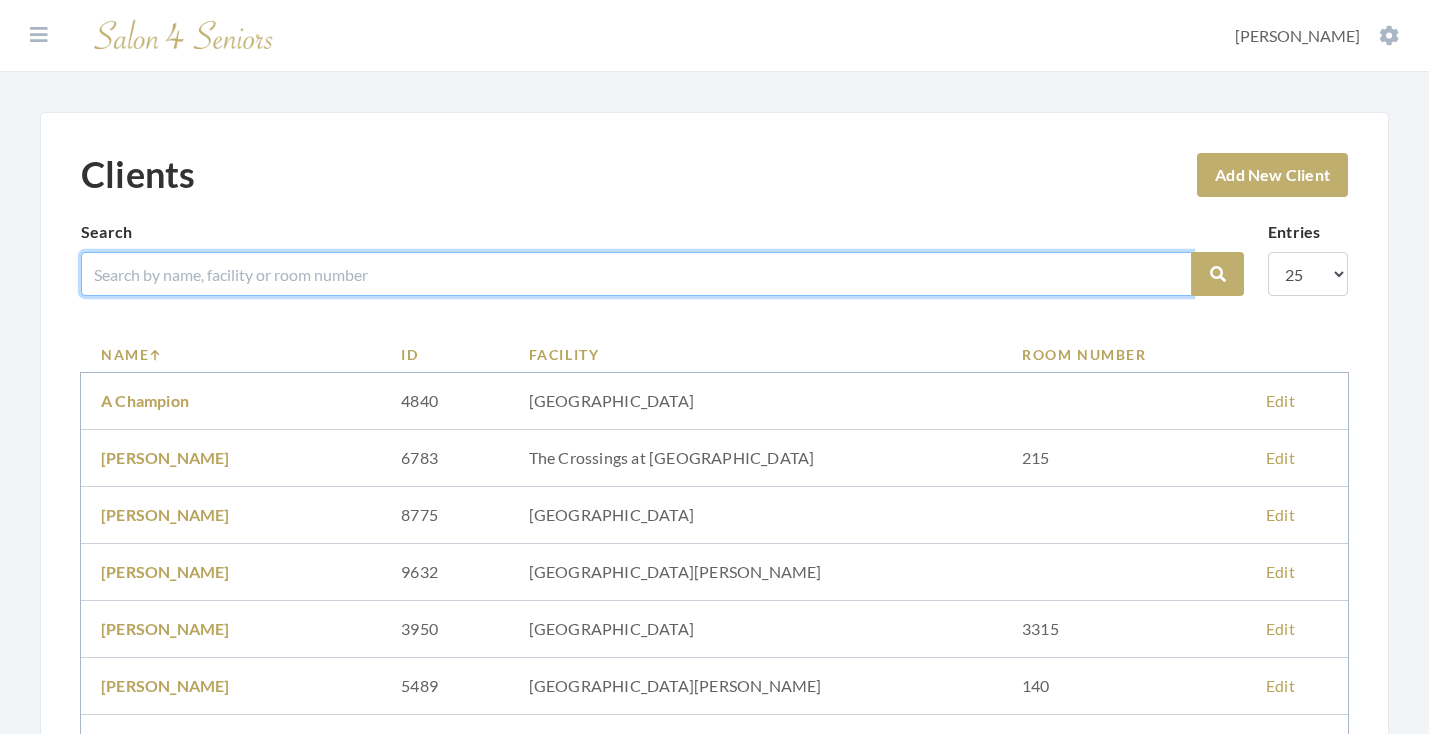 click at bounding box center [636, 274] 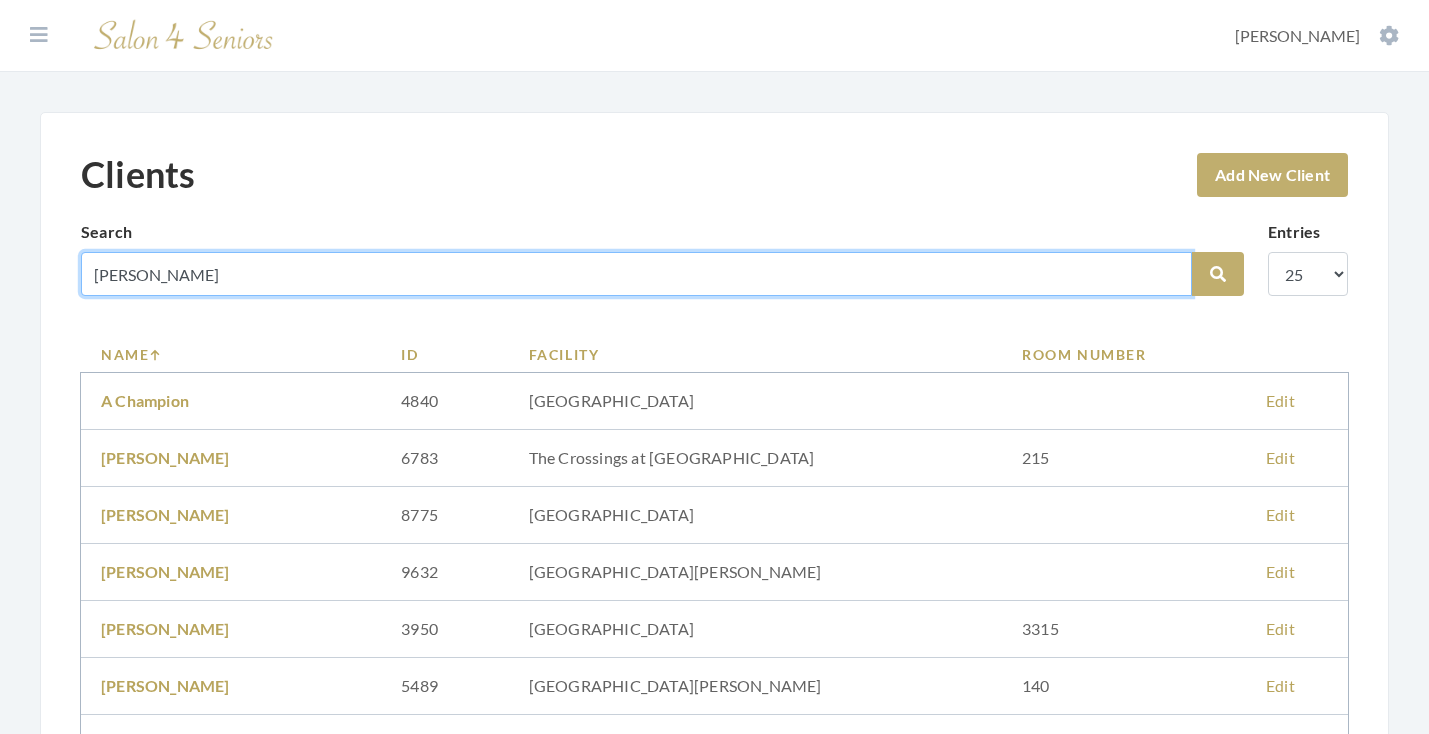 type on "[PERSON_NAME]" 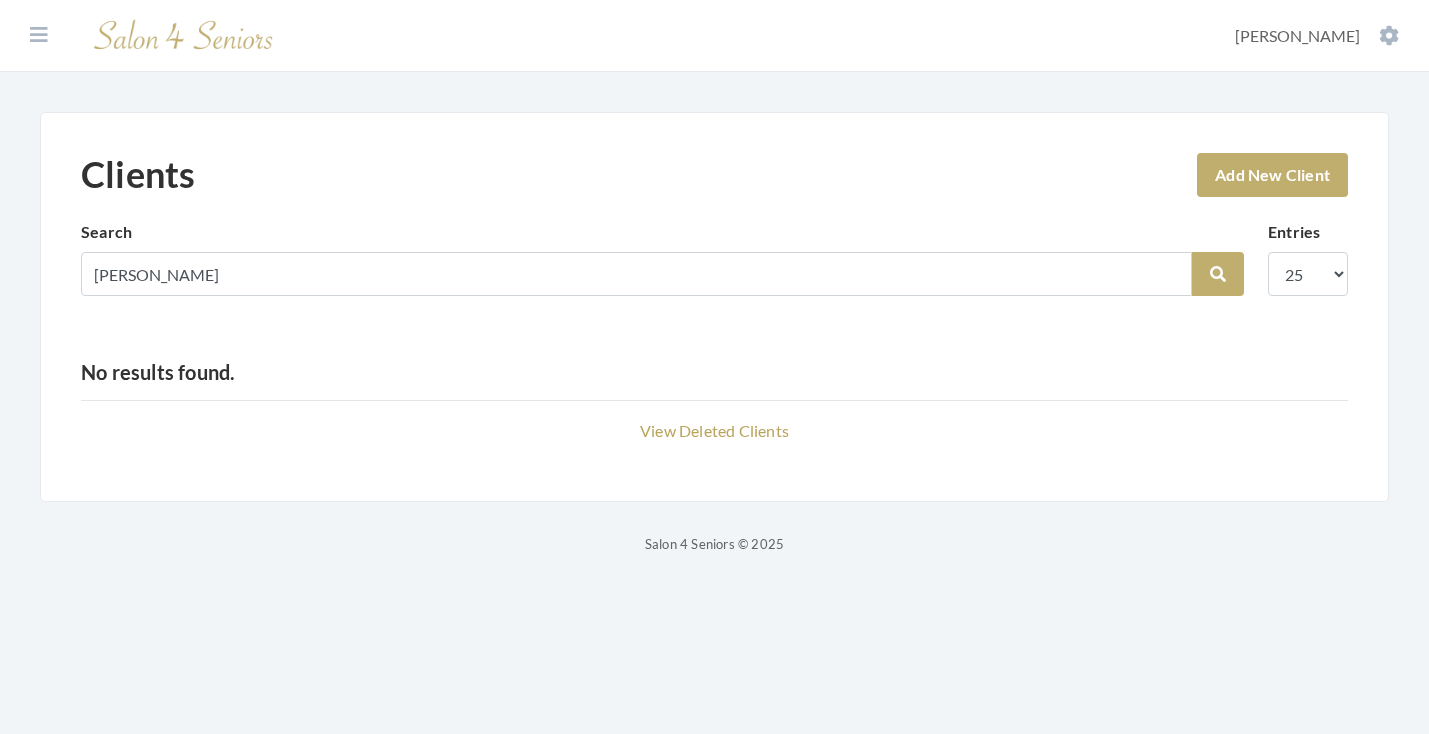 scroll, scrollTop: 0, scrollLeft: 0, axis: both 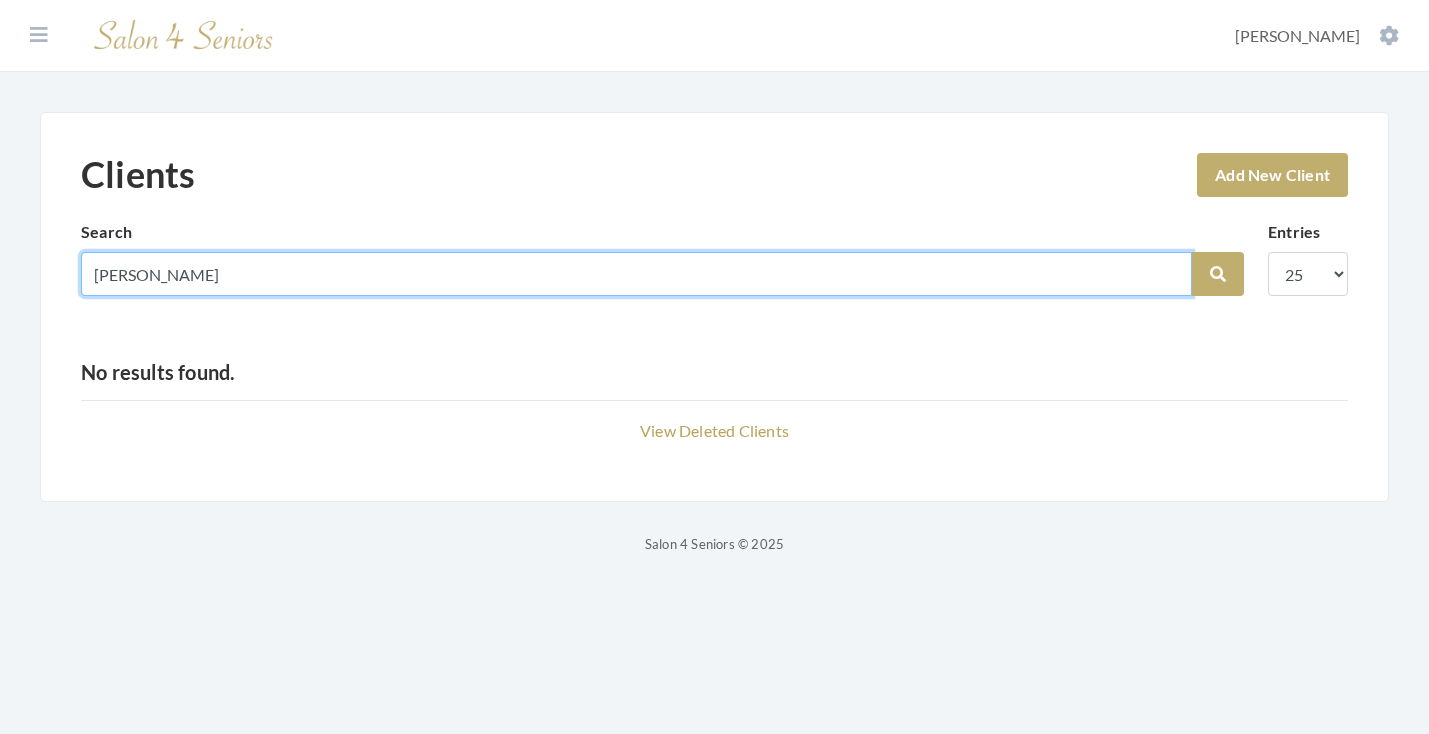 click on "[PERSON_NAME]" at bounding box center (636, 274) 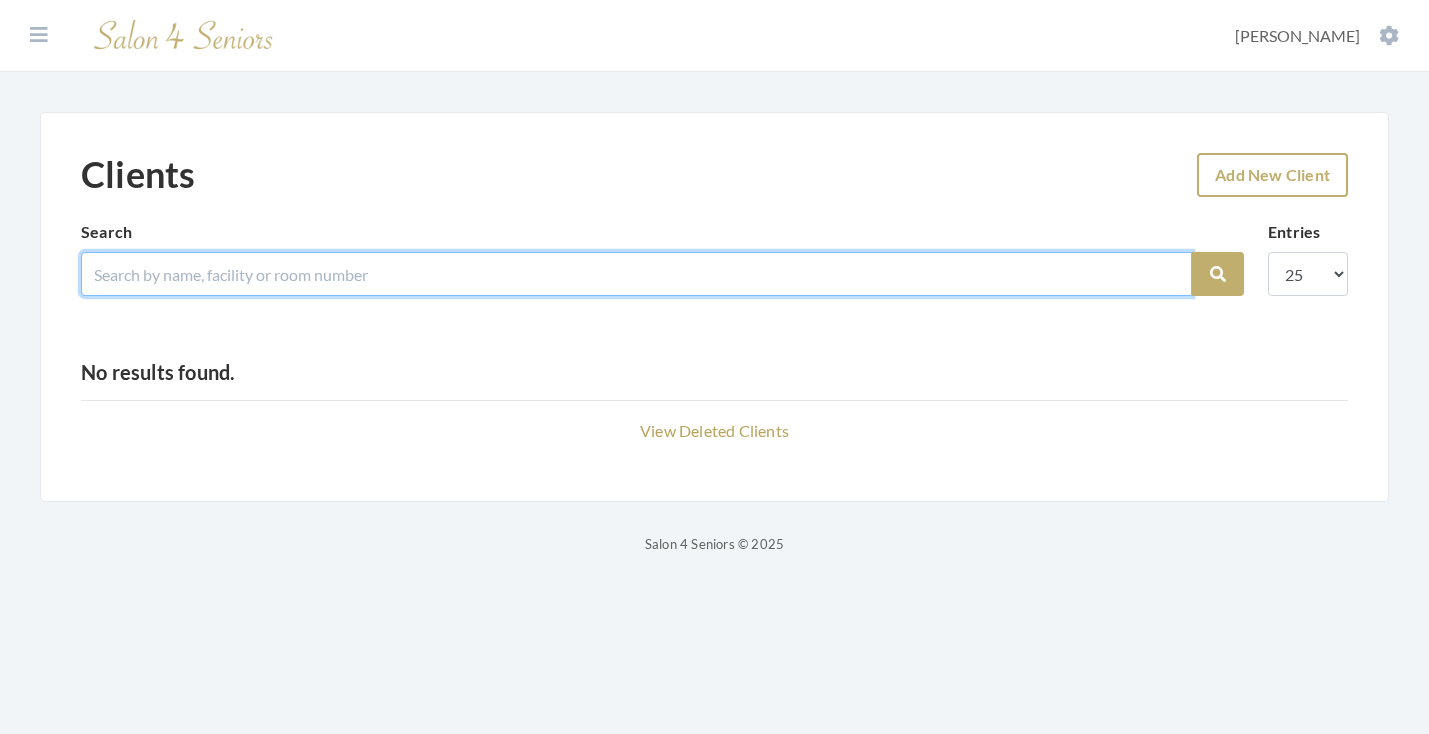 type 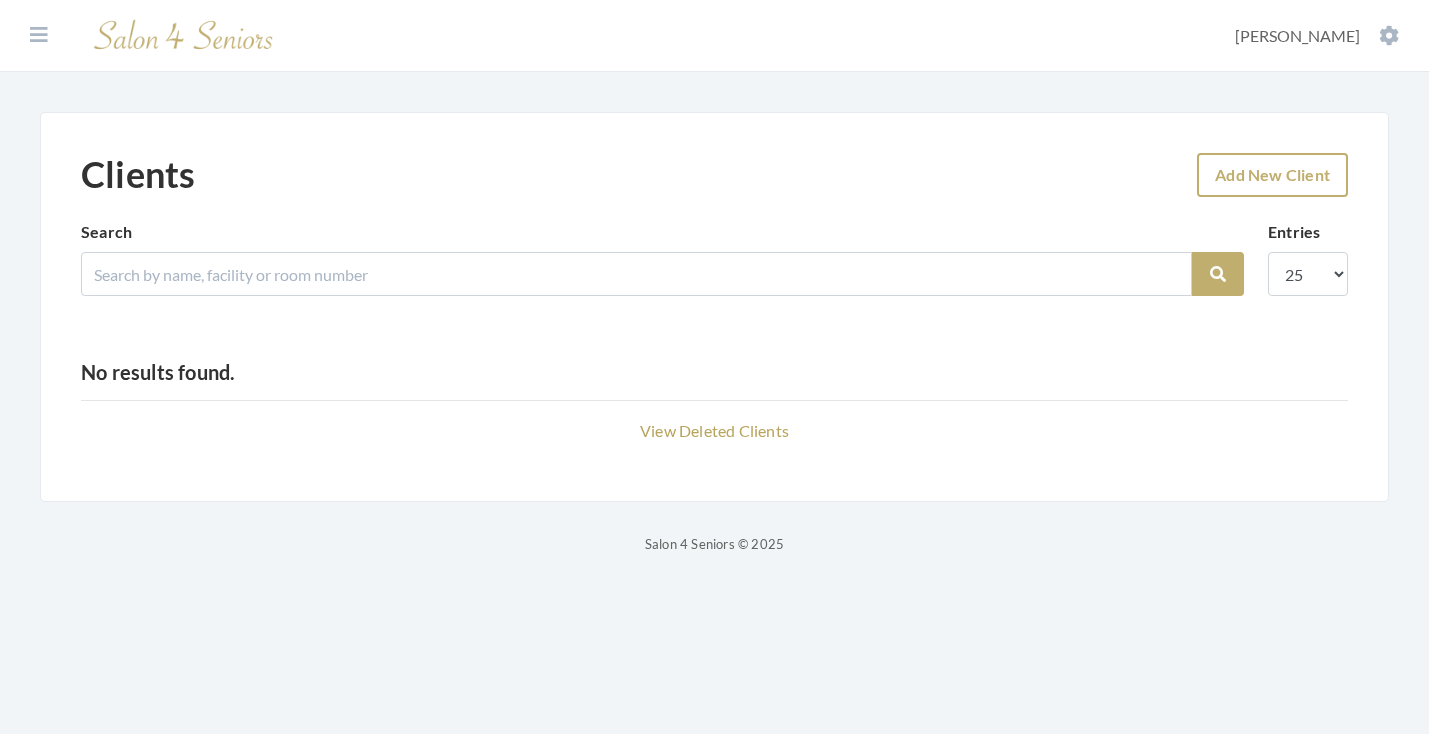 click on "Add New Client" at bounding box center [1272, 175] 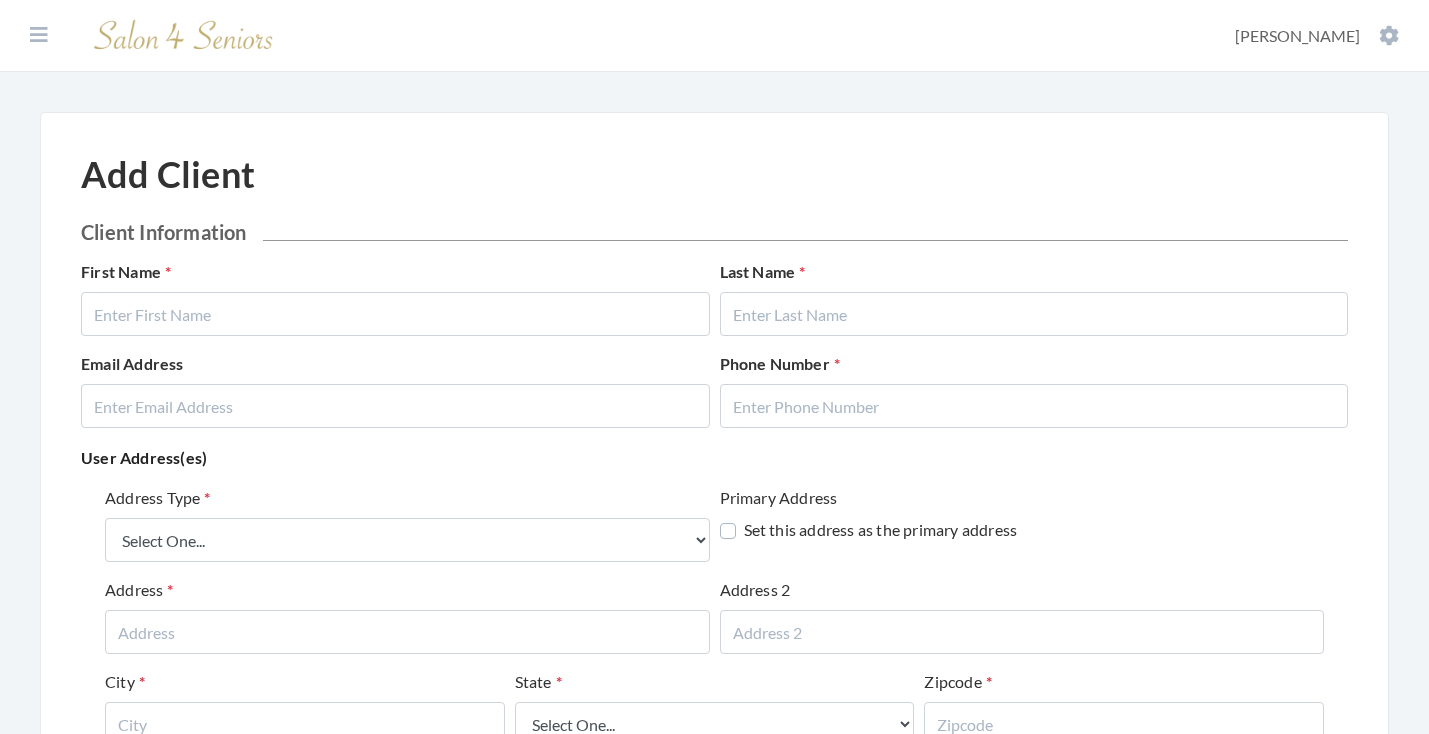 scroll, scrollTop: 0, scrollLeft: 0, axis: both 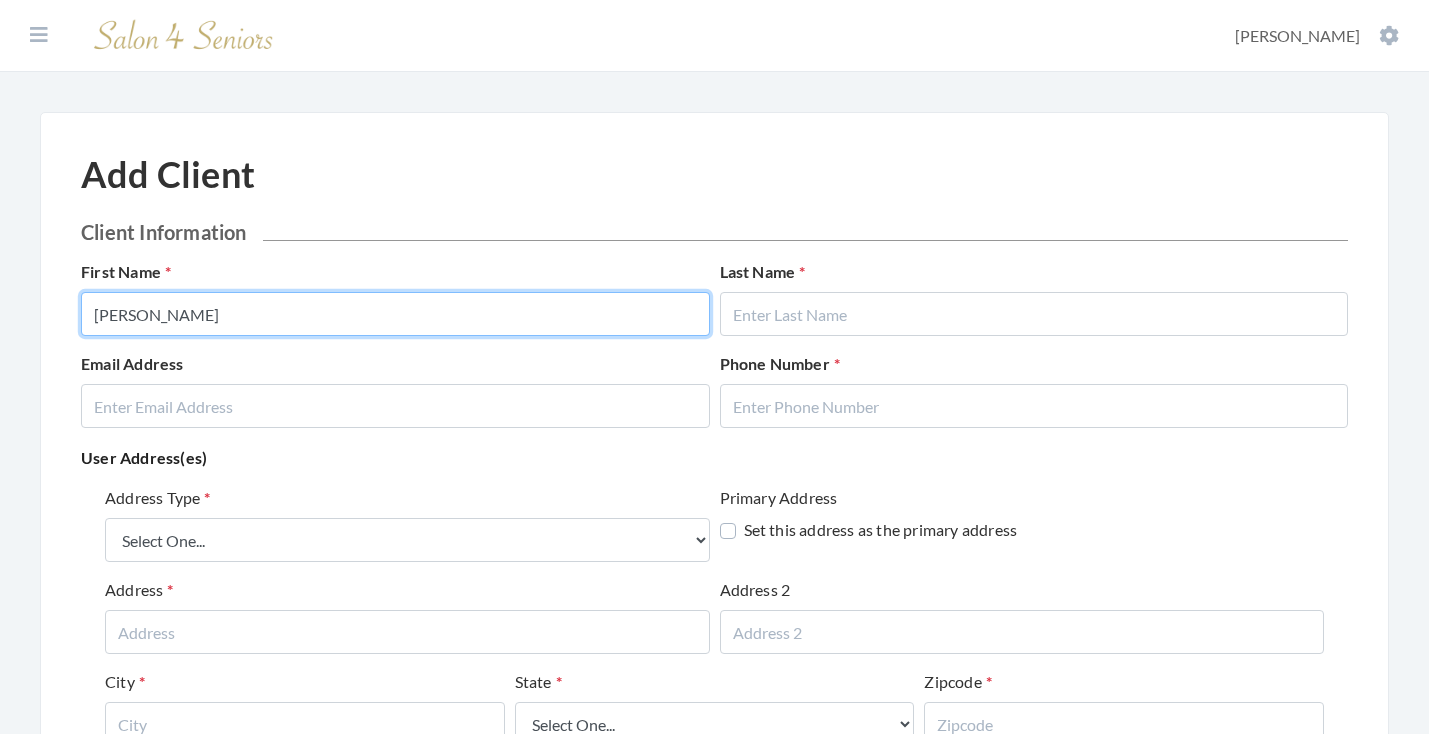type on "OPHELIA" 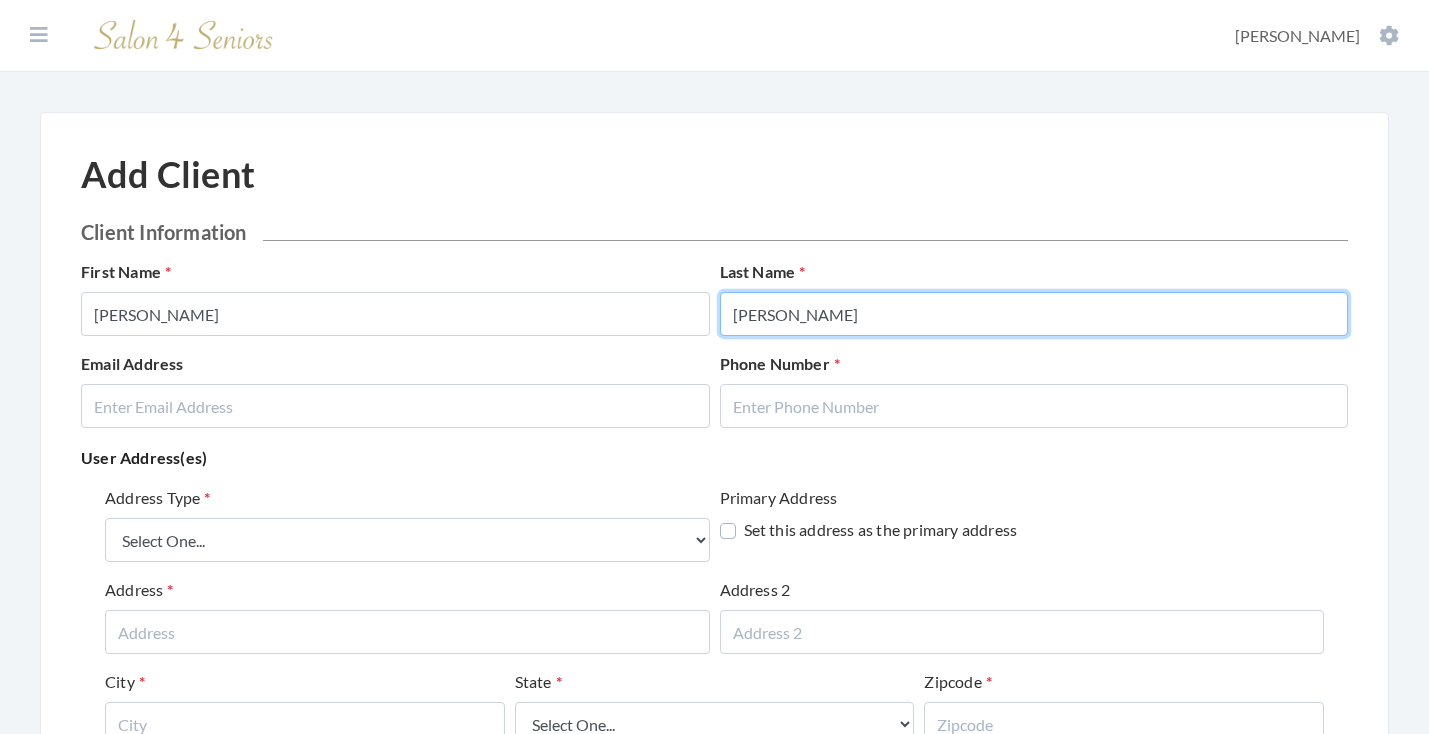type on "WILLIAMS" 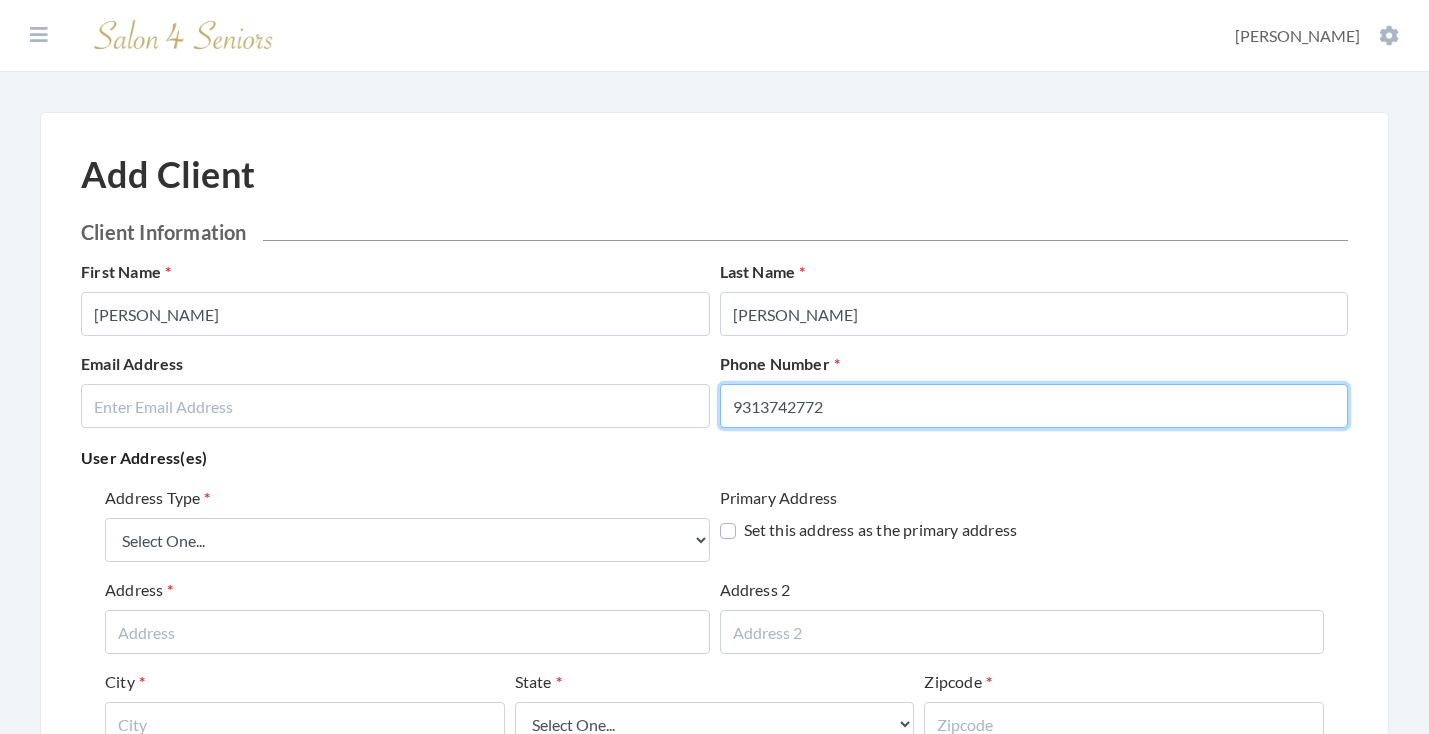 type on "9313742772" 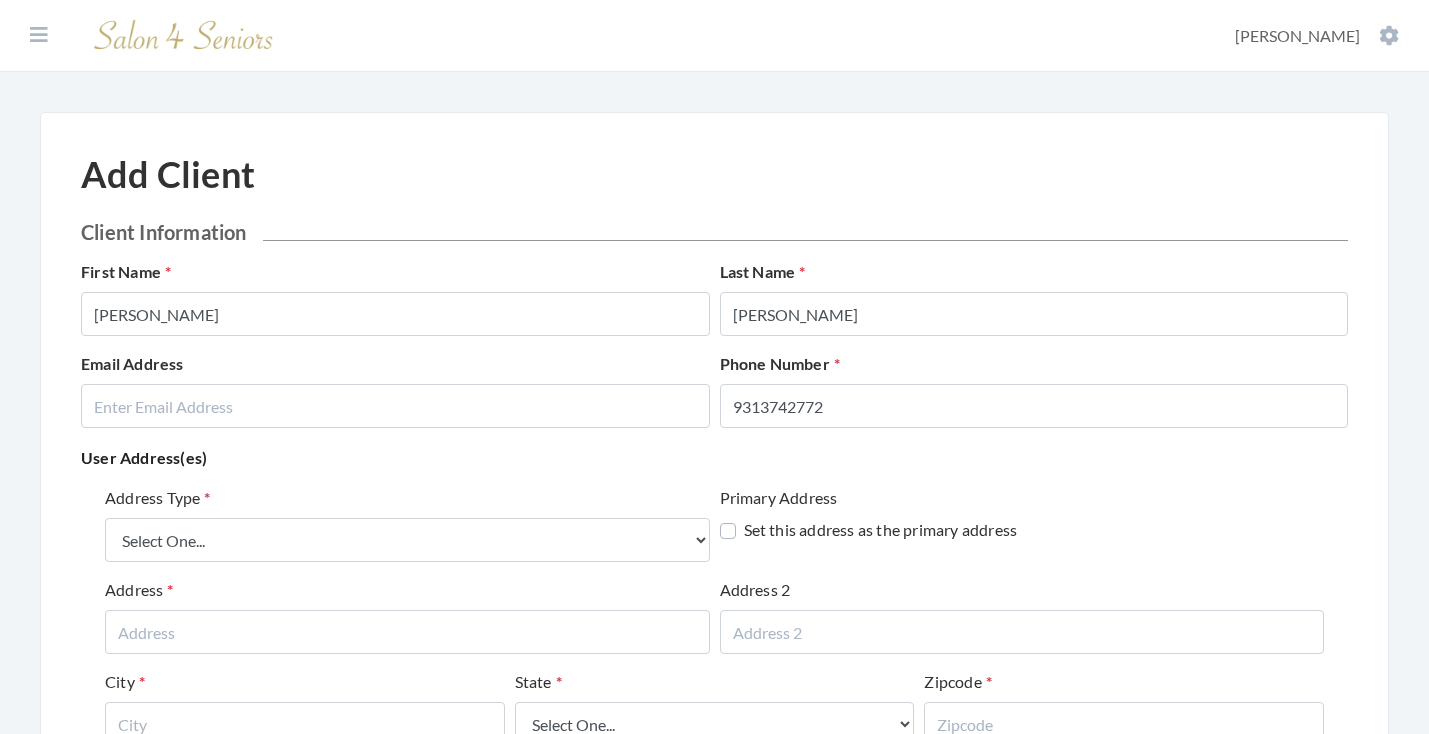 click on "User Address(es)" at bounding box center [714, 458] 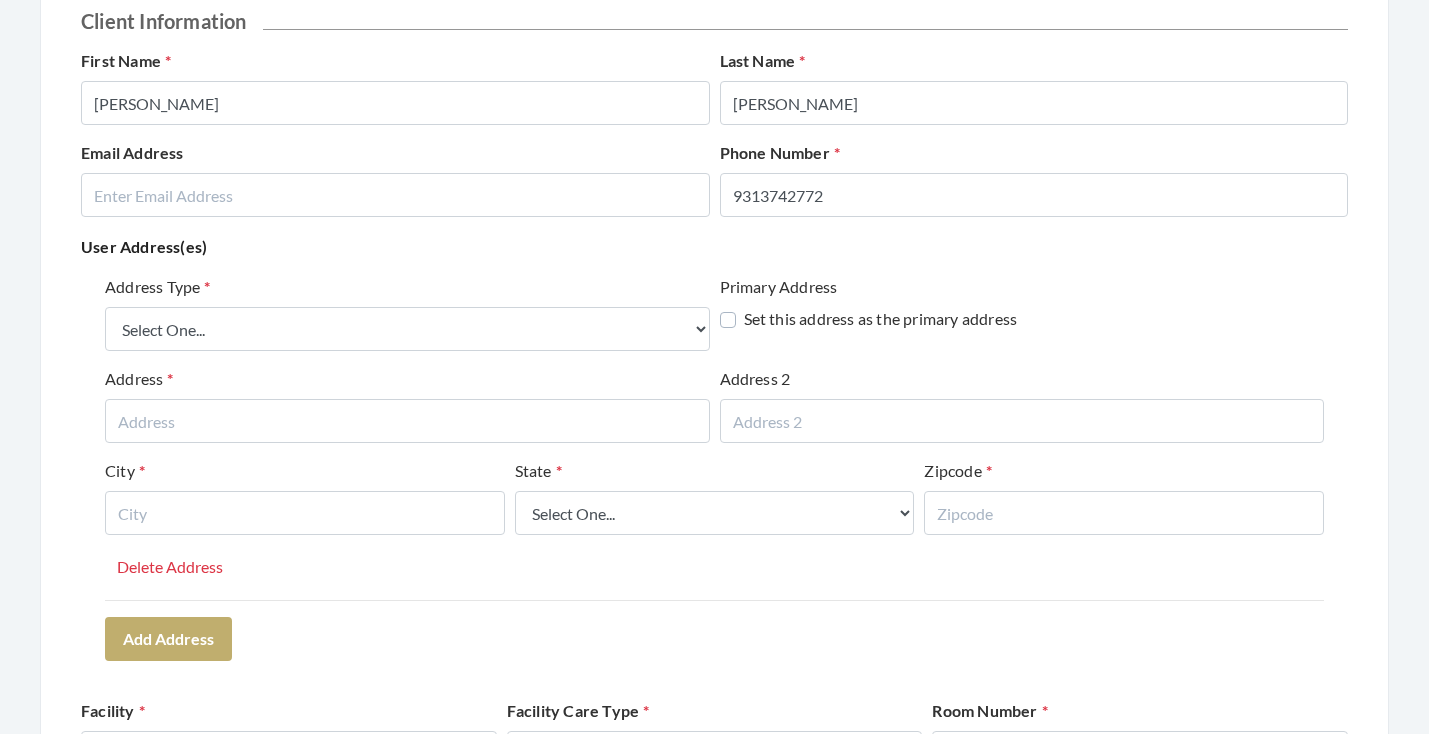 scroll, scrollTop: 224, scrollLeft: 0, axis: vertical 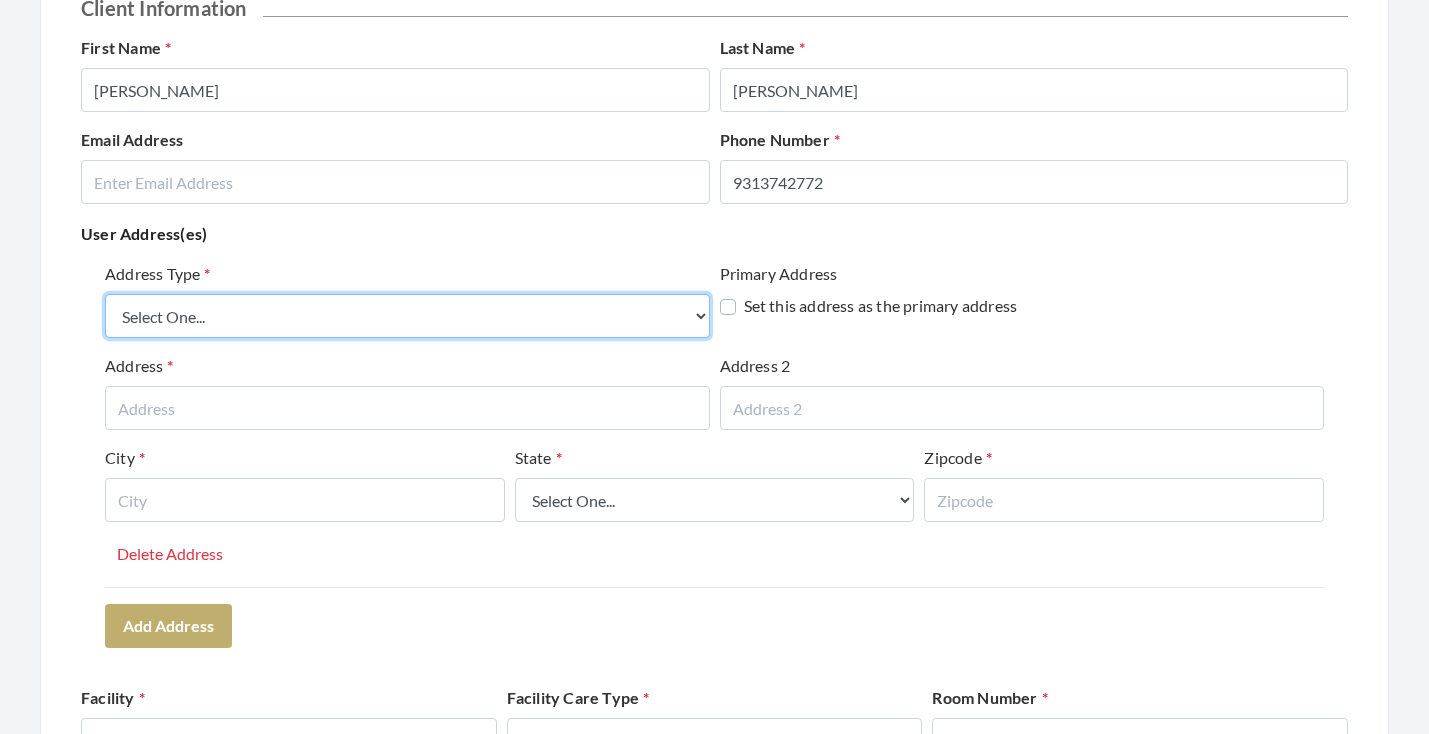 select on "billing" 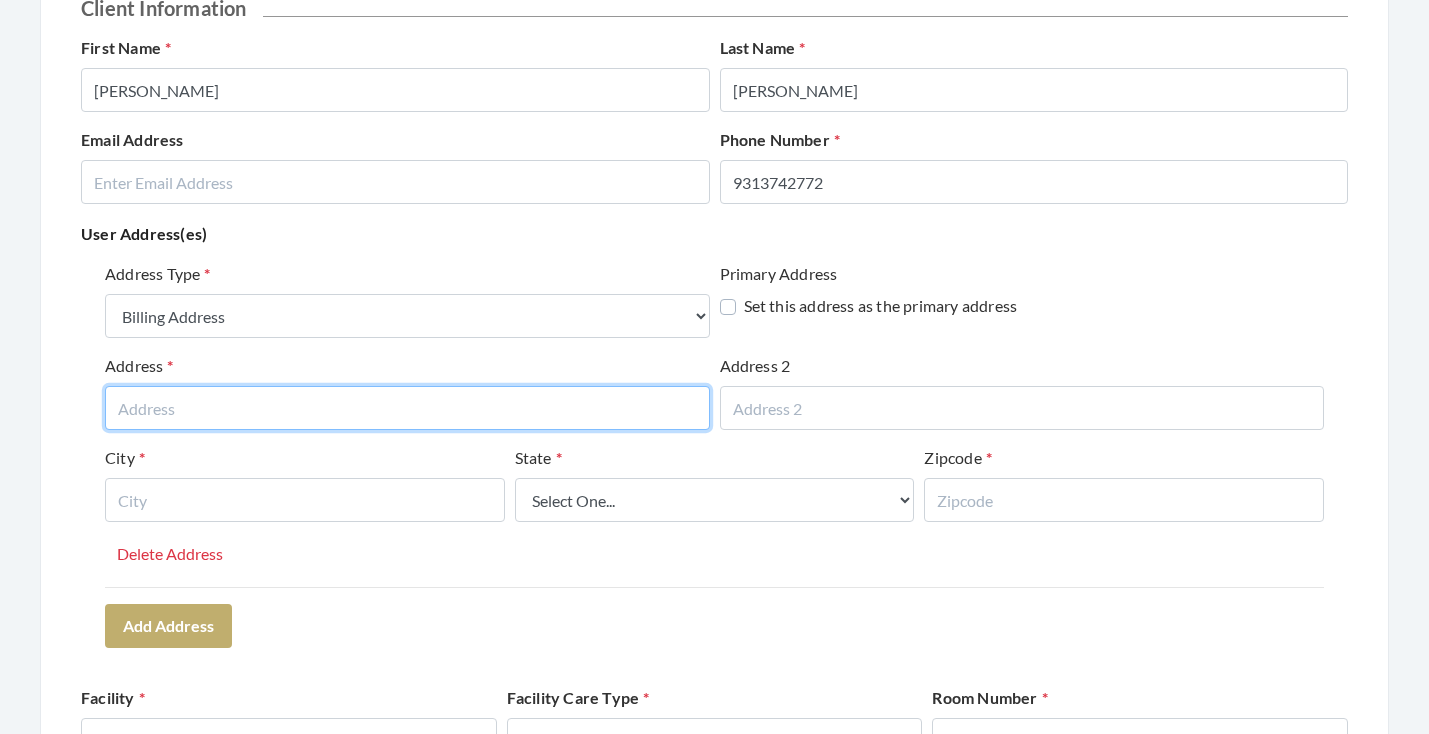 paste on "303 S ROYAL OAKS BLVD" 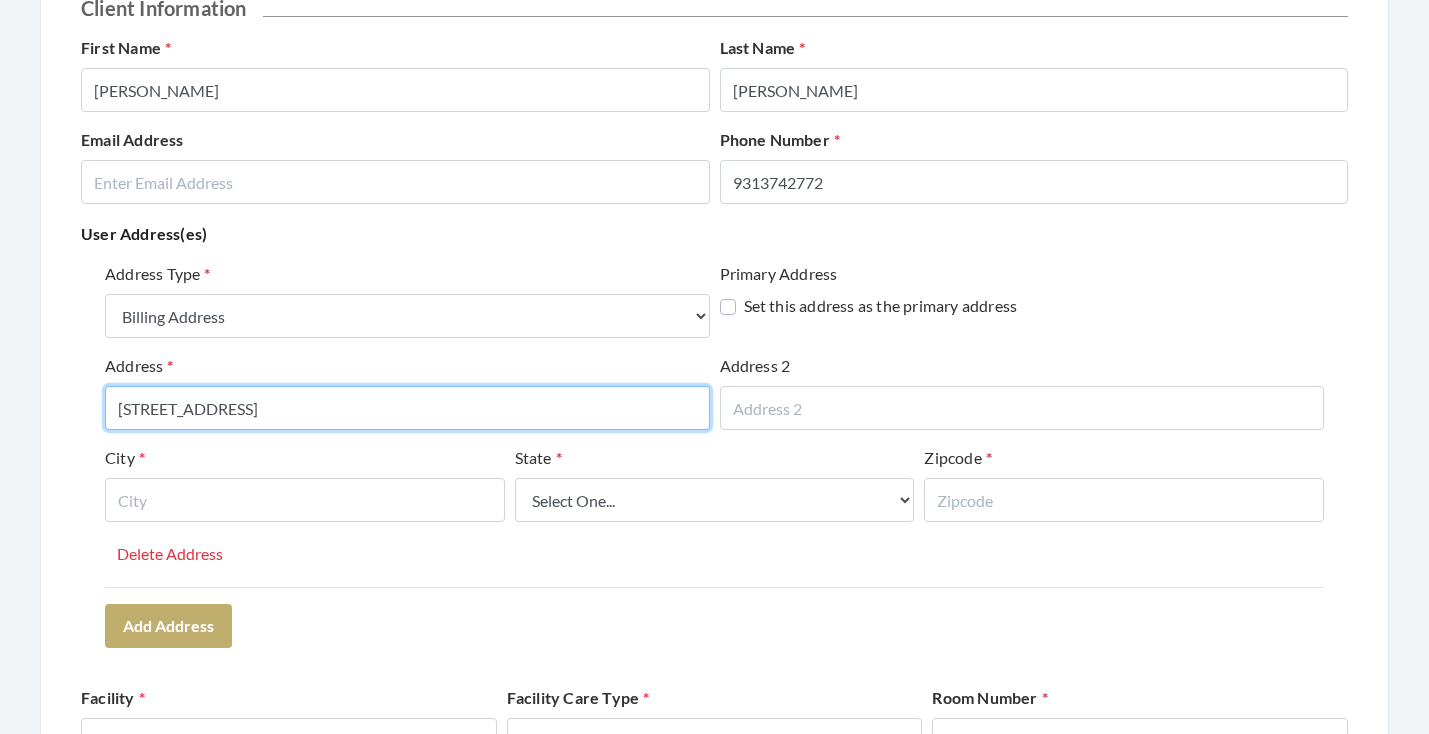 type on "303 S ROYAL OAKS BLVD" 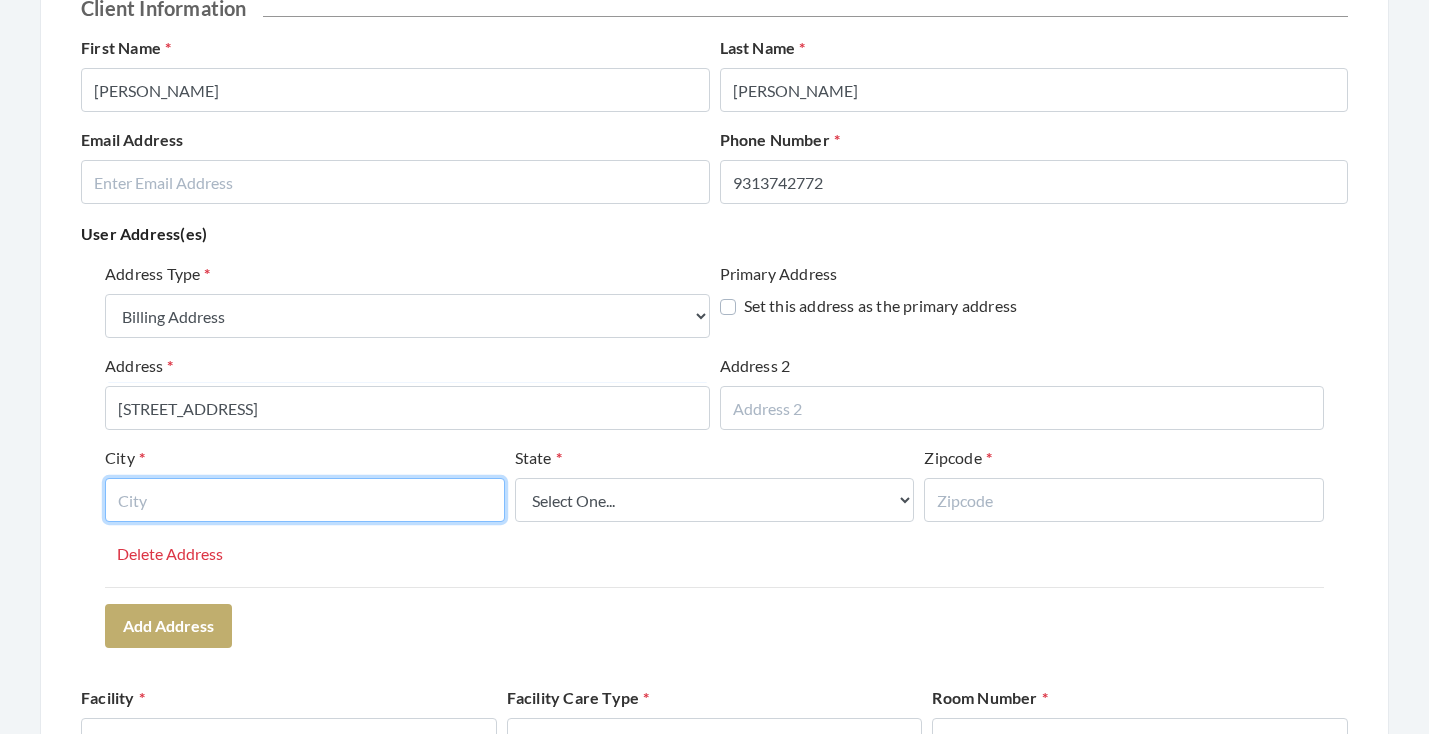 type on "J" 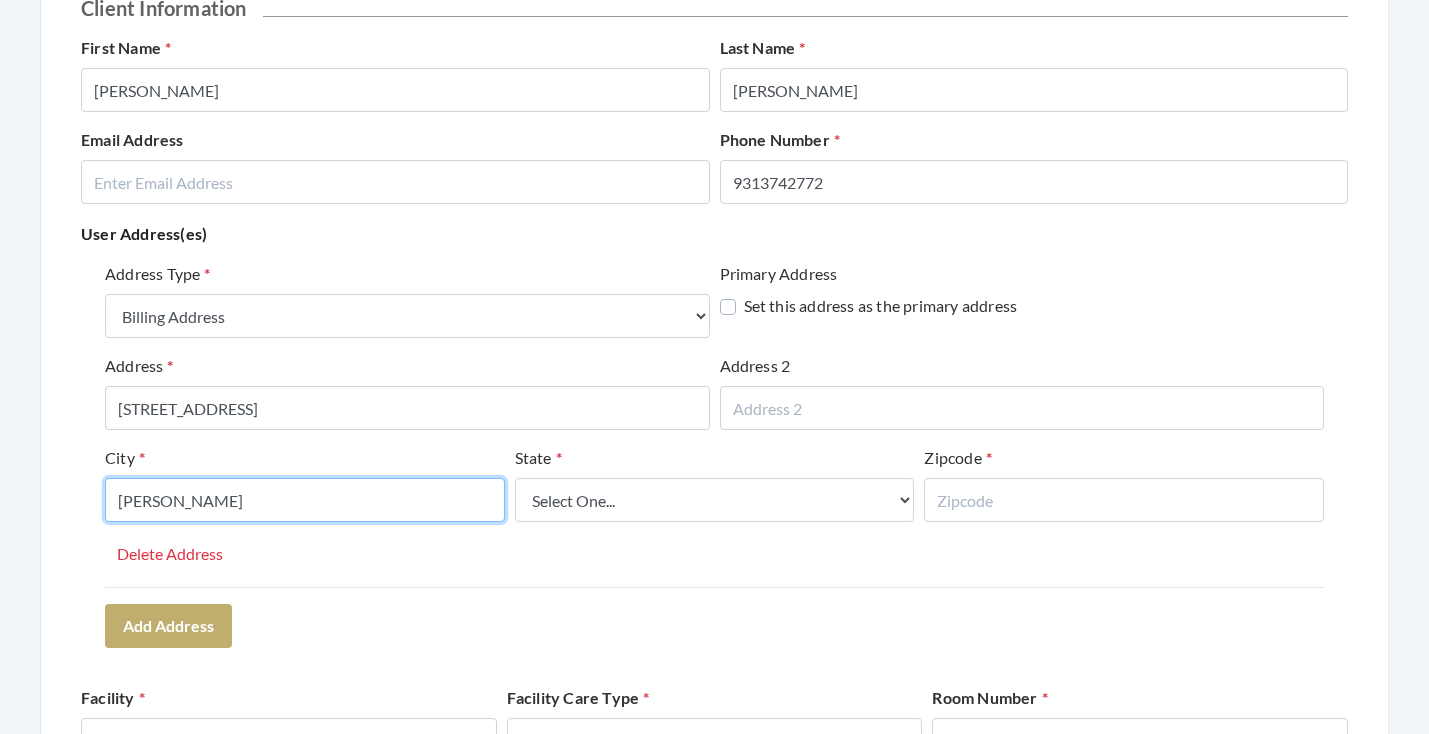 type on "FRANKLIN" 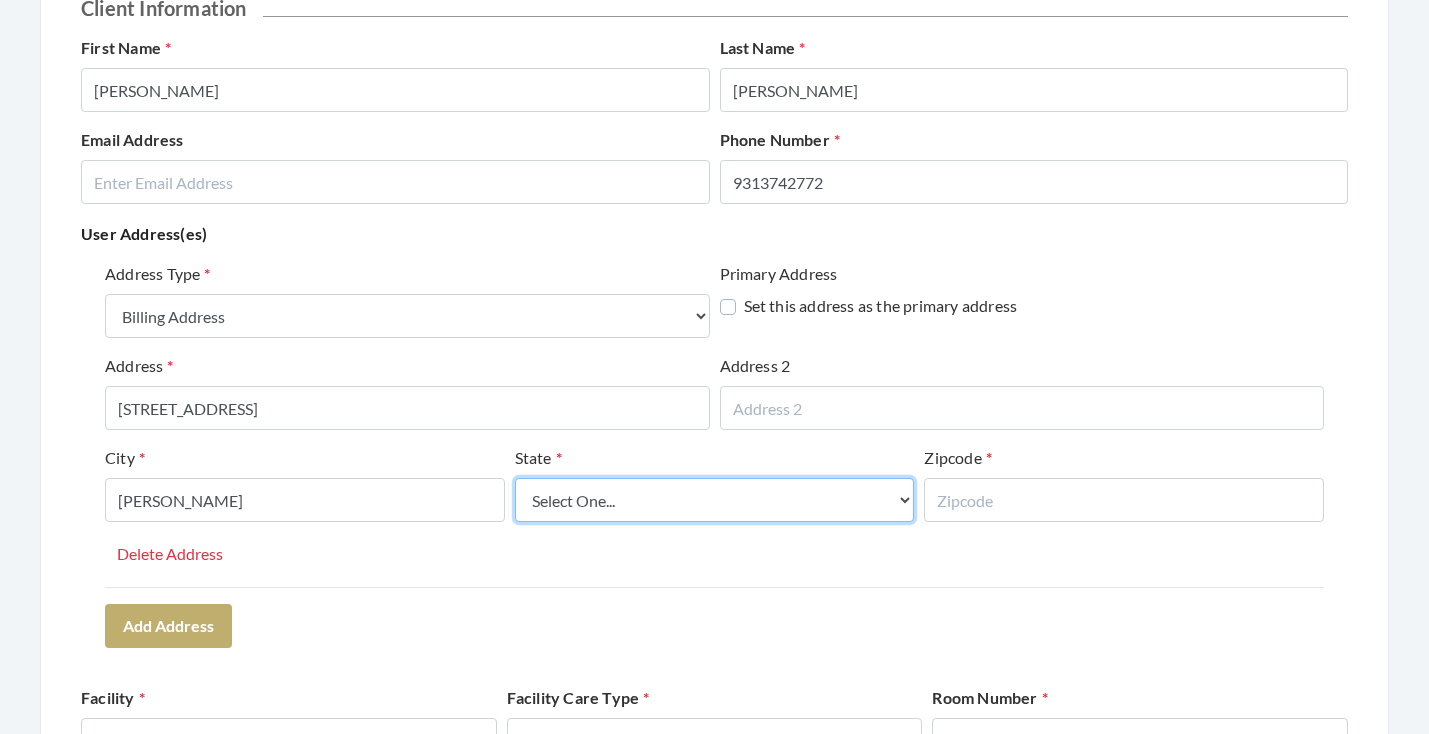 select on "tn" 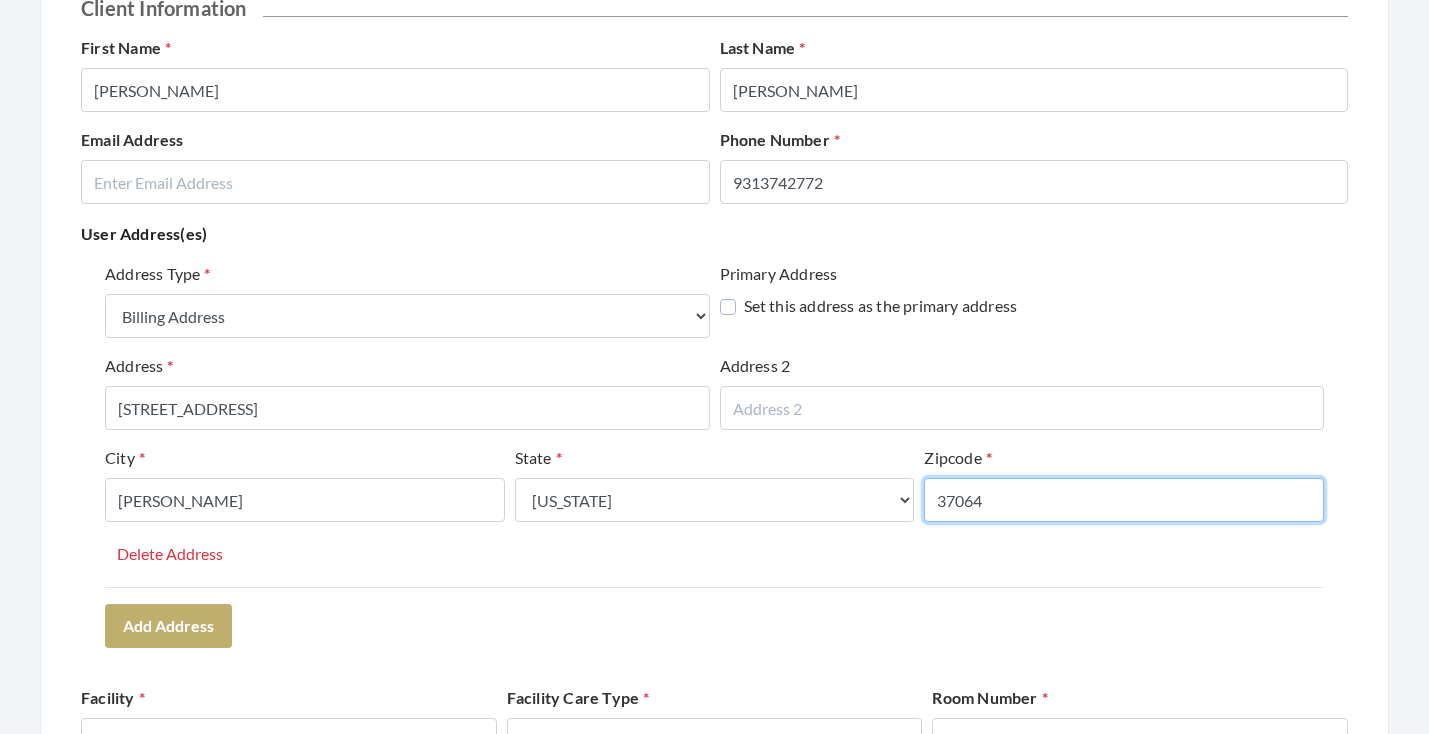 type on "37064" 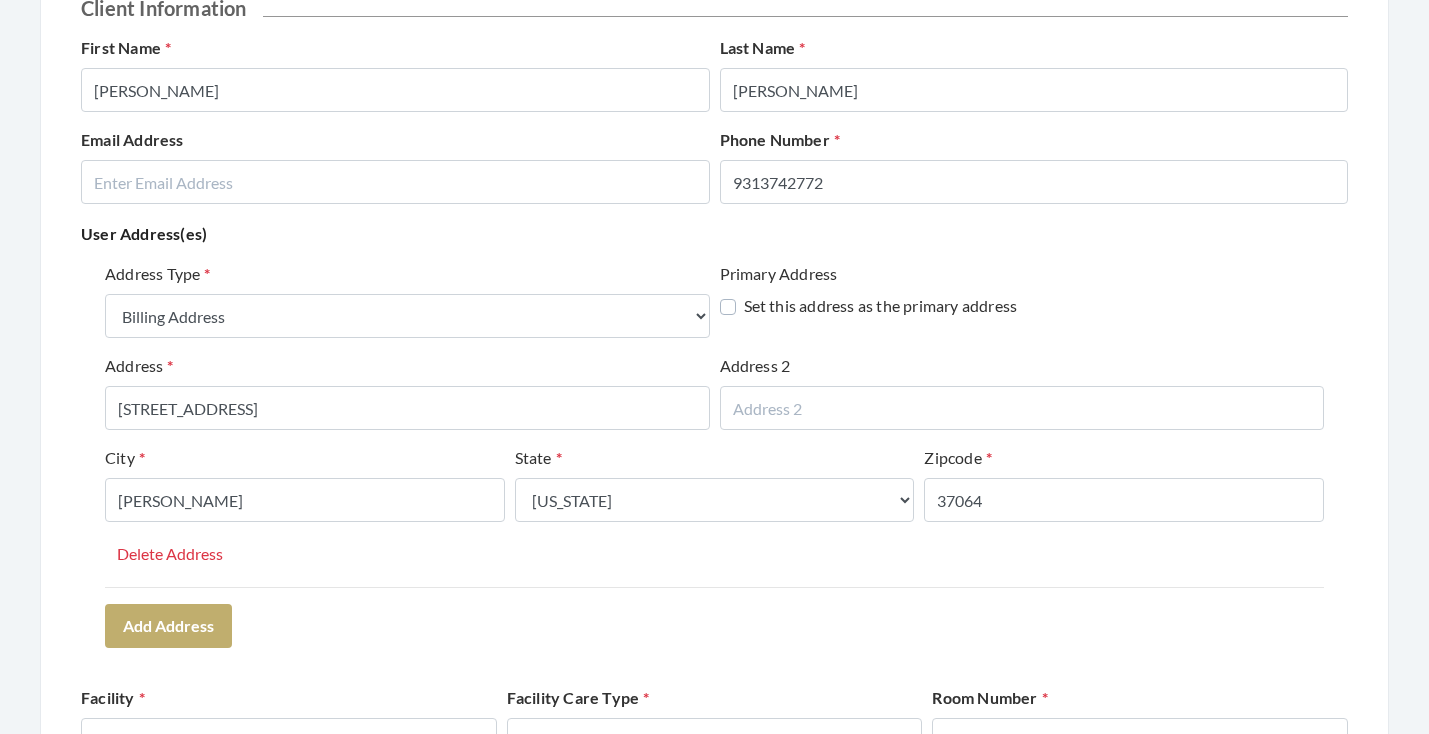 click on "Address Type   Select One...   Office Address   Home Address   Billing Address   Primary Address     Set this address as the primary address   Address   303 S ROYAL OAKS BLVD   Address 2     City   FRANKLIN   State   Select One...   Alabama   Alaska   American Samoa   Arizona   Arkansas   California   Colorado   Connecticut   Delaware   District Of Columbia   Federated States Of Micronesia   Florida   Georgia   Guam Gu   Hawaii   Idaho   Illinois   Indiana   Iowa   Kansas   Kentucky   Louisiana   Maine   Marshall Islands   Maryland   Massachusetts   Michigan   Minnesota   Mississippi   Missouri   Montana   Nebraska   Nevada   New Hampshire   New Jersey   New Mexico   New York   North Carolina   North Dakota   Northern Mariana Islands   Ohio   Oklahoma   Oregon   Palau   Pennsylvania   Puerto Rico   Rhode Island   South Carolina   South Dakota   Tennessee   Texas   Utah   Vermont   Virgin Islands   Virginia   Washington   West Virginia   Wisconsin   Wyoming   Zipcode   37064   Delete Address   Add Address" at bounding box center [714, 454] 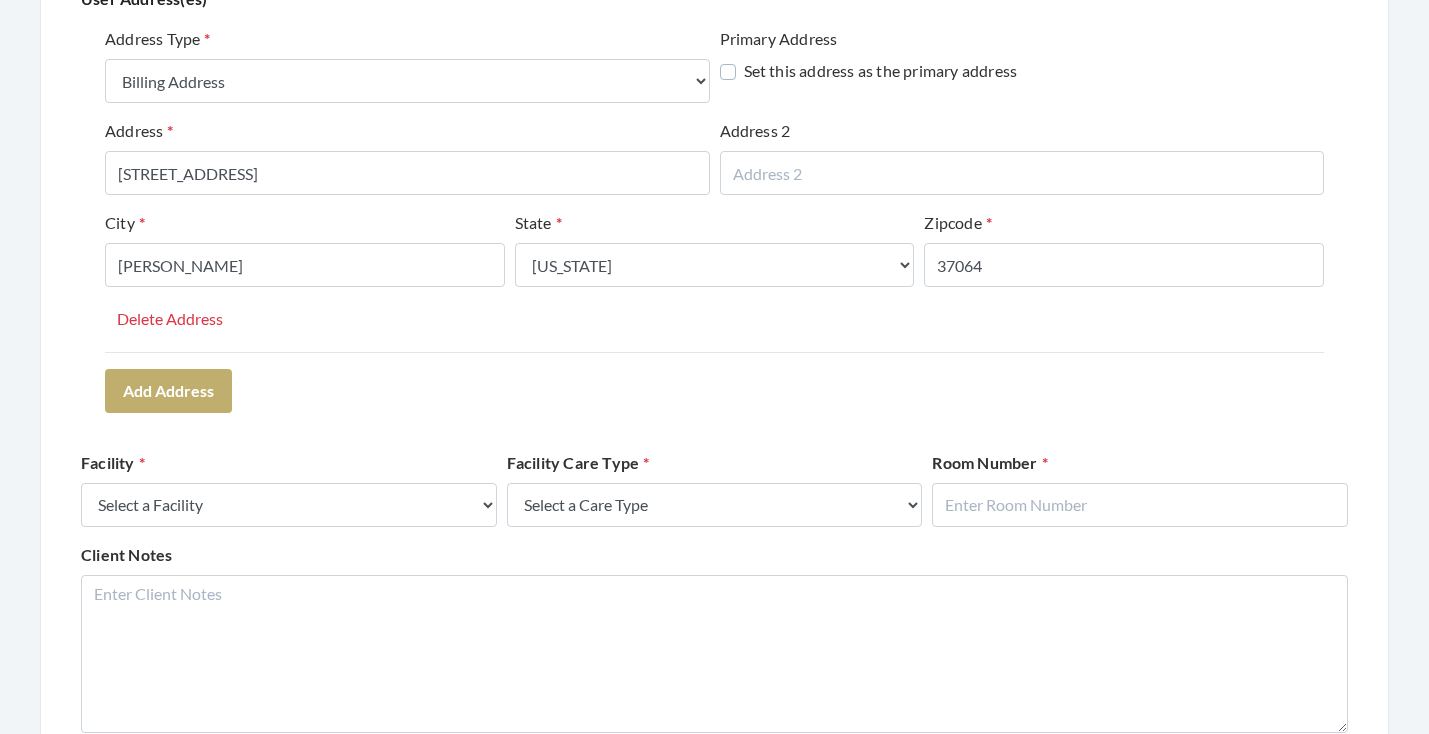 scroll, scrollTop: 462, scrollLeft: 0, axis: vertical 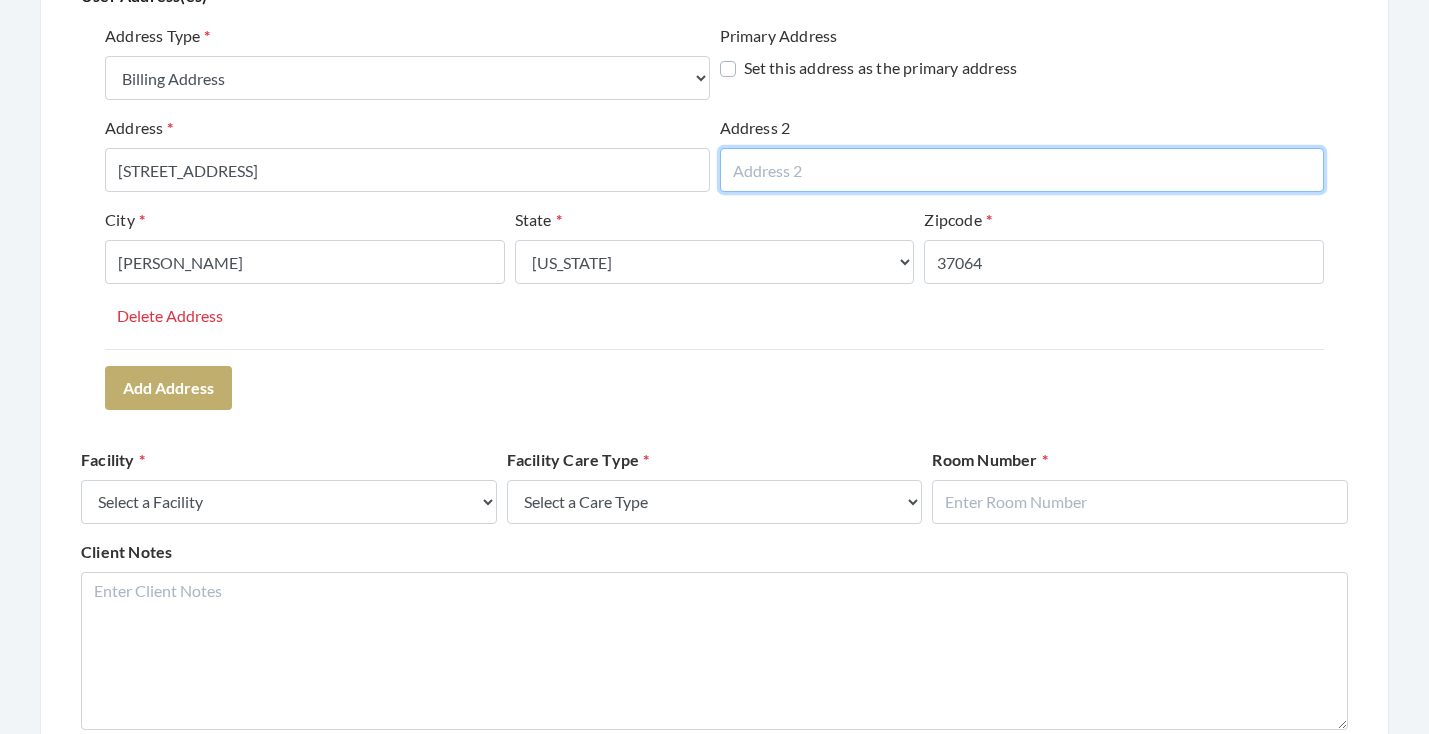 click at bounding box center (1022, 170) 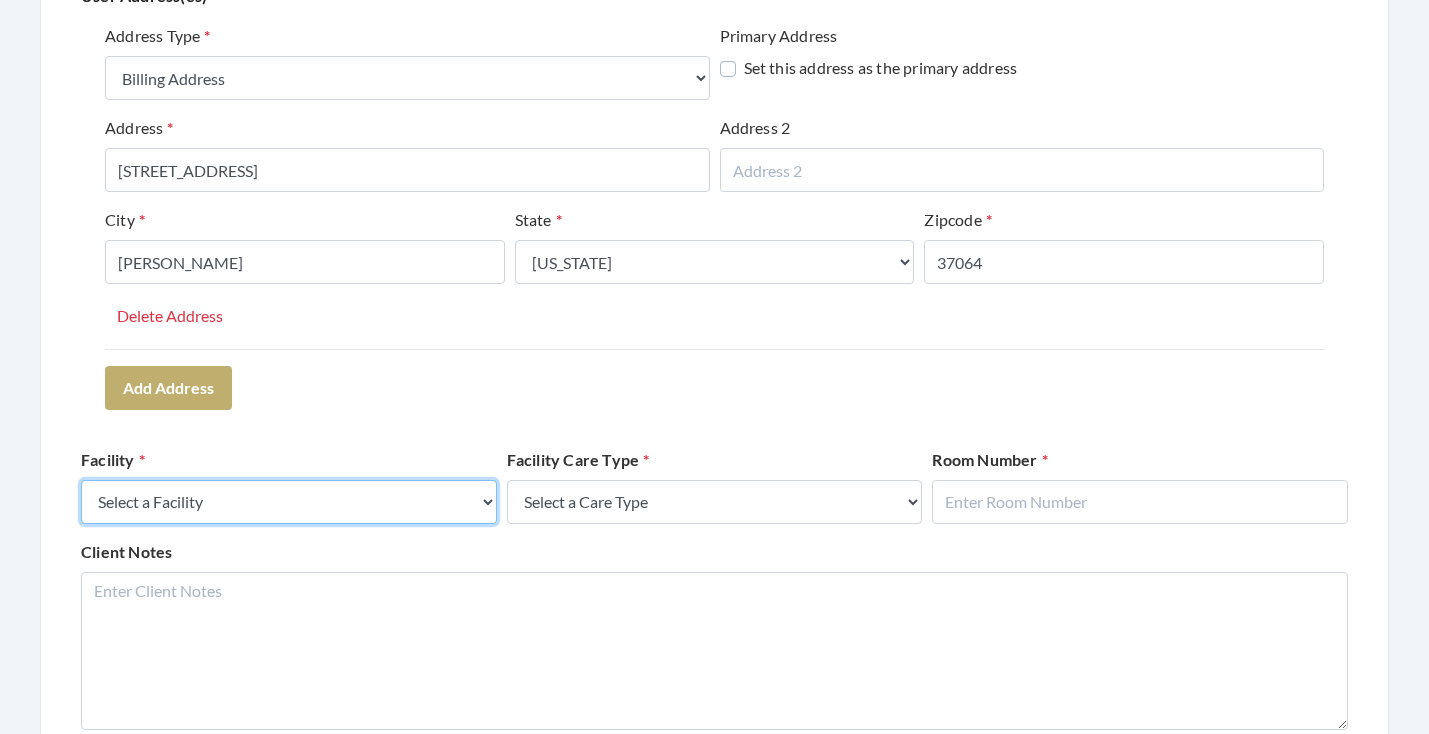 select on "53" 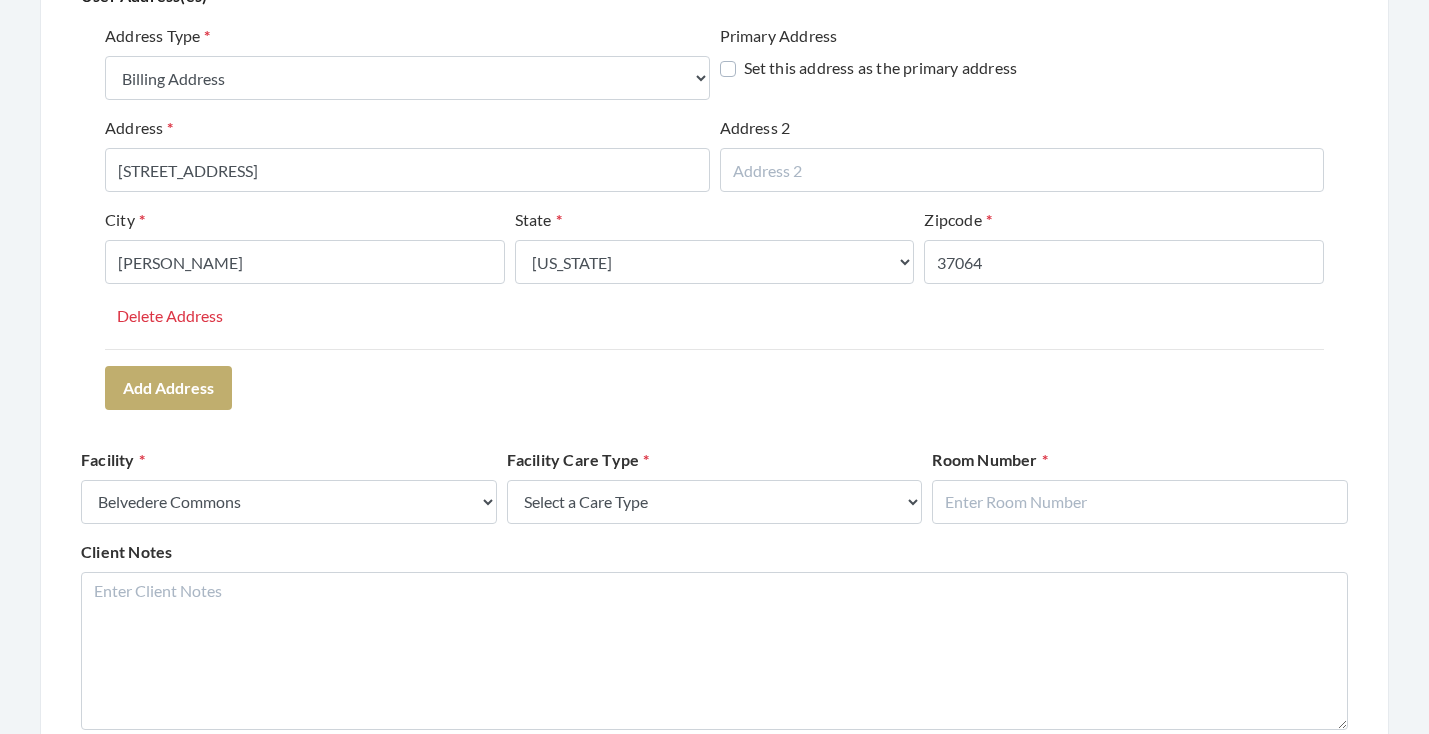 click on "Facility Care Type   Select a Care Type   Nursing Home   Rehab   Memory Care   Assisted Living   Independent Living" at bounding box center (715, 486) 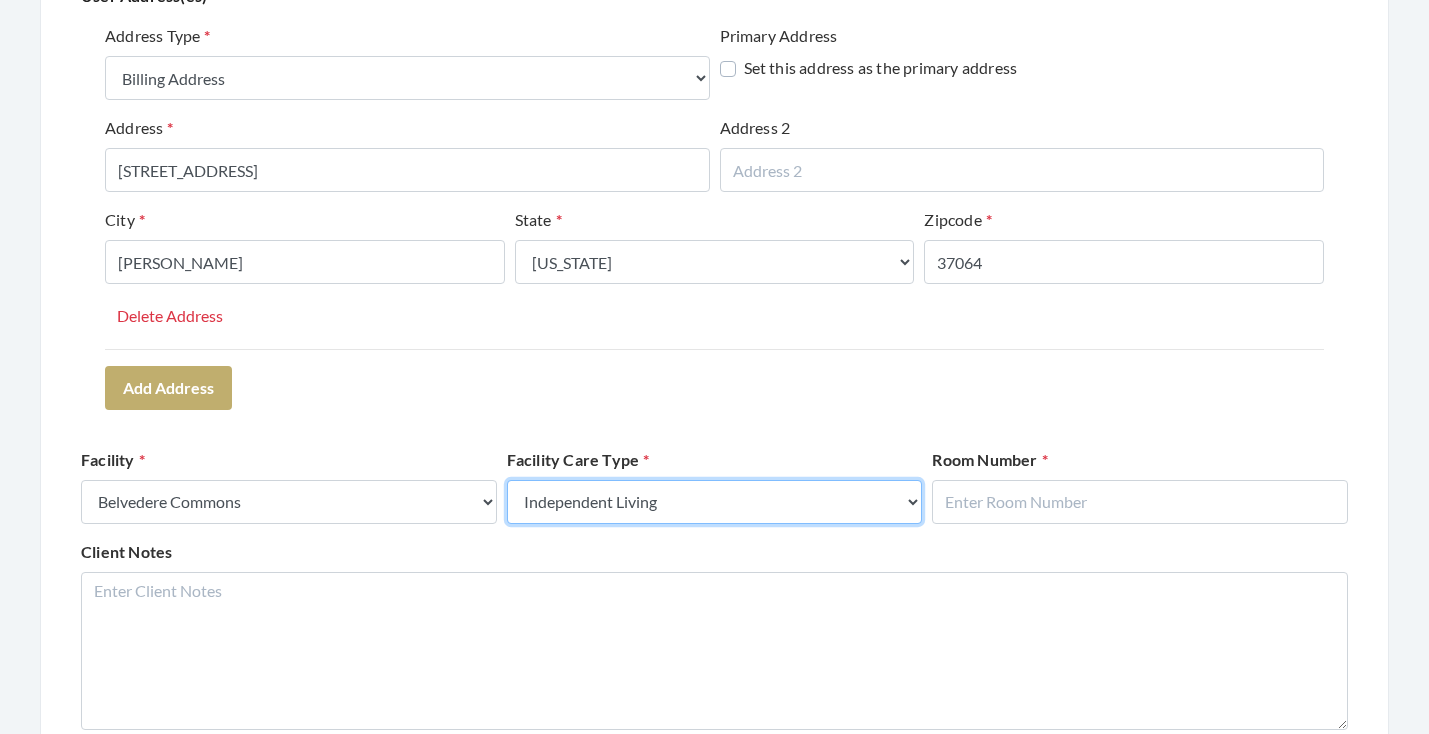 select on "4" 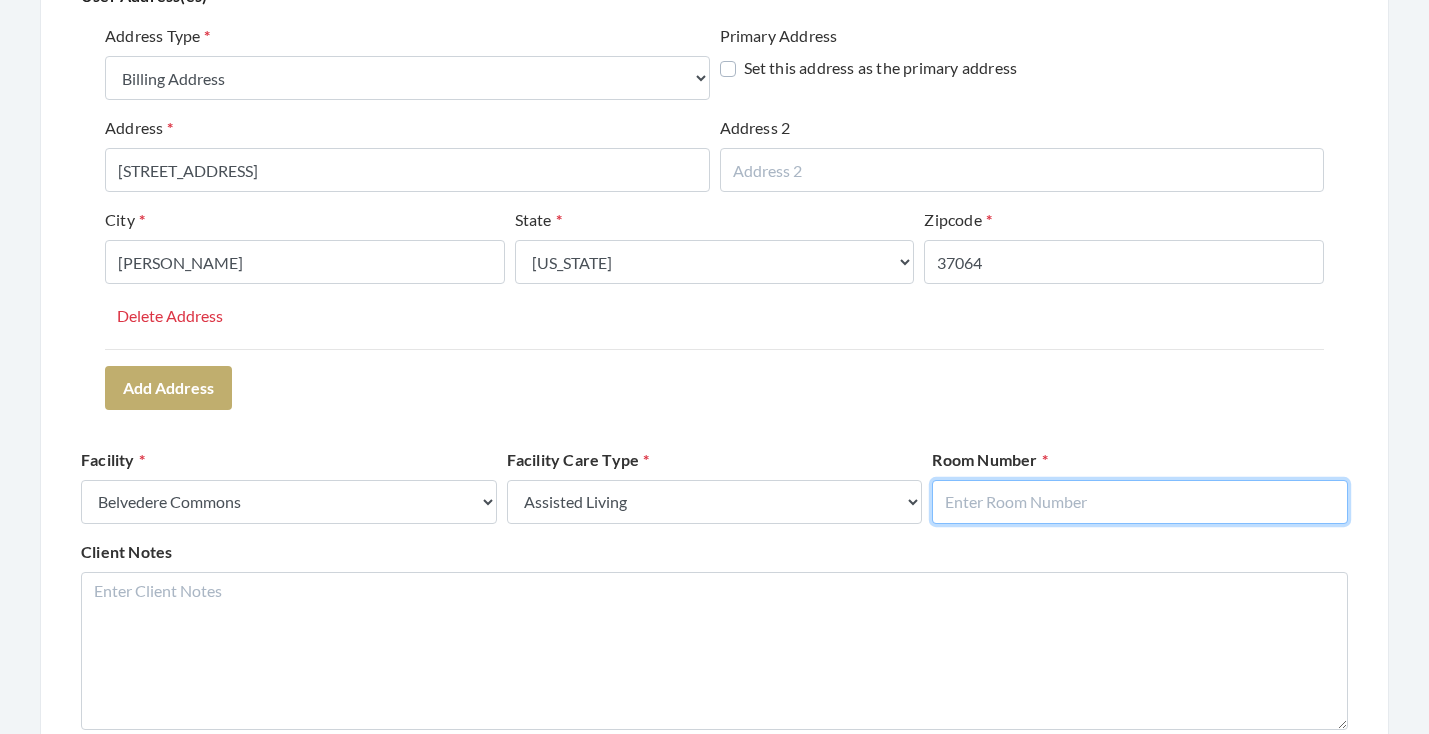 click at bounding box center (1140, 502) 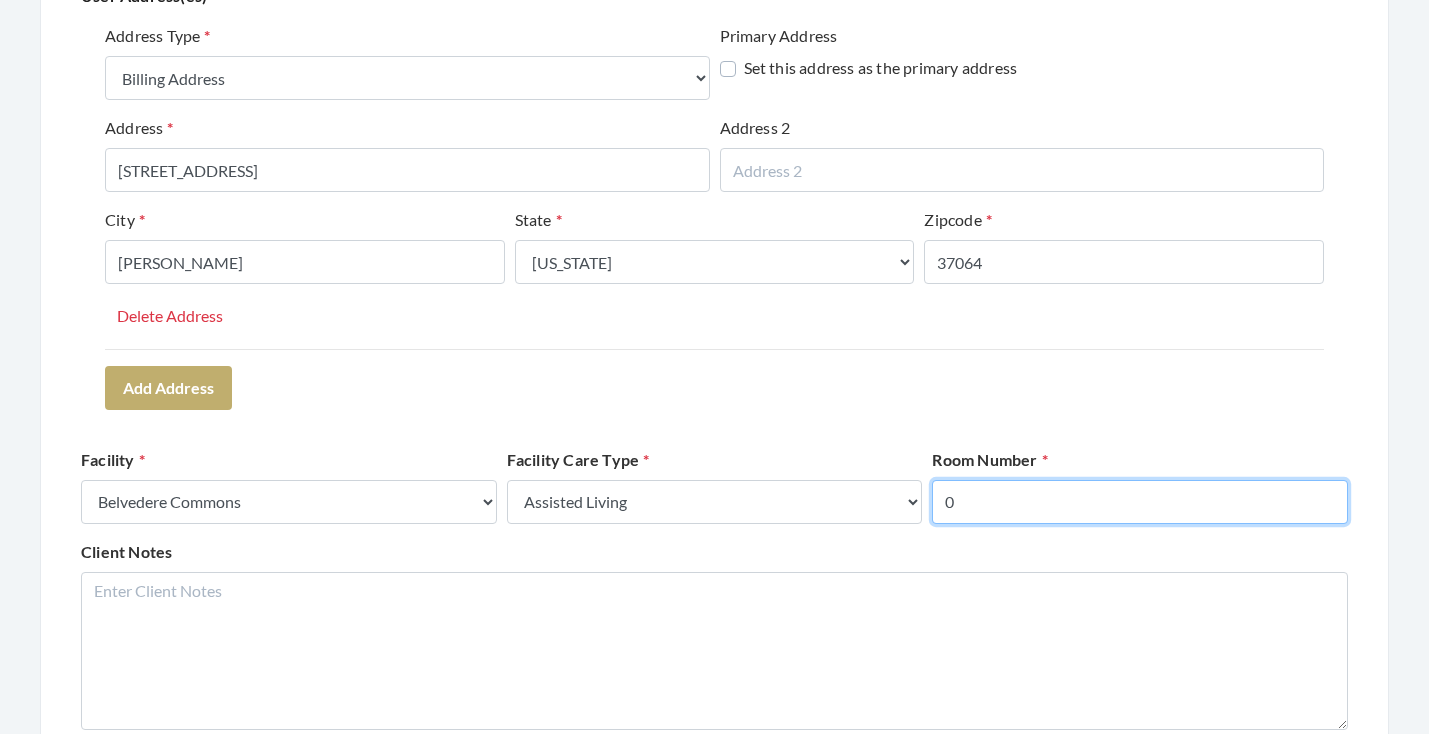 type on "0" 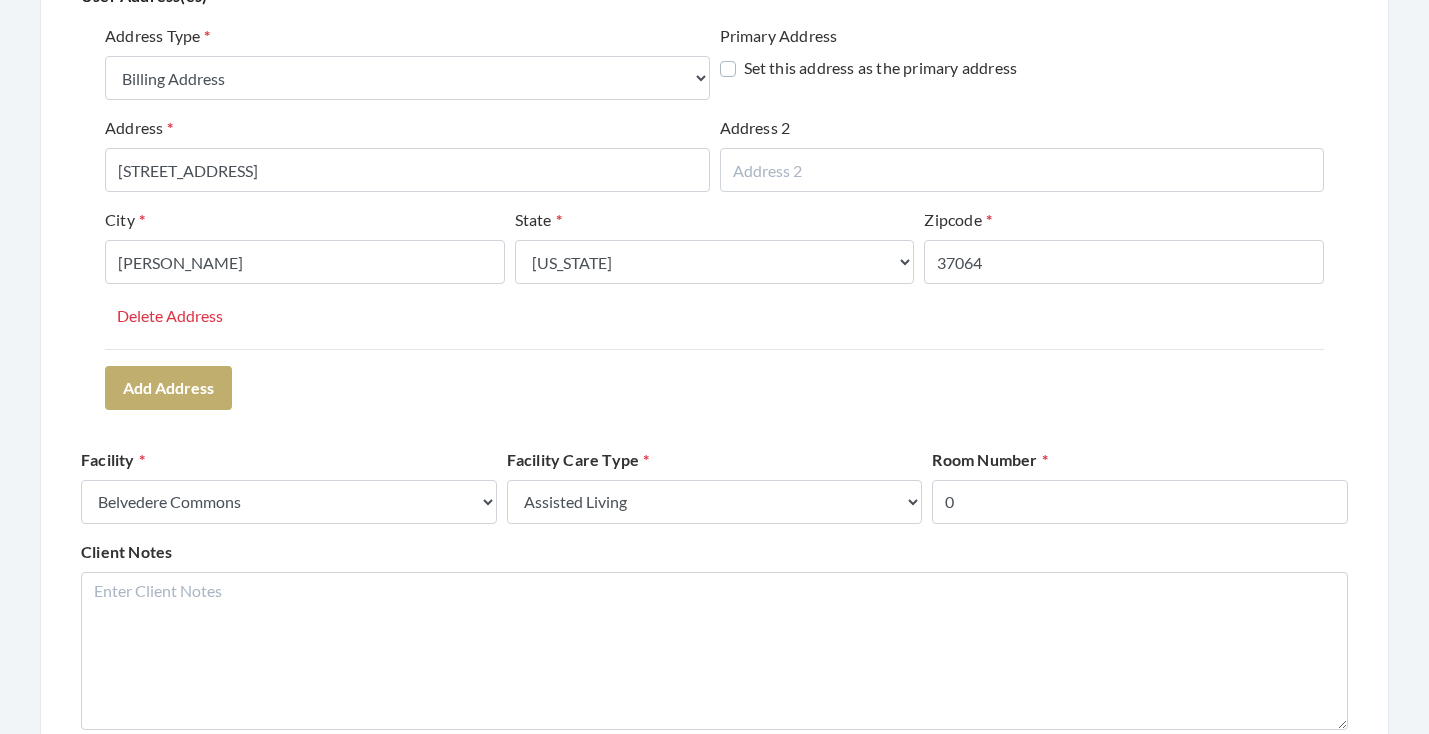 click on "Address Type   Select One...   Office Address   Home Address   Billing Address   Primary Address     Set this address as the primary address   Address   303 S ROYAL OAKS BLVD   Address 2     City   FRANKLIN   State   Select One...   Alabama   Alaska   American Samoa   Arizona   Arkansas   California   Colorado   Connecticut   Delaware   District Of Columbia   Federated States Of Micronesia   Florida   Georgia   Guam Gu   Hawaii   Idaho   Illinois   Indiana   Iowa   Kansas   Kentucky   Louisiana   Maine   Marshall Islands   Maryland   Massachusetts   Michigan   Minnesota   Mississippi   Missouri   Montana   Nebraska   Nevada   New Hampshire   New Jersey   New Mexico   New York   North Carolina   North Dakota   Northern Mariana Islands   Ohio   Oklahoma   Oregon   Palau   Pennsylvania   Puerto Rico   Rhode Island   South Carolina   South Dakota   Tennessee   Texas   Utah   Vermont   Virgin Islands   Virginia   Washington   West Virginia   Wisconsin   Wyoming   Zipcode   37064   Delete Address   Add Address" at bounding box center [714, 216] 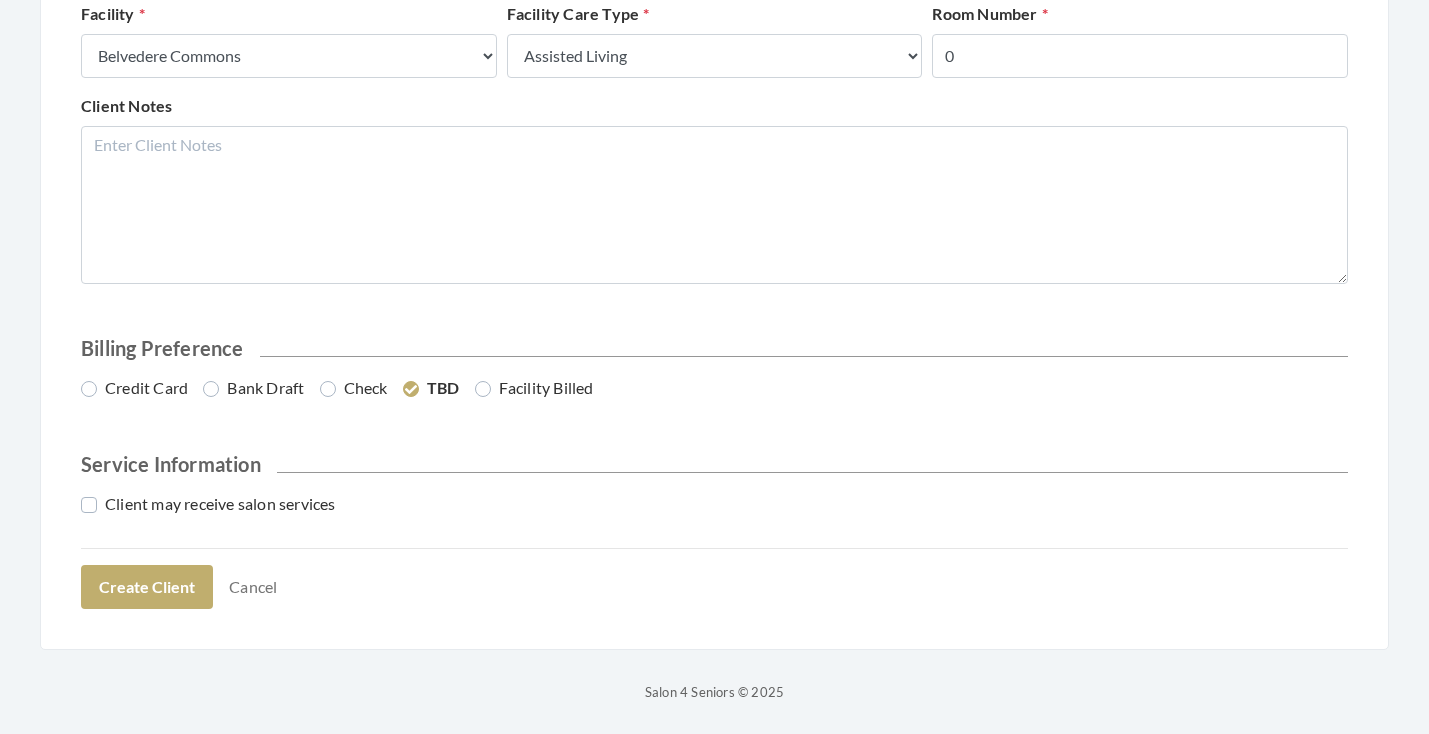 scroll, scrollTop: 907, scrollLeft: 0, axis: vertical 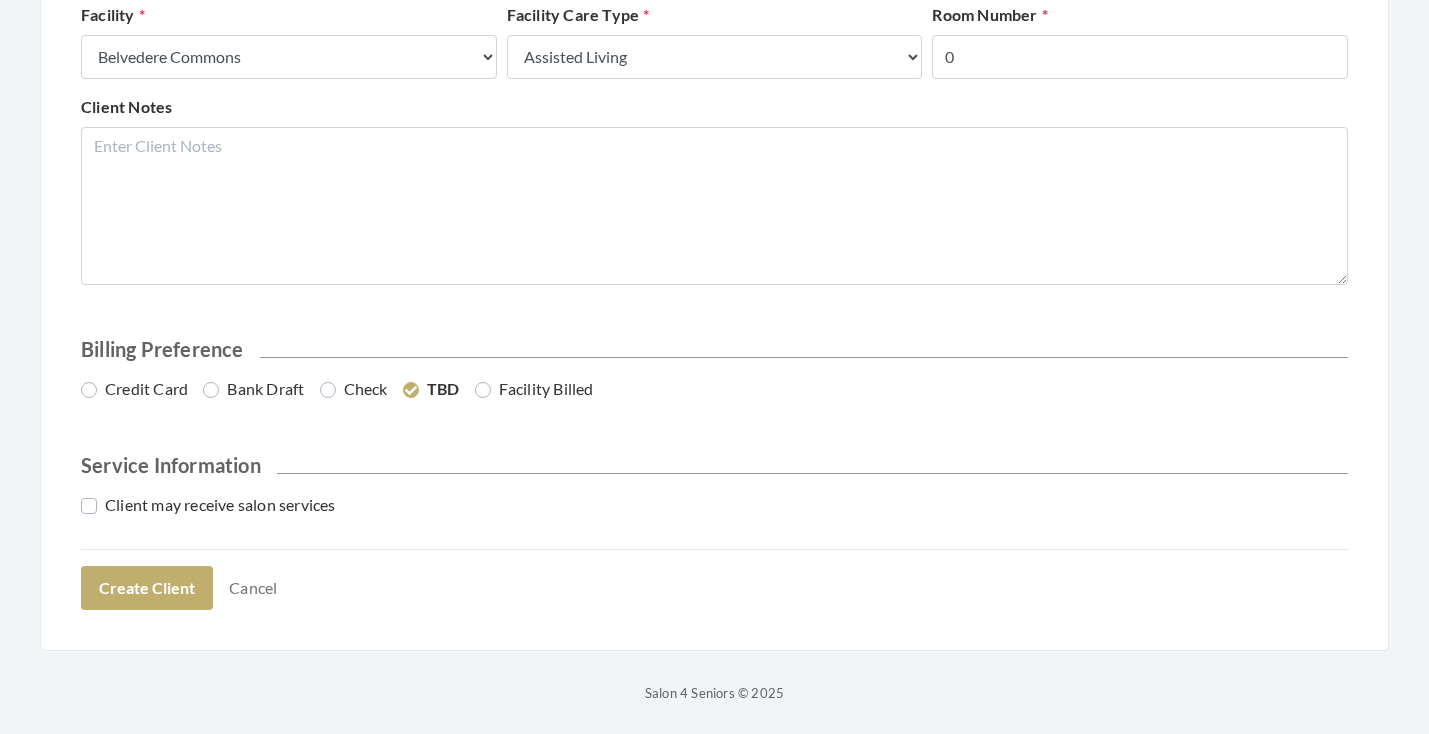 click on "Credit Card" at bounding box center (134, 389) 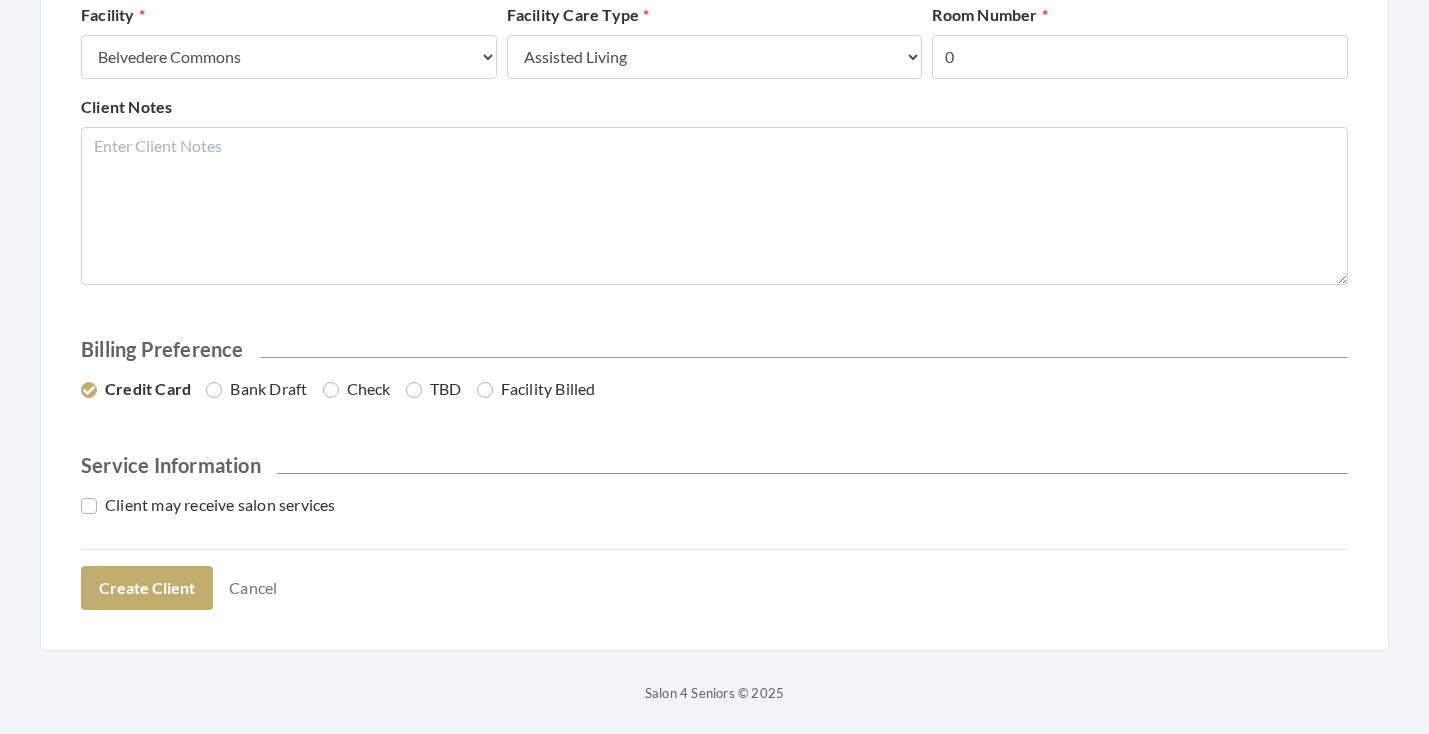 click on "Client may receive salon services" at bounding box center [208, 505] 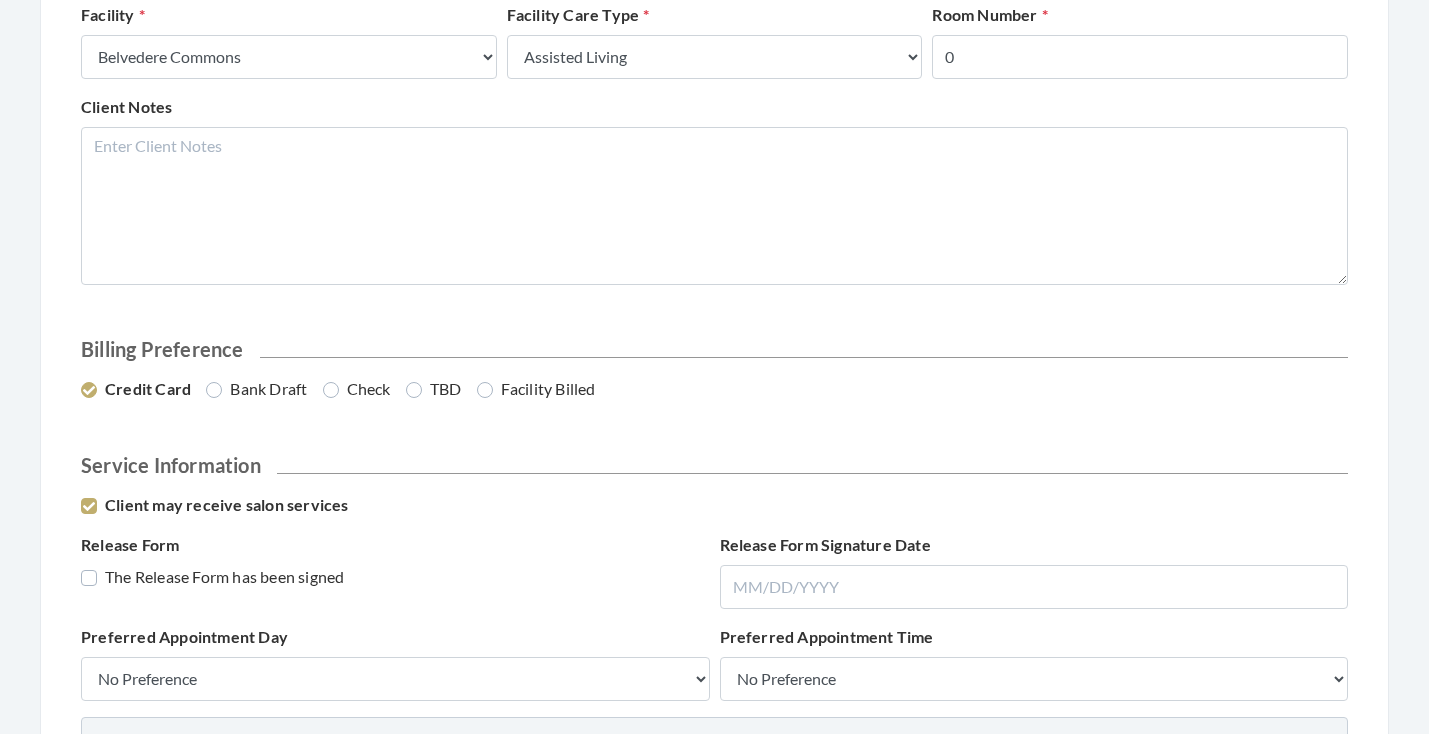 click on "The Release Form has been signed" at bounding box center (212, 577) 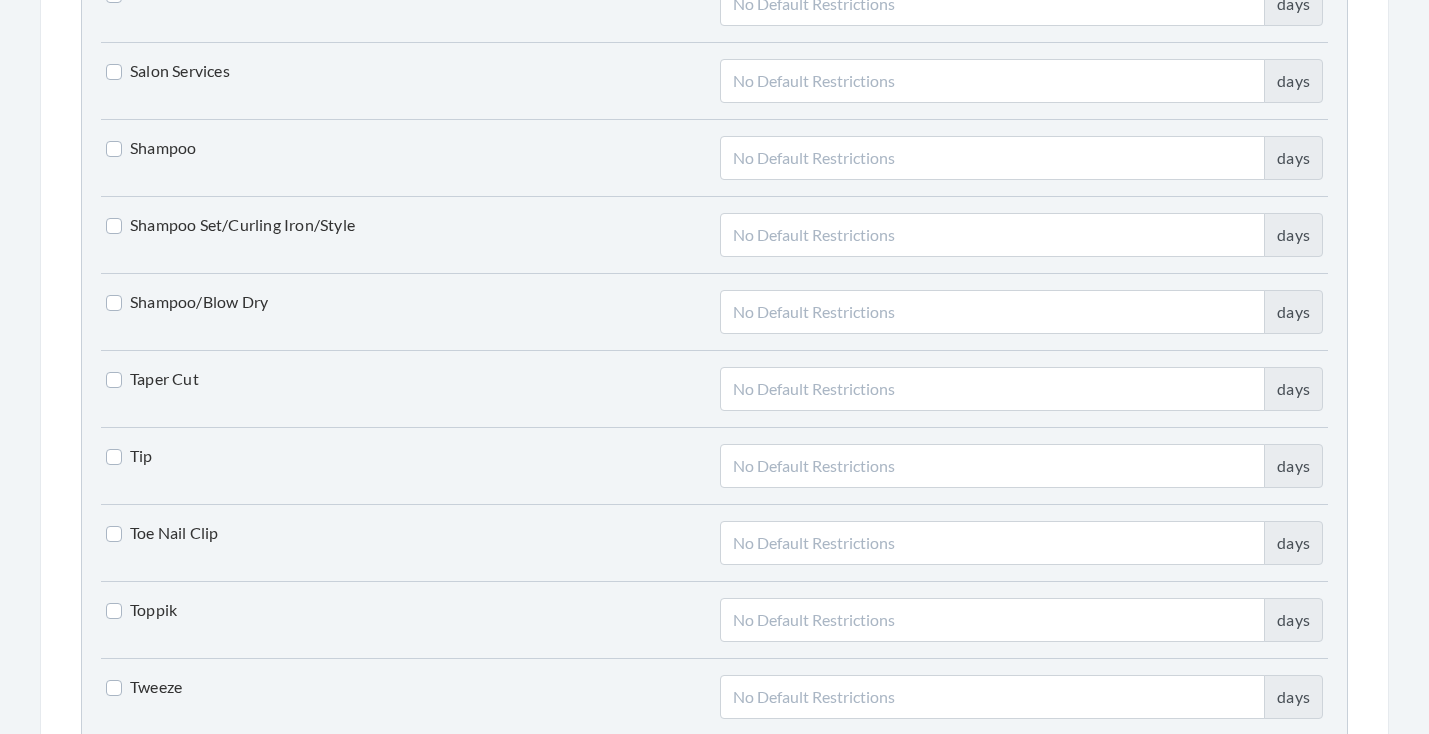 scroll, scrollTop: 4923, scrollLeft: 0, axis: vertical 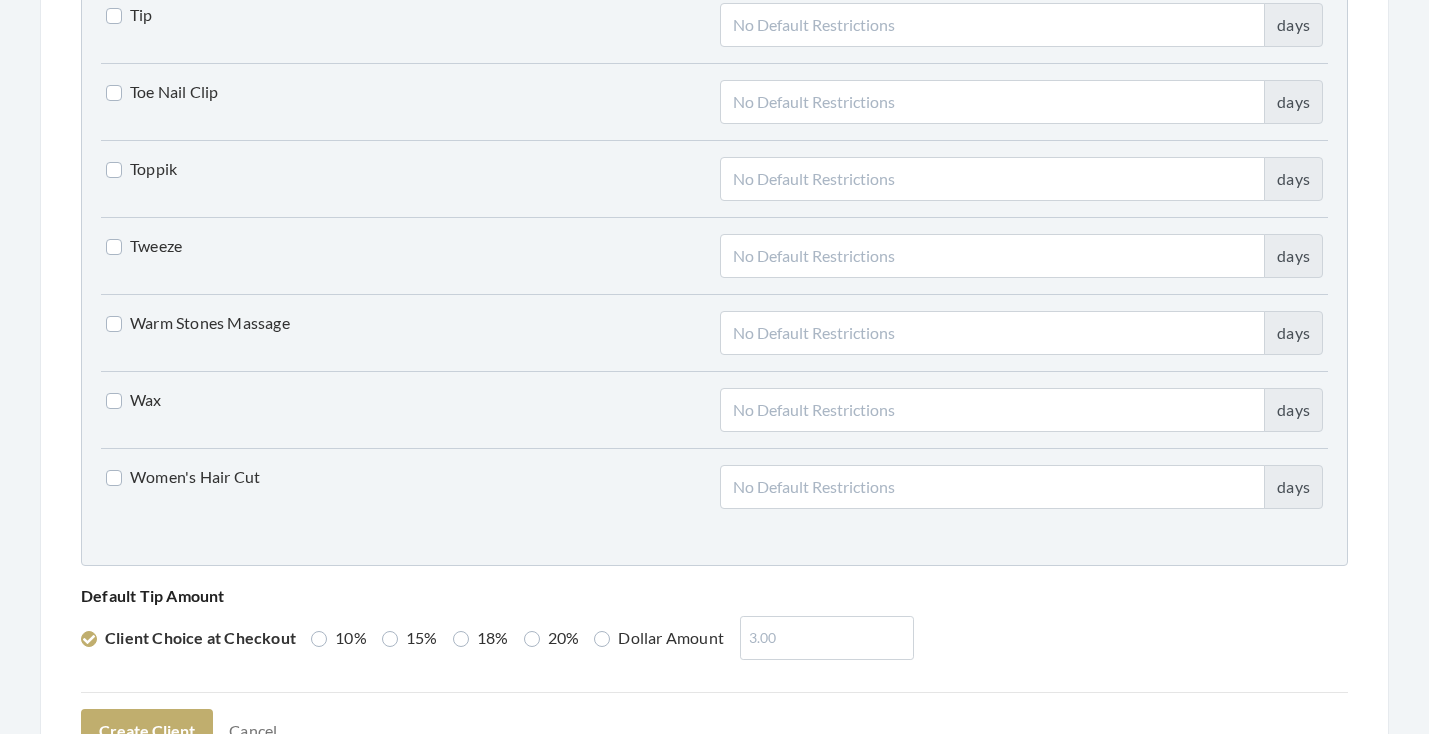 click on "Women's Hair Cut" at bounding box center (183, 477) 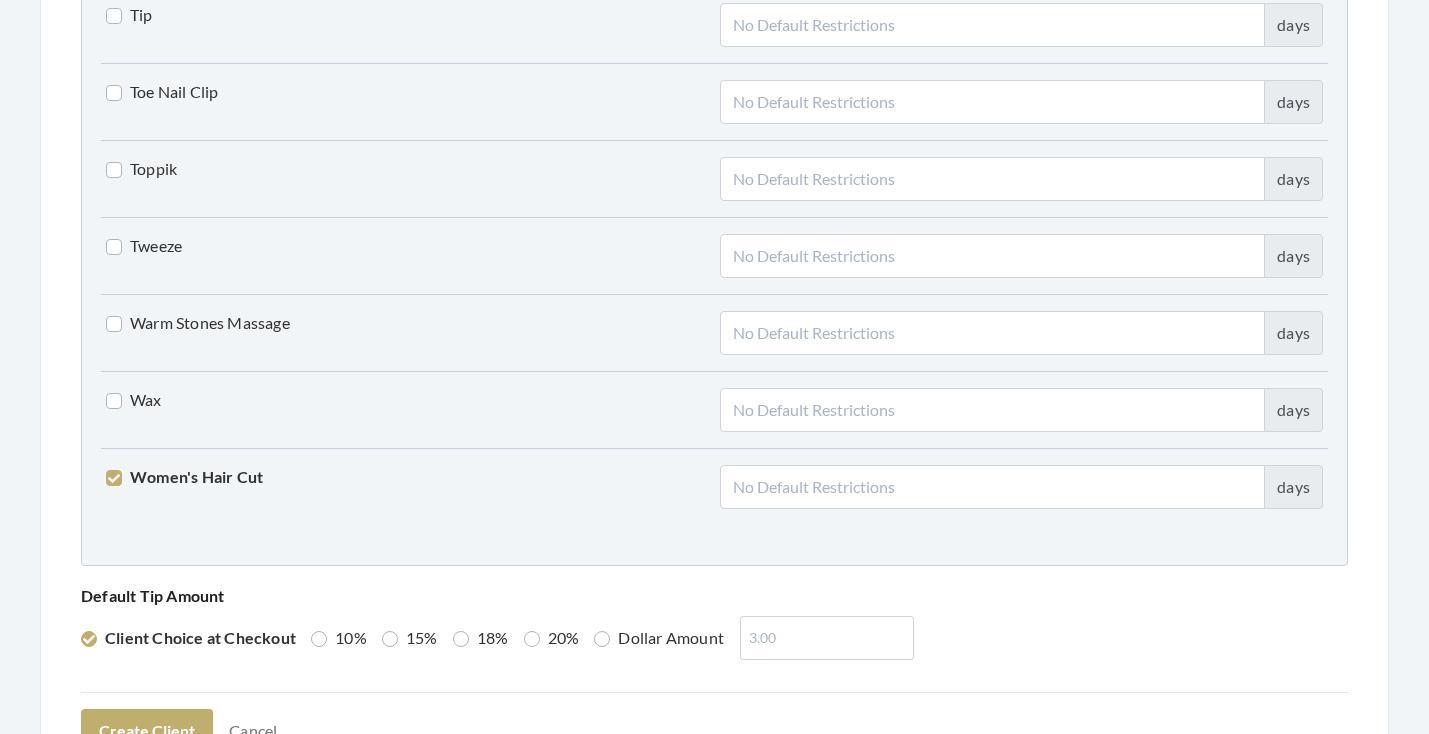 click on "Dollar Amount" at bounding box center (659, 638) 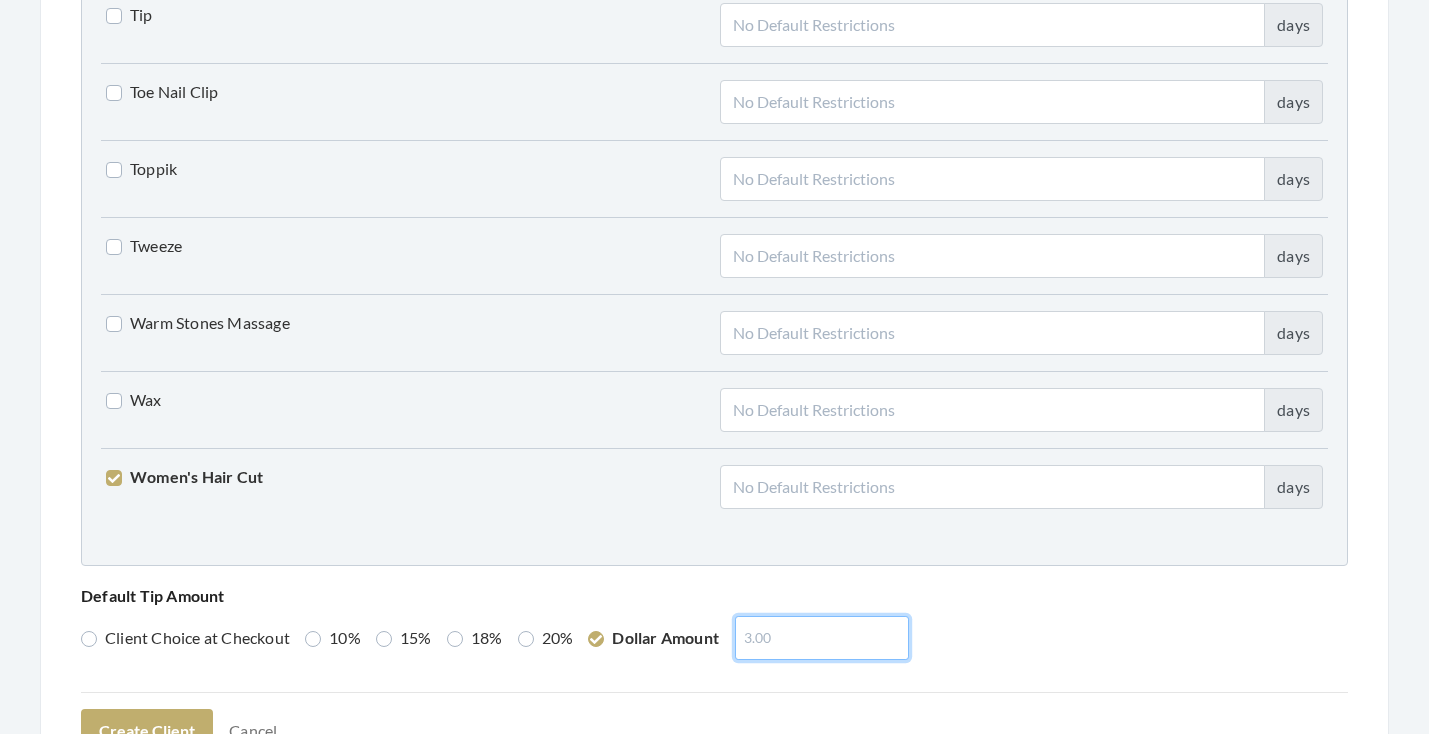 click at bounding box center (822, 638) 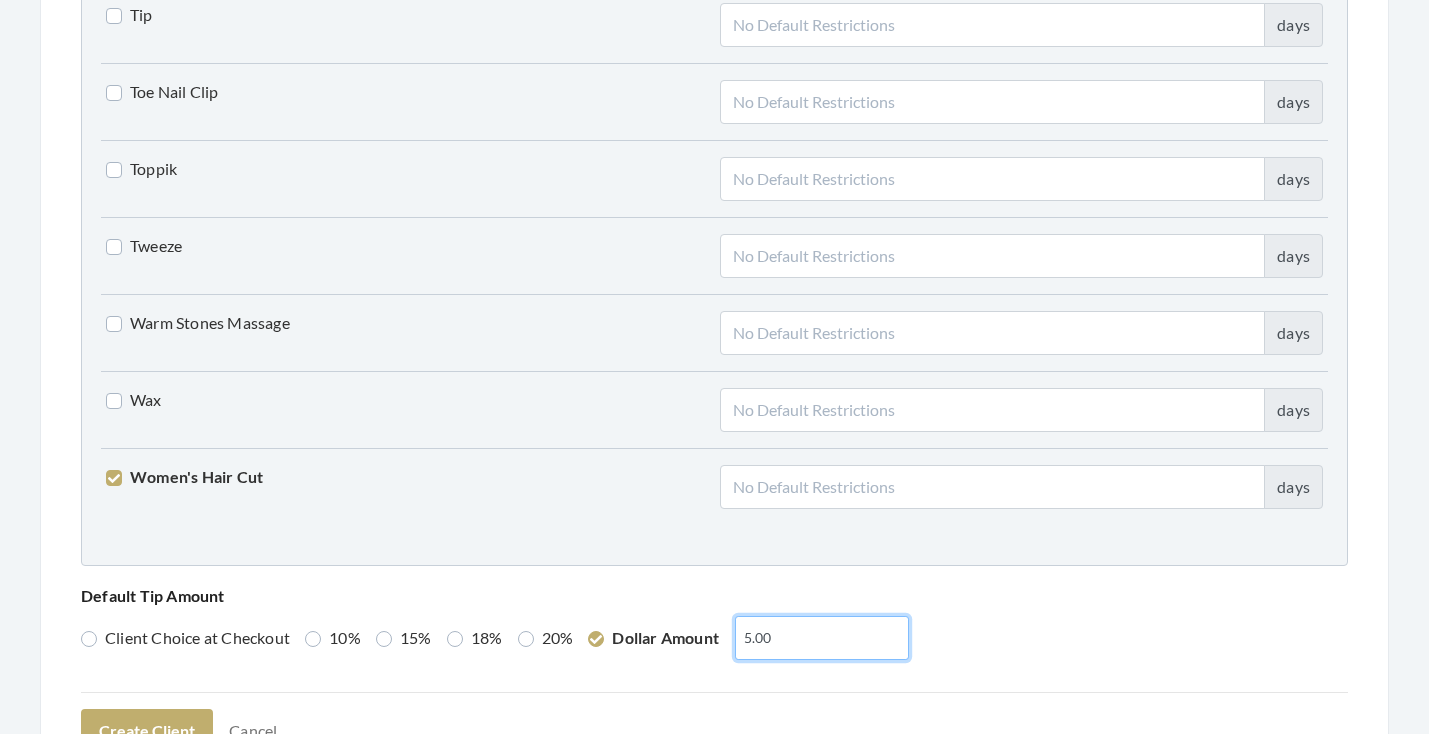 type on "5.00" 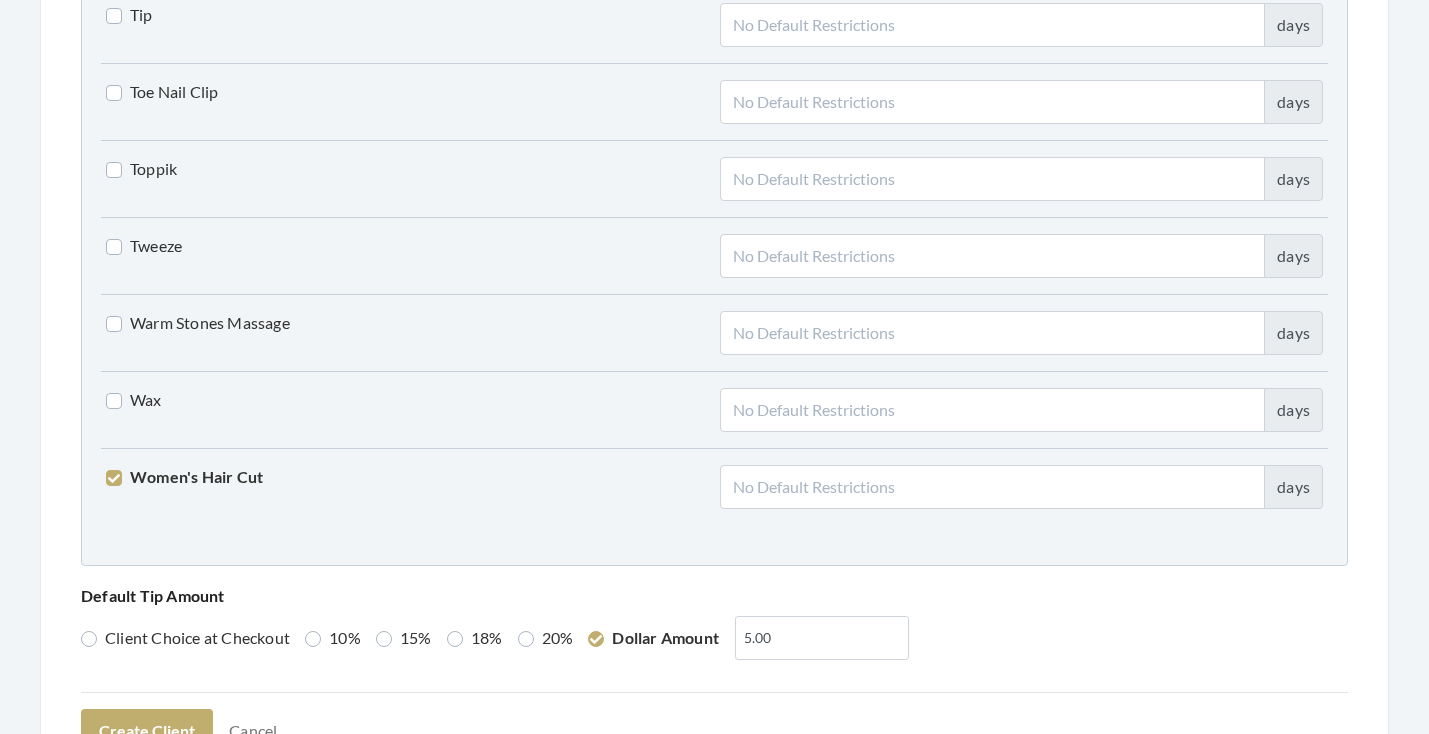 click on "Default Tip Amount     Client Choice at Checkout     10%     15%     18%     20%     Dollar Amount   5.00" at bounding box center [714, 621] 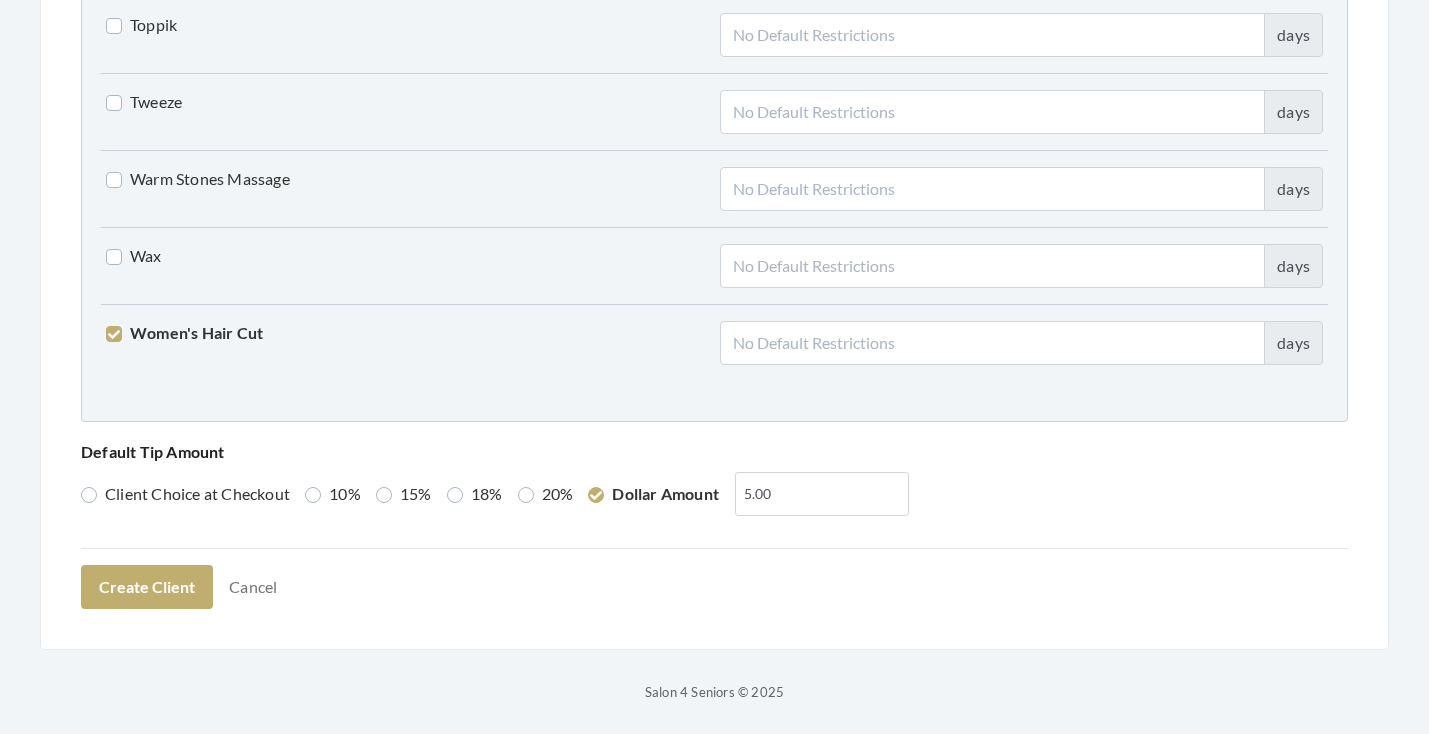 scroll, scrollTop: 5066, scrollLeft: 0, axis: vertical 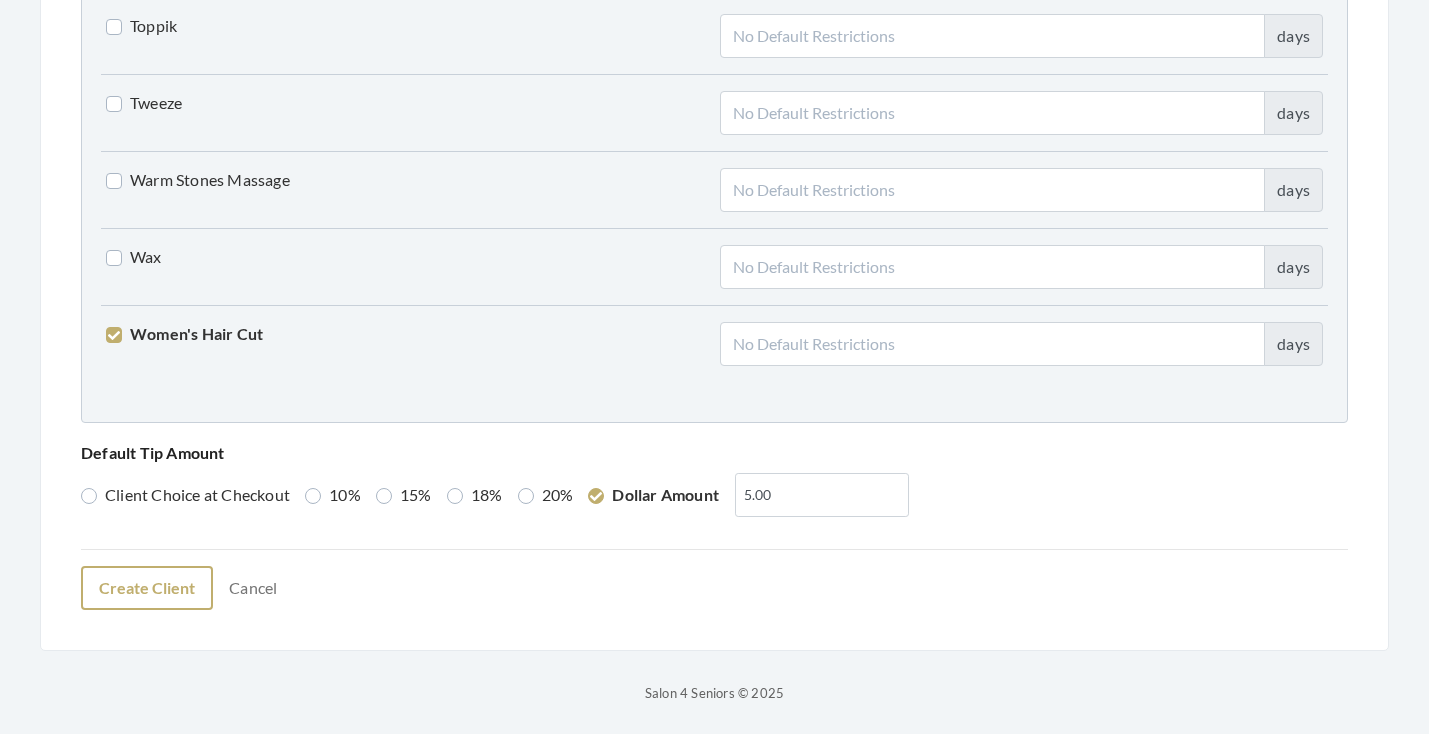 click on "Create Client" at bounding box center [147, 588] 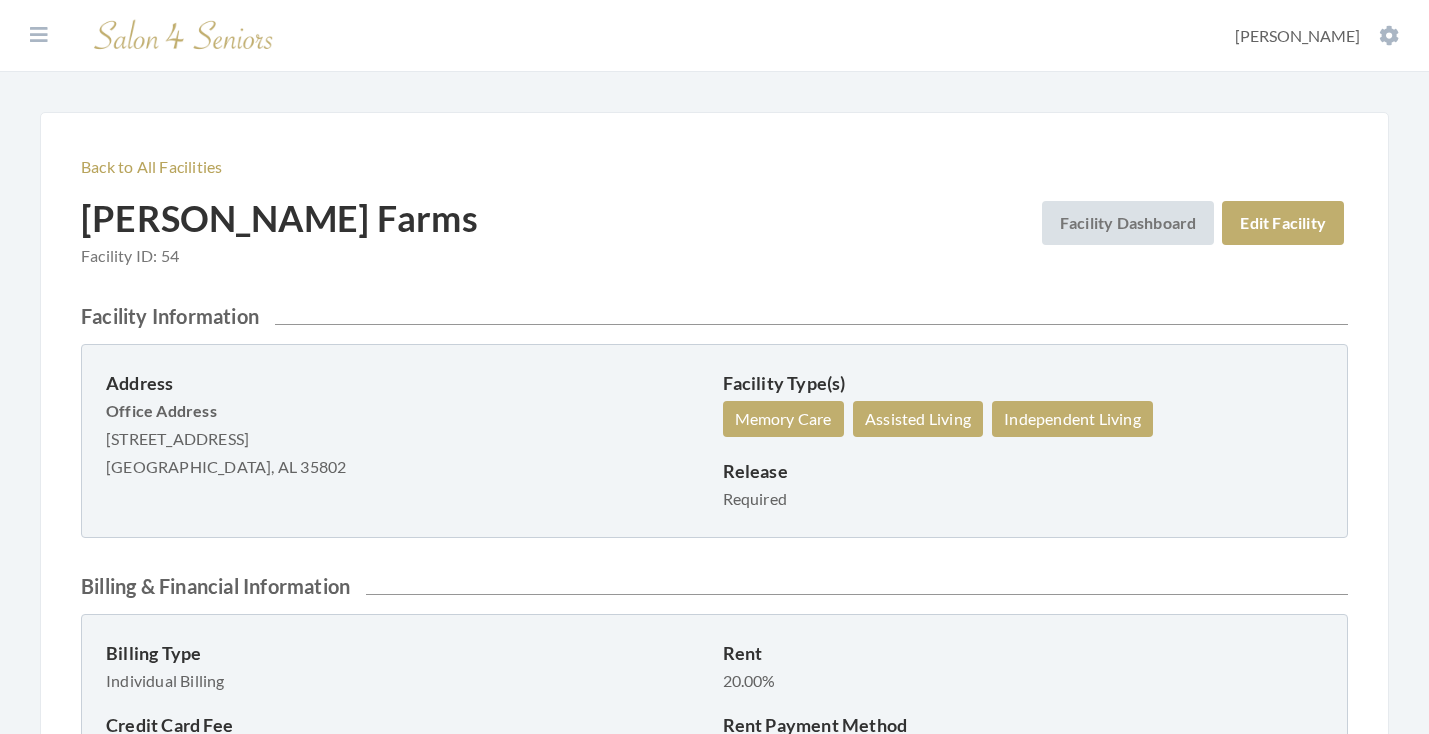 scroll, scrollTop: 0, scrollLeft: 0, axis: both 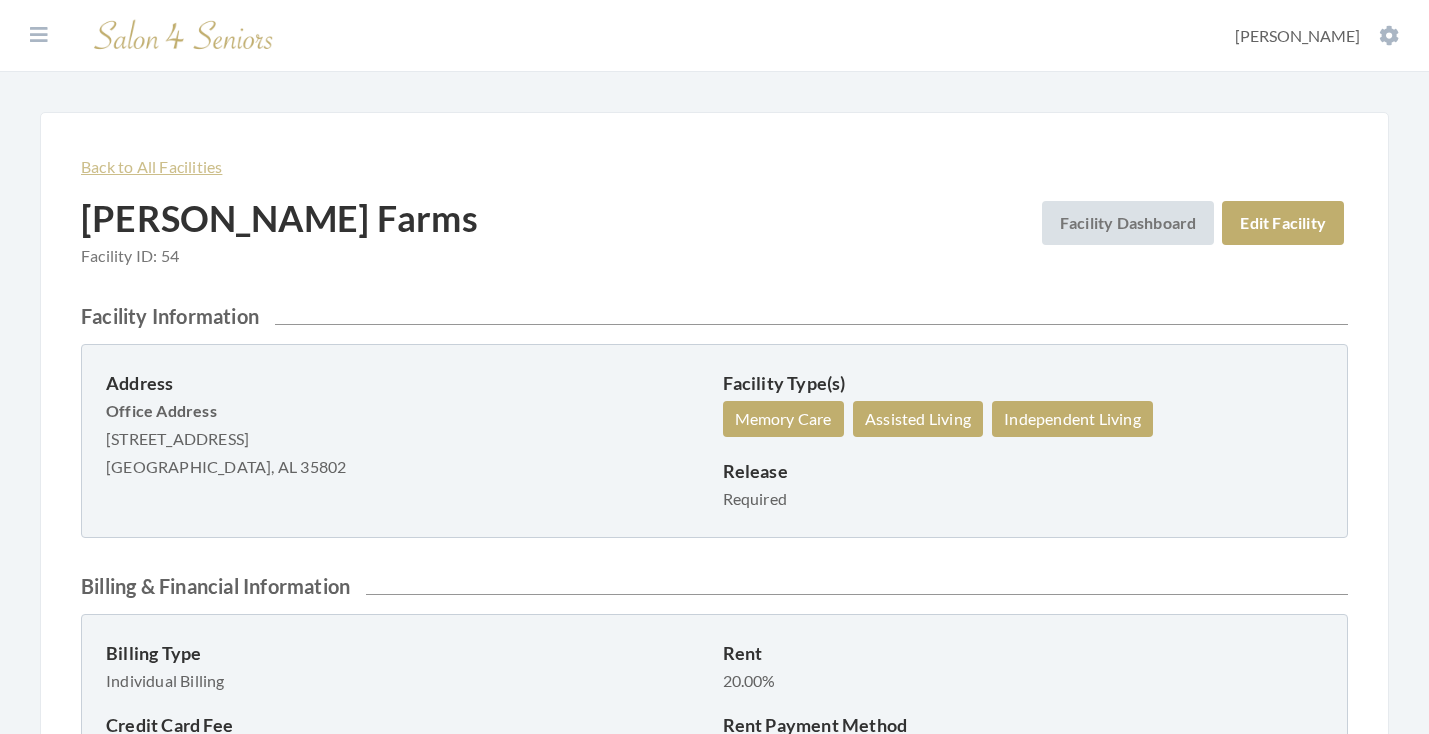 click on "Back to All Facilities" at bounding box center [151, 166] 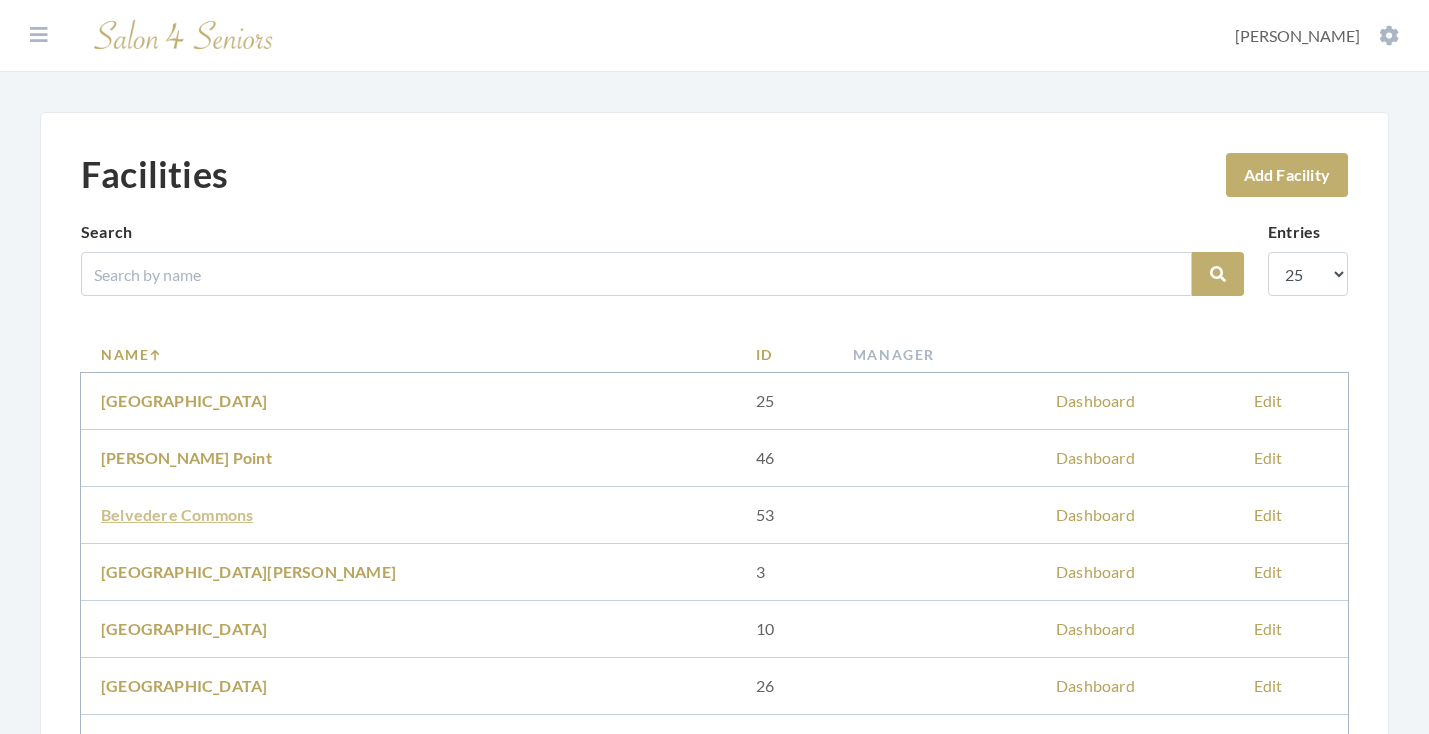 scroll, scrollTop: 75, scrollLeft: 0, axis: vertical 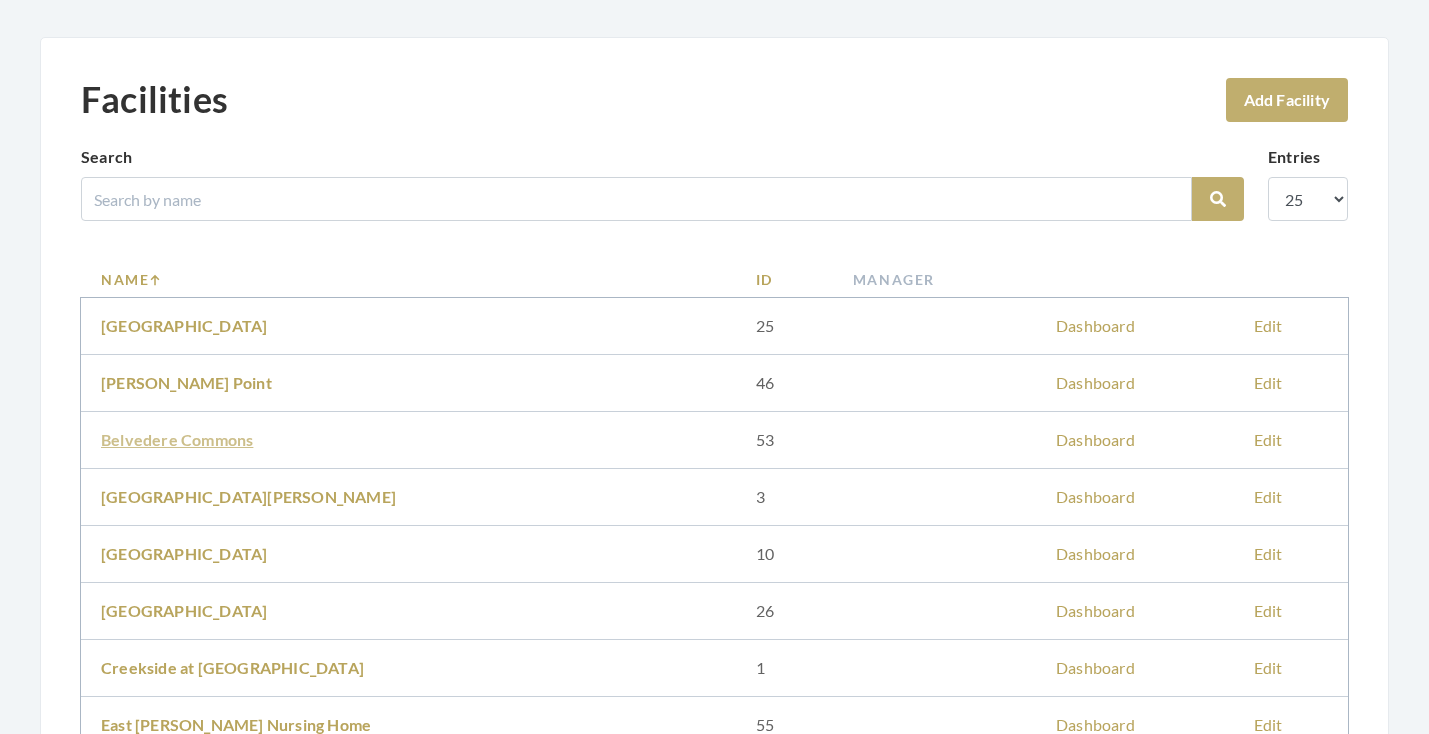 click on "Belvedere Commons" at bounding box center (177, 439) 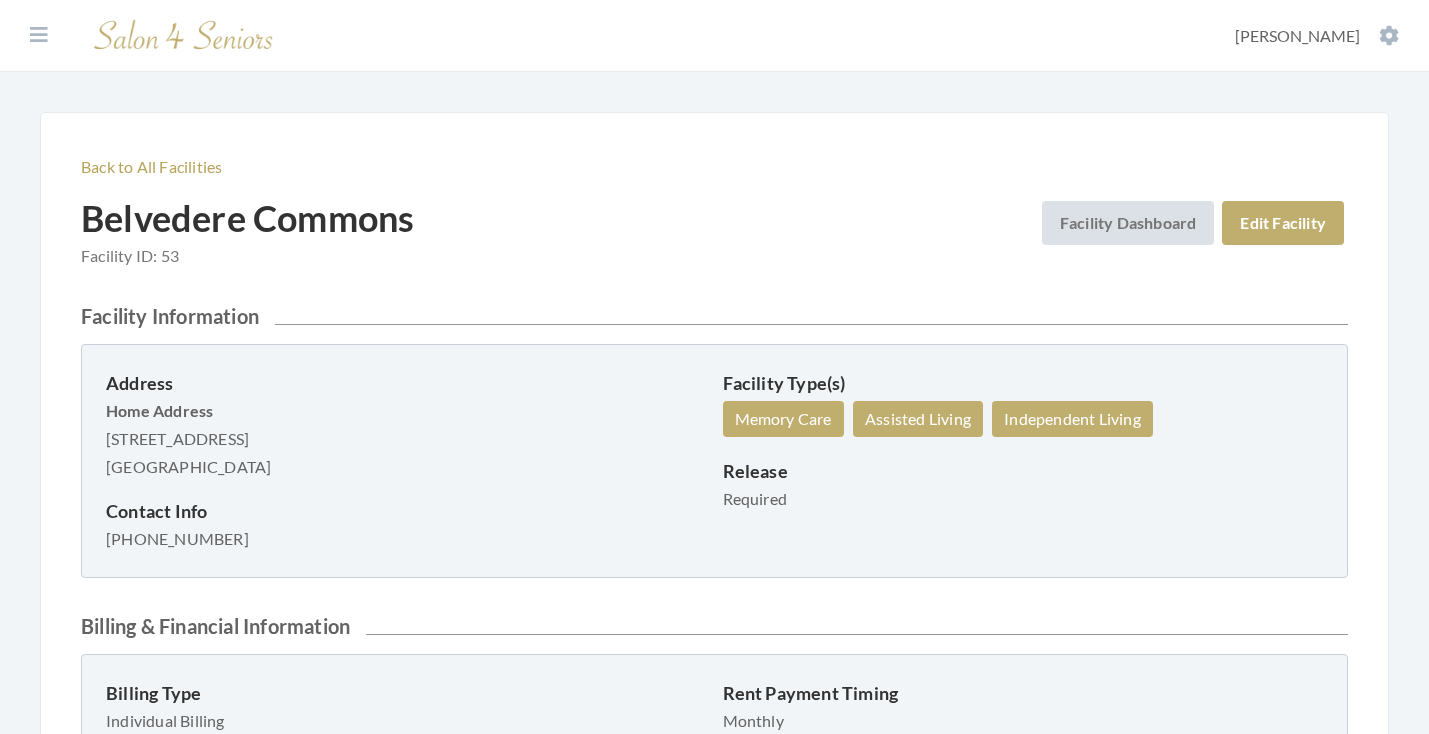 scroll, scrollTop: 0, scrollLeft: 0, axis: both 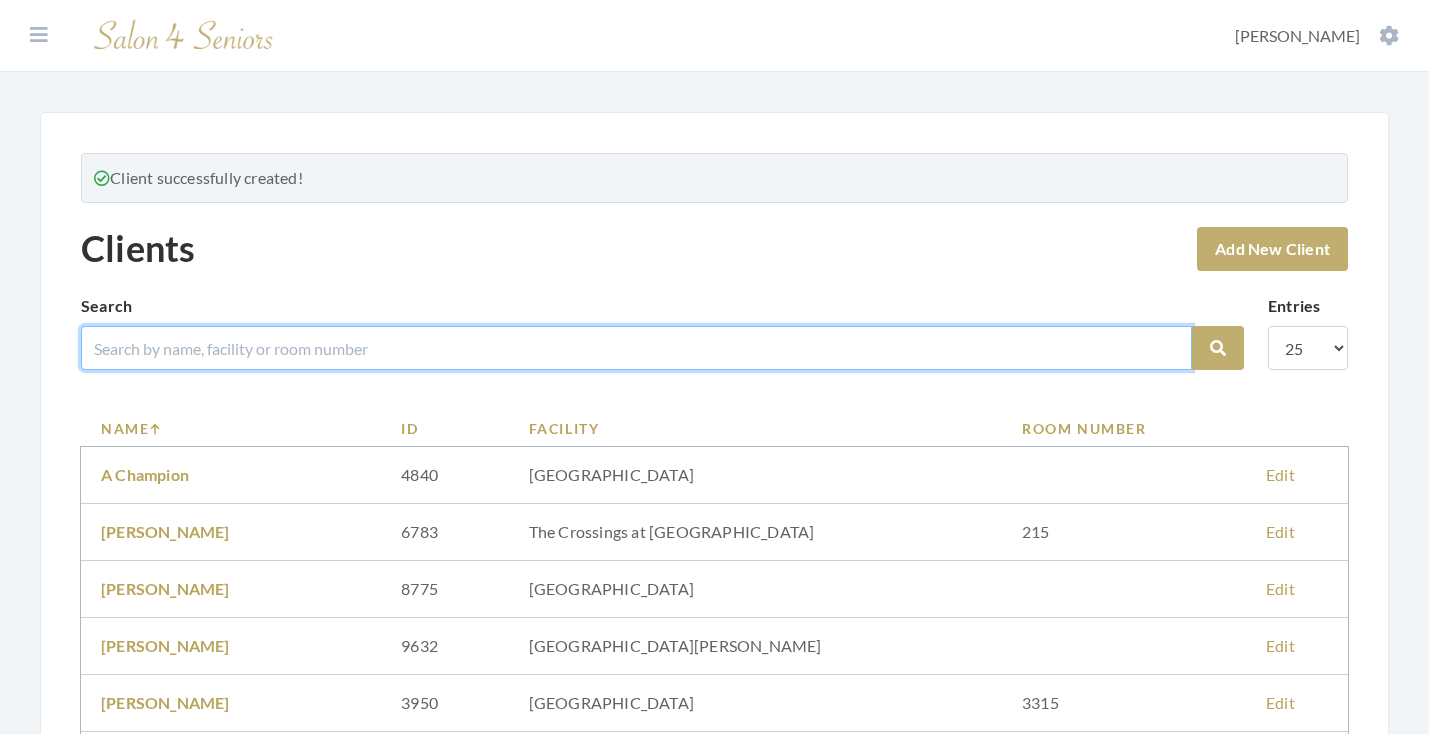 click at bounding box center [636, 348] 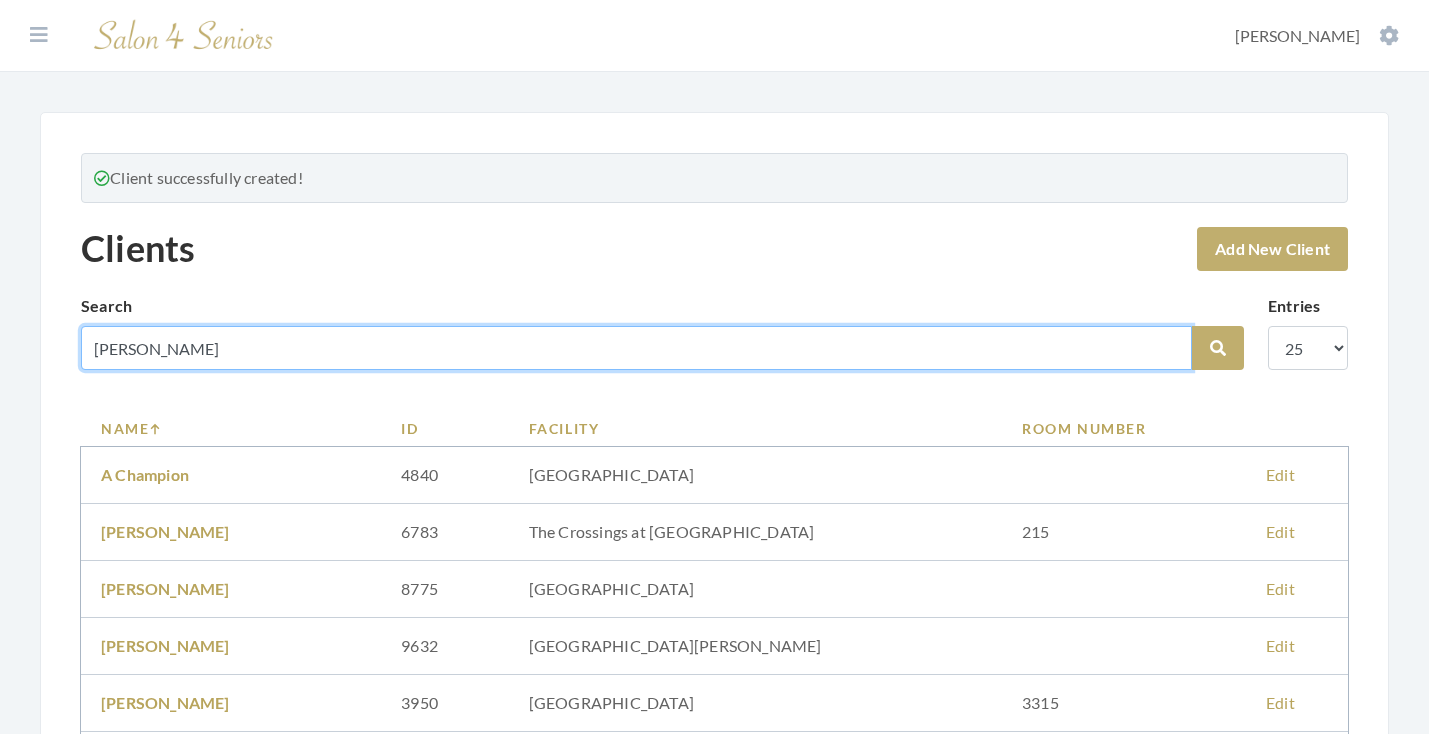 type on "[PERSON_NAME]" 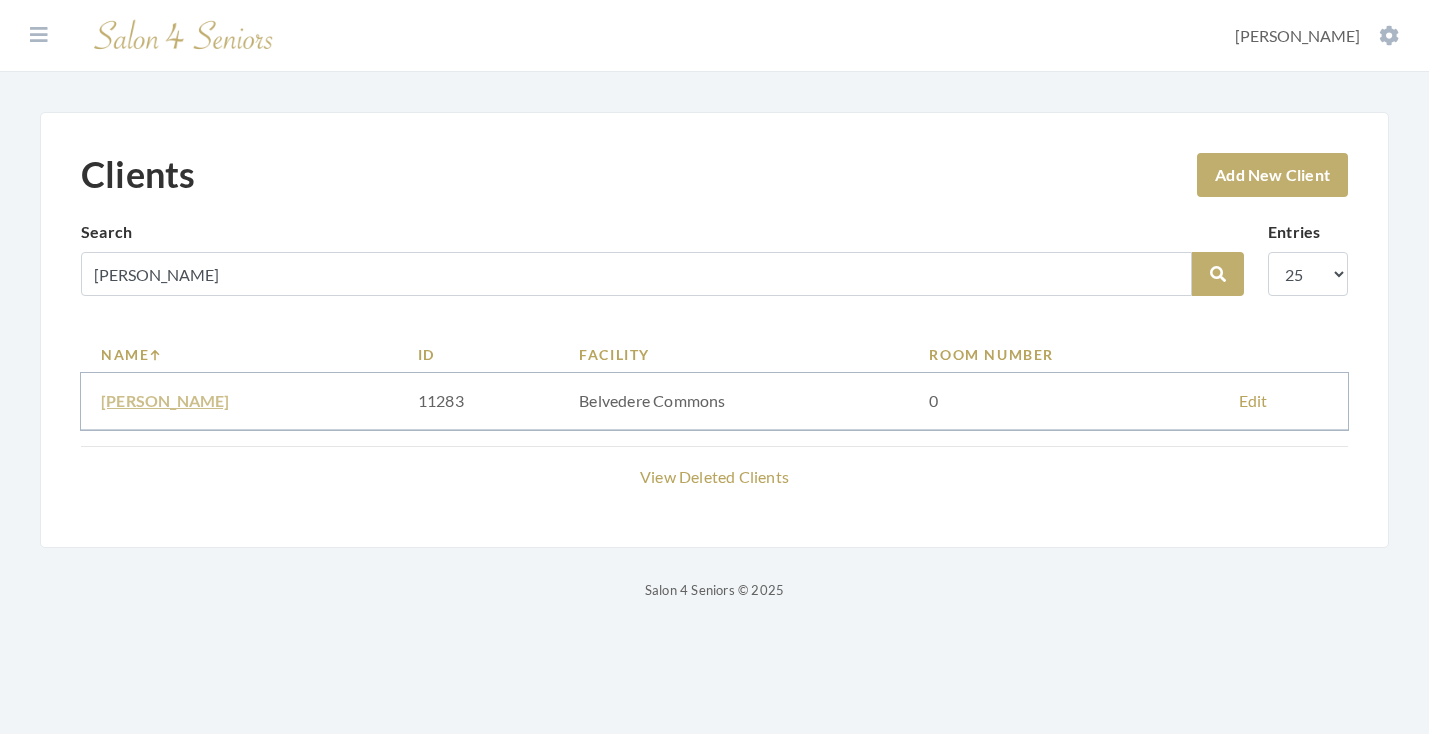 scroll, scrollTop: 0, scrollLeft: 0, axis: both 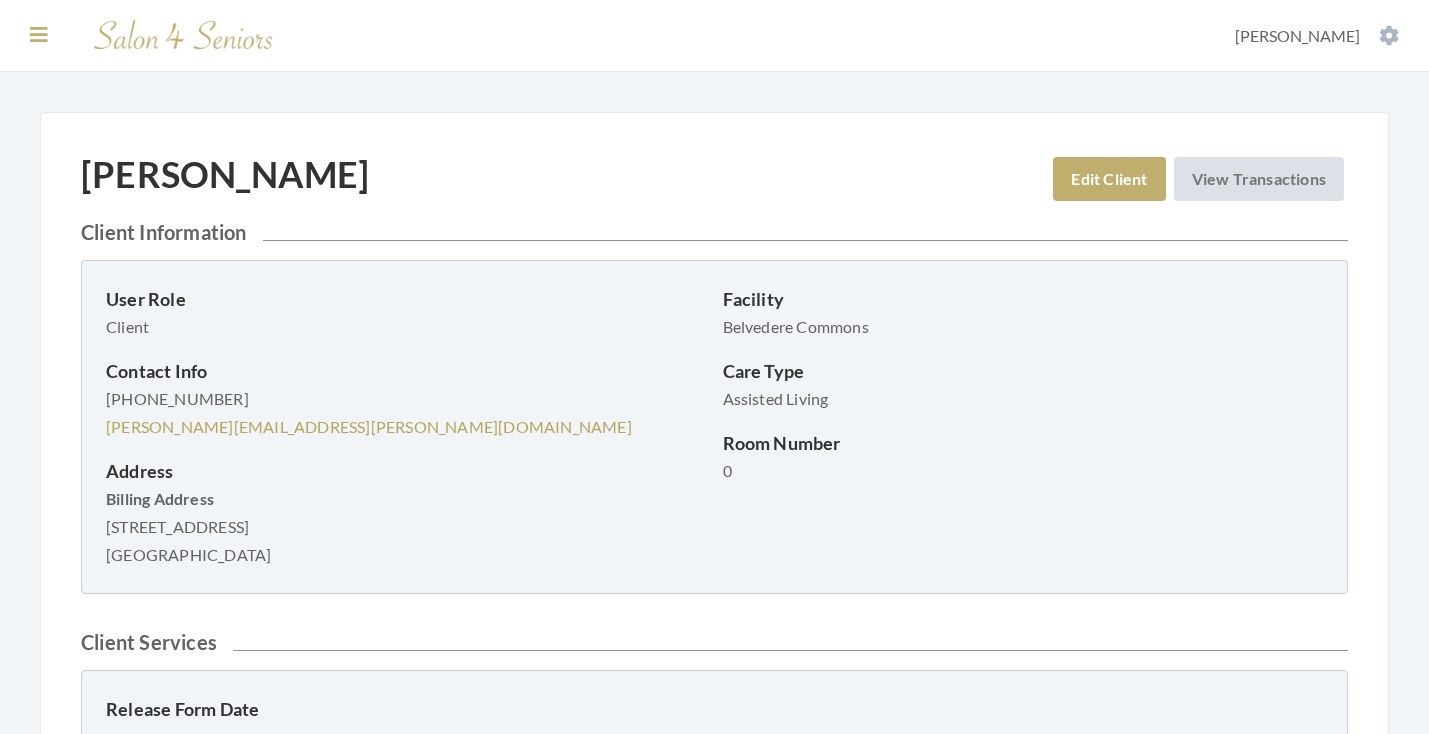 click at bounding box center (39, 35) 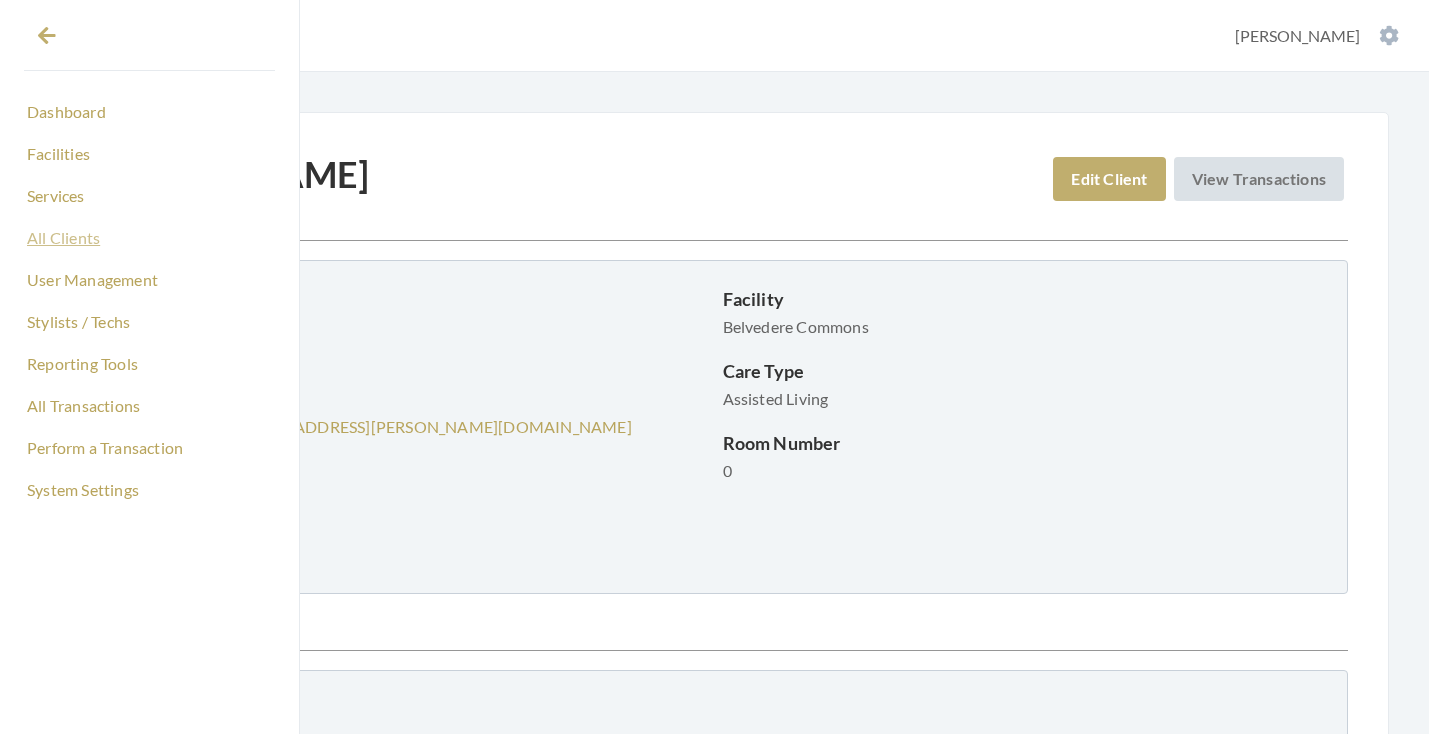 click on "All Clients" at bounding box center (149, 238) 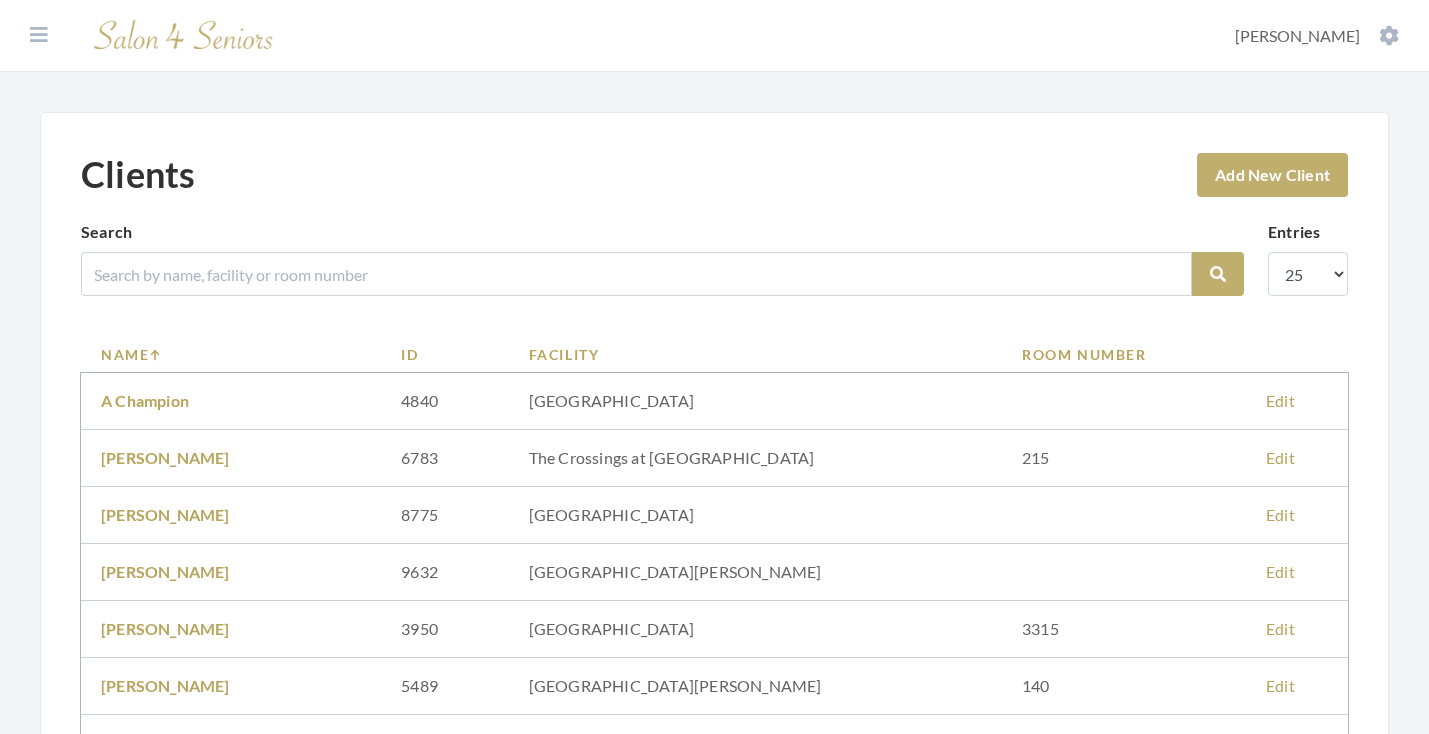 scroll, scrollTop: 0, scrollLeft: 0, axis: both 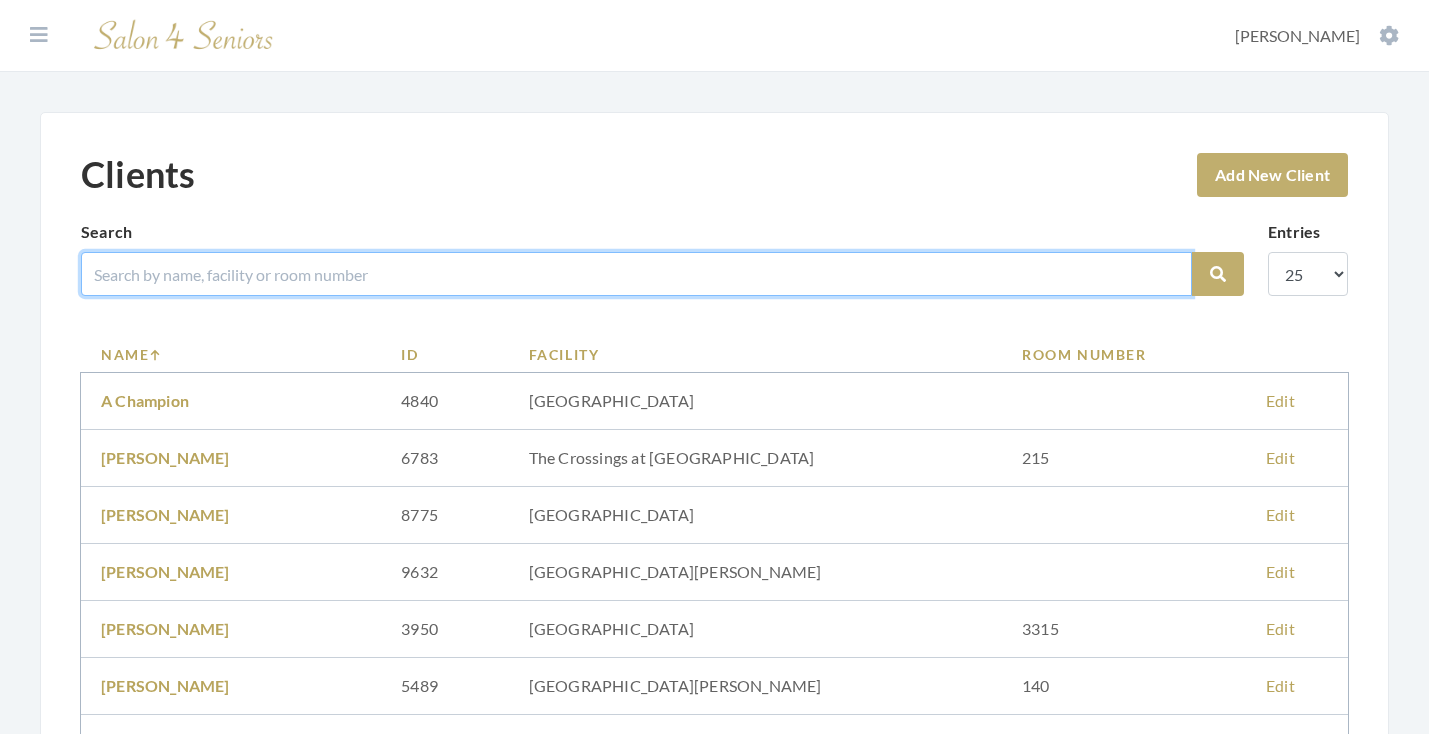 click at bounding box center [636, 274] 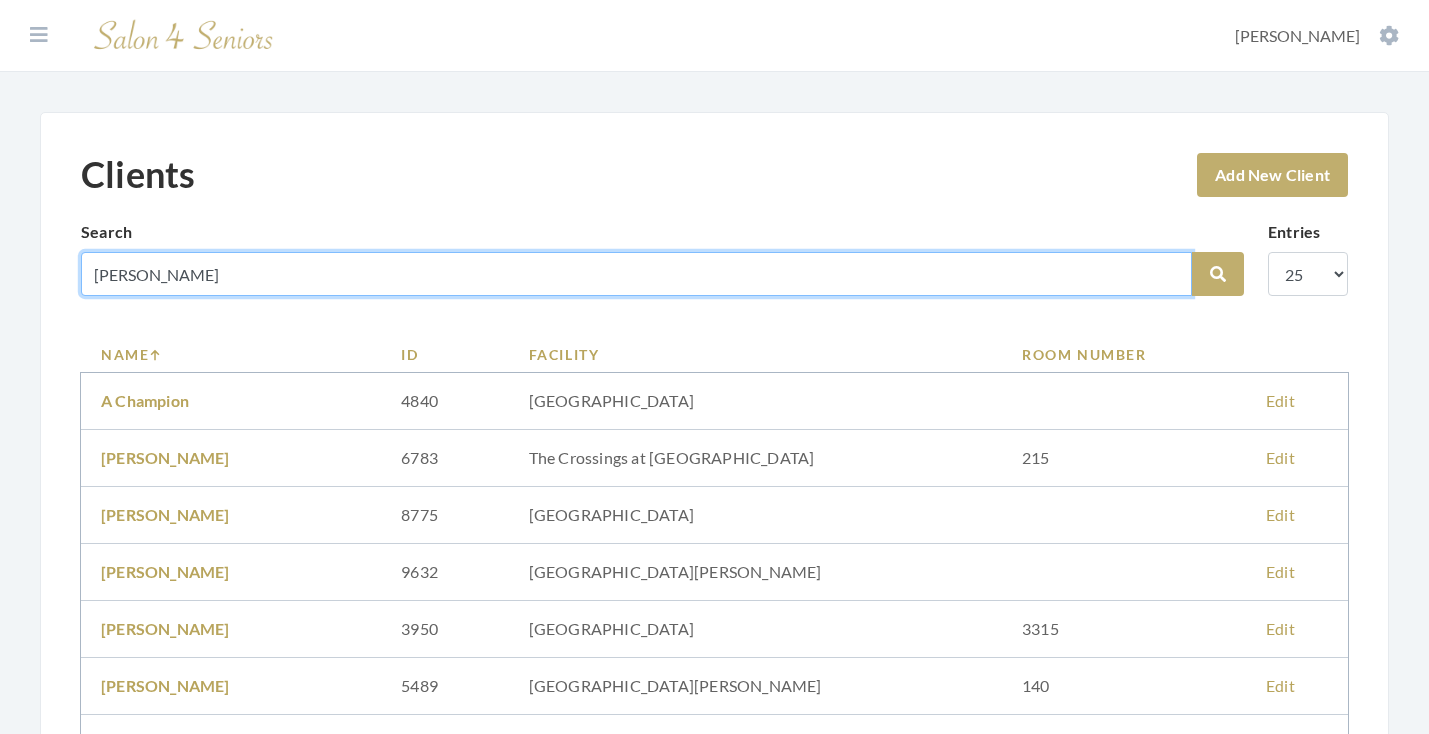 type on "[PERSON_NAME]" 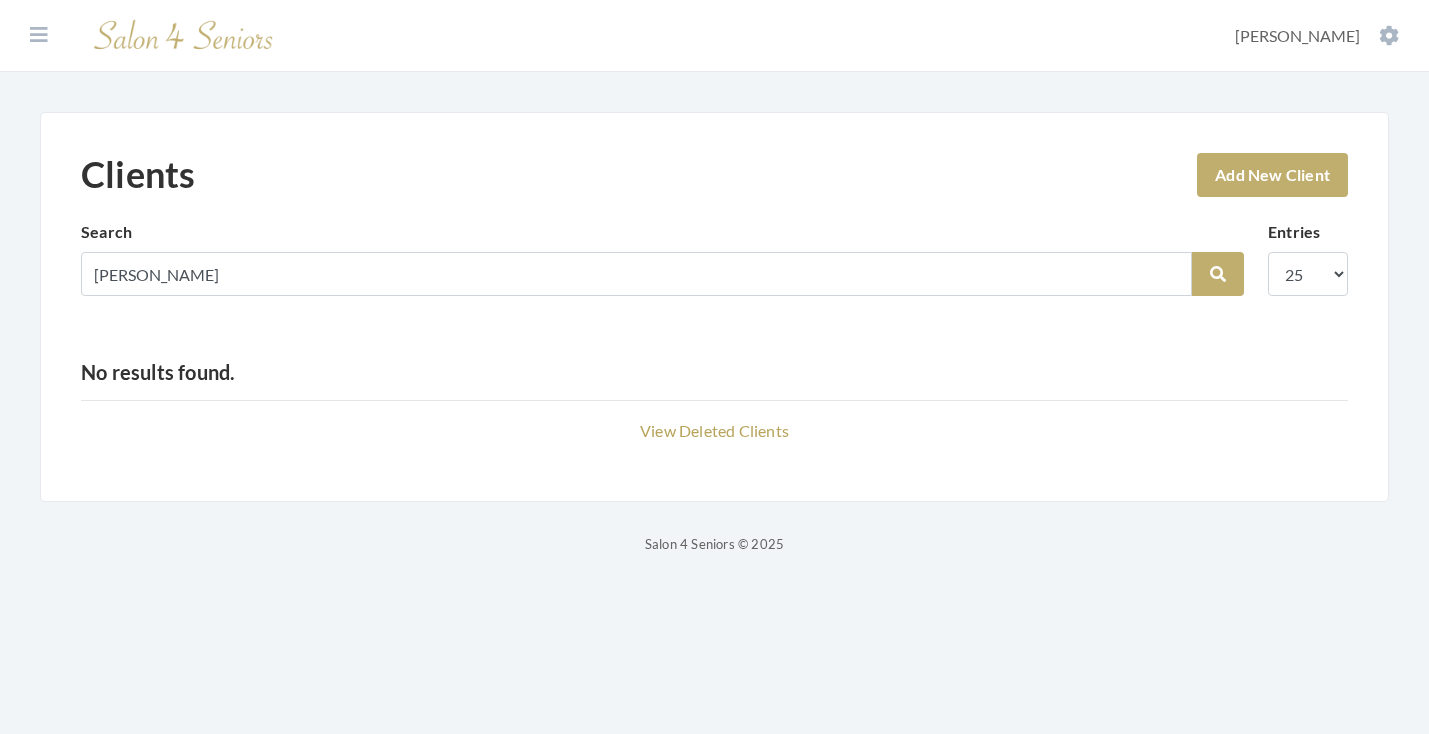 scroll, scrollTop: 0, scrollLeft: 0, axis: both 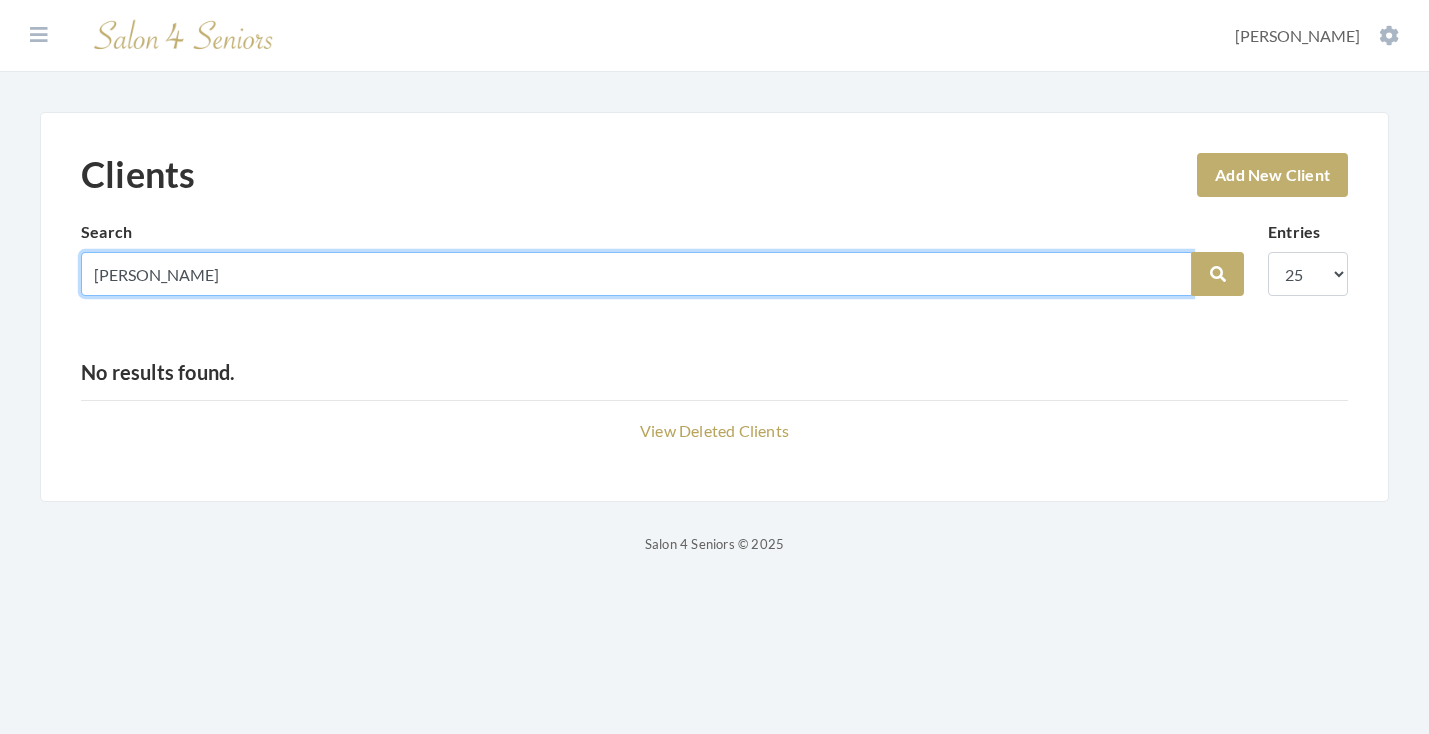 click on "MCQUEEN" at bounding box center (636, 274) 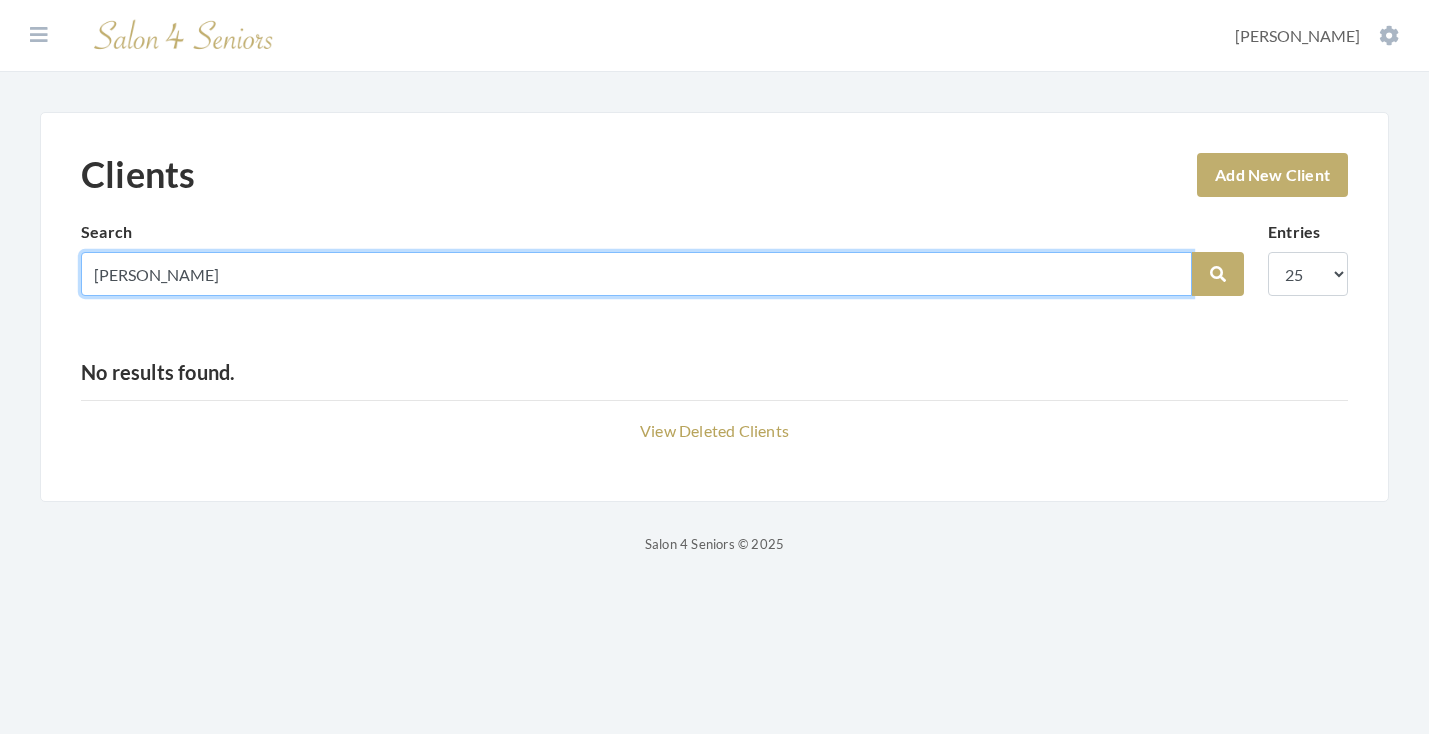 type on "[PERSON_NAME]" 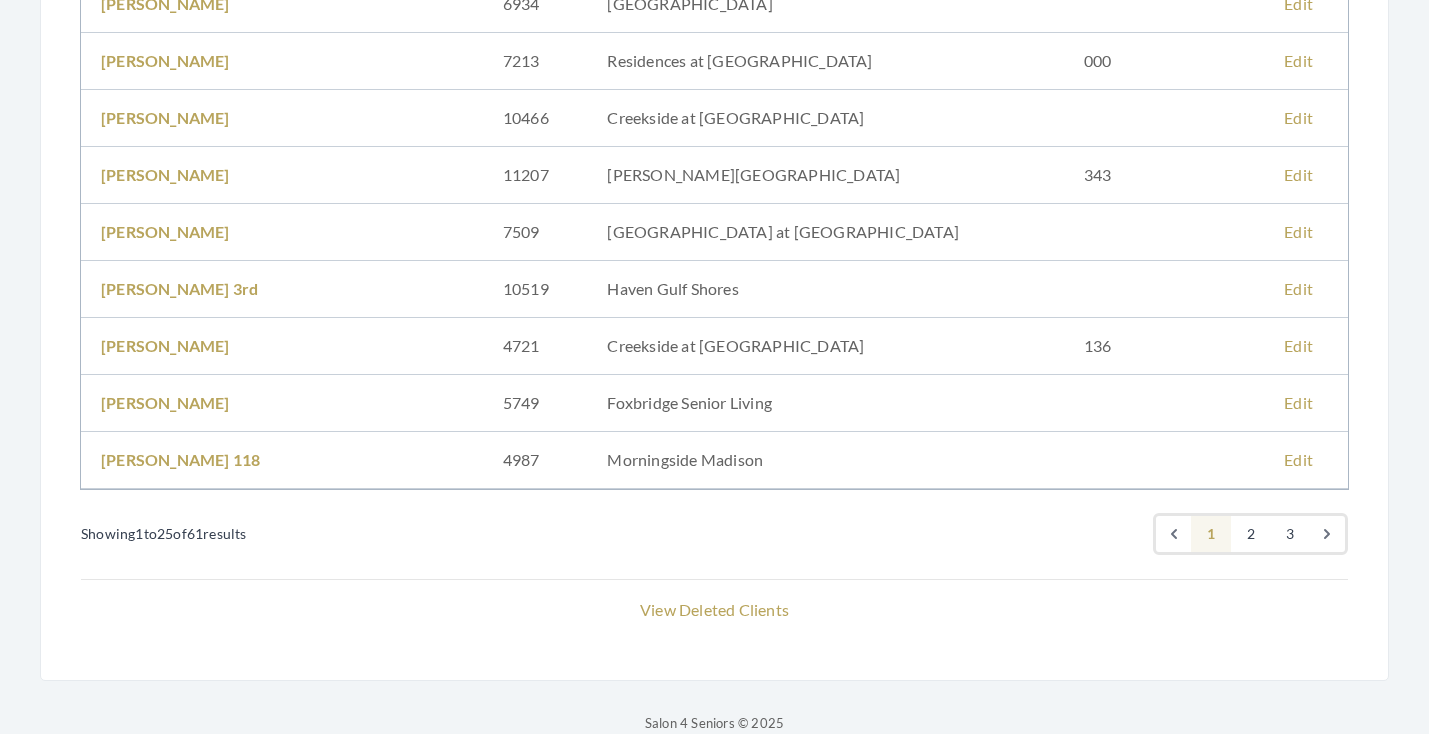 scroll, scrollTop: 0, scrollLeft: 0, axis: both 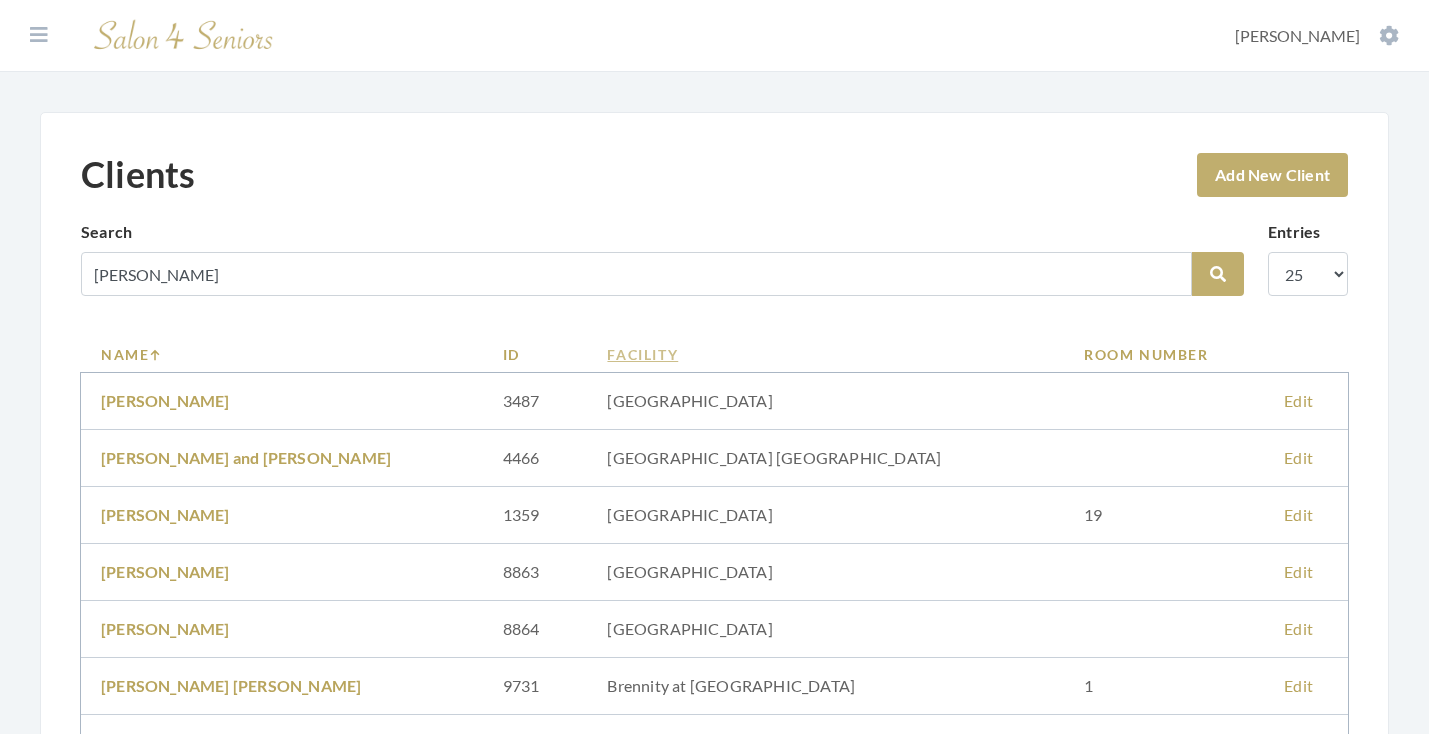 click on "Facility" at bounding box center [825, 354] 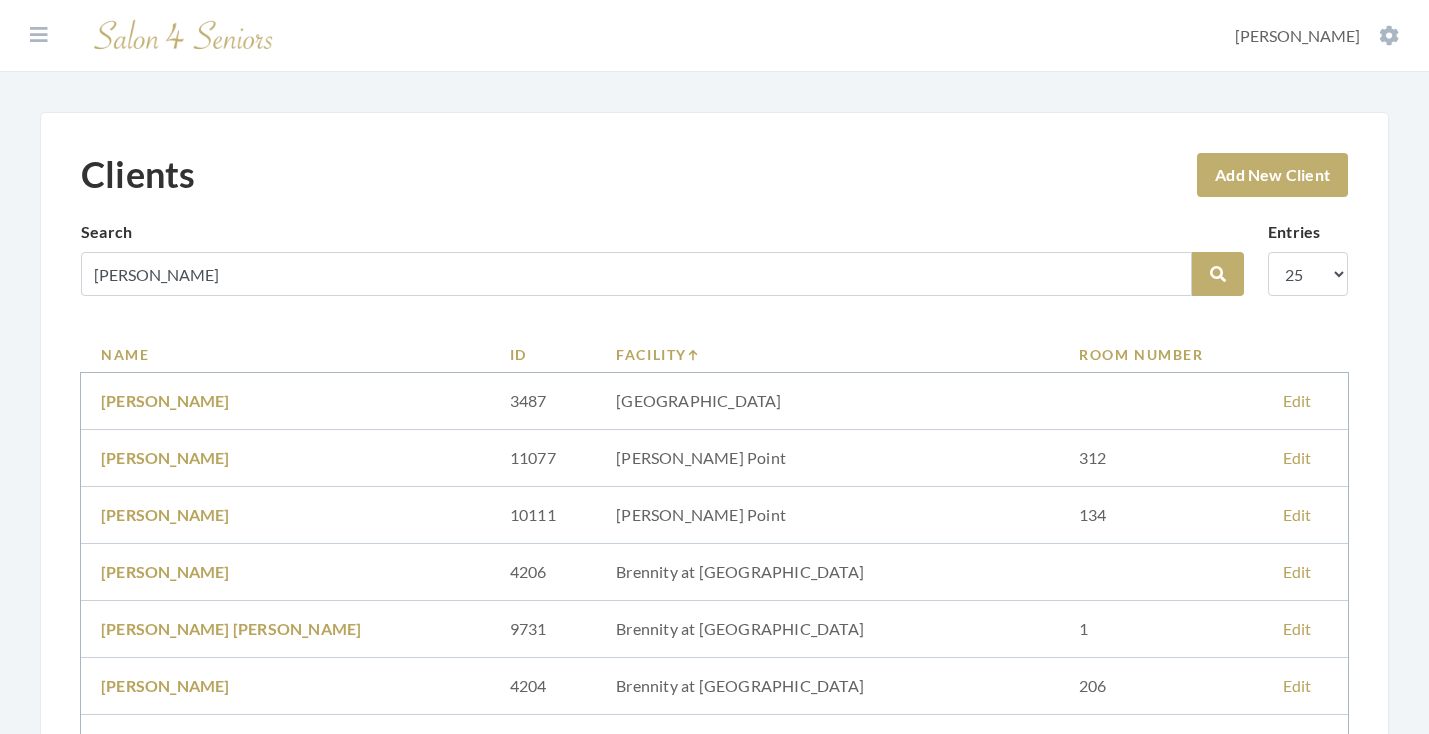scroll, scrollTop: 0, scrollLeft: 0, axis: both 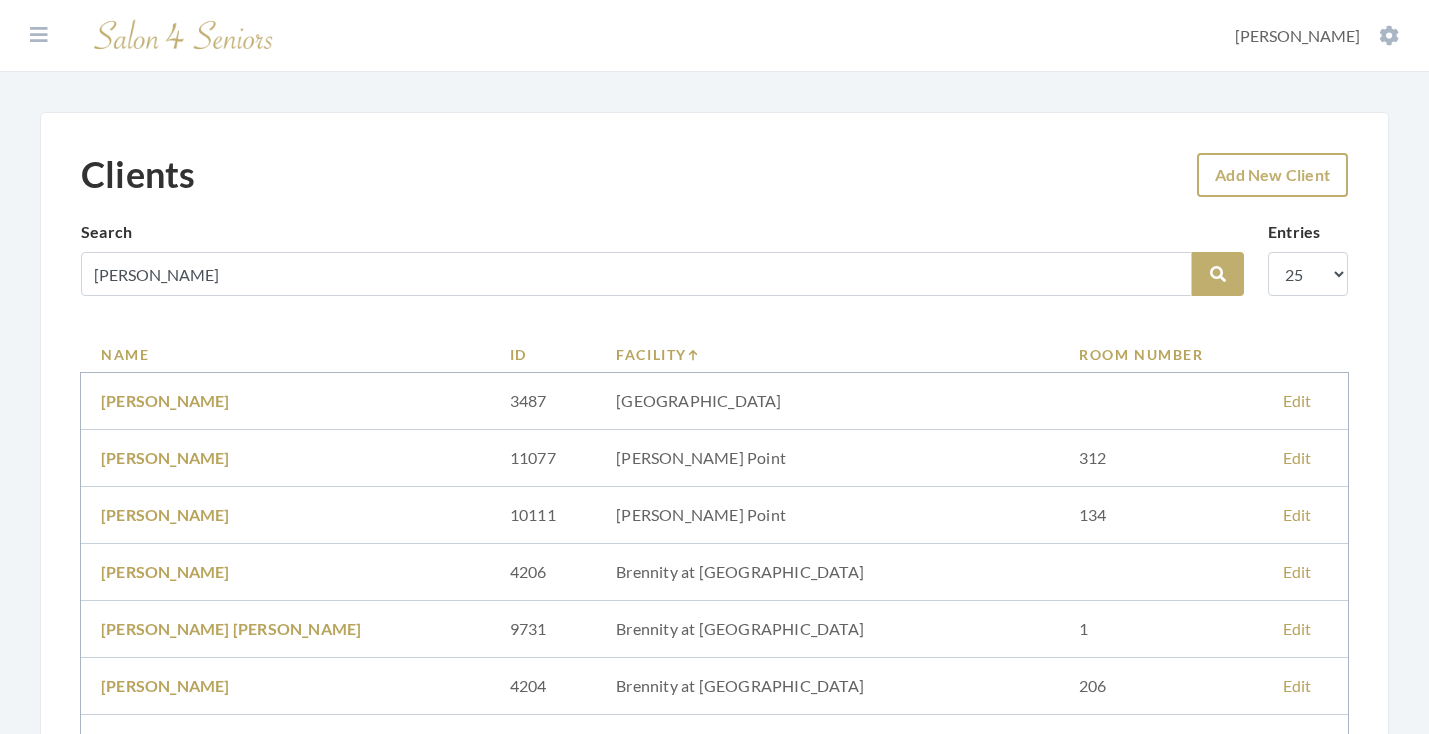click on "Add New Client" at bounding box center (1272, 175) 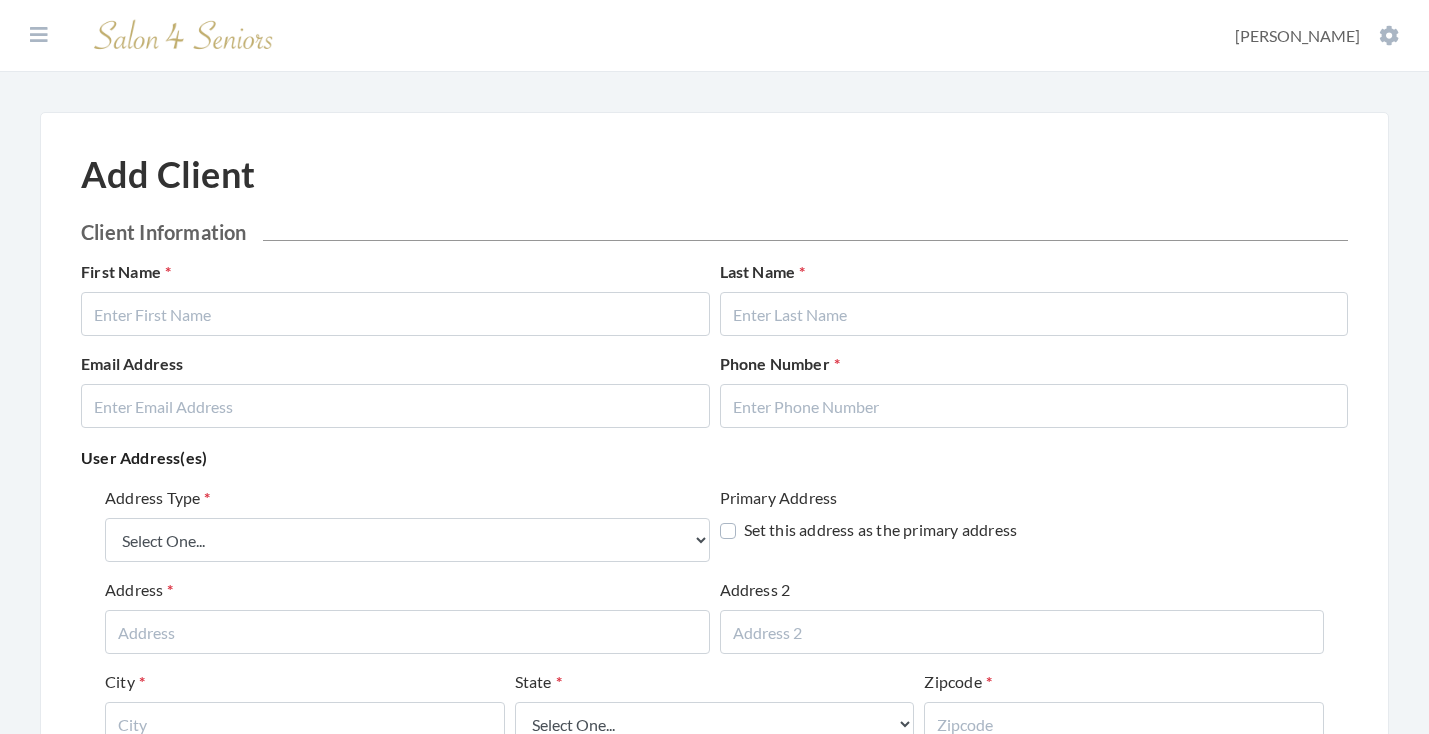 scroll, scrollTop: 0, scrollLeft: 0, axis: both 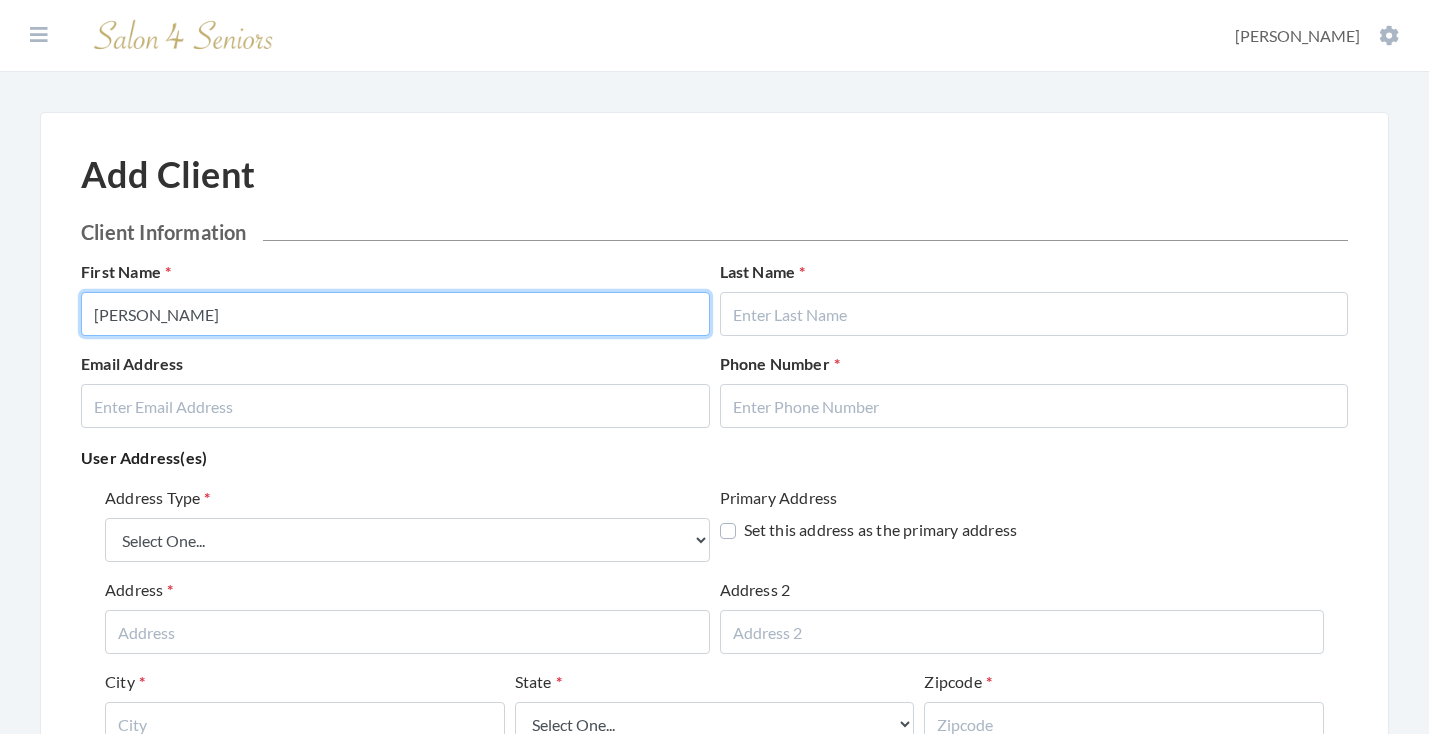 type on "PAUL" 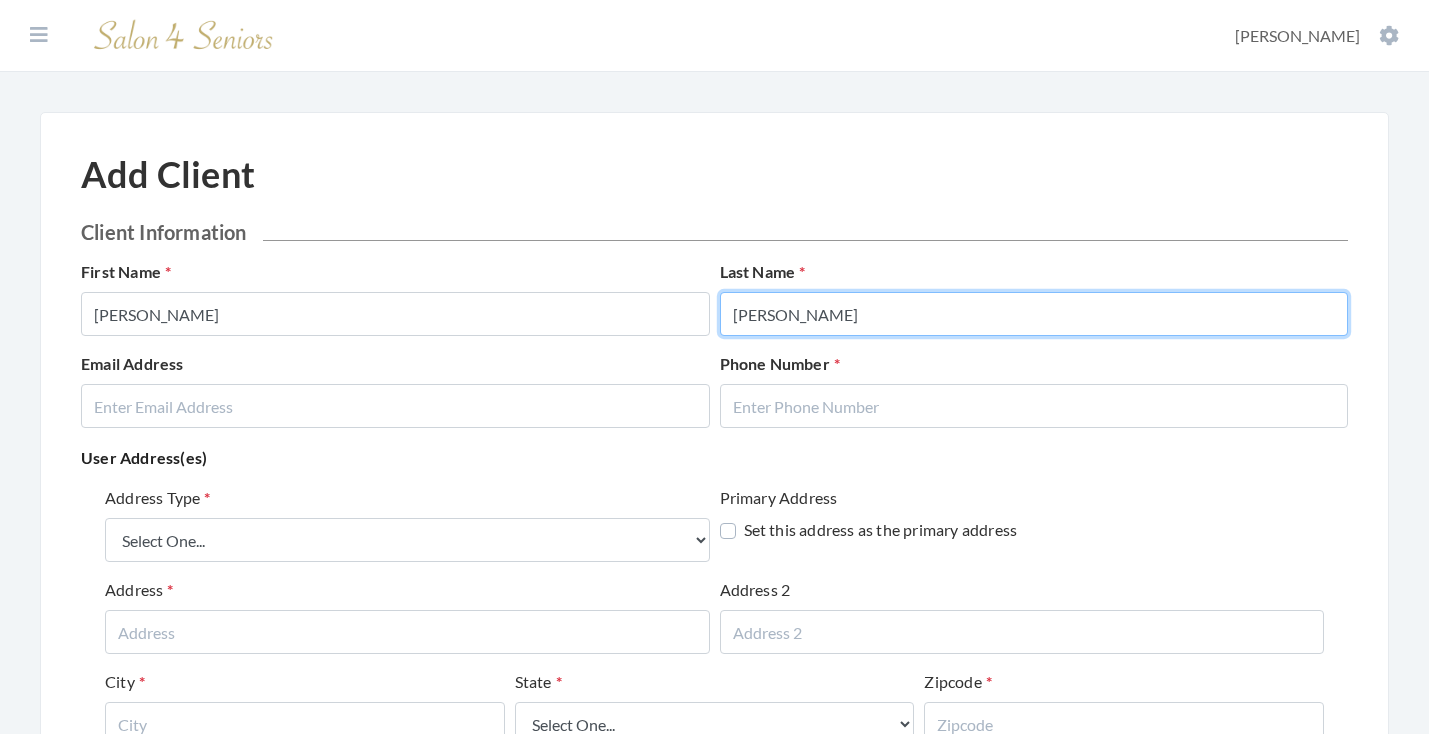 type on "[PERSON_NAME]" 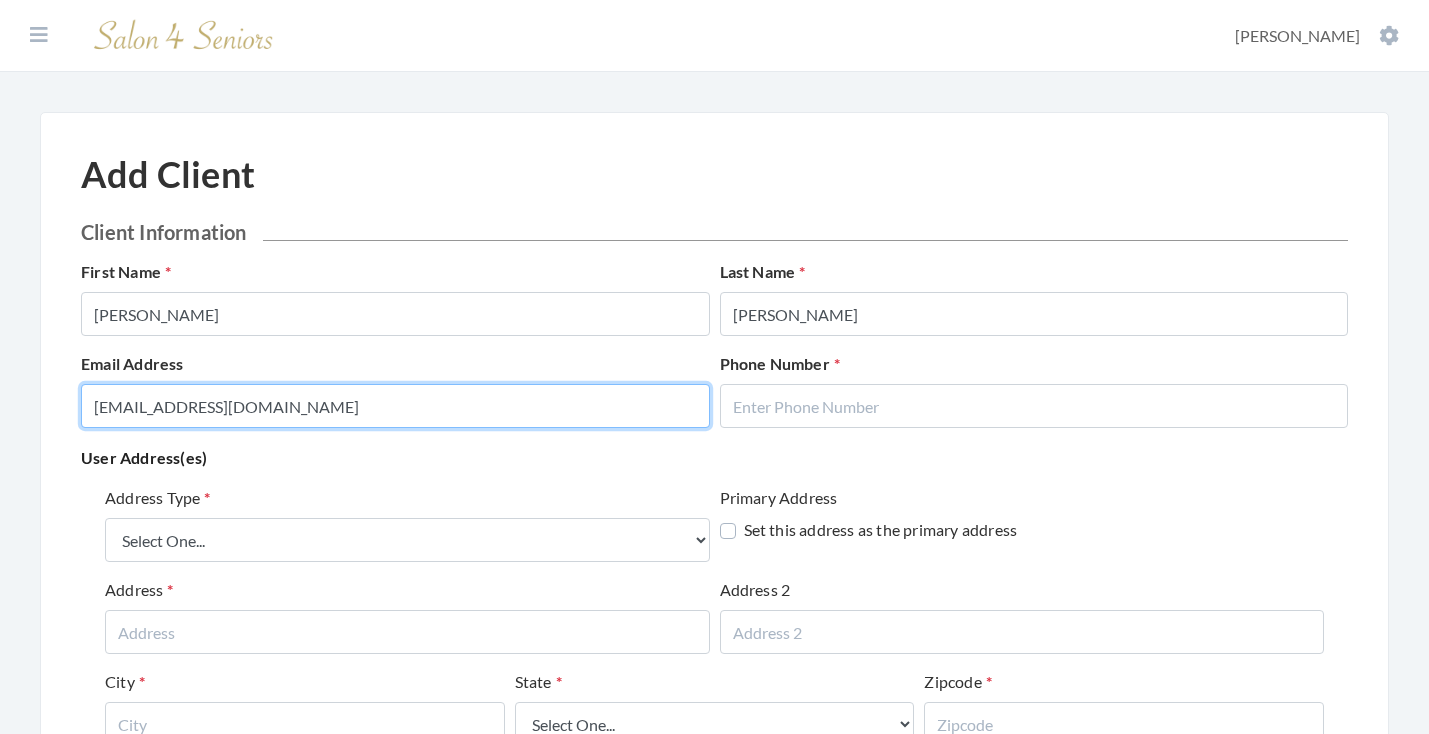 type on "AUNDERWOODMCQUEEN@GMAIL.COM" 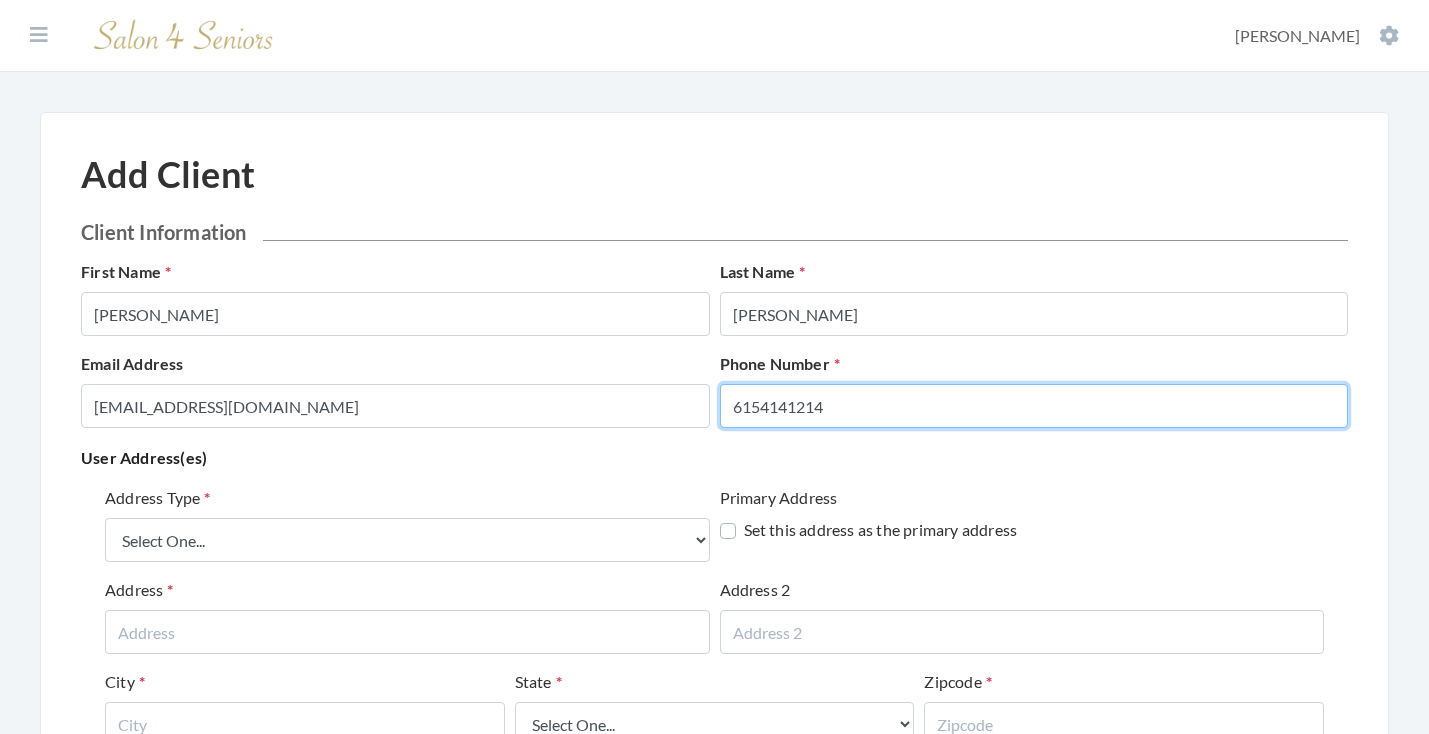 type on "6154141214" 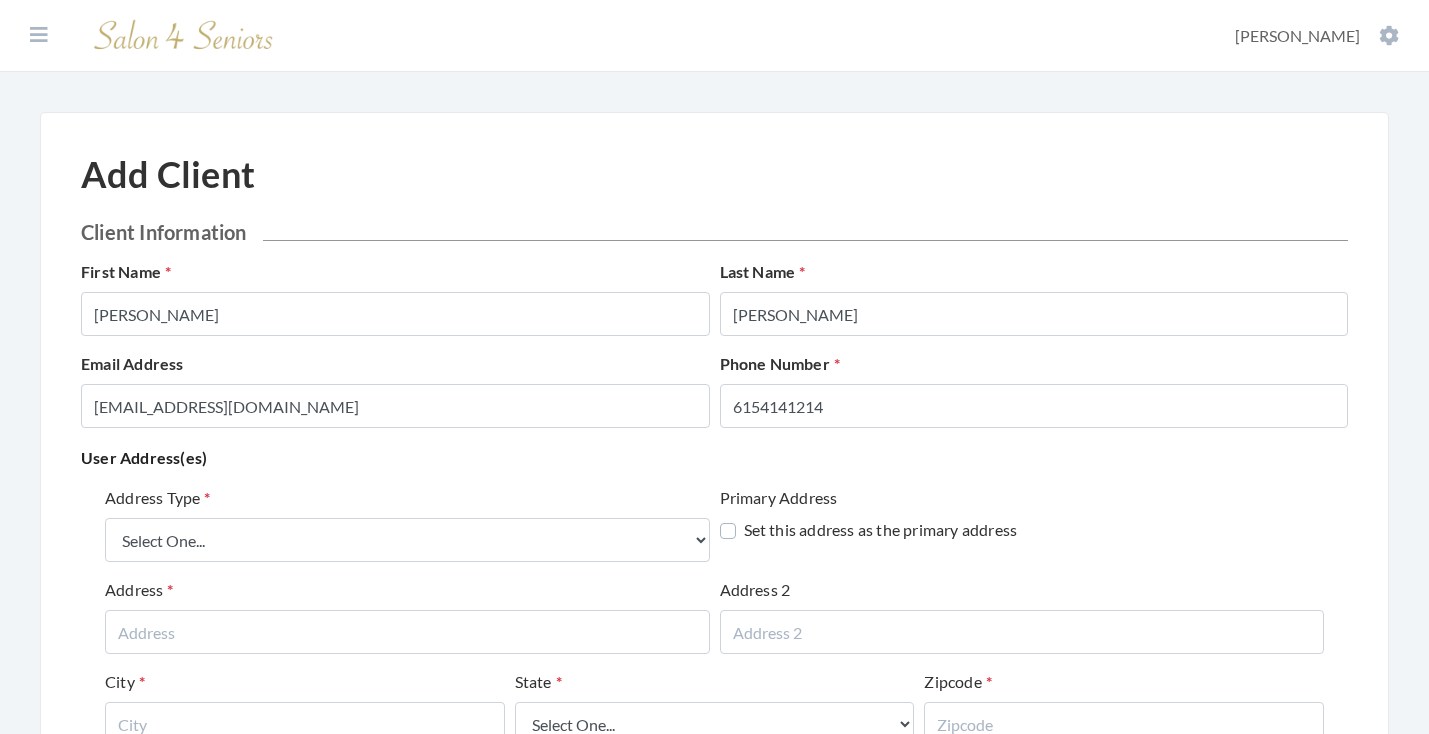 click on "User Address(es)" at bounding box center [714, 458] 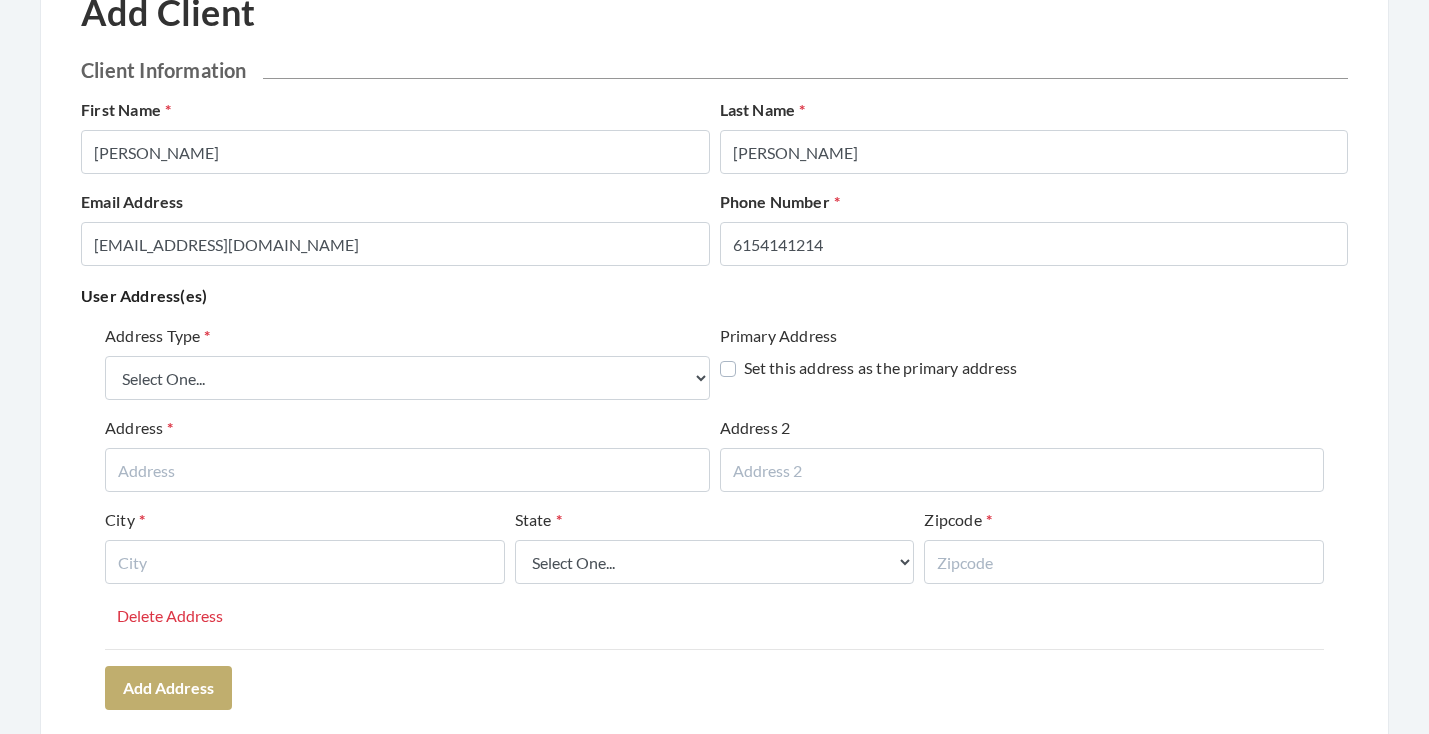 scroll, scrollTop: 271, scrollLeft: 0, axis: vertical 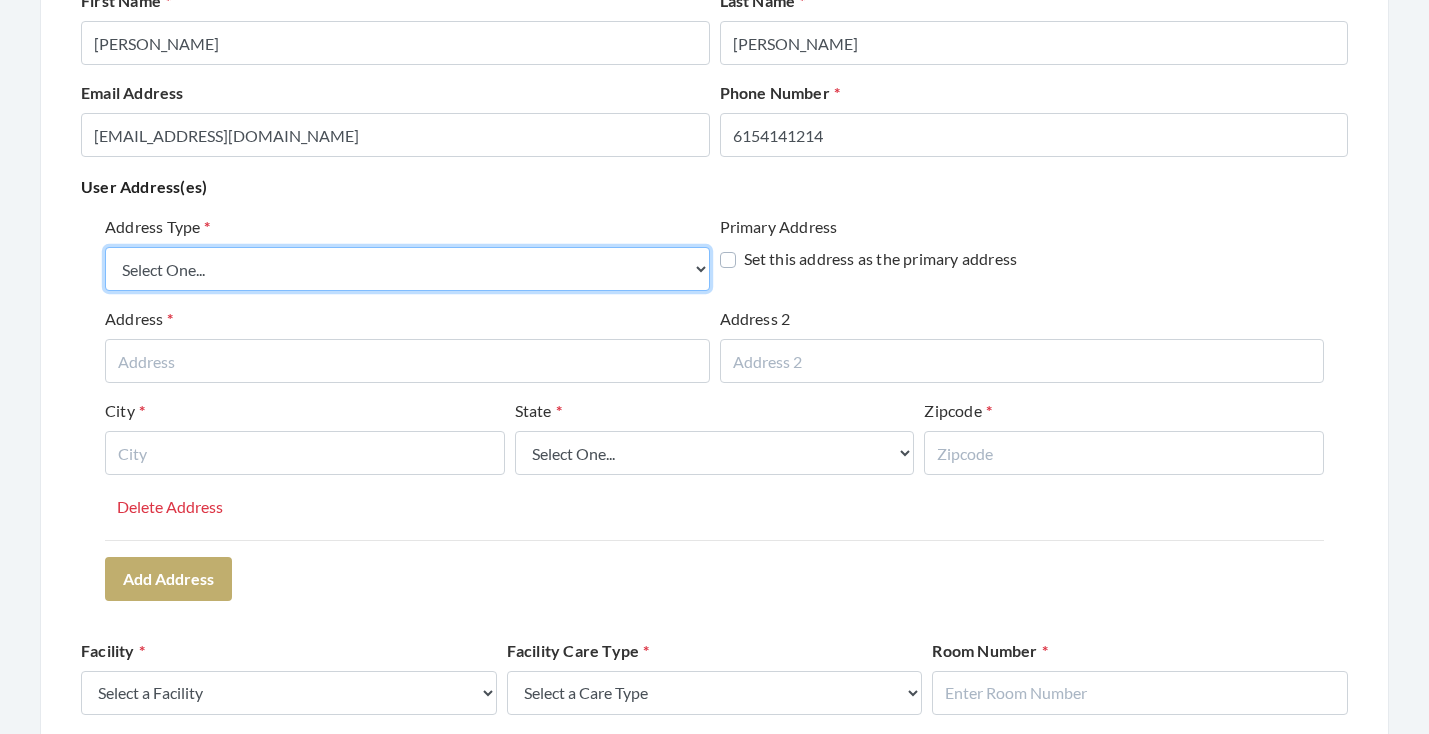 select on "billing" 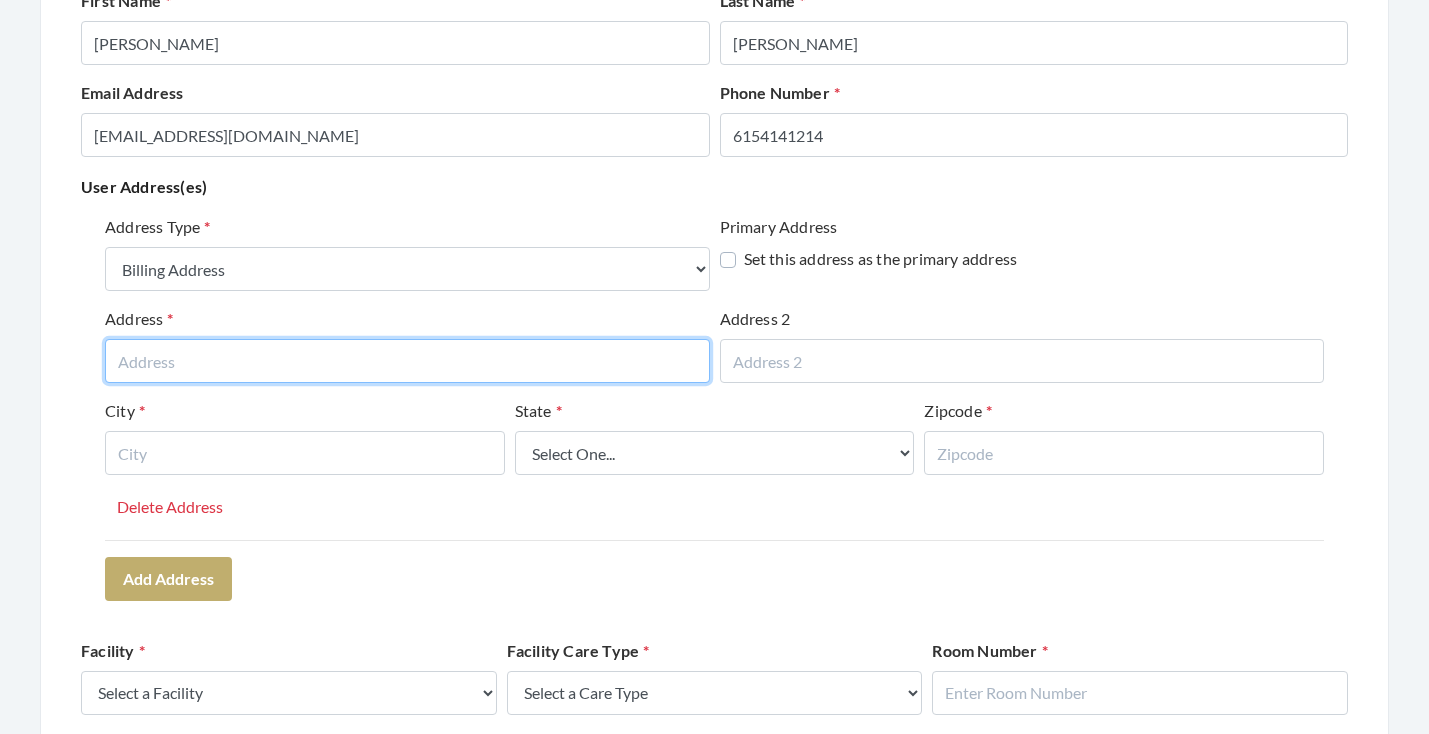 paste on "303 S ROYAL OAKS BLVD" 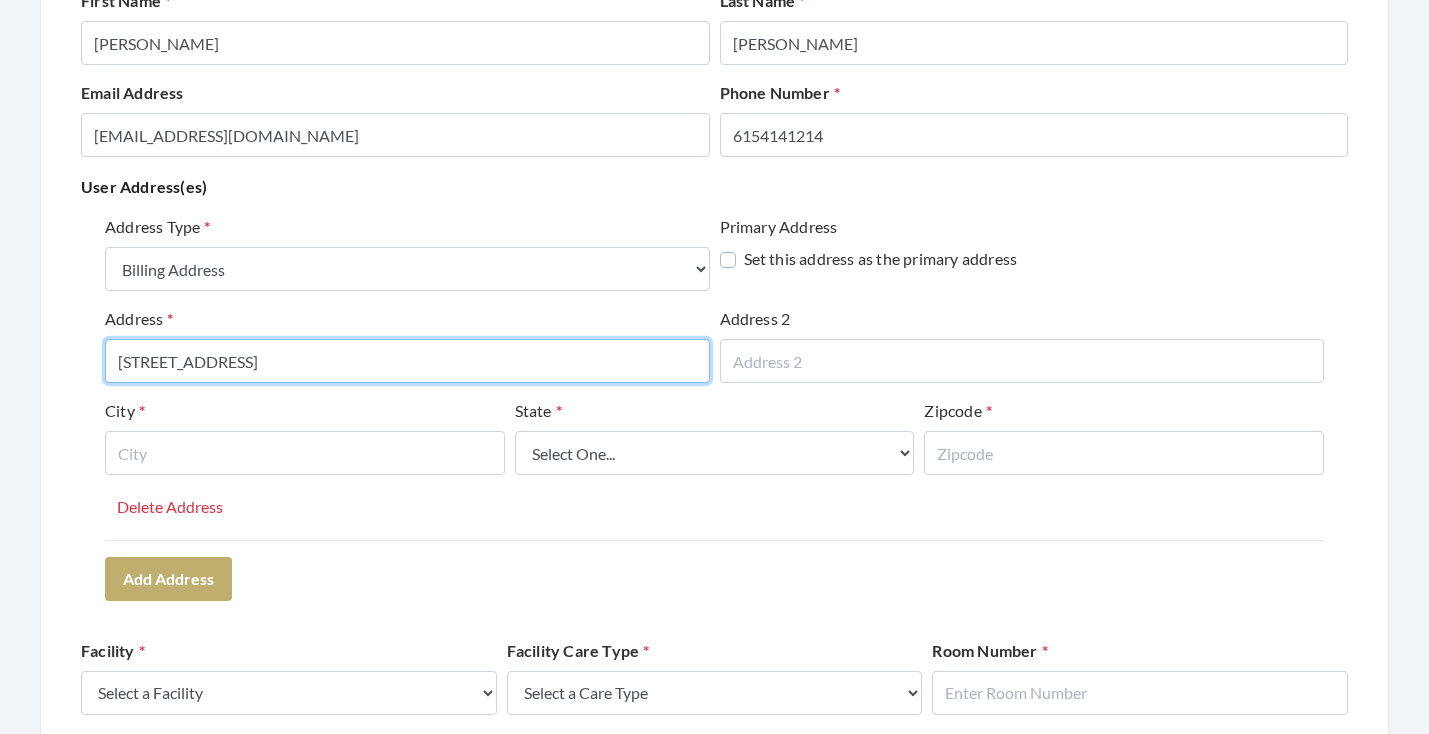 type on "303 S ROYAL OAKS BLVD" 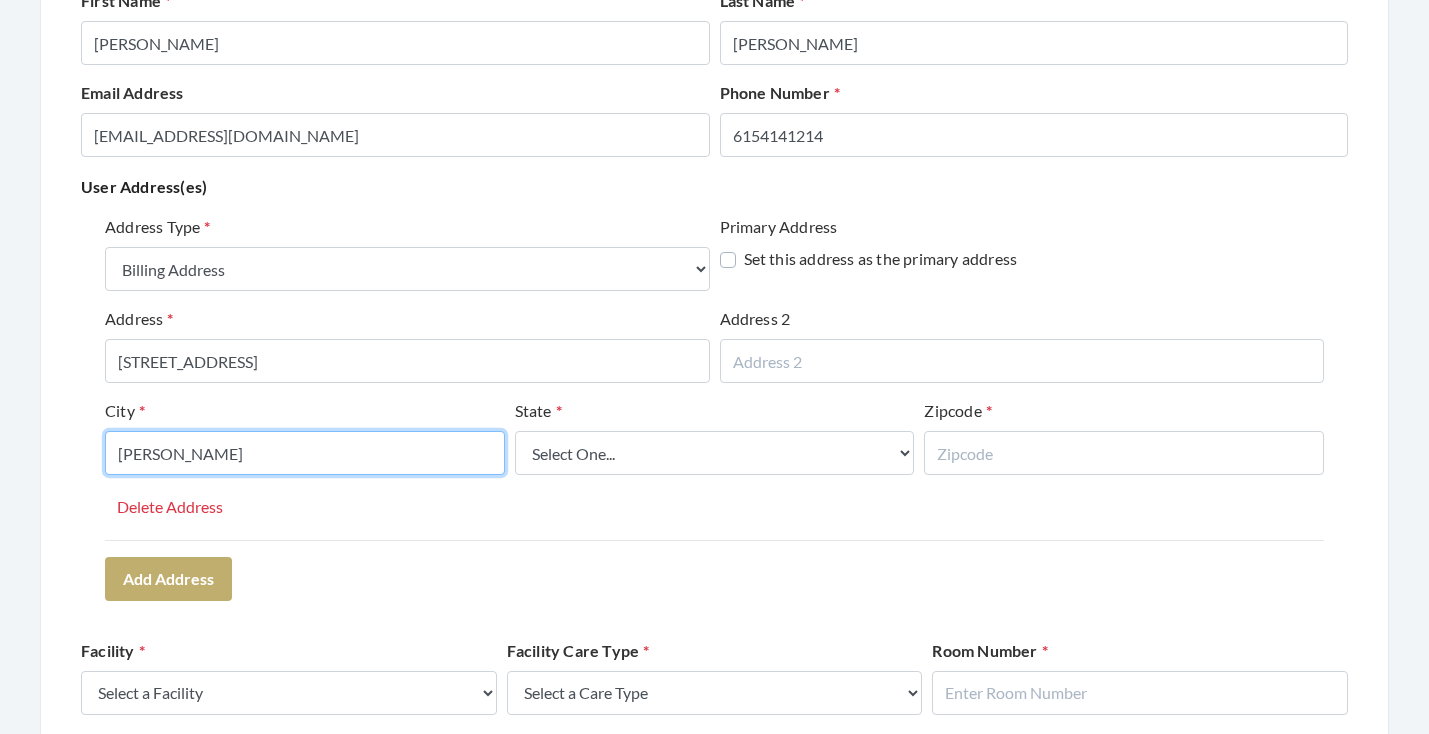 type on "FRANKLIN" 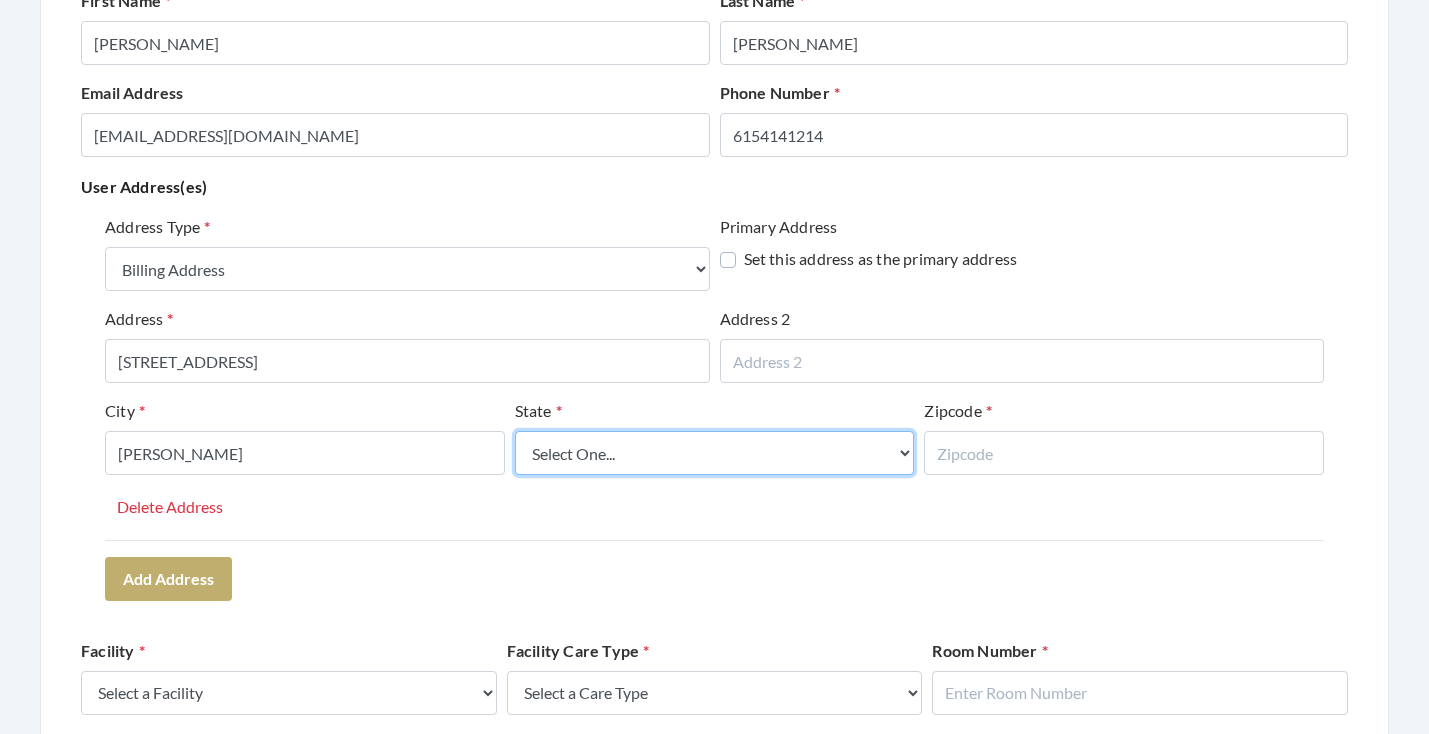 select on "tn" 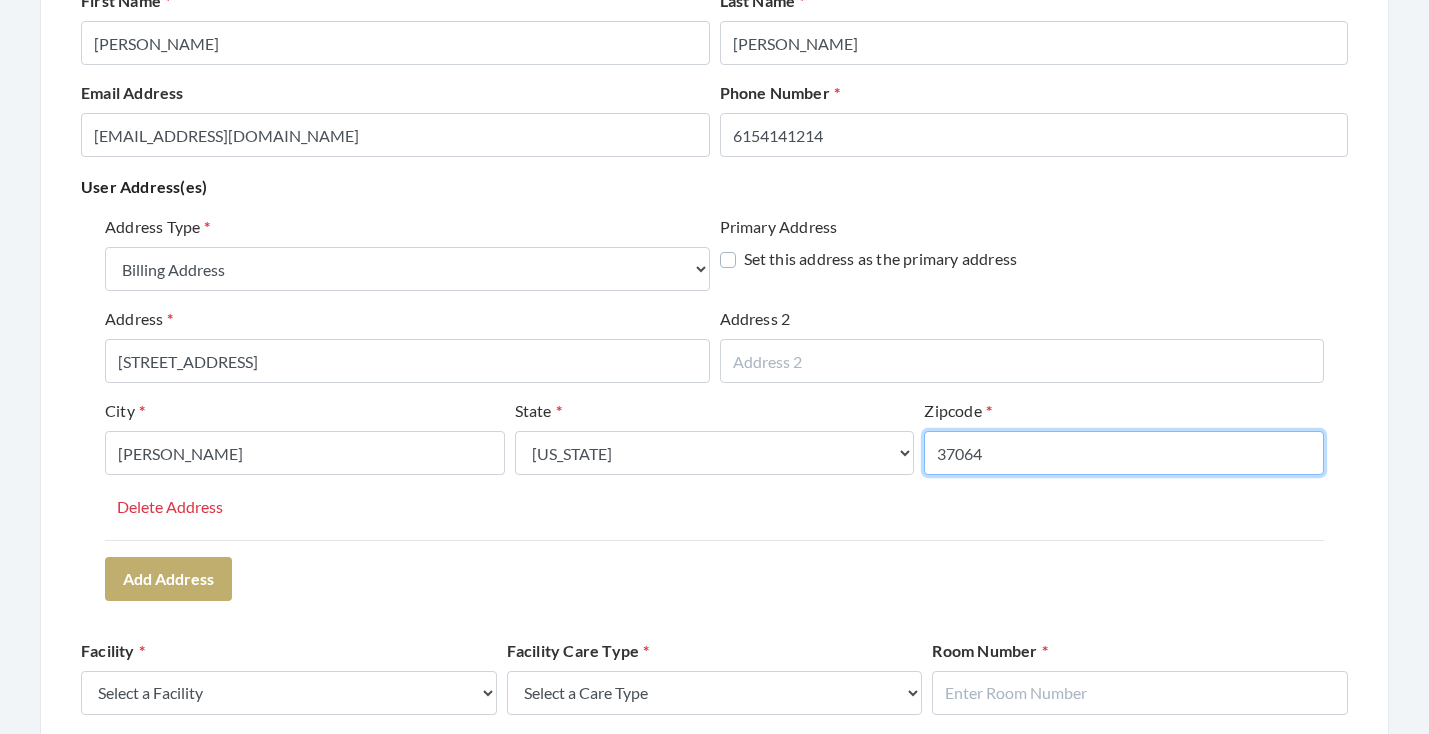 type on "37064" 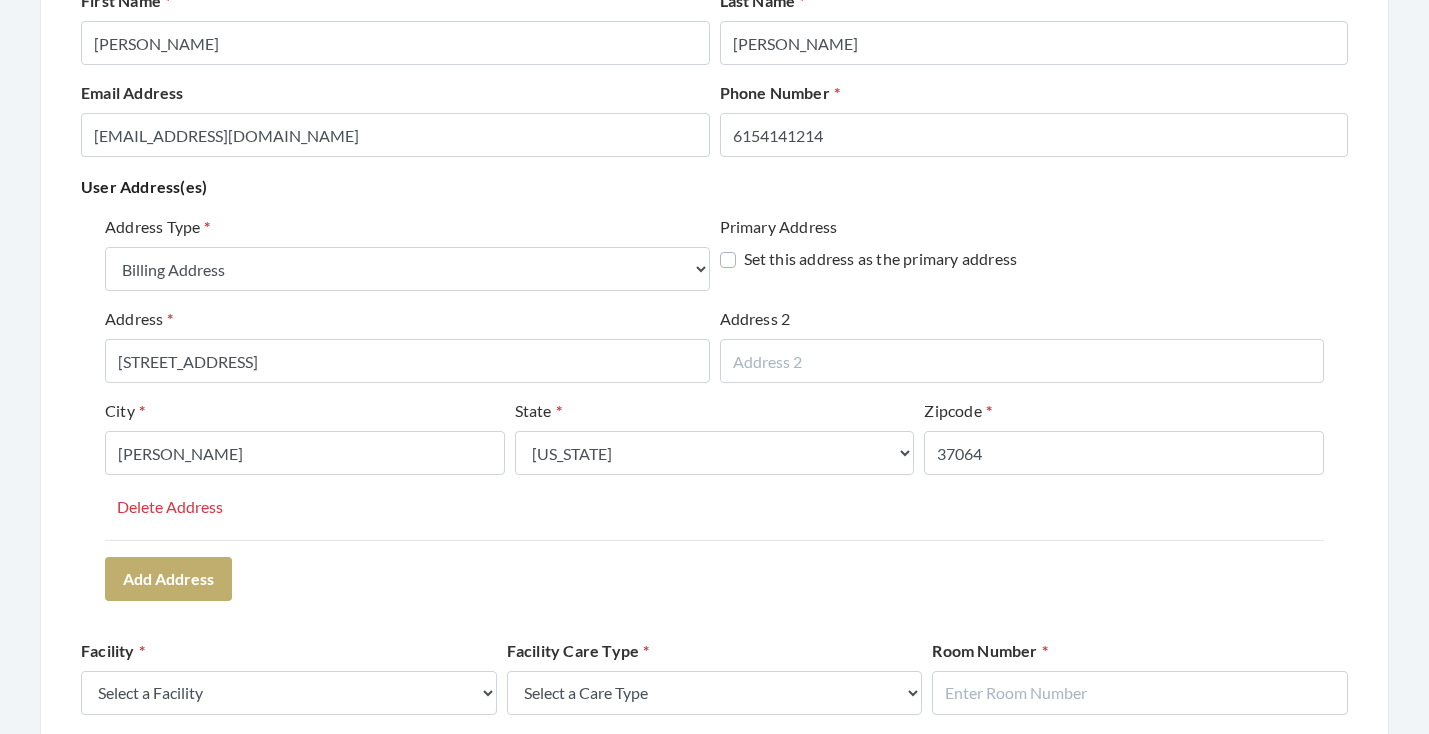 click on "Address Type   Select One...   Office Address   Home Address   Billing Address   Primary Address     Set this address as the primary address   Address   303 S ROYAL OAKS BLVD   Address 2     City   FRANKLIN   State   Select One...   Alabama   Alaska   American Samoa   Arizona   Arkansas   California   Colorado   Connecticut   Delaware   District Of Columbia   Federated States Of Micronesia   Florida   Georgia   Guam Gu   Hawaii   Idaho   Illinois   Indiana   Iowa   Kansas   Kentucky   Louisiana   Maine   Marshall Islands   Maryland   Massachusetts   Michigan   Minnesota   Mississippi   Missouri   Montana   Nebraska   Nevada   New Hampshire   New Jersey   New Mexico   New York   North Carolina   North Dakota   Northern Mariana Islands   Ohio   Oklahoma   Oregon   Palau   Pennsylvania   Puerto Rico   Rhode Island   South Carolina   South Dakota   Tennessee   Texas   Utah   Vermont   Virgin Islands   Virginia   Washington   West Virginia   Wisconsin   Wyoming   Zipcode   37064   Delete Address" at bounding box center (714, 377) 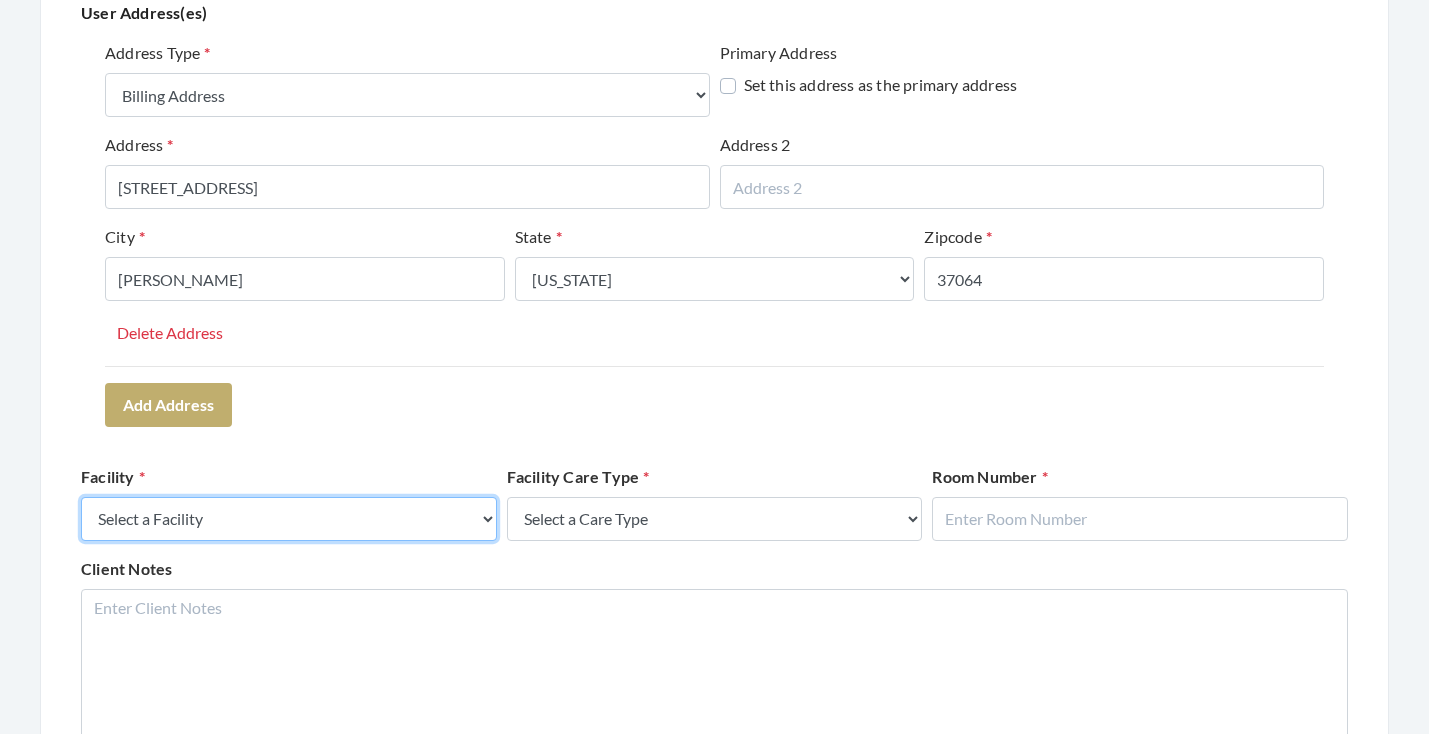 select on "53" 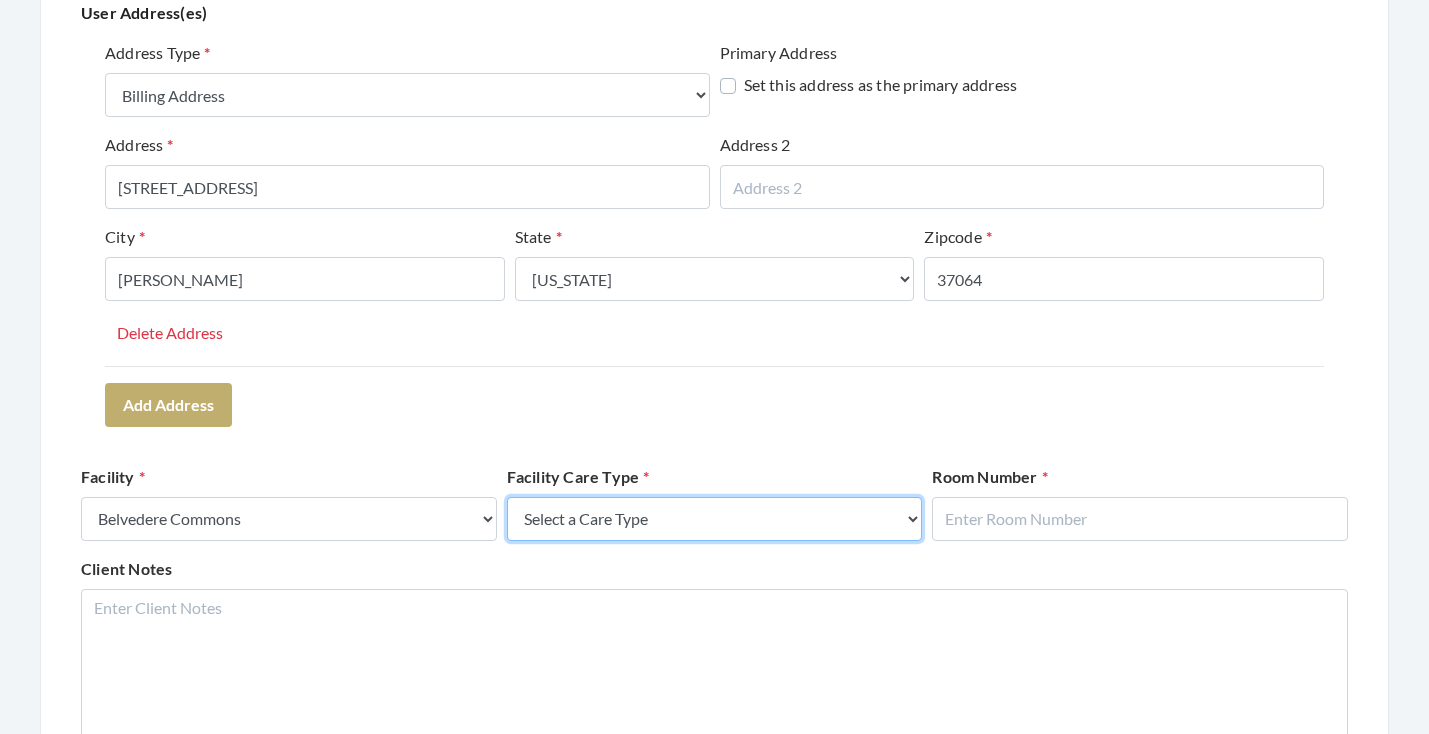 select on "4" 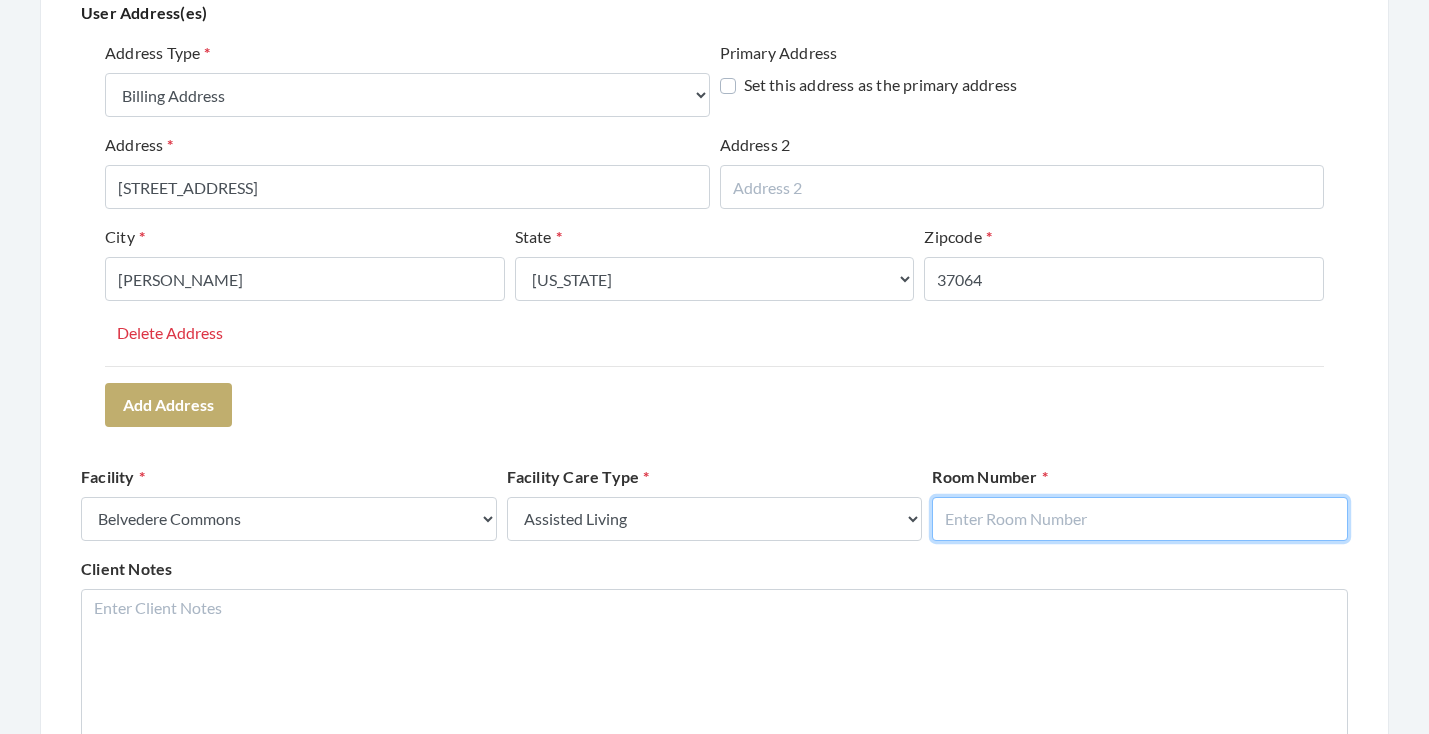 click at bounding box center (1140, 519) 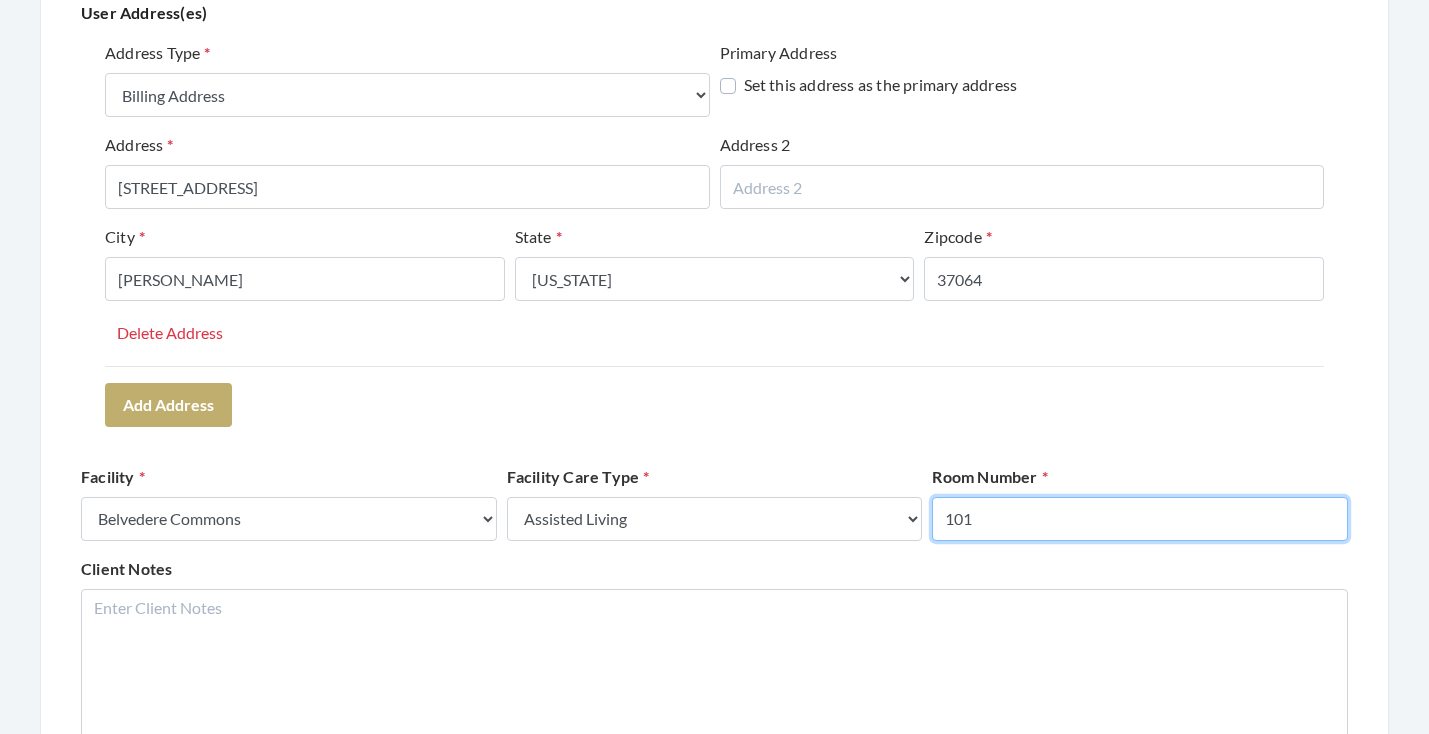 type on "101" 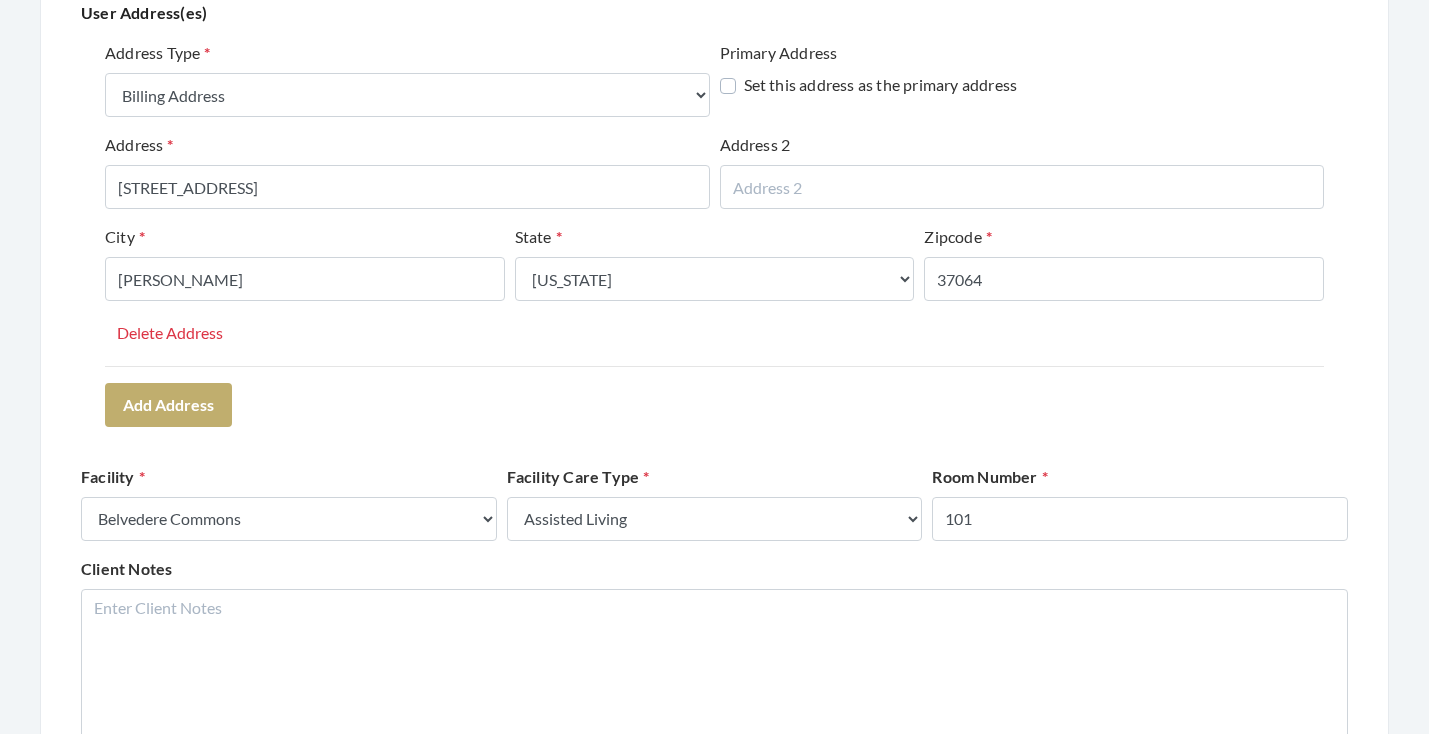 click on "Address Type   Select One...   Office Address   Home Address   Billing Address   Primary Address     Set this address as the primary address   Address   303 S ROYAL OAKS BLVD   Address 2     City   FRANKLIN   State   Select One...   Alabama   Alaska   American Samoa   Arizona   Arkansas   California   Colorado   Connecticut   Delaware   District Of Columbia   Federated States Of Micronesia   Florida   Georgia   Guam Gu   Hawaii   Idaho   Illinois   Indiana   Iowa   Kansas   Kentucky   Louisiana   Maine   Marshall Islands   Maryland   Massachusetts   Michigan   Minnesota   Mississippi   Missouri   Montana   Nebraska   Nevada   New Hampshire   New Jersey   New Mexico   New York   North Carolina   North Dakota   Northern Mariana Islands   Ohio   Oklahoma   Oregon   Palau   Pennsylvania   Puerto Rico   Rhode Island   South Carolina   South Dakota   Tennessee   Texas   Utah   Vermont   Virgin Islands   Virginia   Washington   West Virginia   Wisconsin   Wyoming   Zipcode   37064   Delete Address   Add Address" at bounding box center [714, 233] 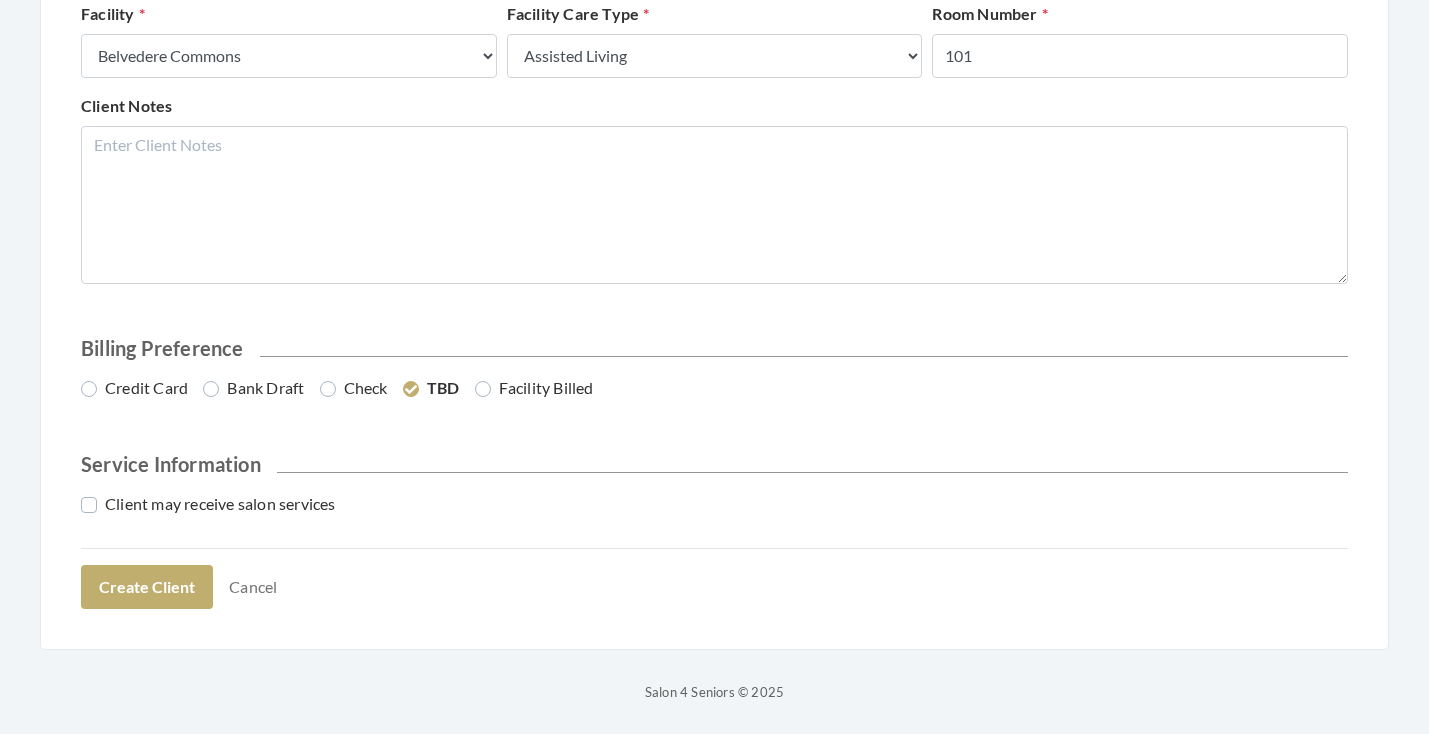 scroll, scrollTop: 907, scrollLeft: 0, axis: vertical 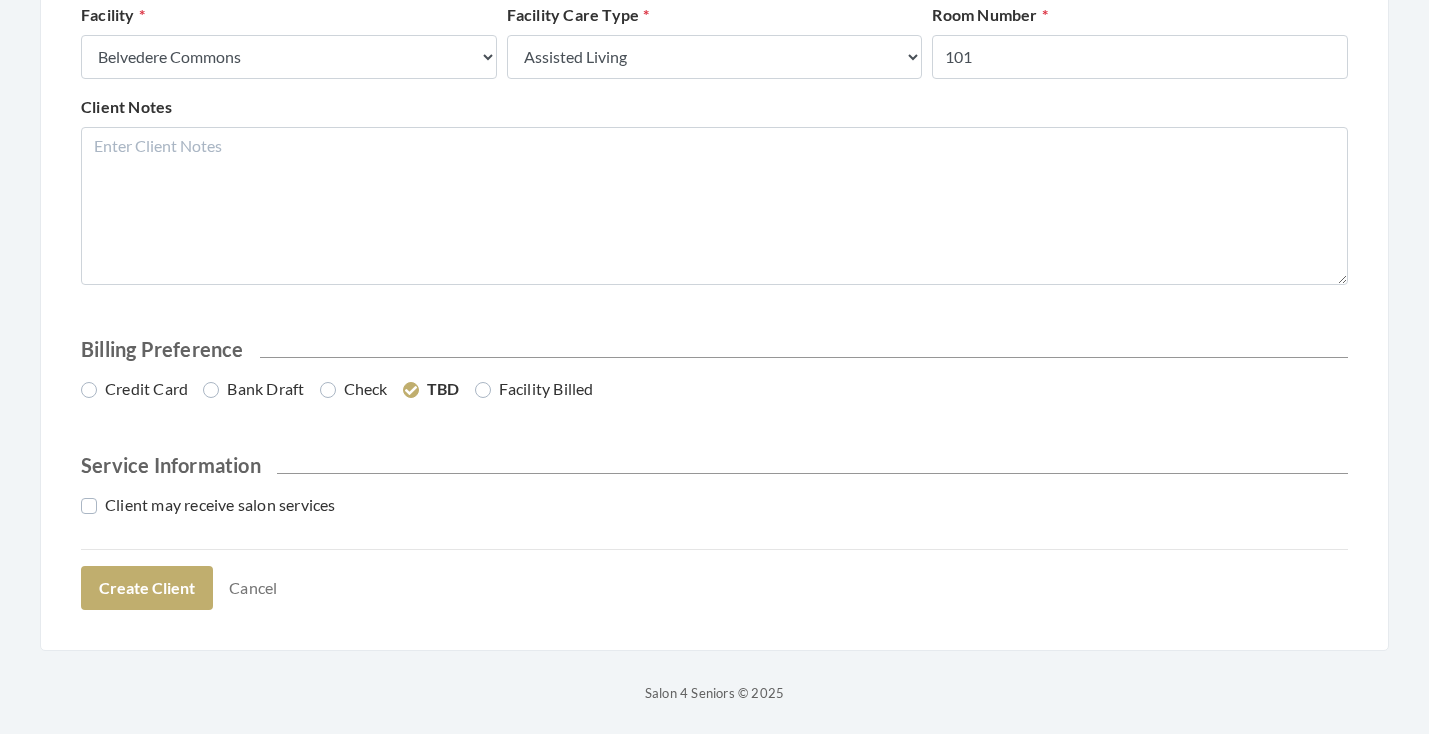 click on "Credit Card" at bounding box center [134, 389] 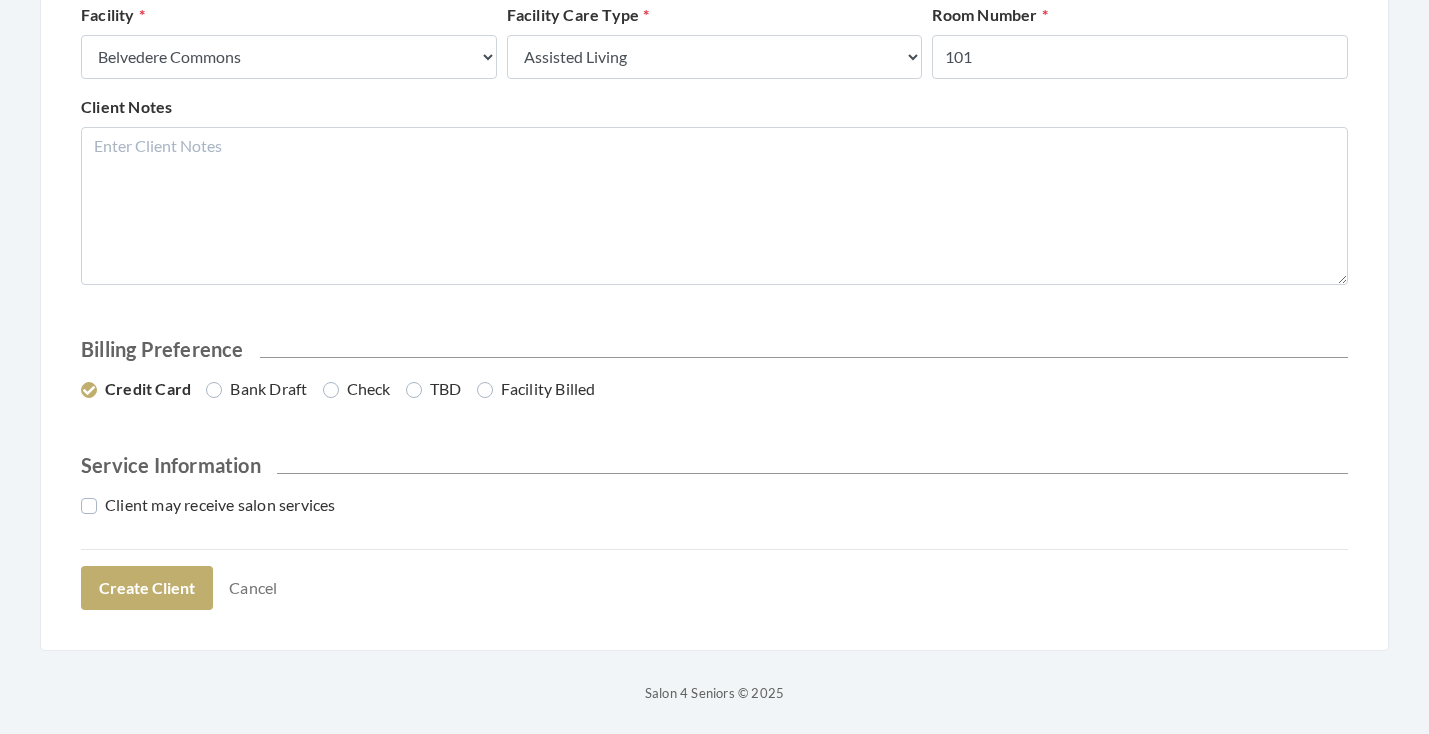 click on "Client may receive salon services" at bounding box center [208, 505] 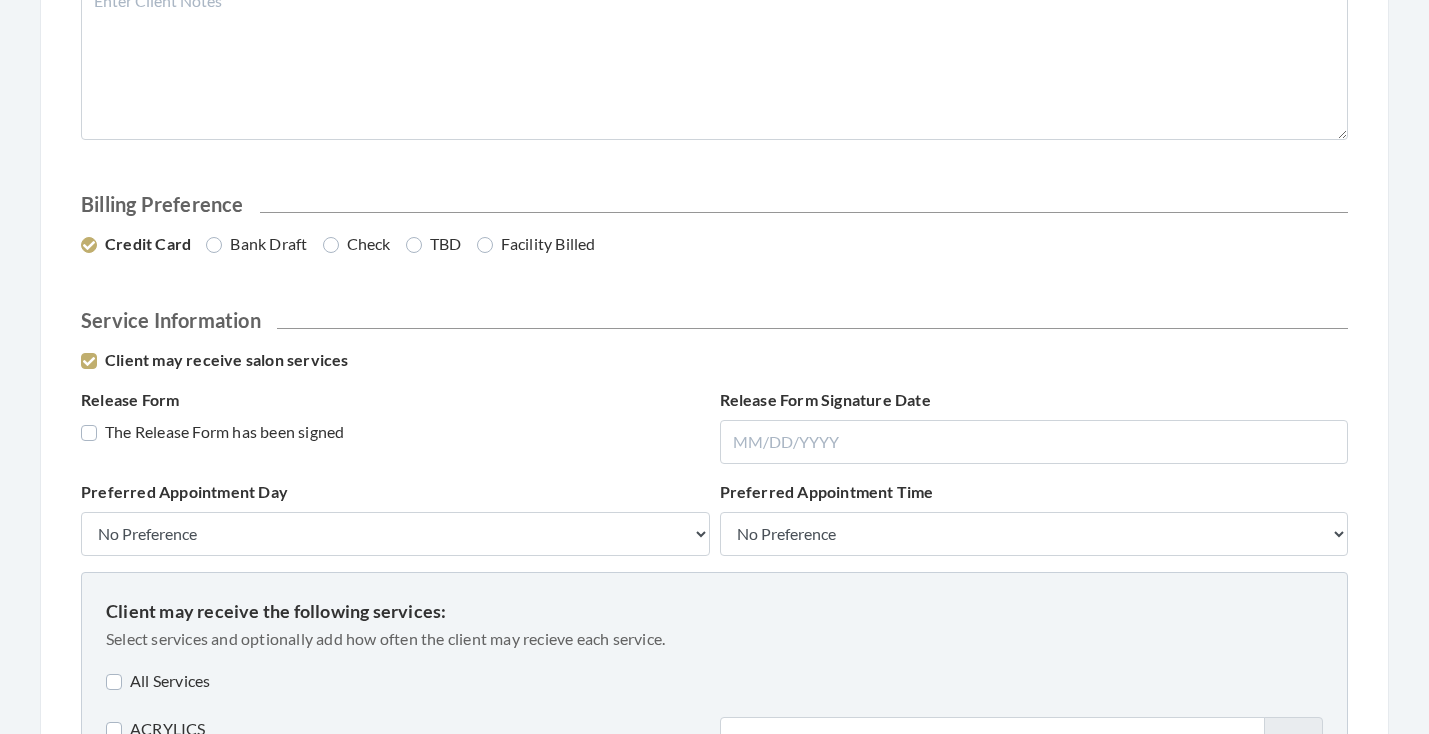 scroll, scrollTop: 1058, scrollLeft: 0, axis: vertical 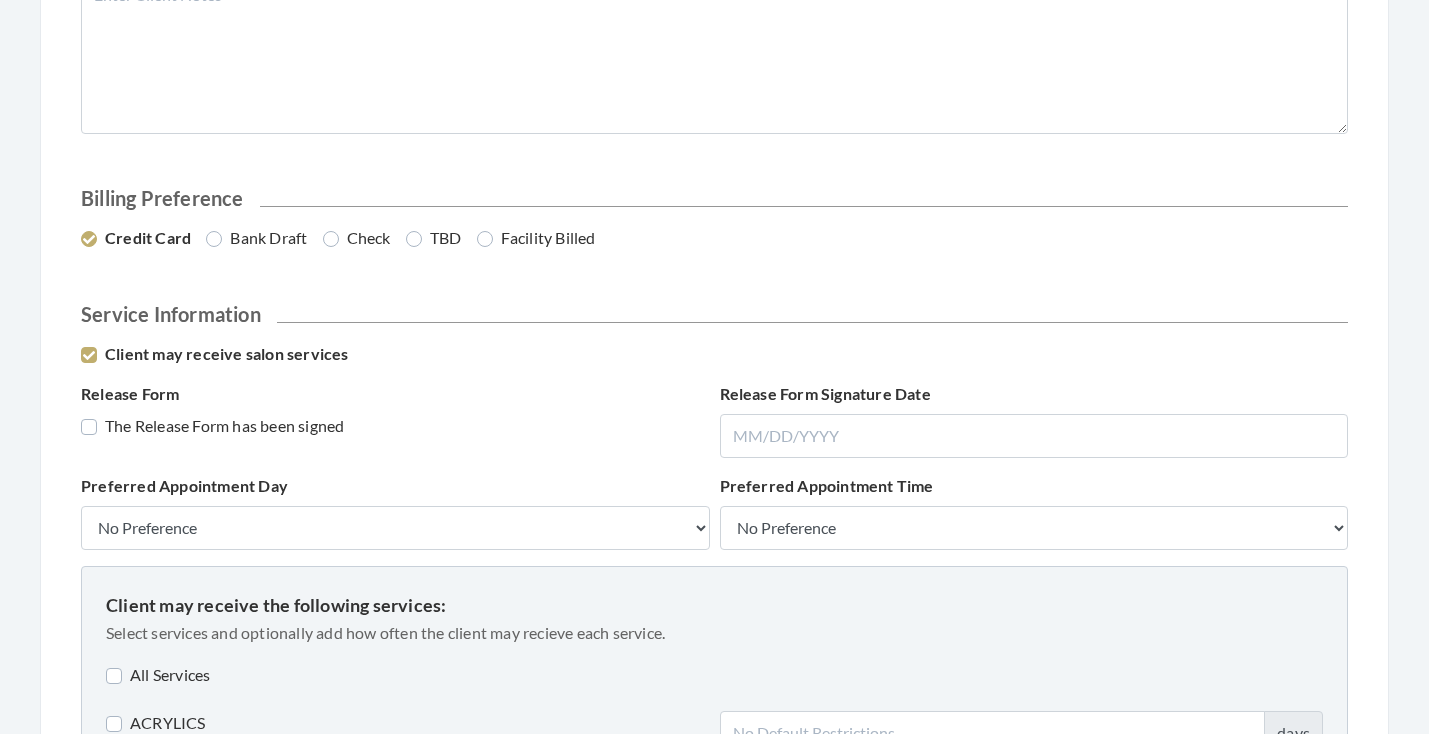 click on "The Release Form has been signed" at bounding box center [212, 426] 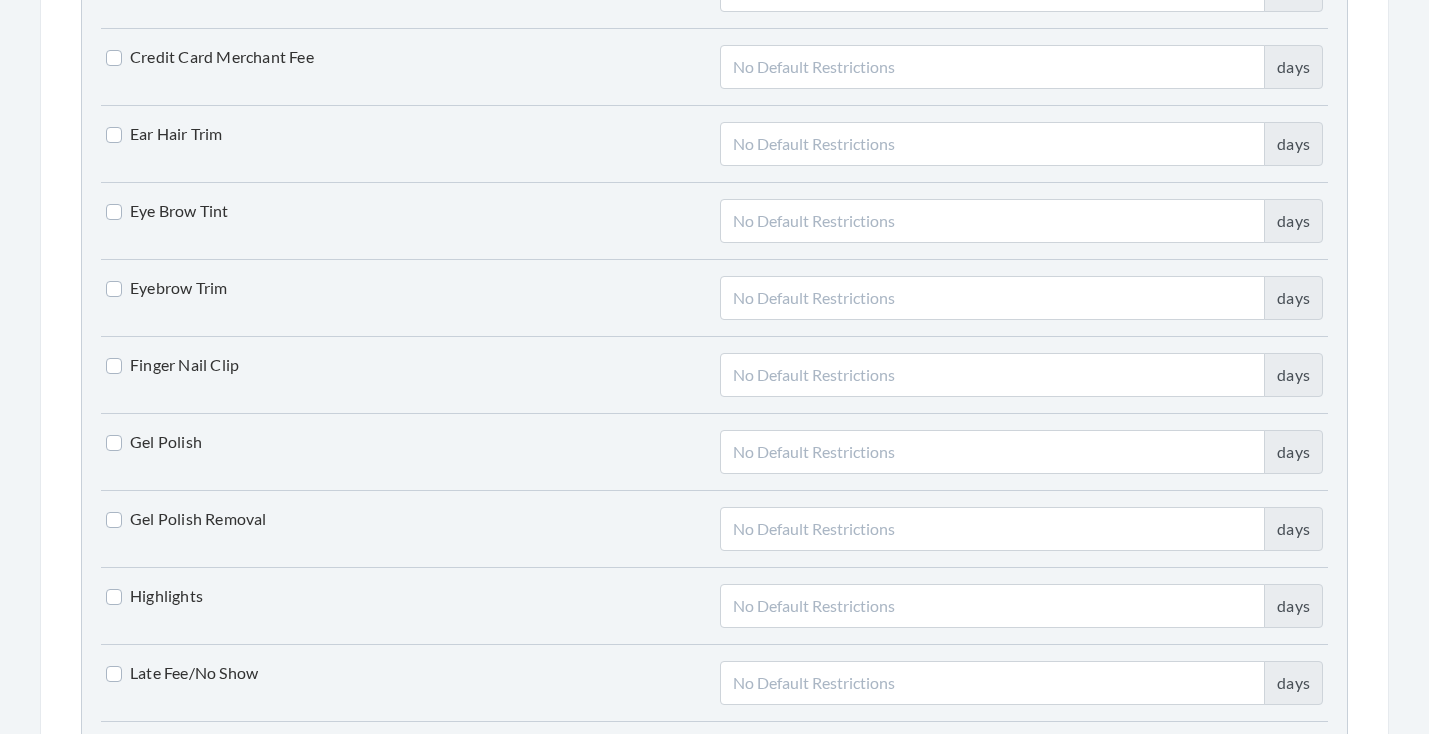 scroll, scrollTop: 2657, scrollLeft: 0, axis: vertical 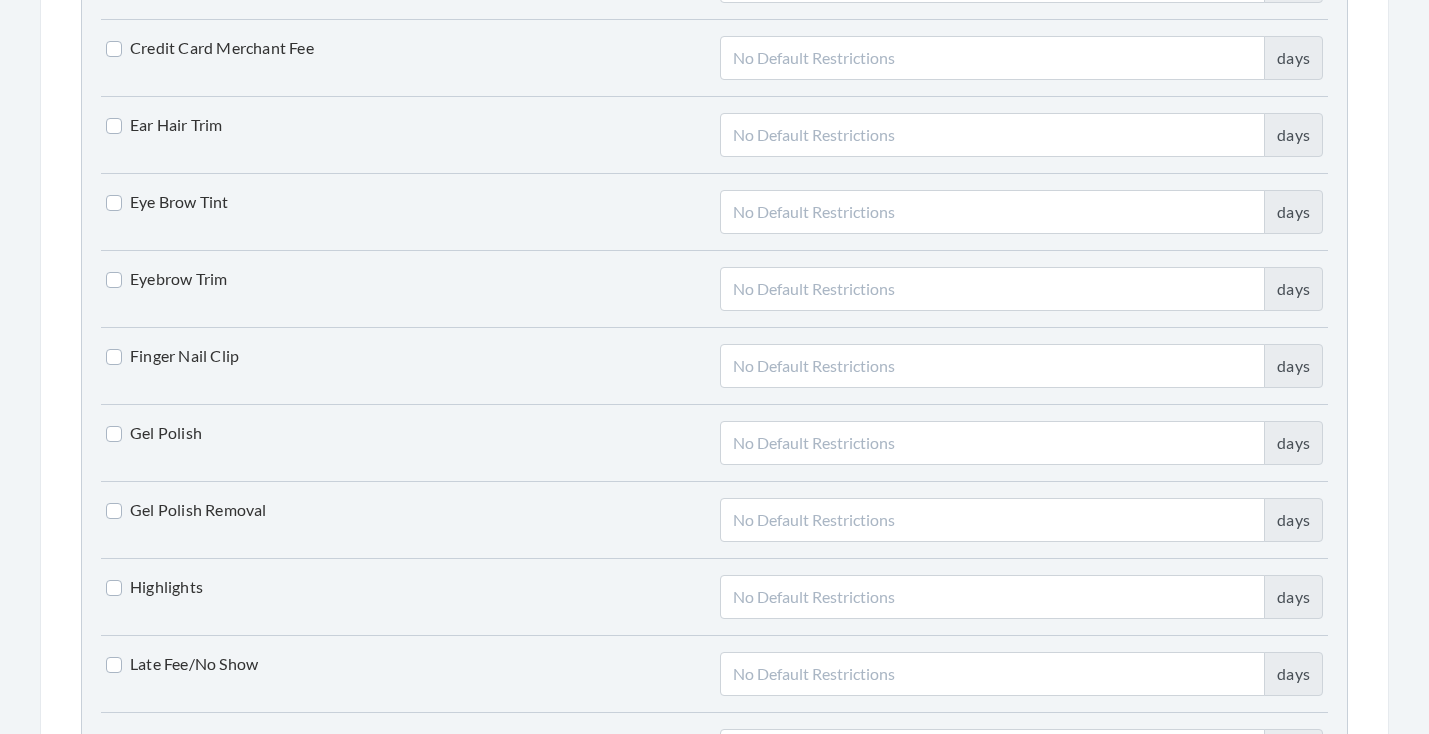 click on "Finger Nail Clip" at bounding box center (172, 356) 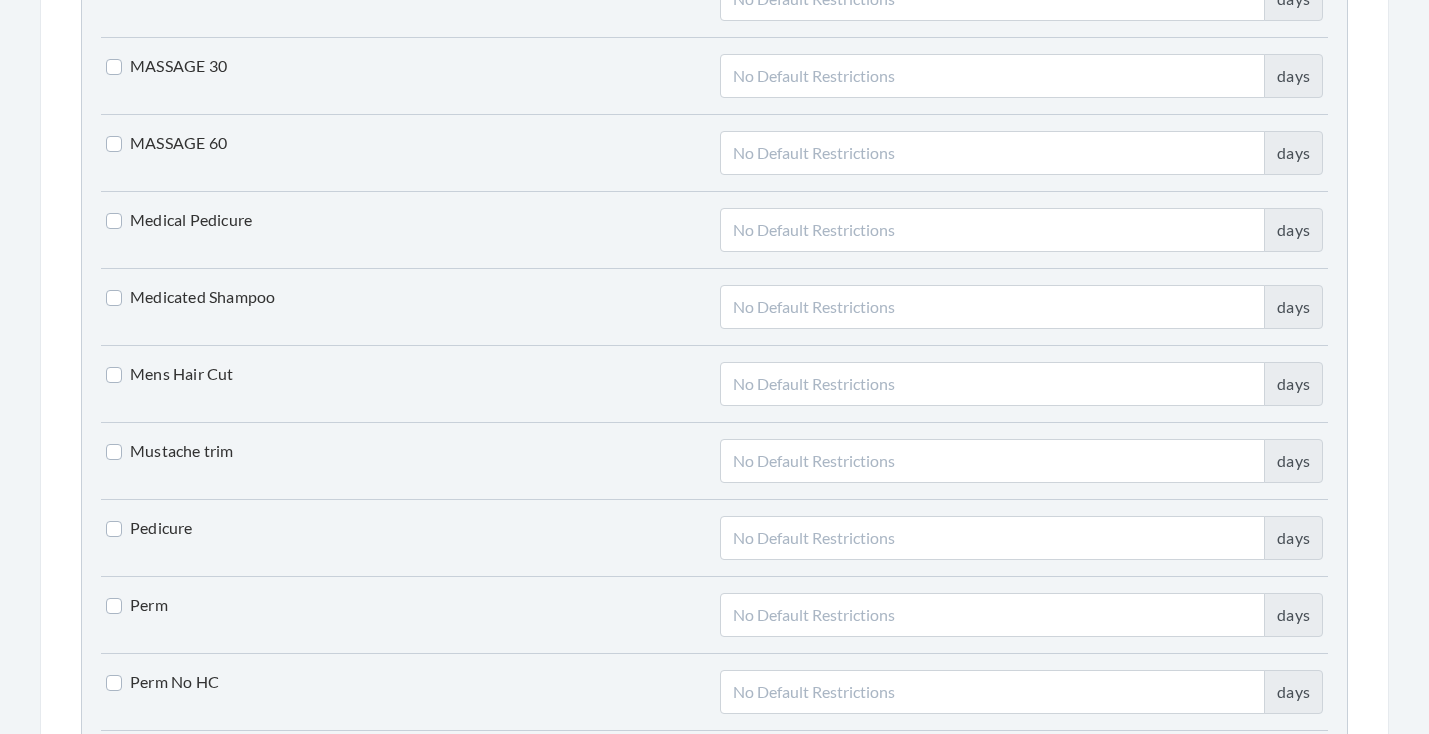click on "Mens Hair Cut" at bounding box center [170, 374] 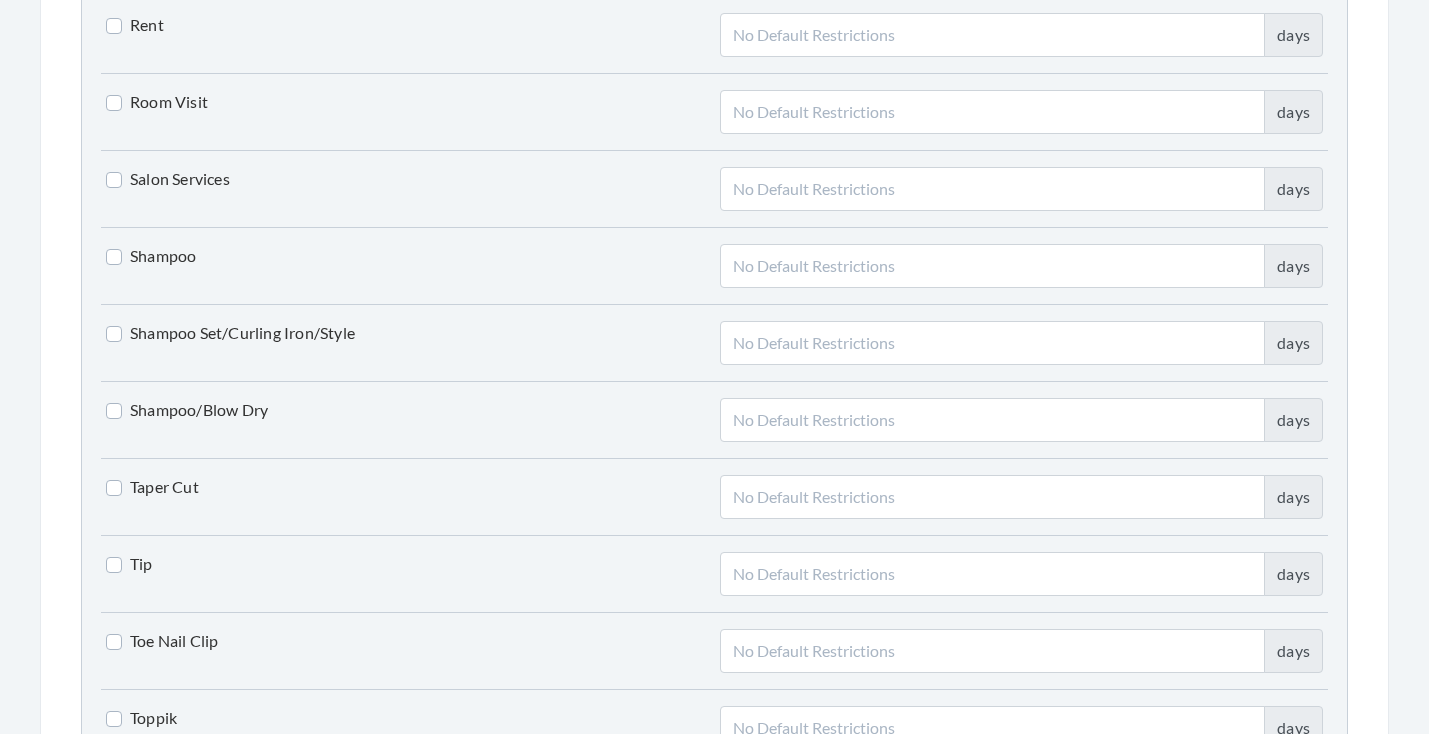 scroll, scrollTop: 4454, scrollLeft: 0, axis: vertical 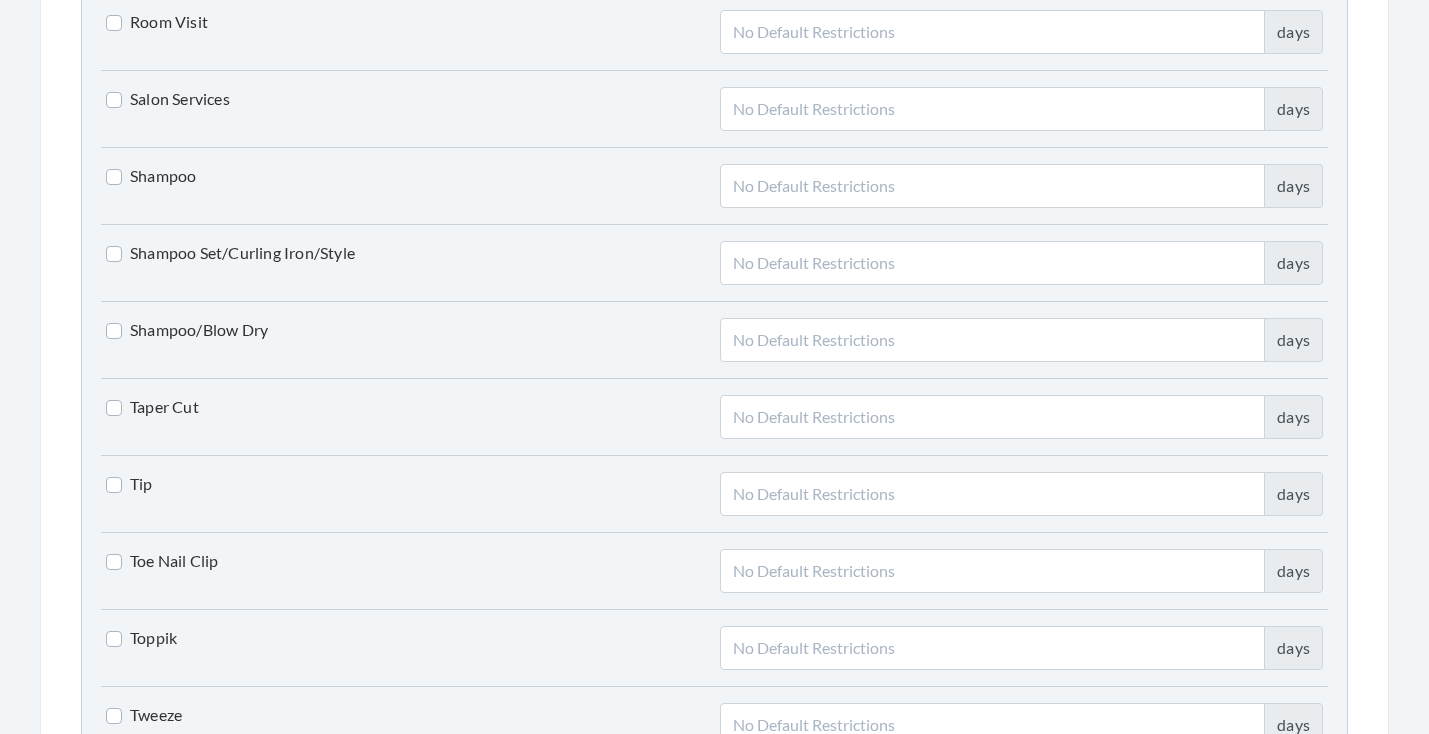 click on "Toe Nail Clip" at bounding box center (162, 561) 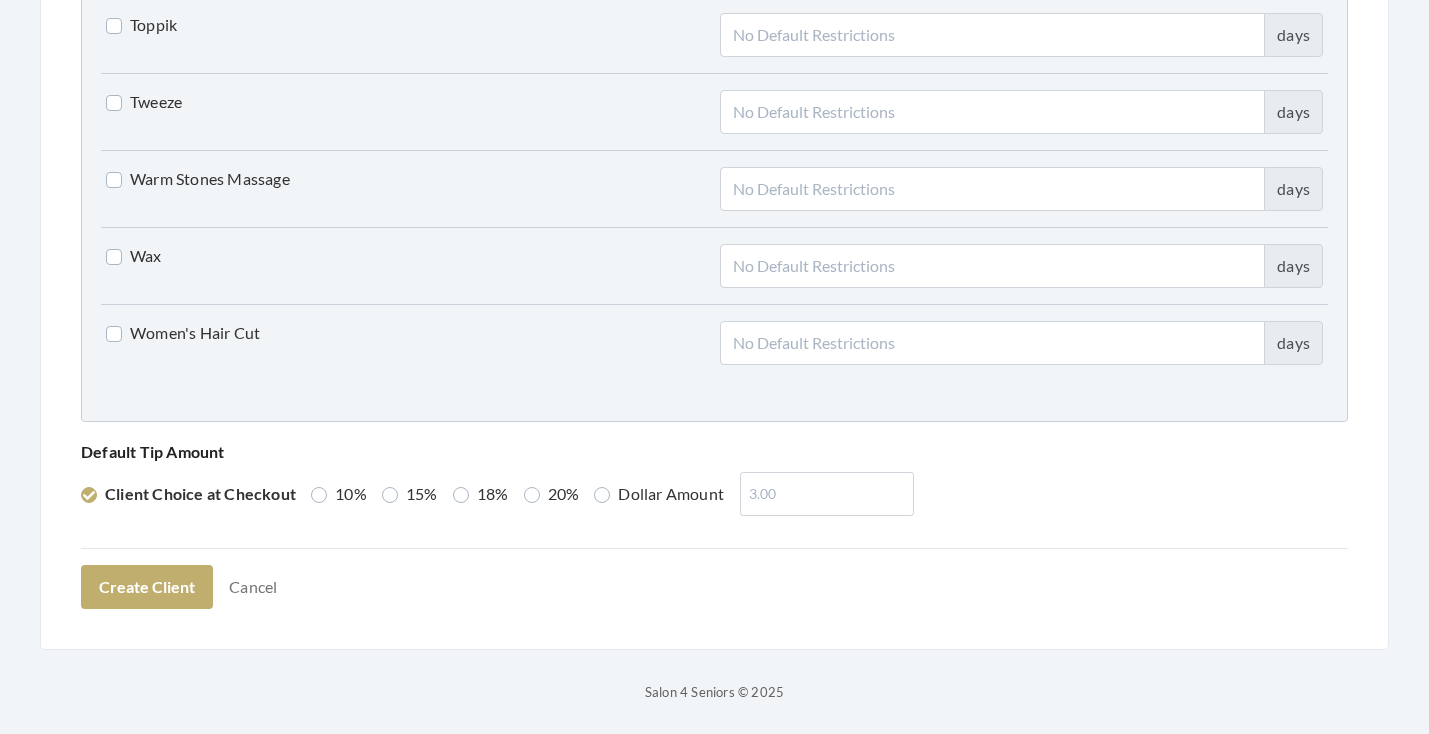 scroll, scrollTop: 5066, scrollLeft: 0, axis: vertical 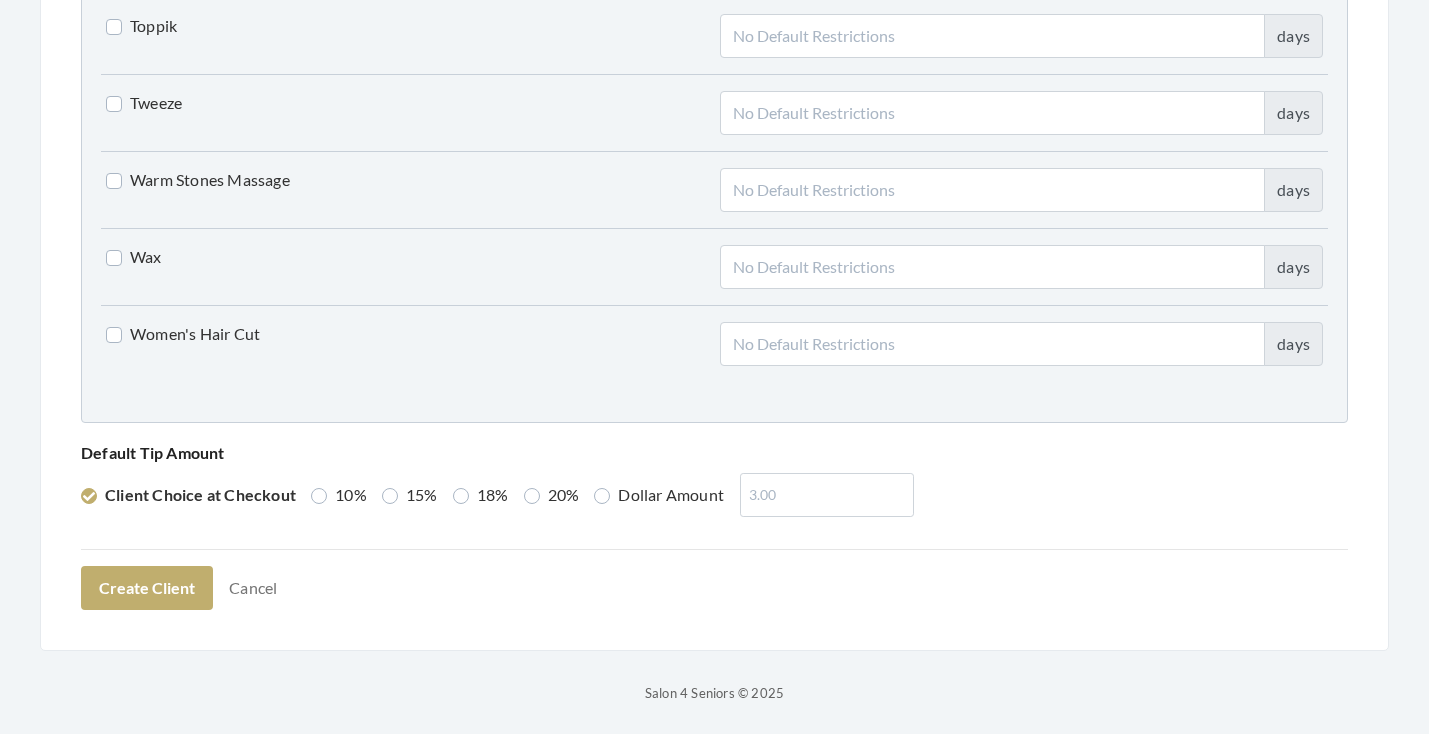 click on "15%" at bounding box center (410, 495) 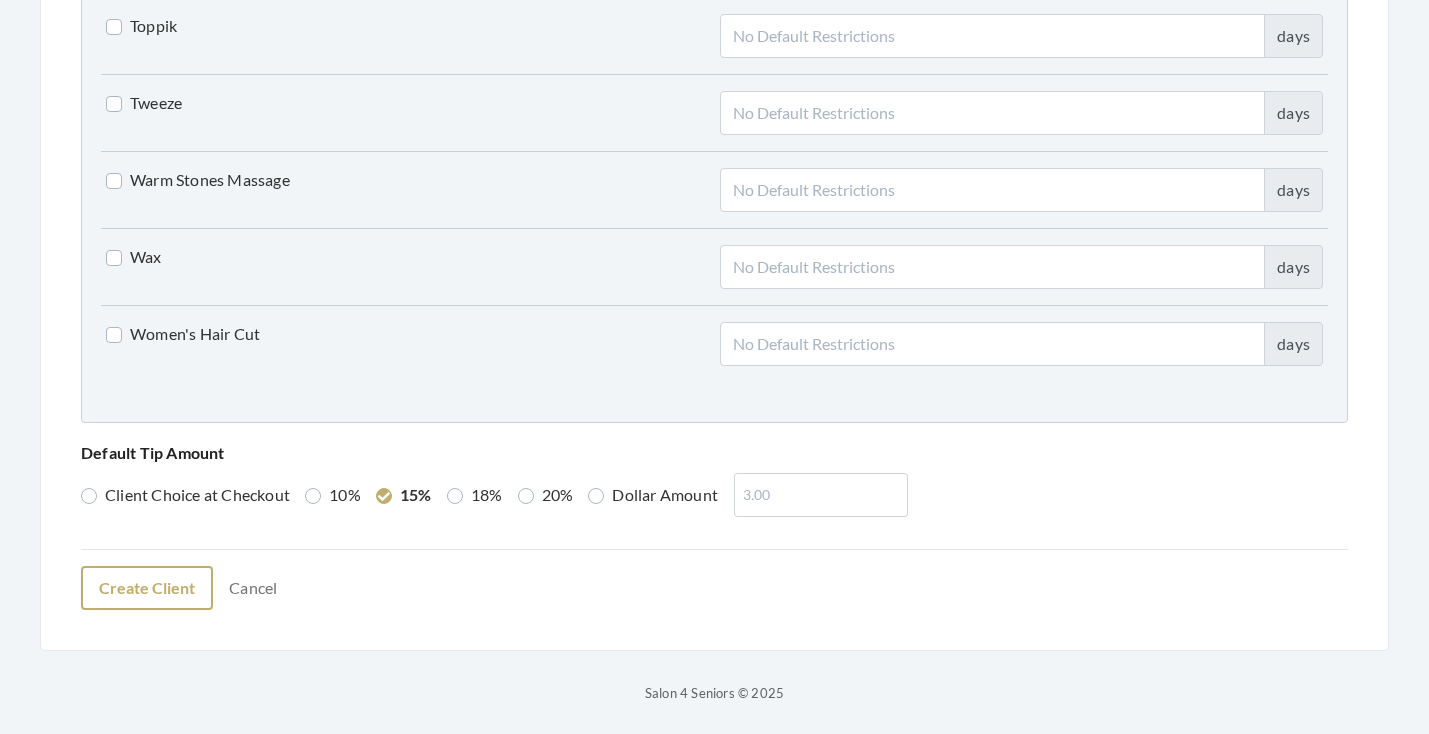 click on "Create Client" at bounding box center [147, 588] 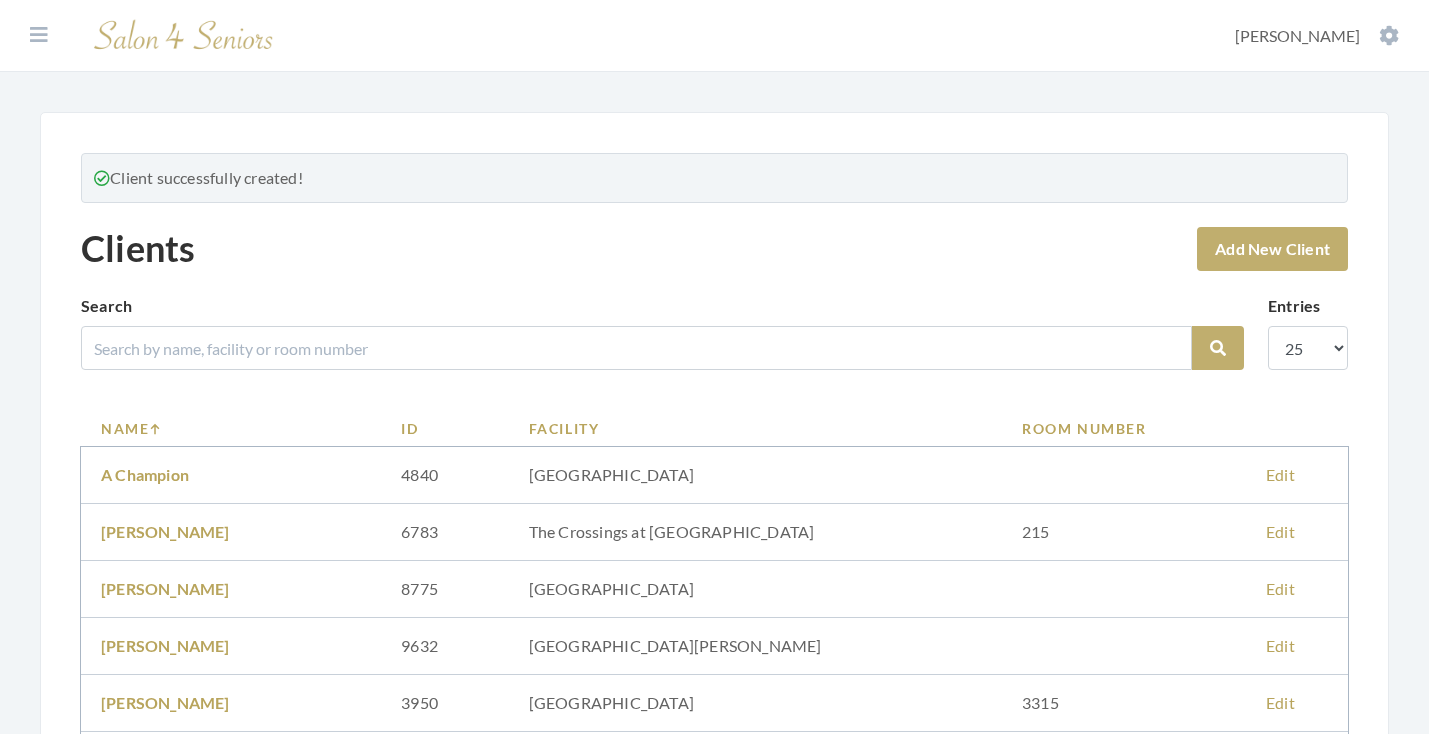 scroll, scrollTop: 0, scrollLeft: 0, axis: both 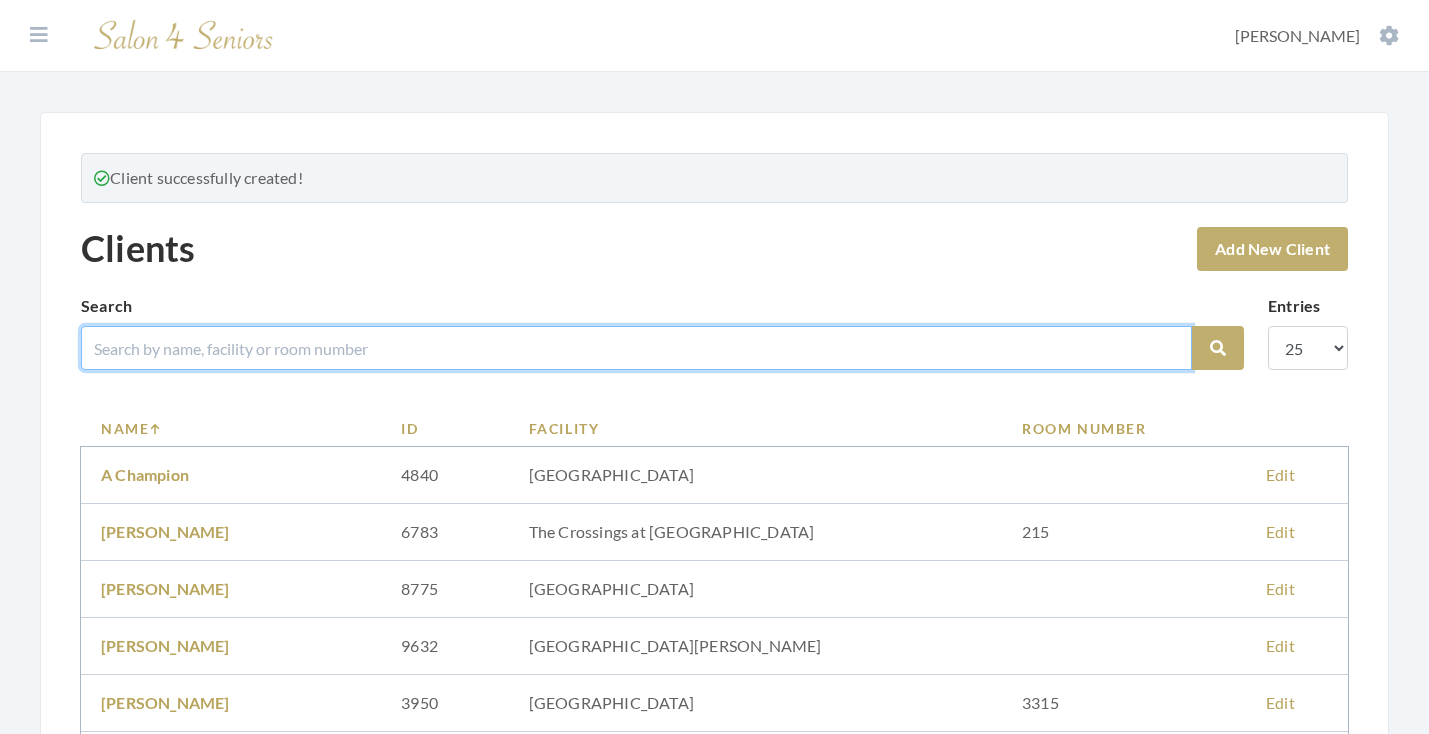 click at bounding box center (636, 348) 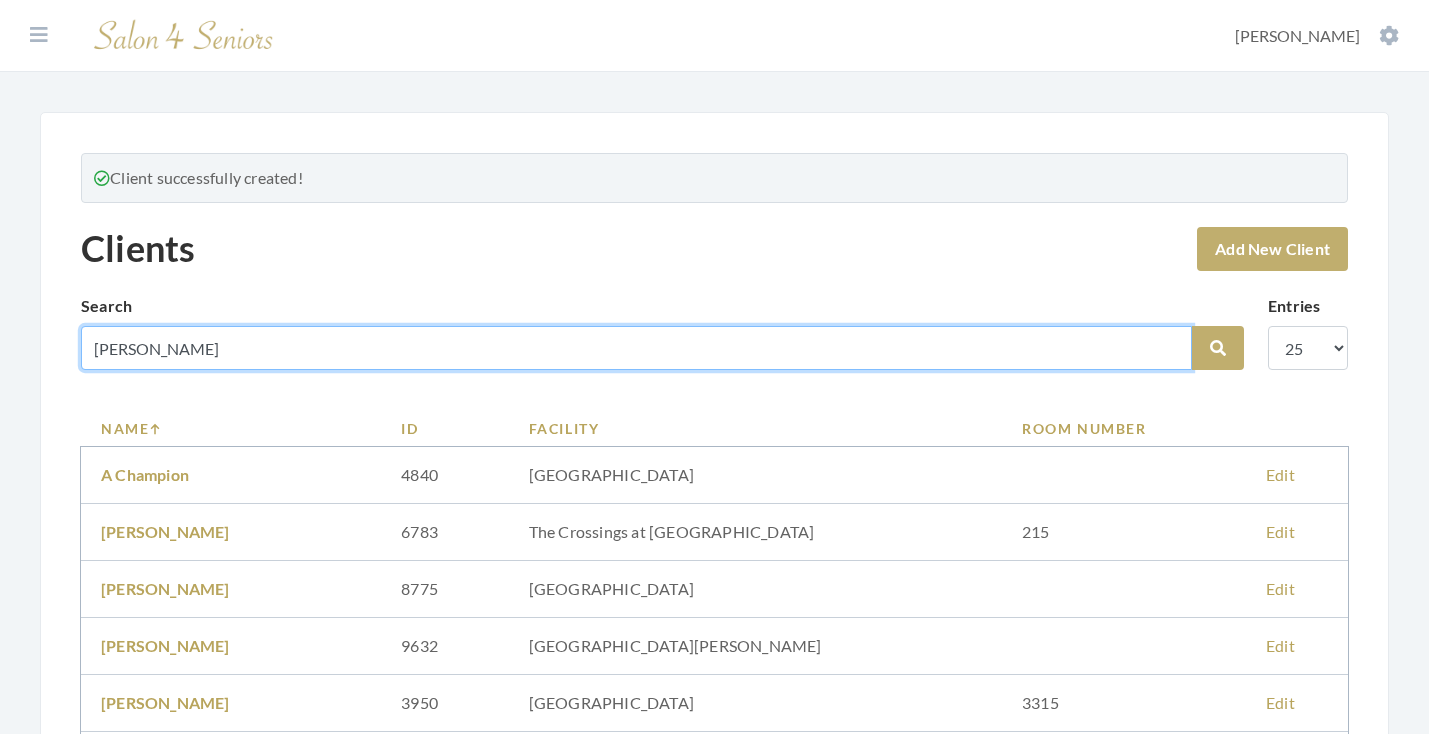 type on "[PERSON_NAME]" 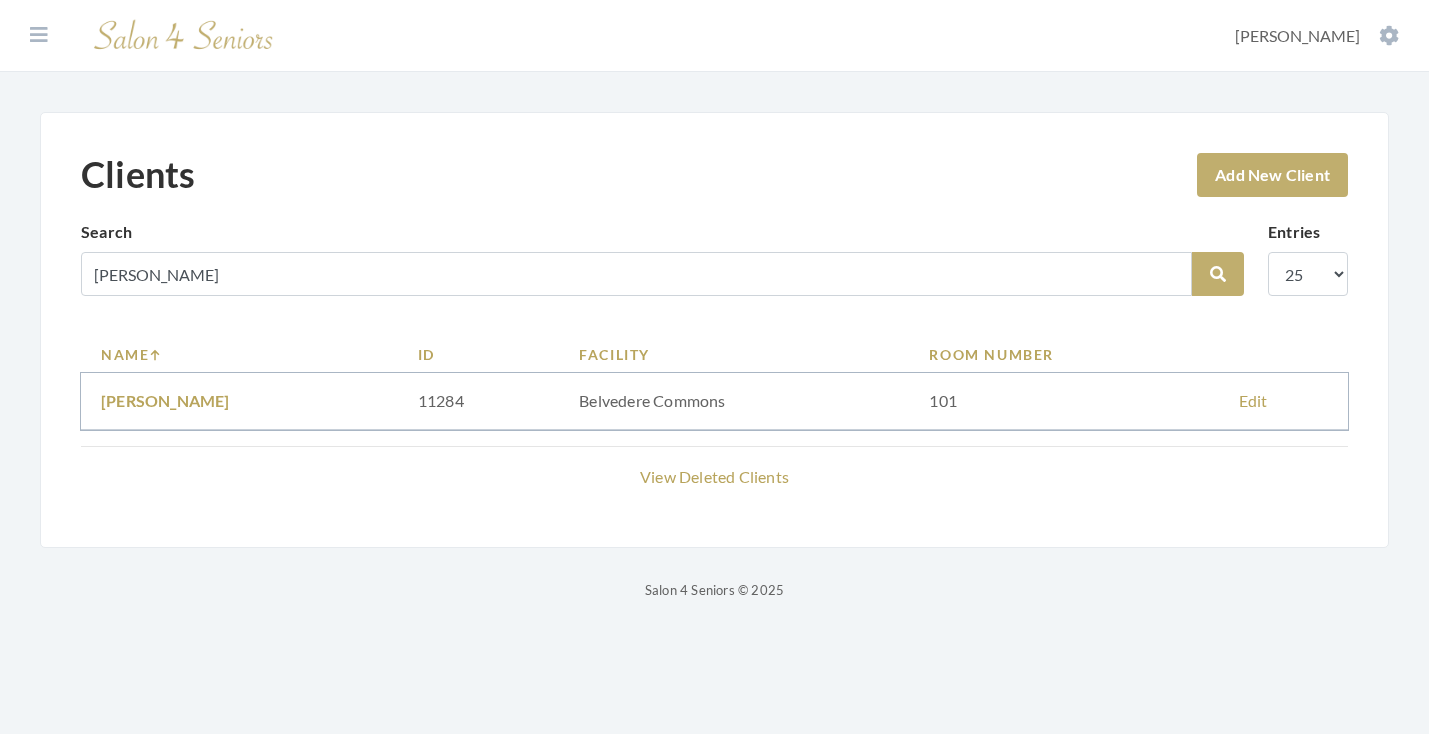 scroll, scrollTop: 0, scrollLeft: 0, axis: both 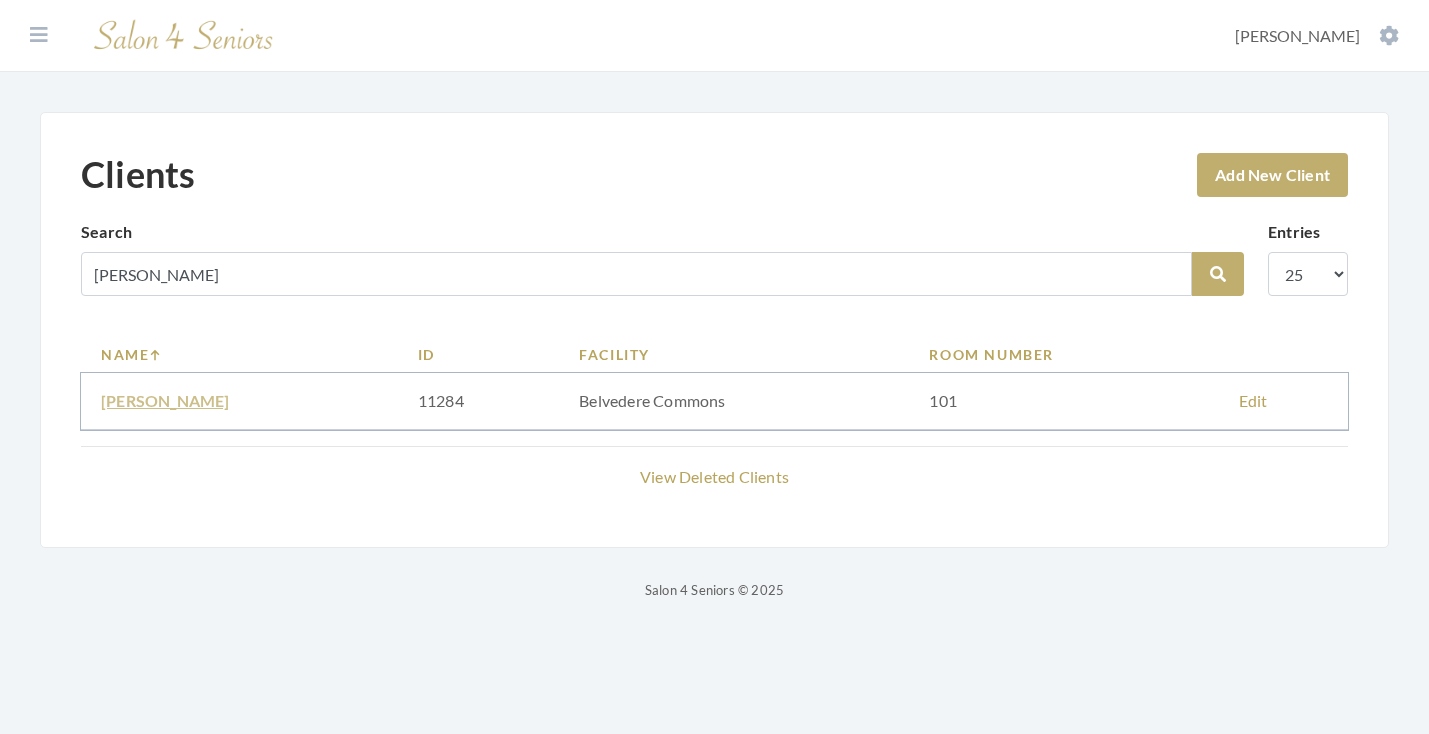 click on "[PERSON_NAME]" at bounding box center (165, 400) 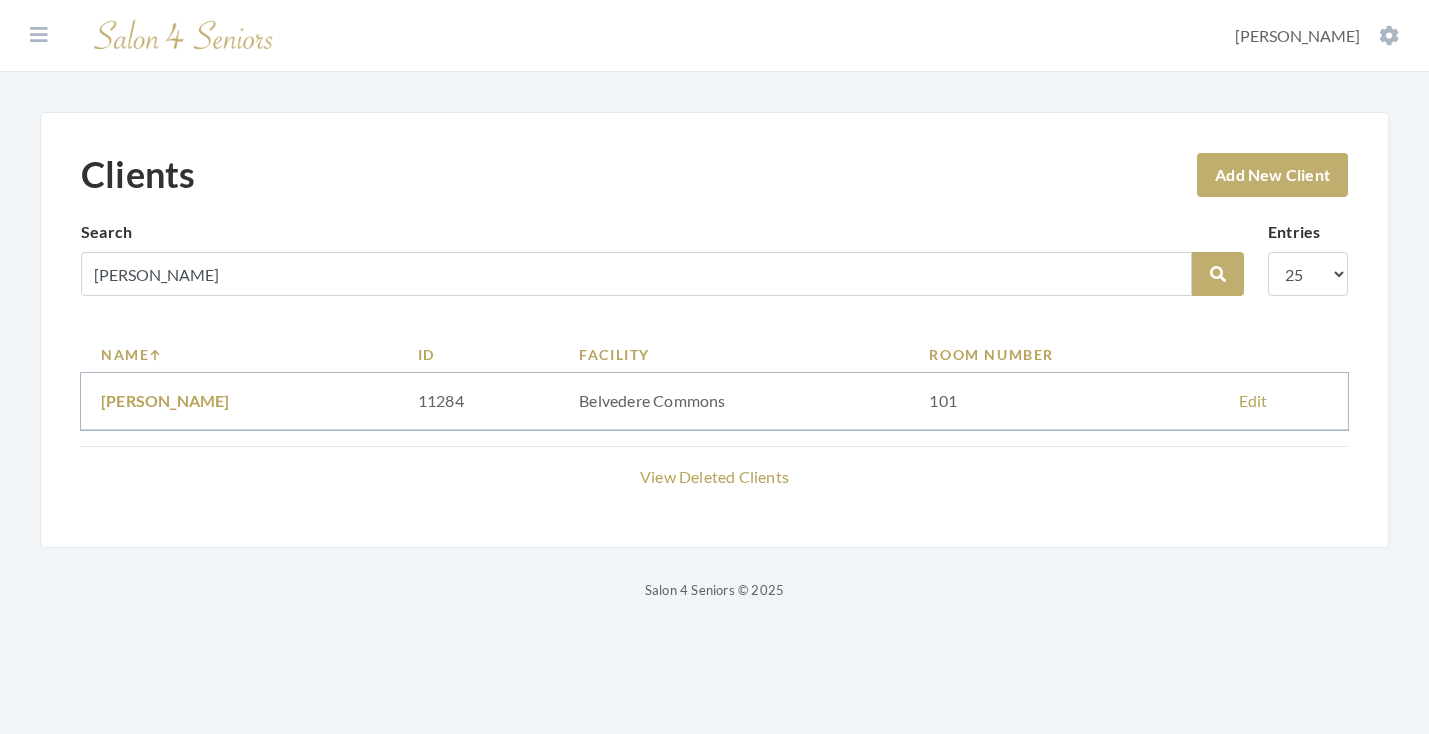 click on "[PERSON_NAME]" at bounding box center (165, 400) 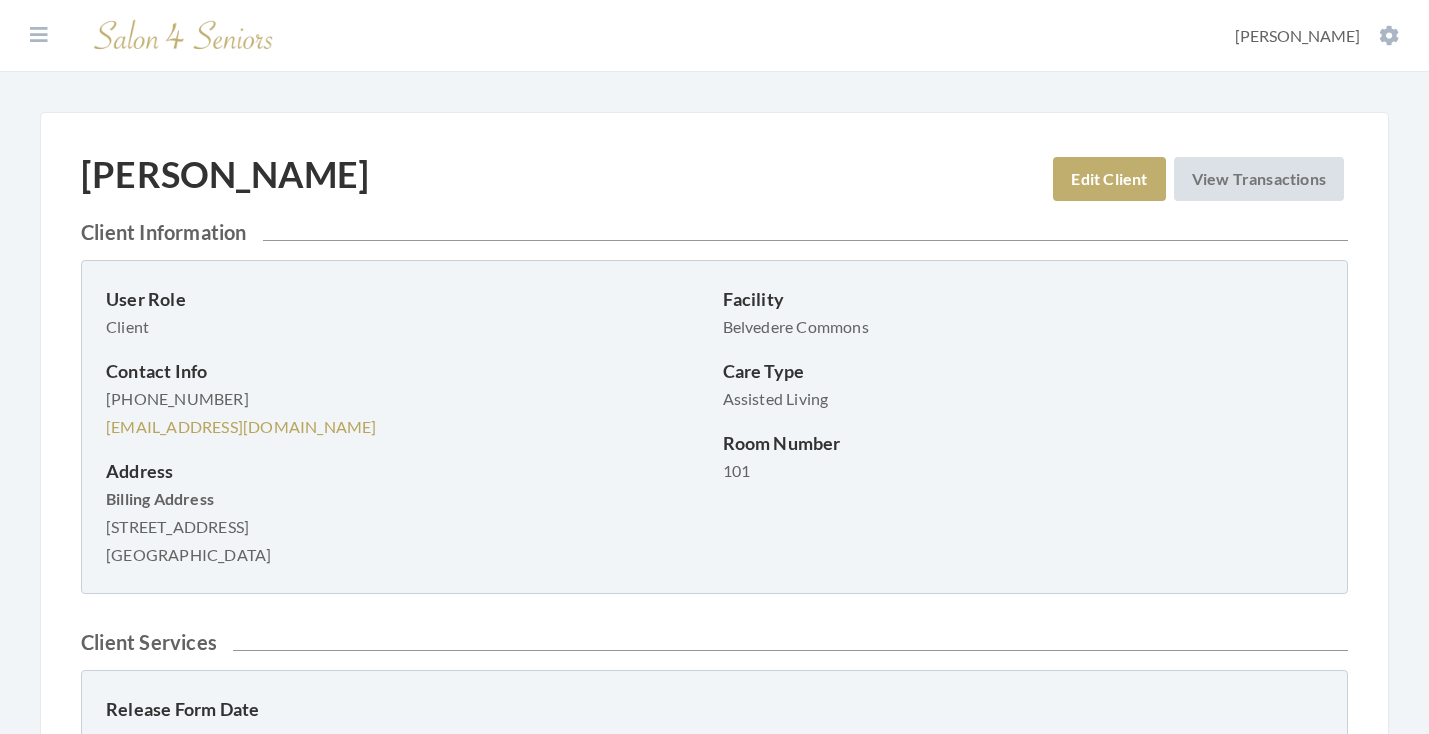 scroll, scrollTop: 0, scrollLeft: 0, axis: both 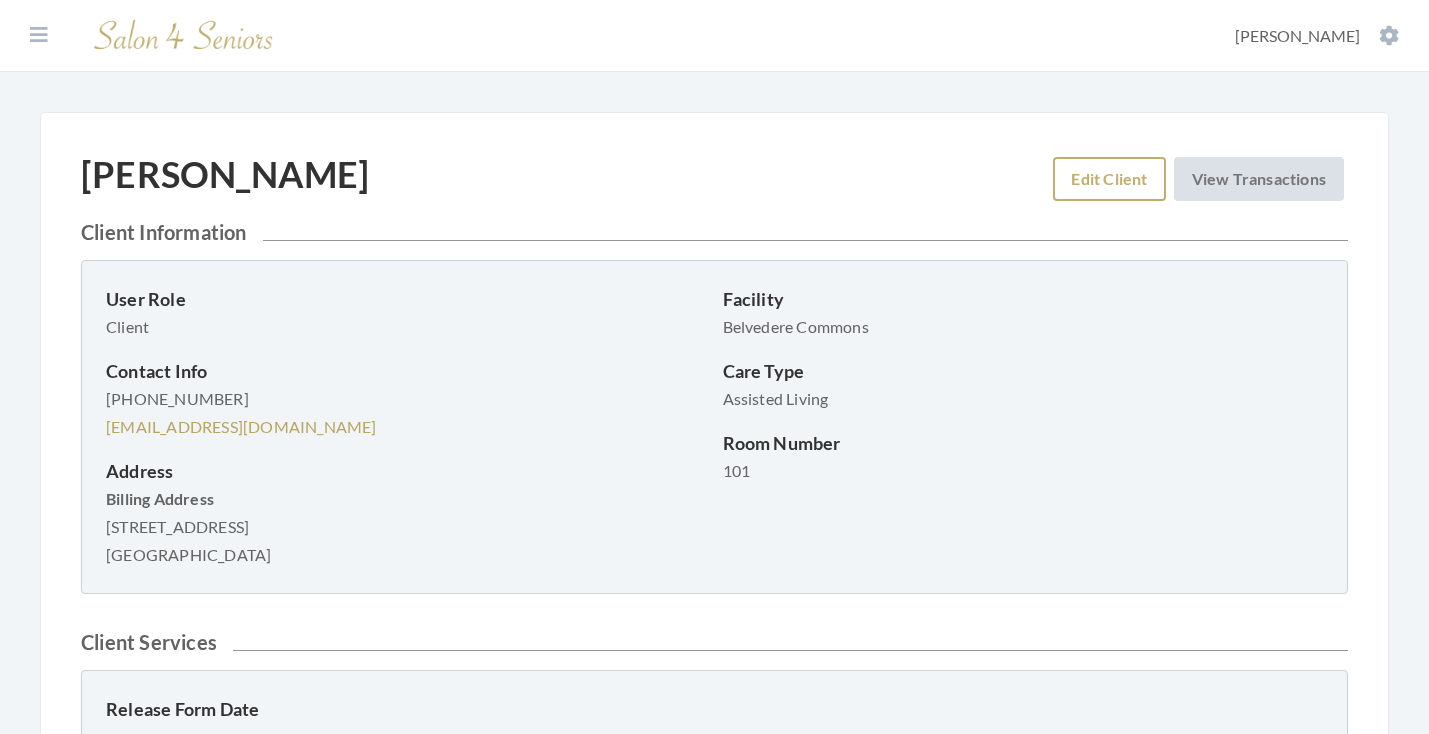 click on "Edit Client" at bounding box center (1109, 179) 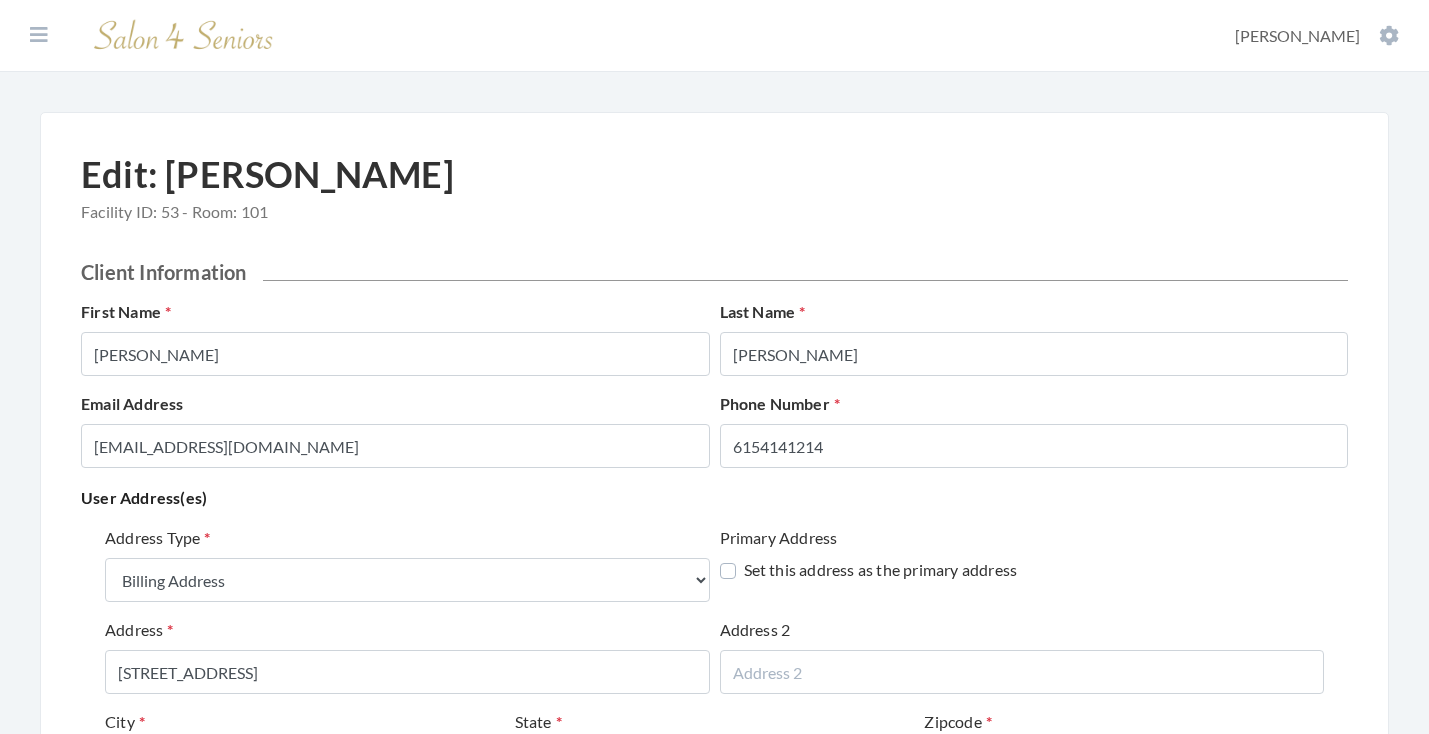 select on "billing" 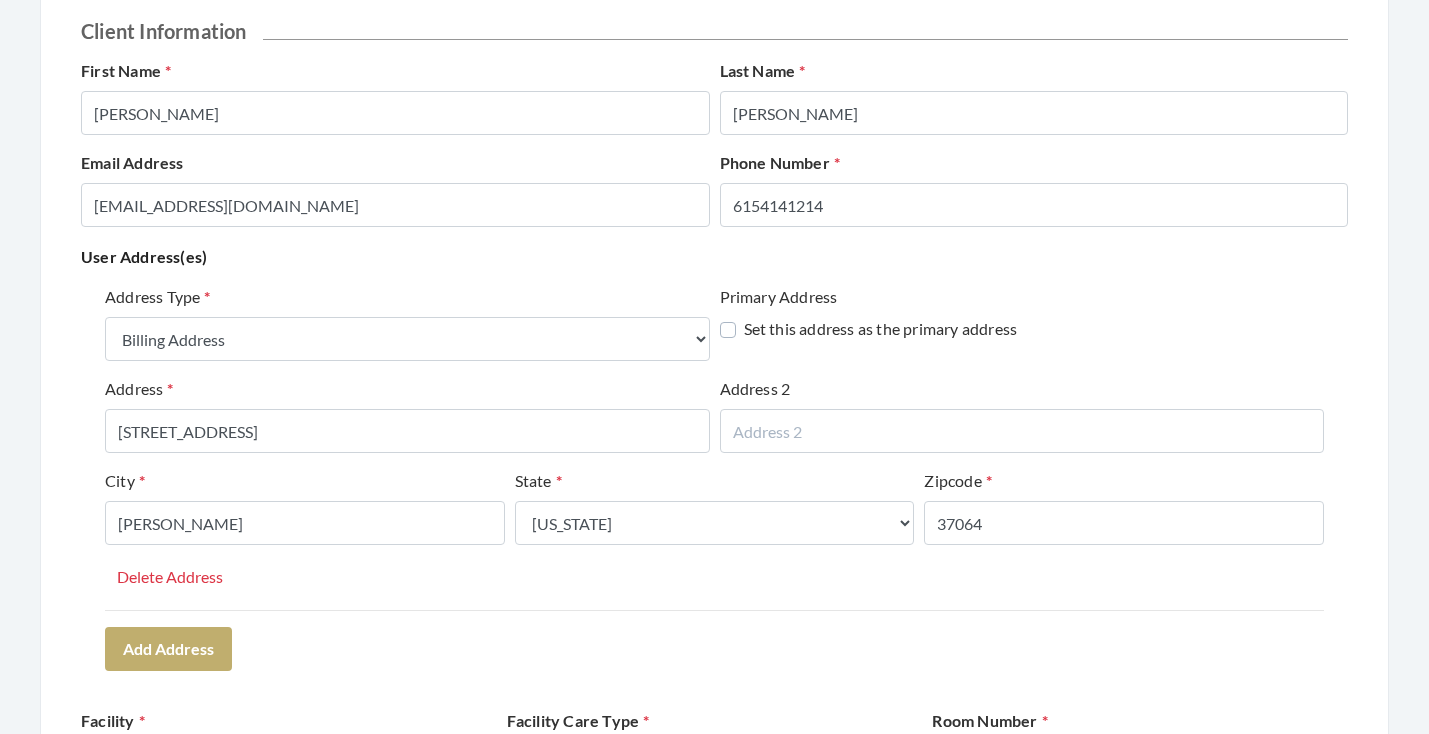 scroll, scrollTop: 241, scrollLeft: 0, axis: vertical 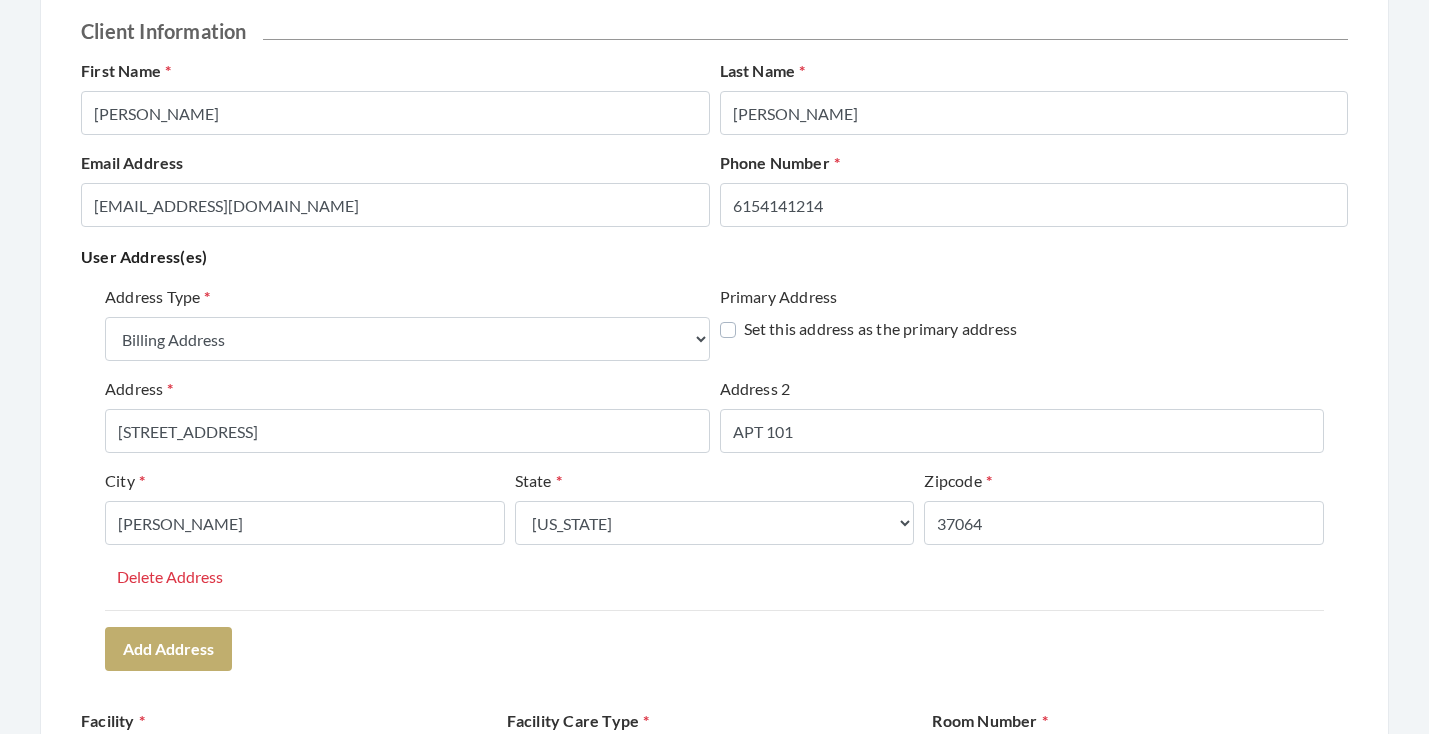 type on "APT 101" 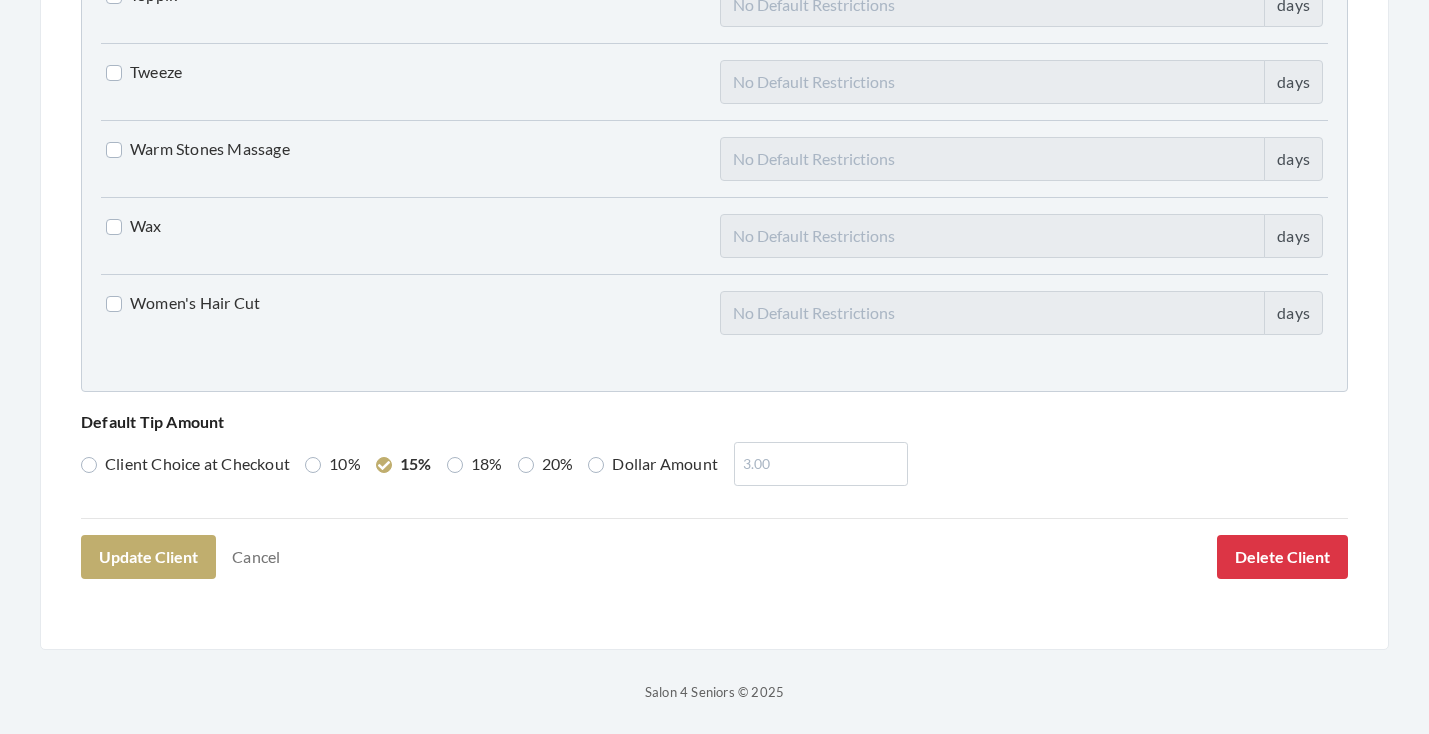 scroll, scrollTop: 5136, scrollLeft: 0, axis: vertical 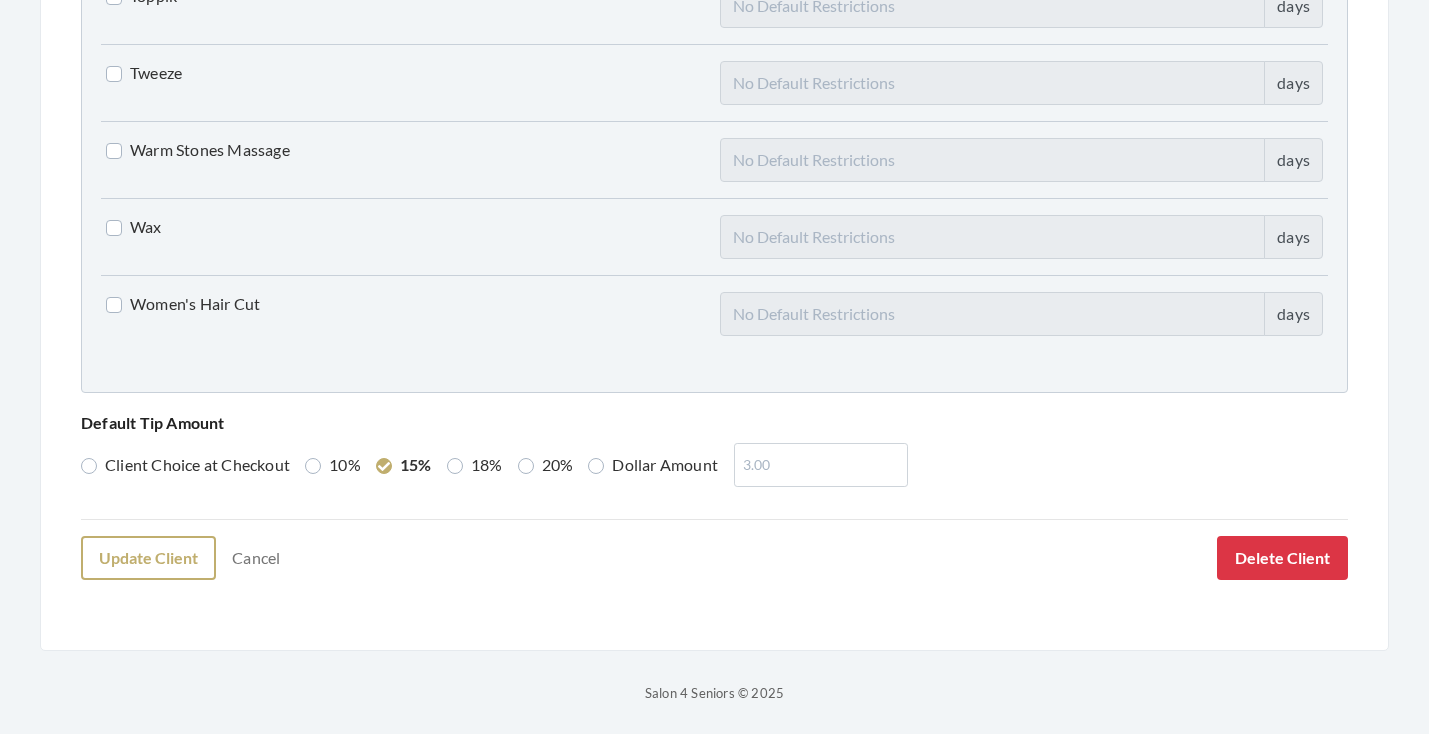 click on "Update Client" at bounding box center [148, 558] 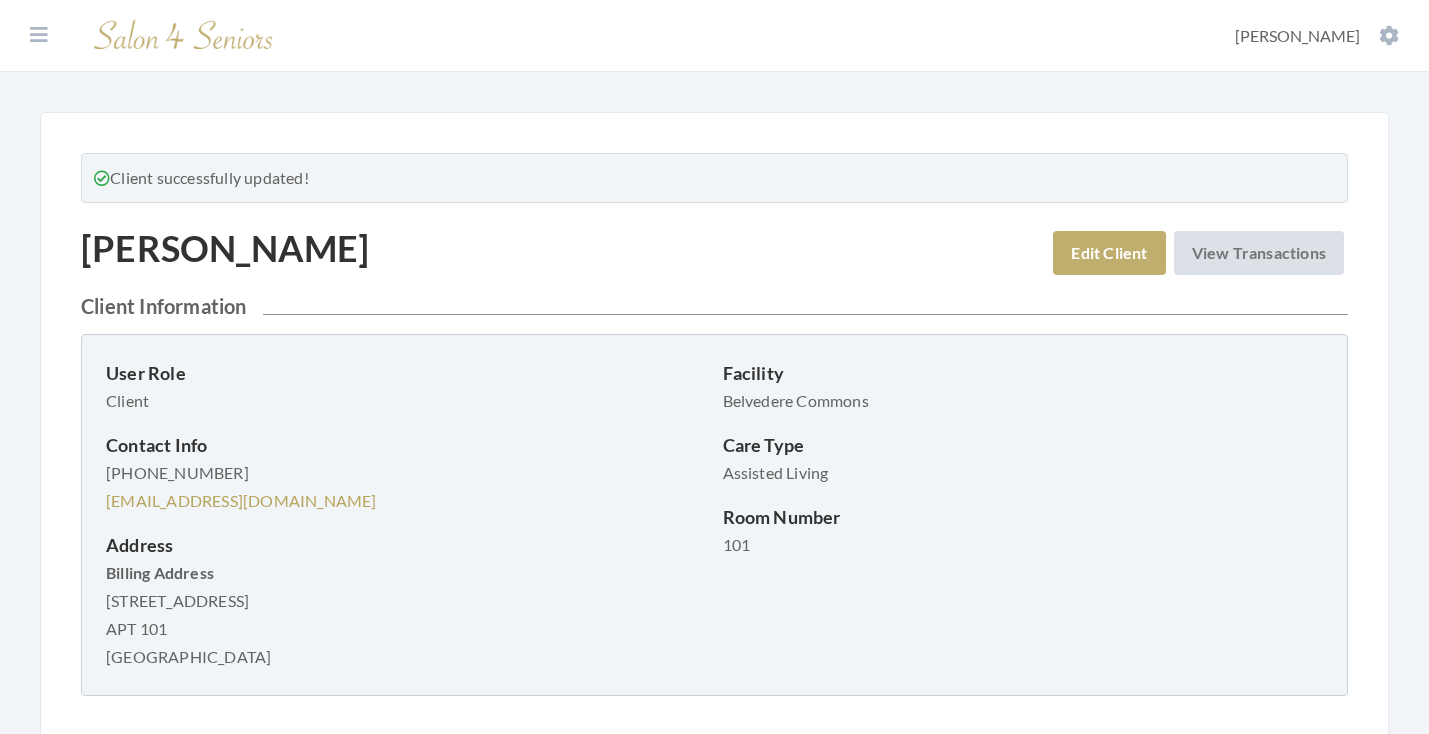 scroll, scrollTop: 0, scrollLeft: 0, axis: both 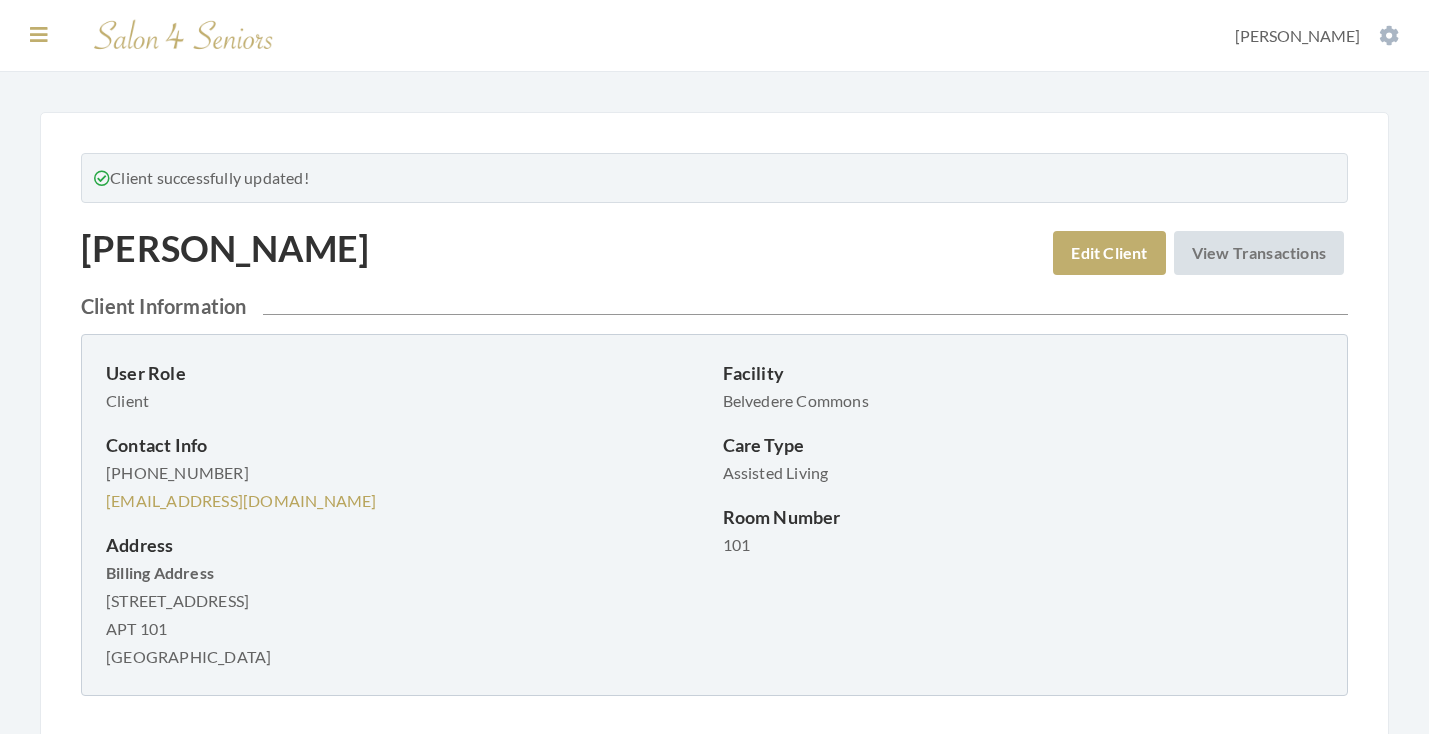 click at bounding box center [39, 35] 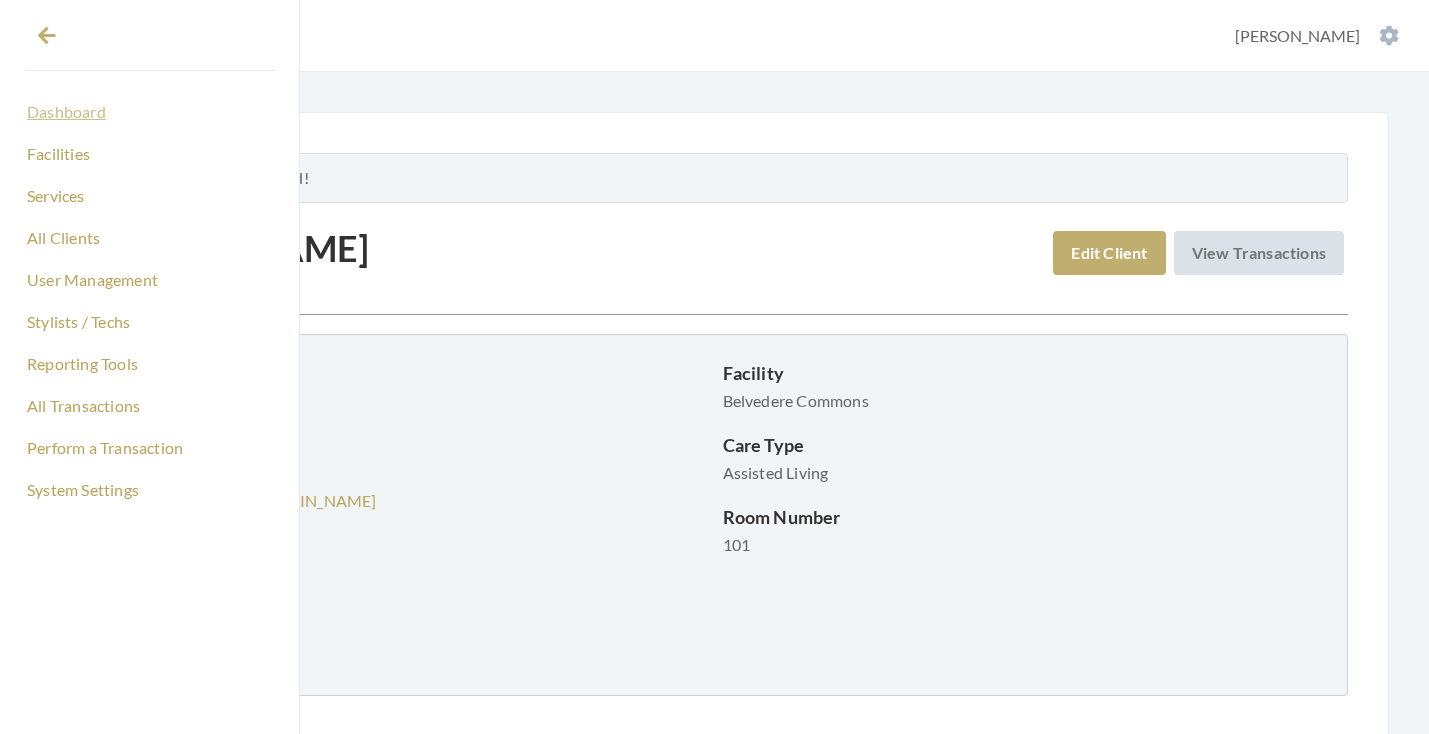 click on "Dashboard" at bounding box center (149, 112) 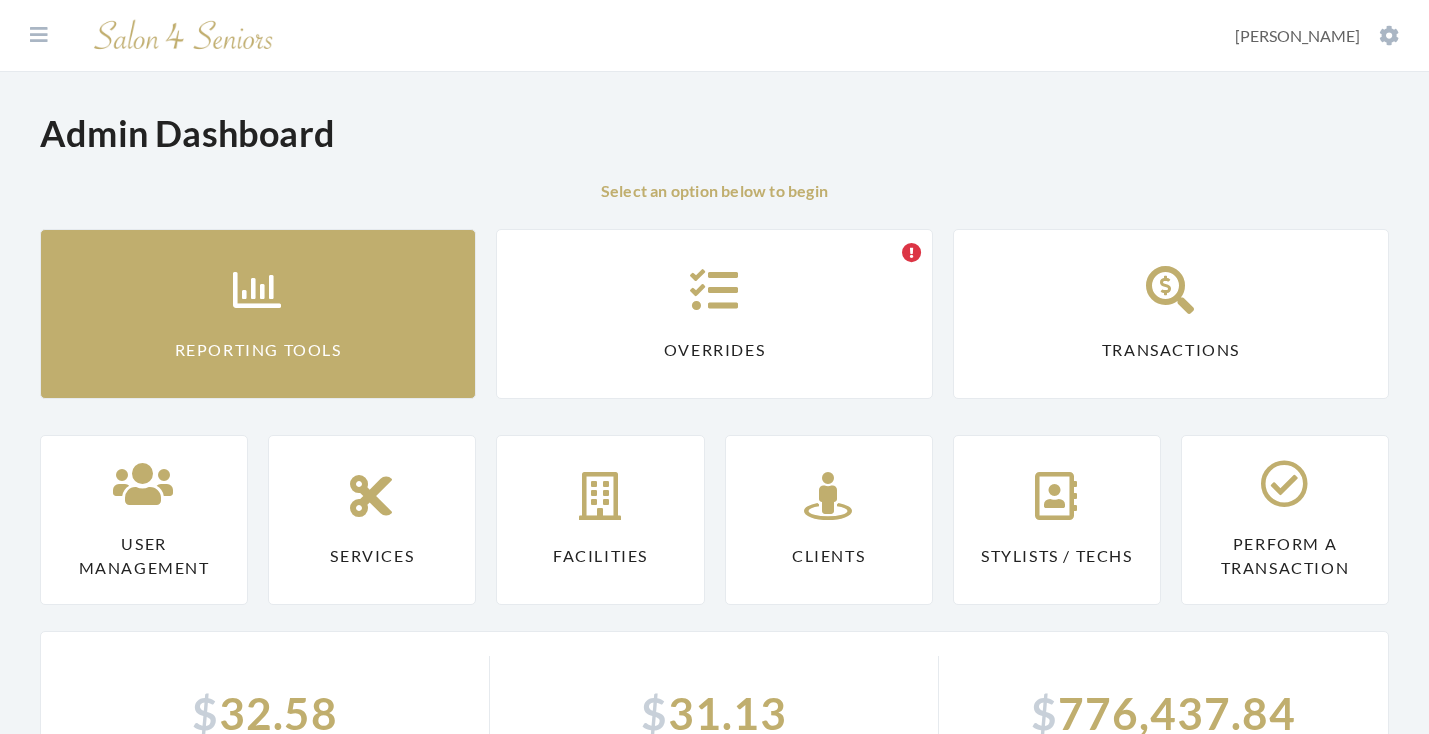 scroll, scrollTop: 0, scrollLeft: 0, axis: both 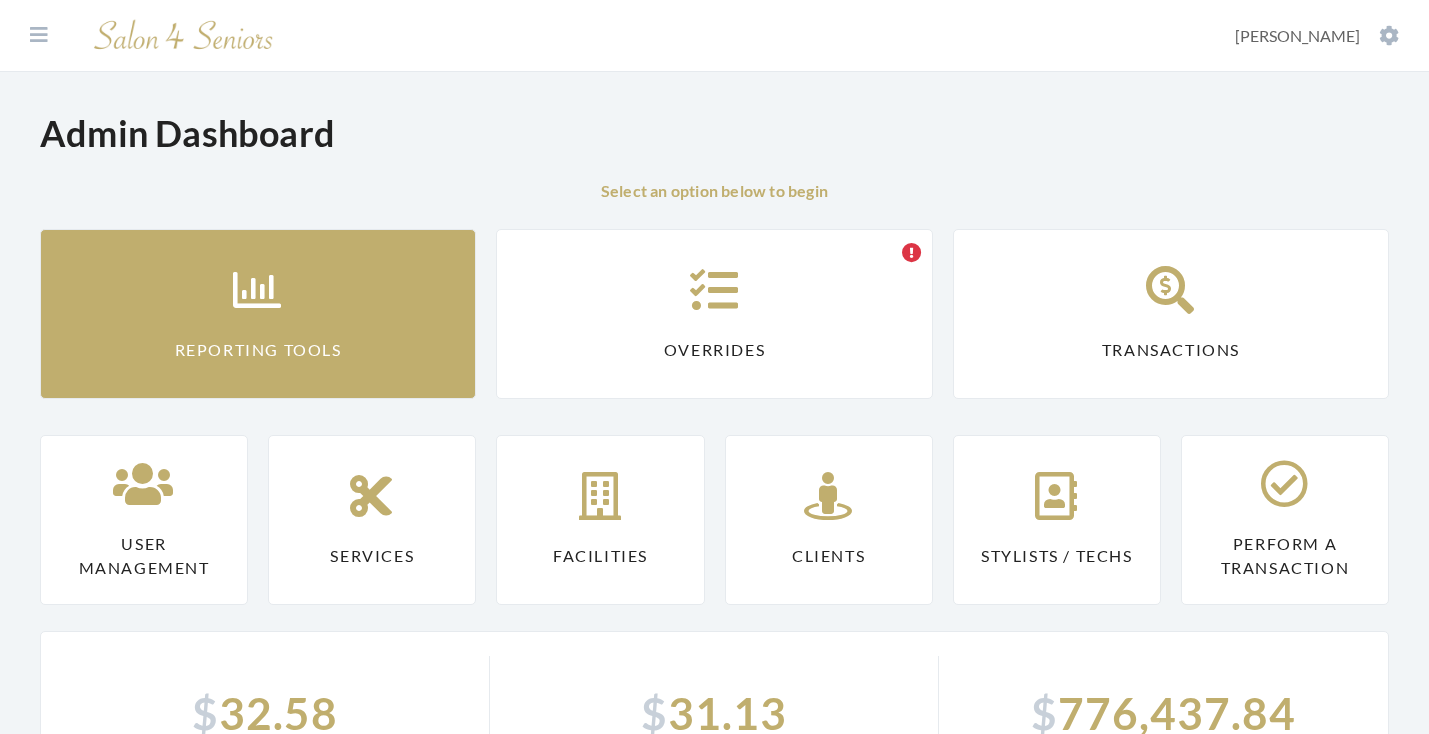drag, startPoint x: 336, startPoint y: 297, endPoint x: 348, endPoint y: 299, distance: 12.165525 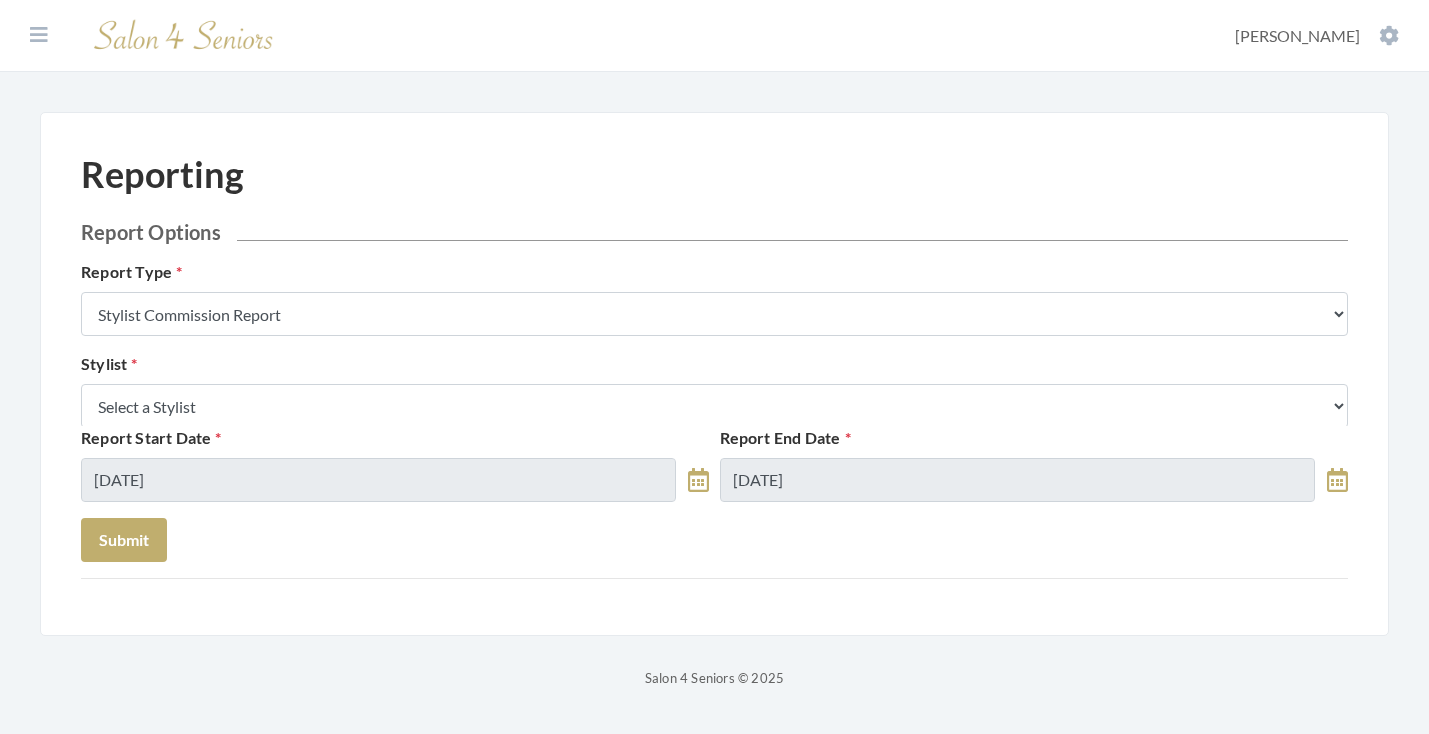 scroll, scrollTop: 0, scrollLeft: 0, axis: both 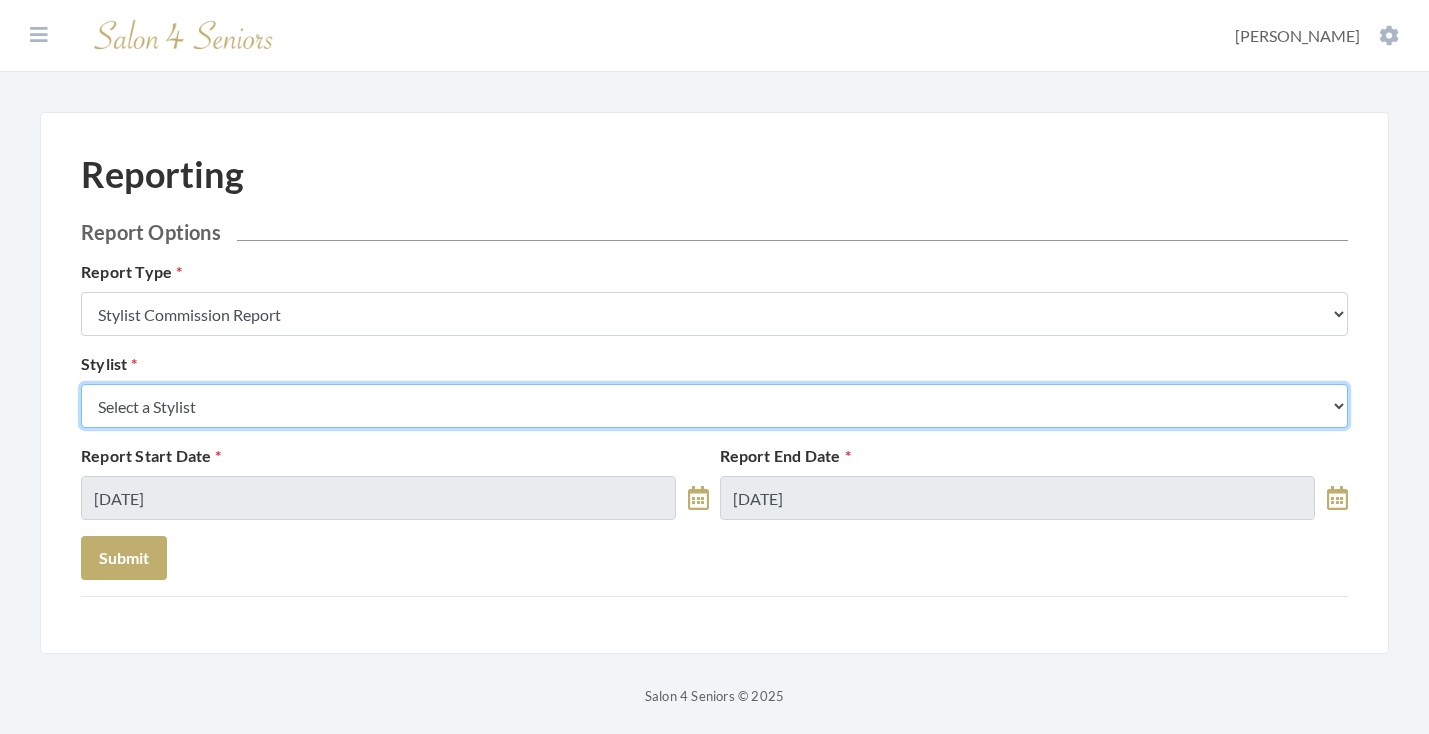 drag, startPoint x: 386, startPoint y: 420, endPoint x: 372, endPoint y: 395, distance: 28.653097 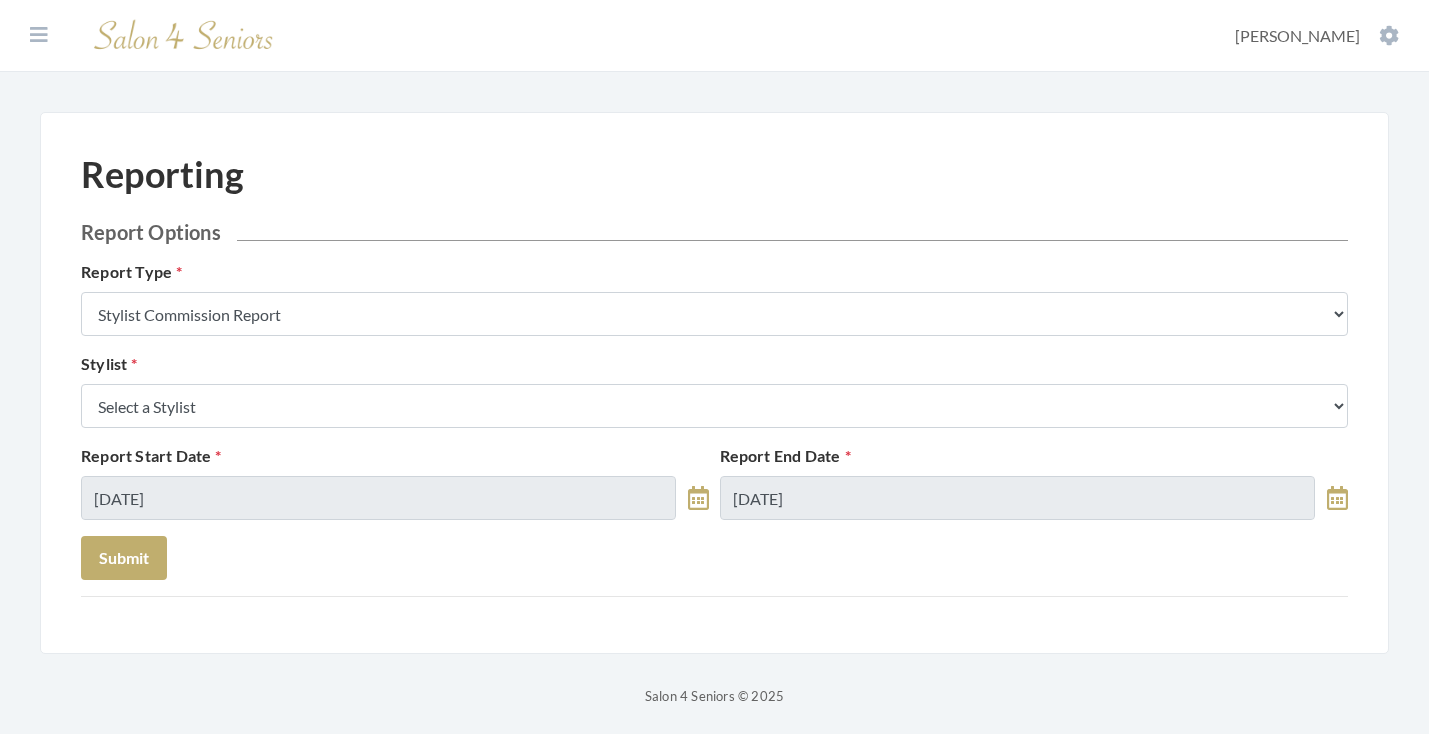 scroll, scrollTop: 0, scrollLeft: 0, axis: both 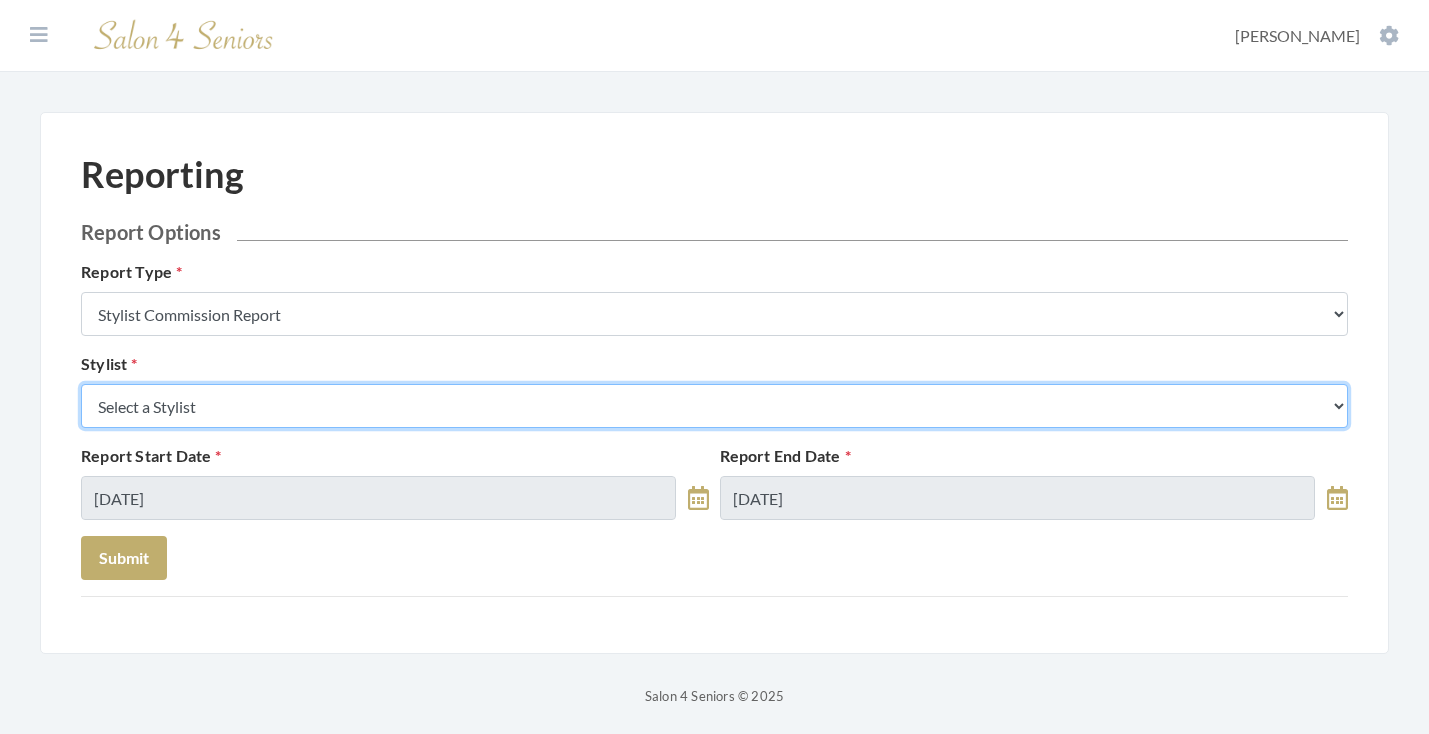 click on "Select a Stylist   [PERSON_NAME]   [PERSON_NAME]   [PERSON_NAME]   [PERSON_NAME]   [PERSON_NAME]   [PERSON_NAME]   [PERSON_NAME]   [PERSON_NAME]   [PERSON_NAME]   [PERSON_NAME]   [PERSON_NAME]   [PERSON_NAME]   [PERSON_NAME]   [PERSON_NAME]   [PERSON_NAME]   [PERSON_NAME]   [PERSON_NAME]   [PERSON_NAME]   [PERSON_NAME]   [PERSON_NAME]   [PERSON_NAME]   [PERSON_NAME]   Kinetic Stylist   [PERSON_NAME]   [PERSON_NAME]   Melisssa [PERSON_NAME]   [PERSON_NAME]   [PERSON_NAME]   [PERSON_NAME]   [PERSON_NAME]   [PERSON_NAME]   [PERSON_NAME]   [PERSON_NAME]   [PERSON_NAME]   [PERSON_NAME]   [PERSON_NAME]   [PERSON_NAME]   [PERSON_NAME]   [PERSON_NAME]   [PERSON_NAME]   [PERSON_NAME]" at bounding box center (714, 406) 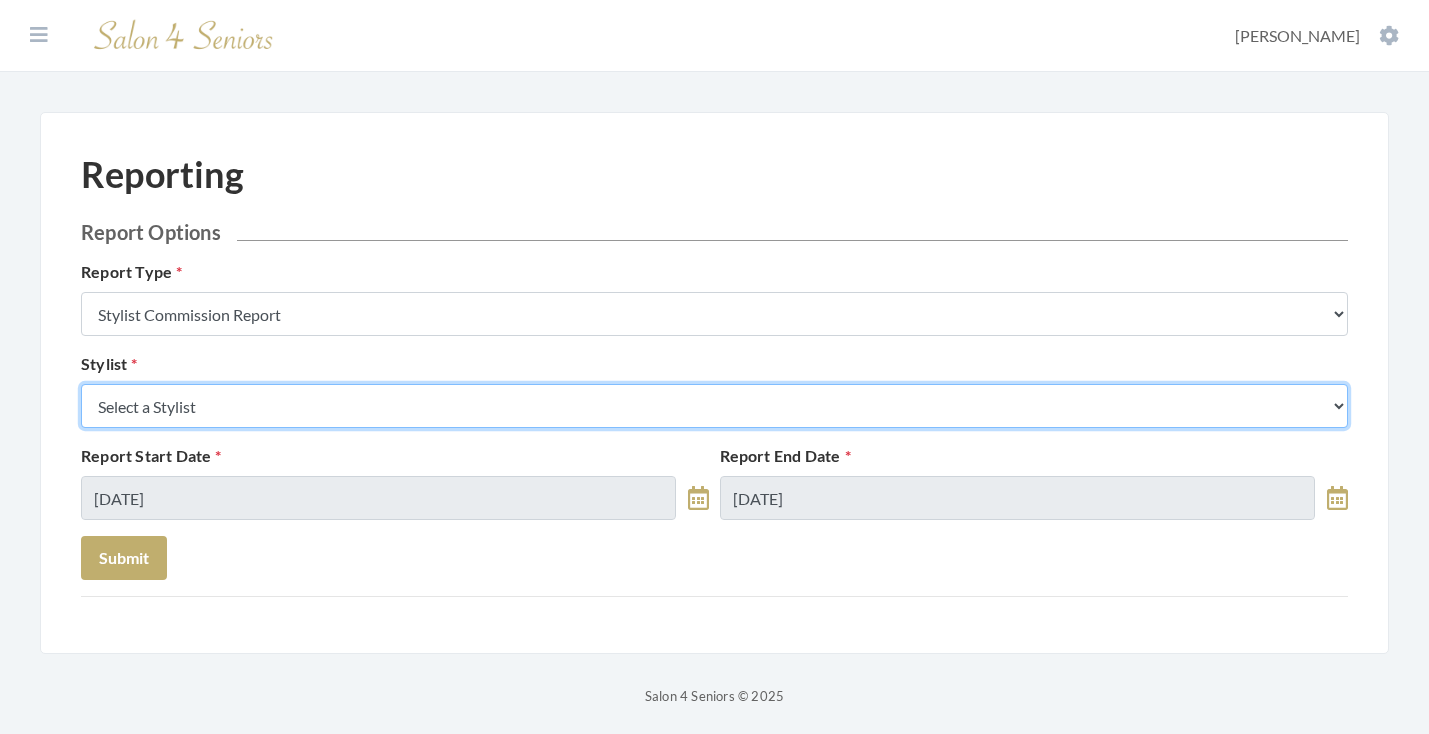 select on "153" 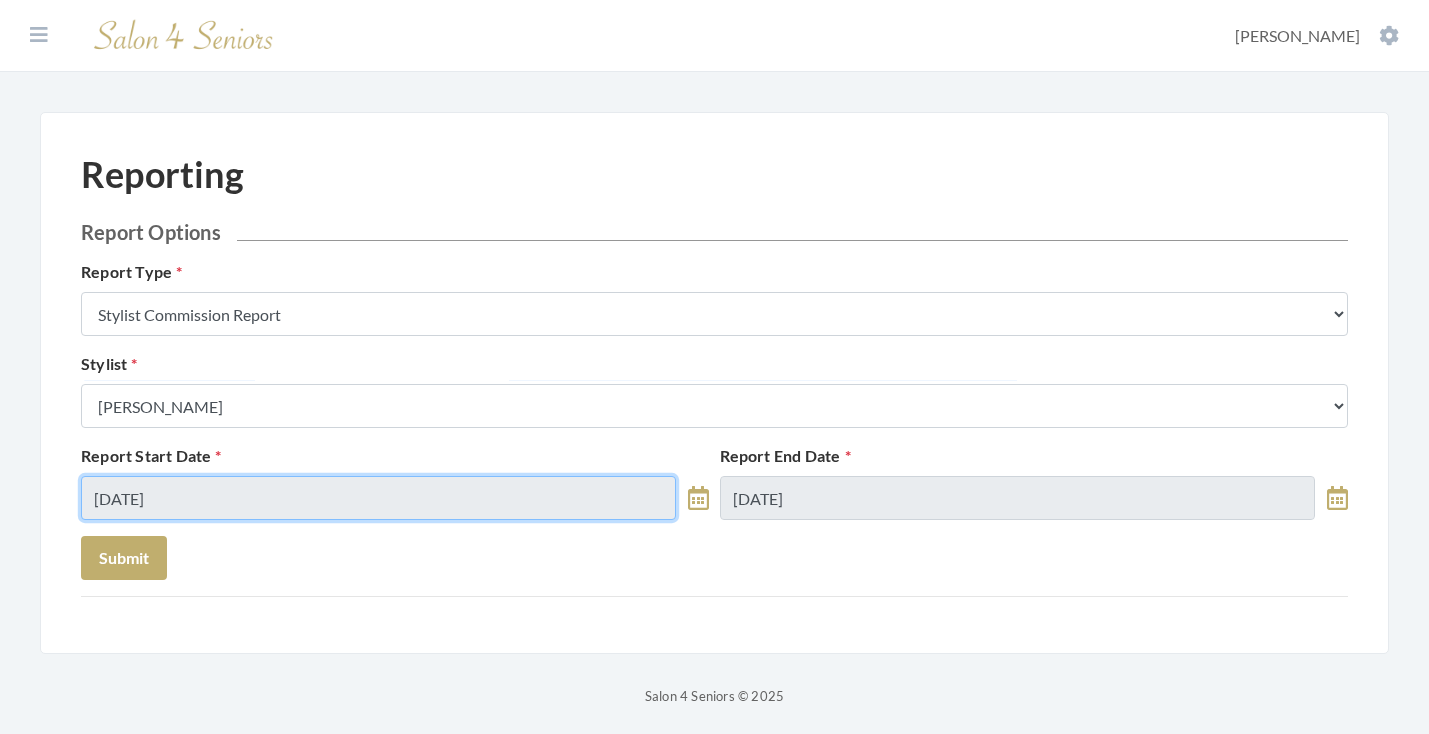 click on "[DATE]" at bounding box center [378, 498] 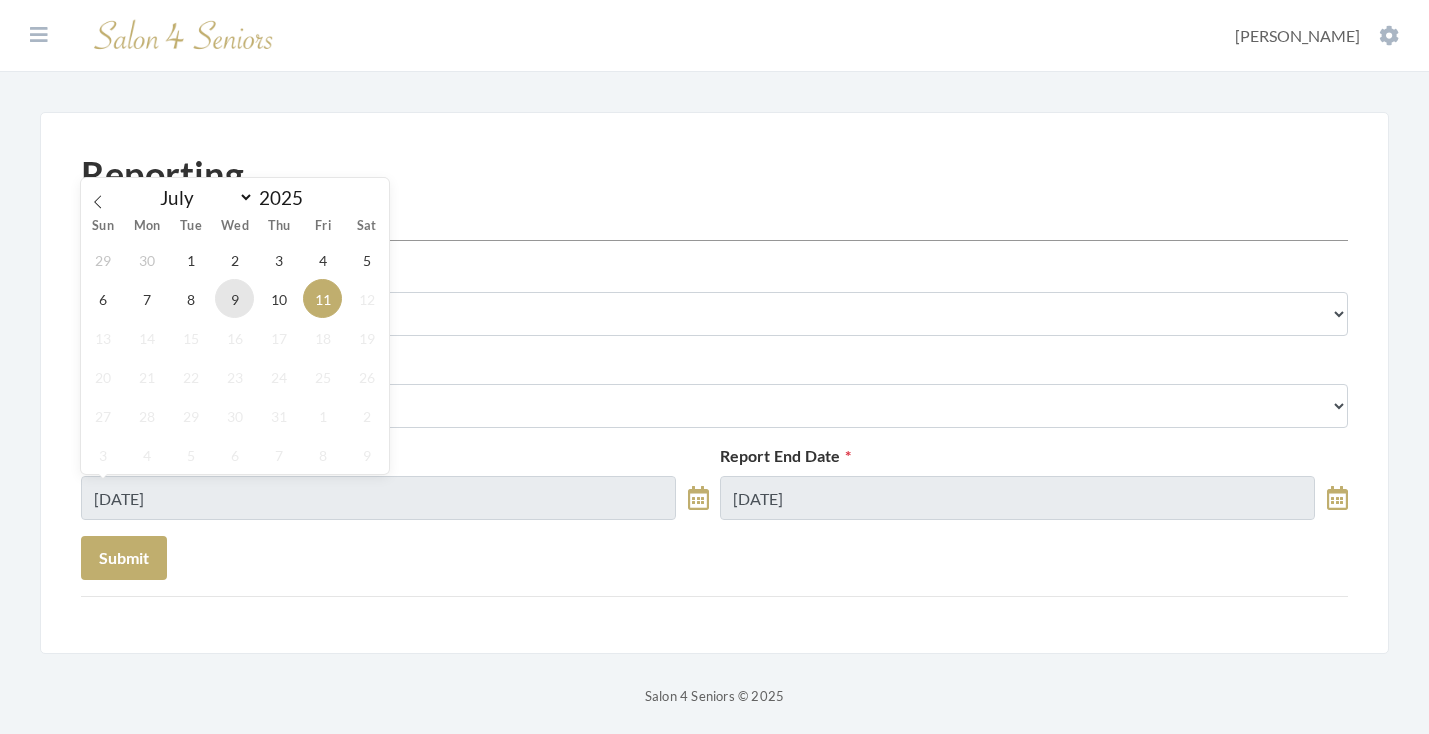 click on "9" at bounding box center [234, 298] 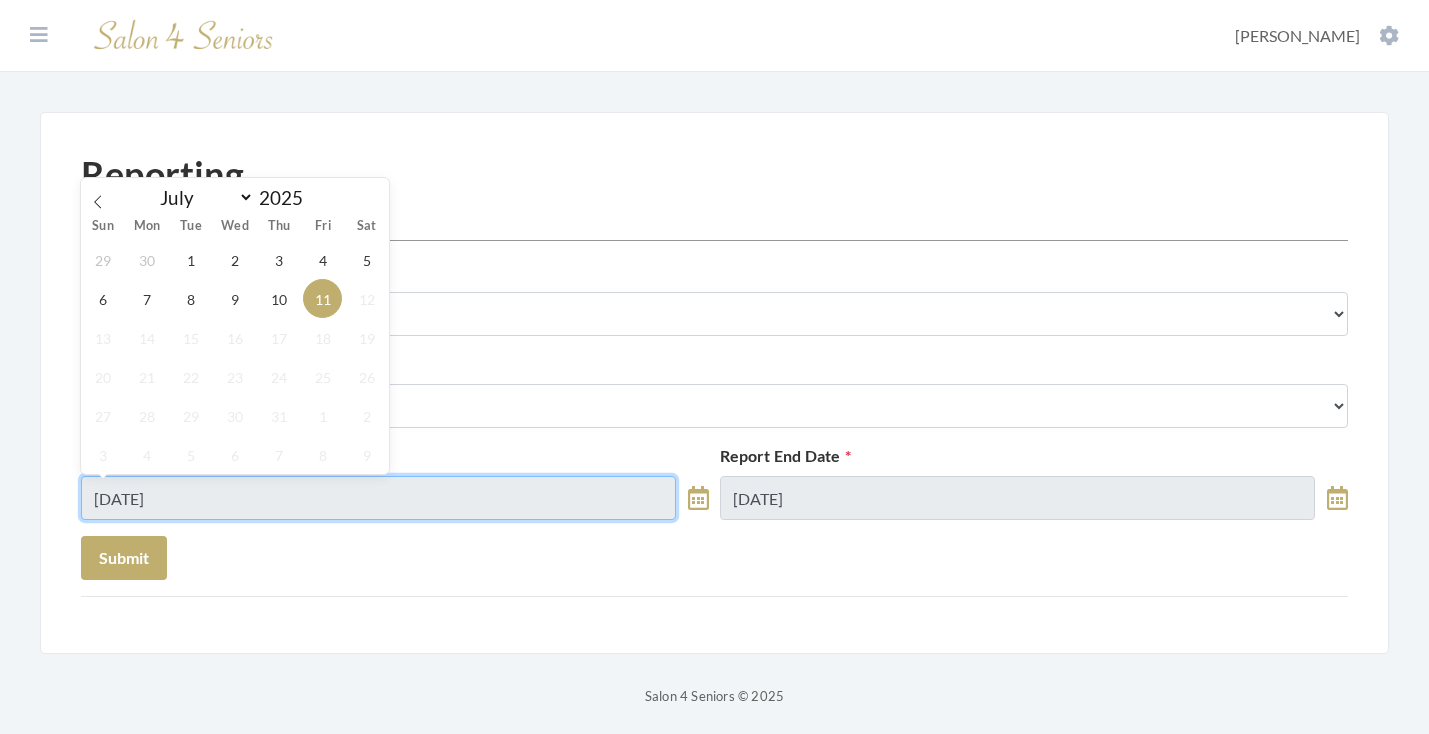 type on "[DATE]" 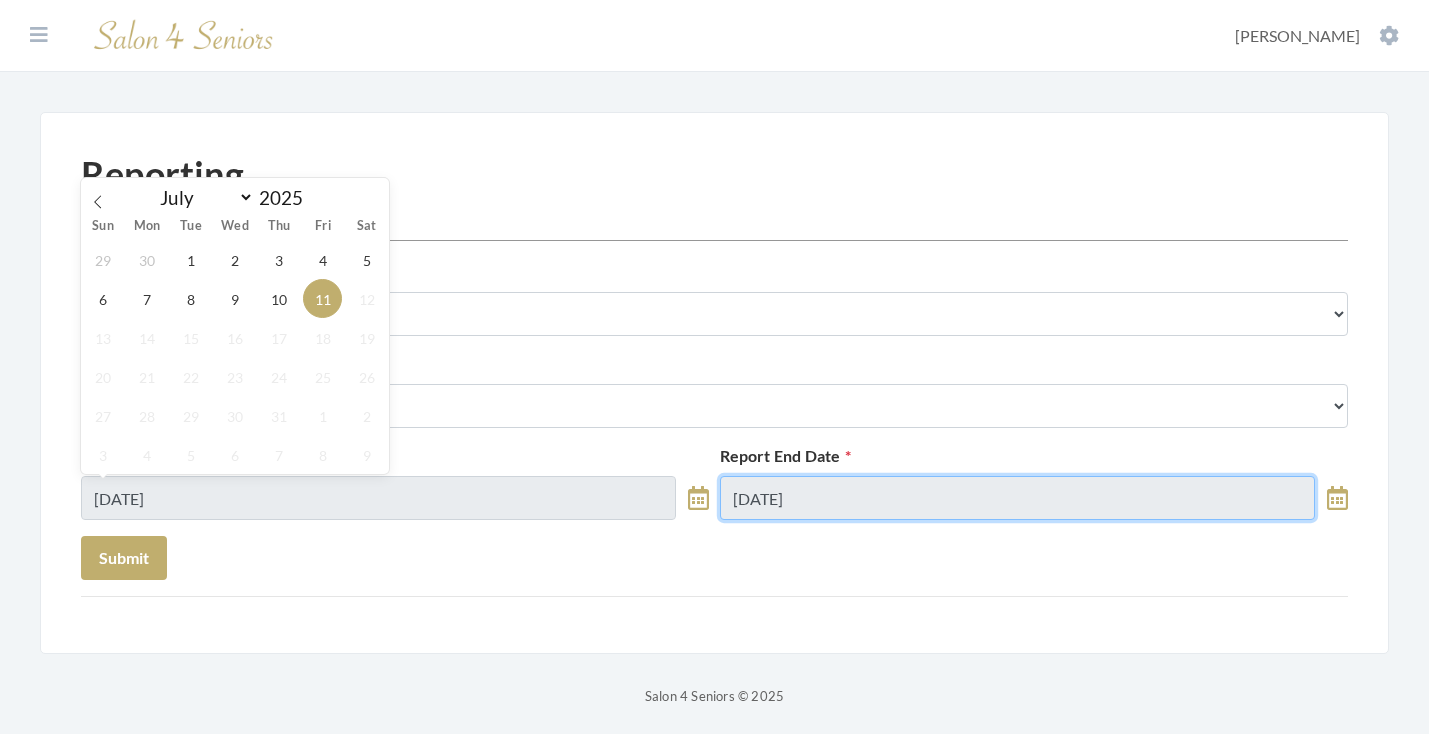click on "[DATE]" at bounding box center [1017, 498] 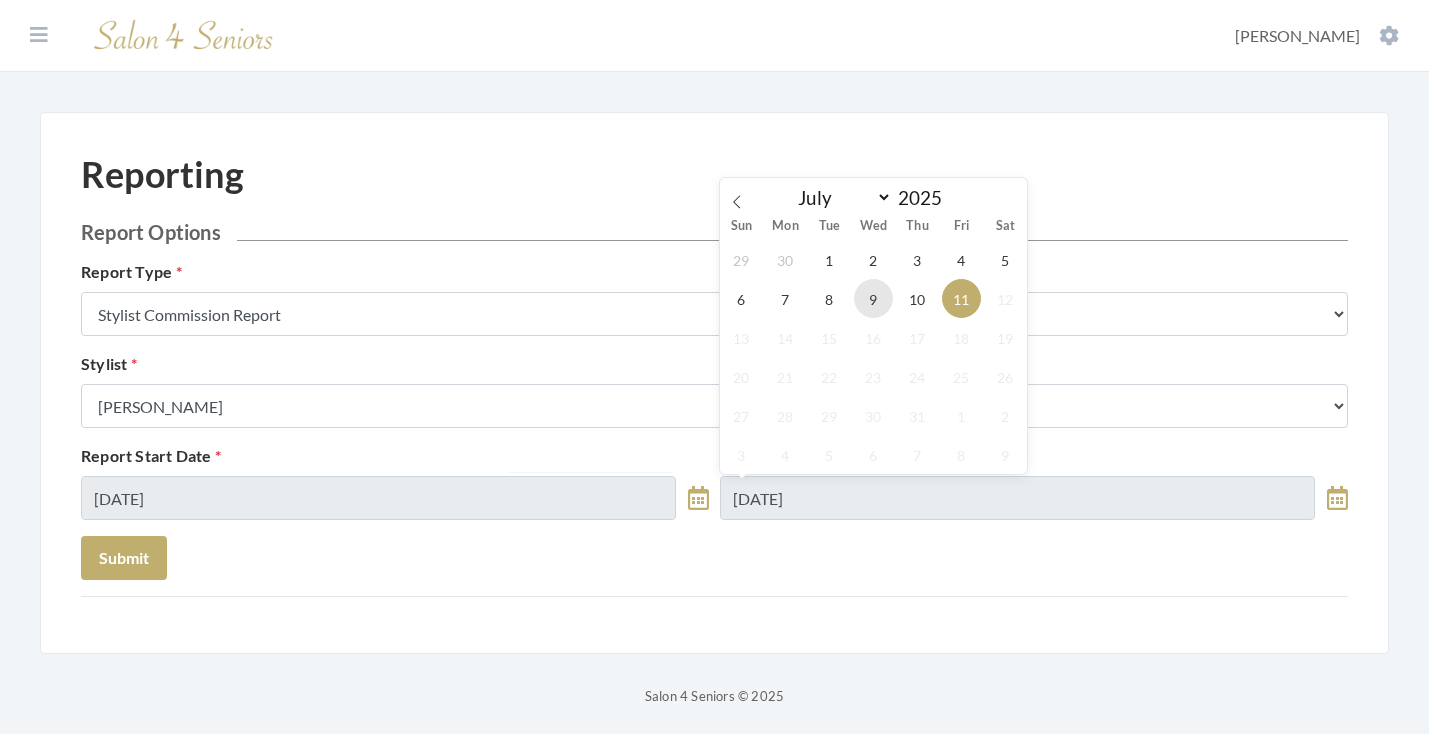 click on "9" at bounding box center [873, 298] 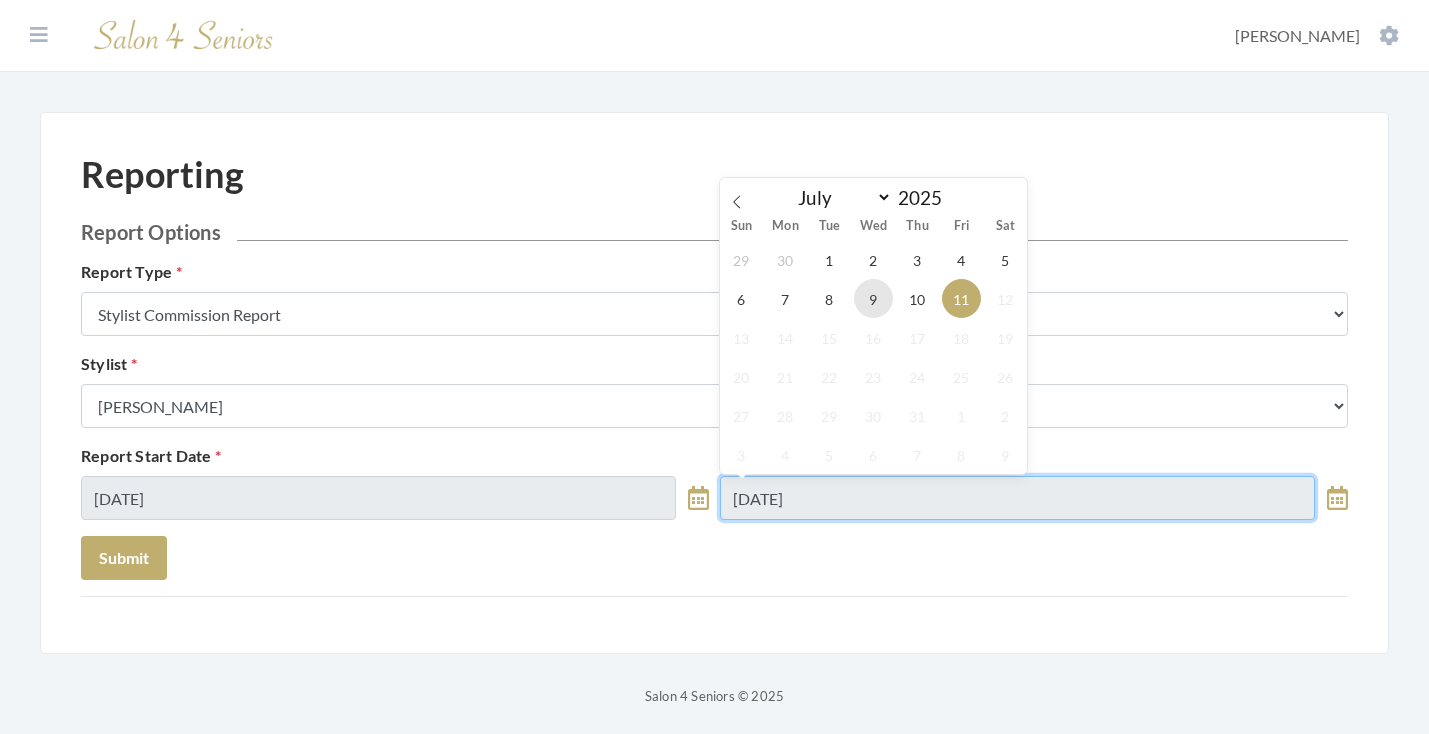 type on "[DATE]" 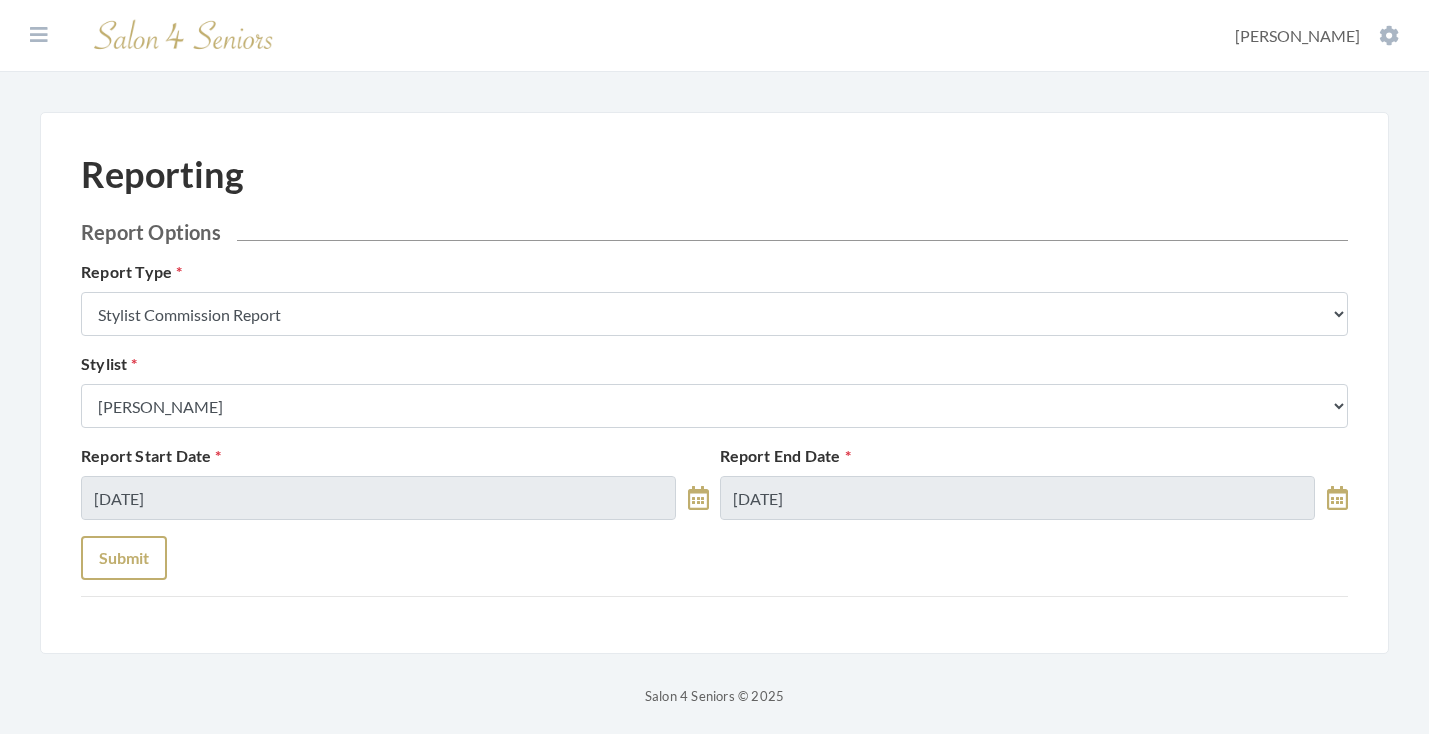 click on "Submit" at bounding box center (124, 558) 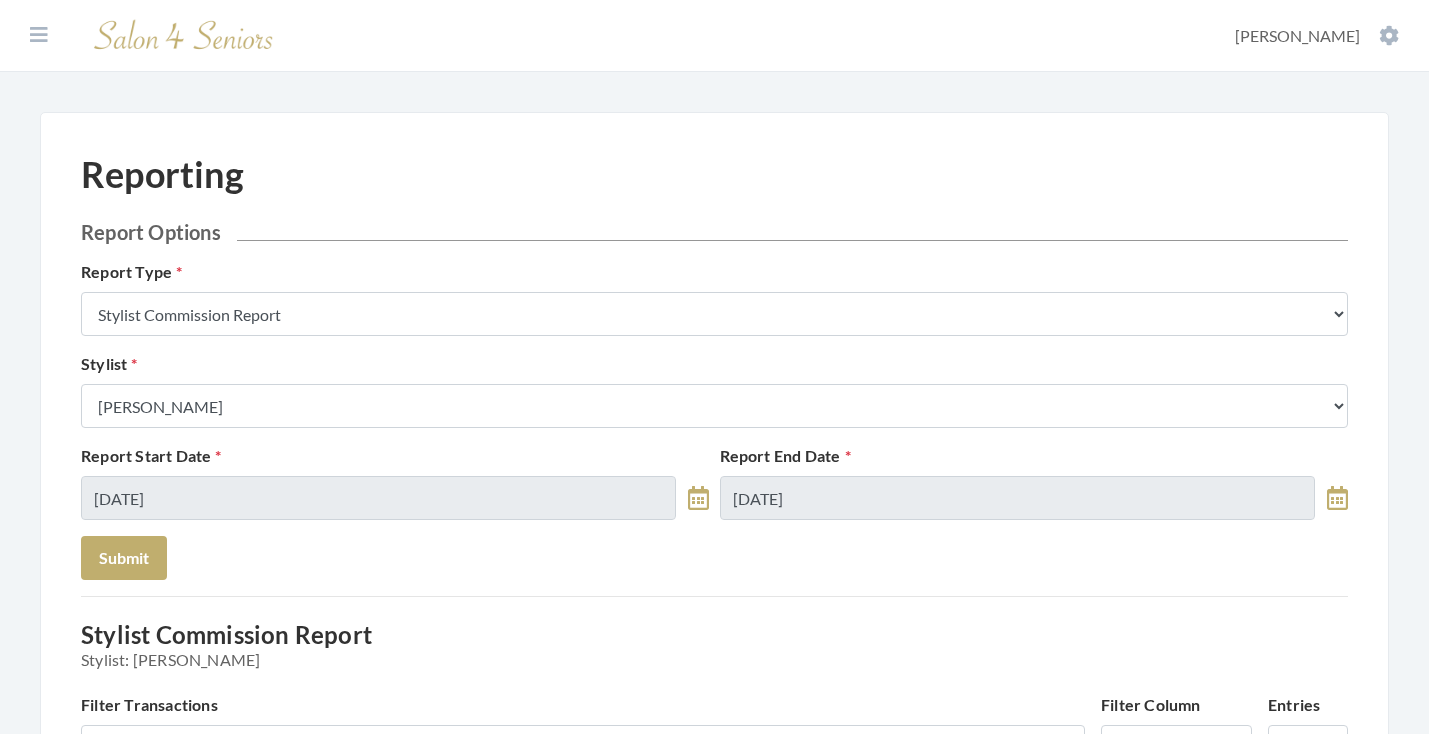 scroll, scrollTop: 0, scrollLeft: 0, axis: both 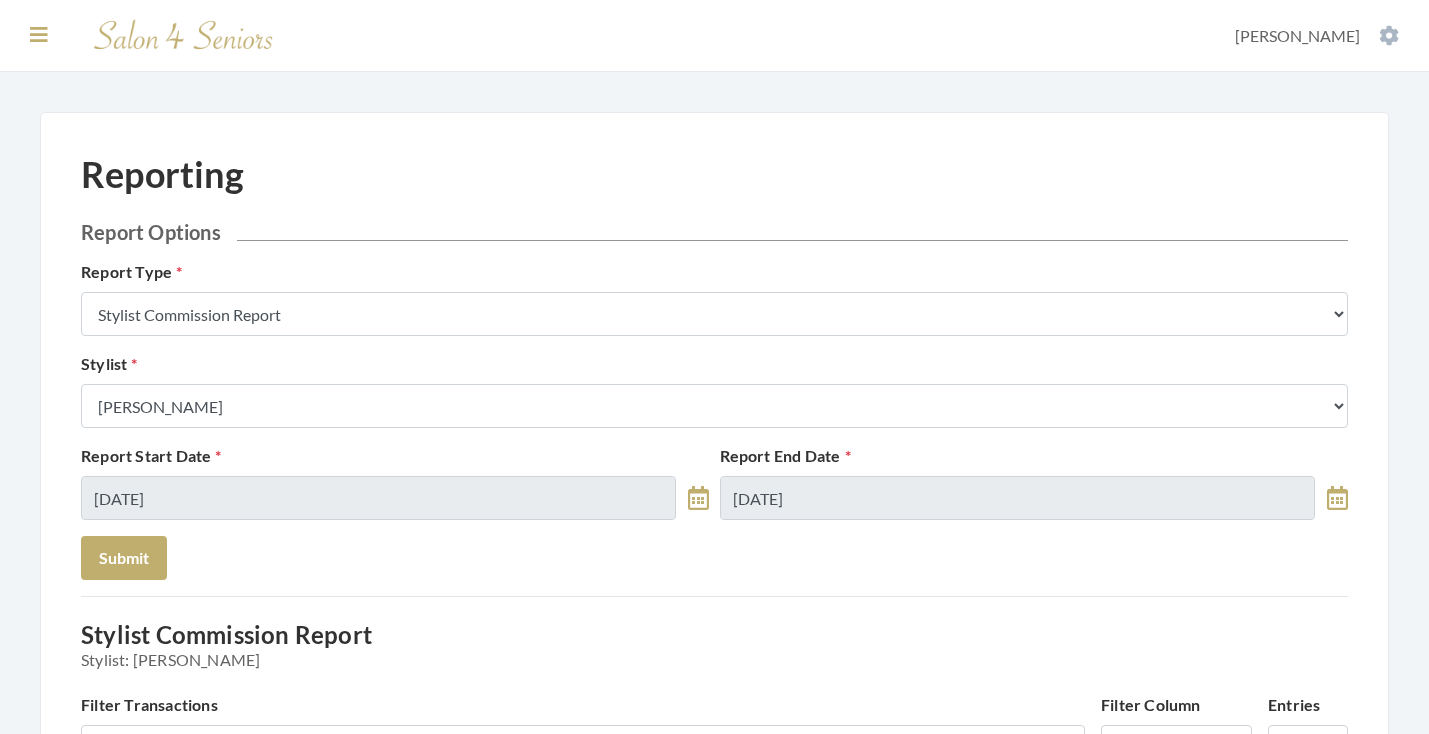click at bounding box center (39, 35) 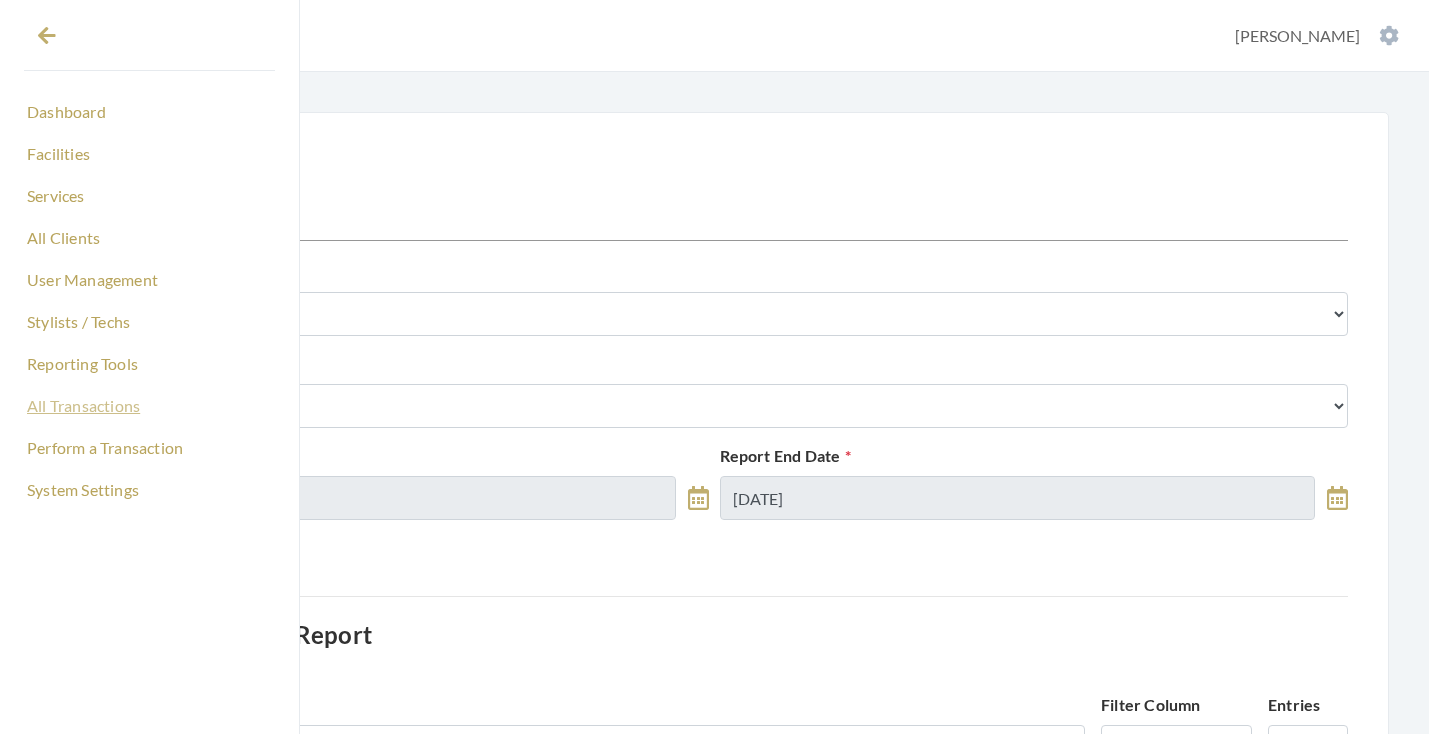 click on "All Transactions" at bounding box center [149, 406] 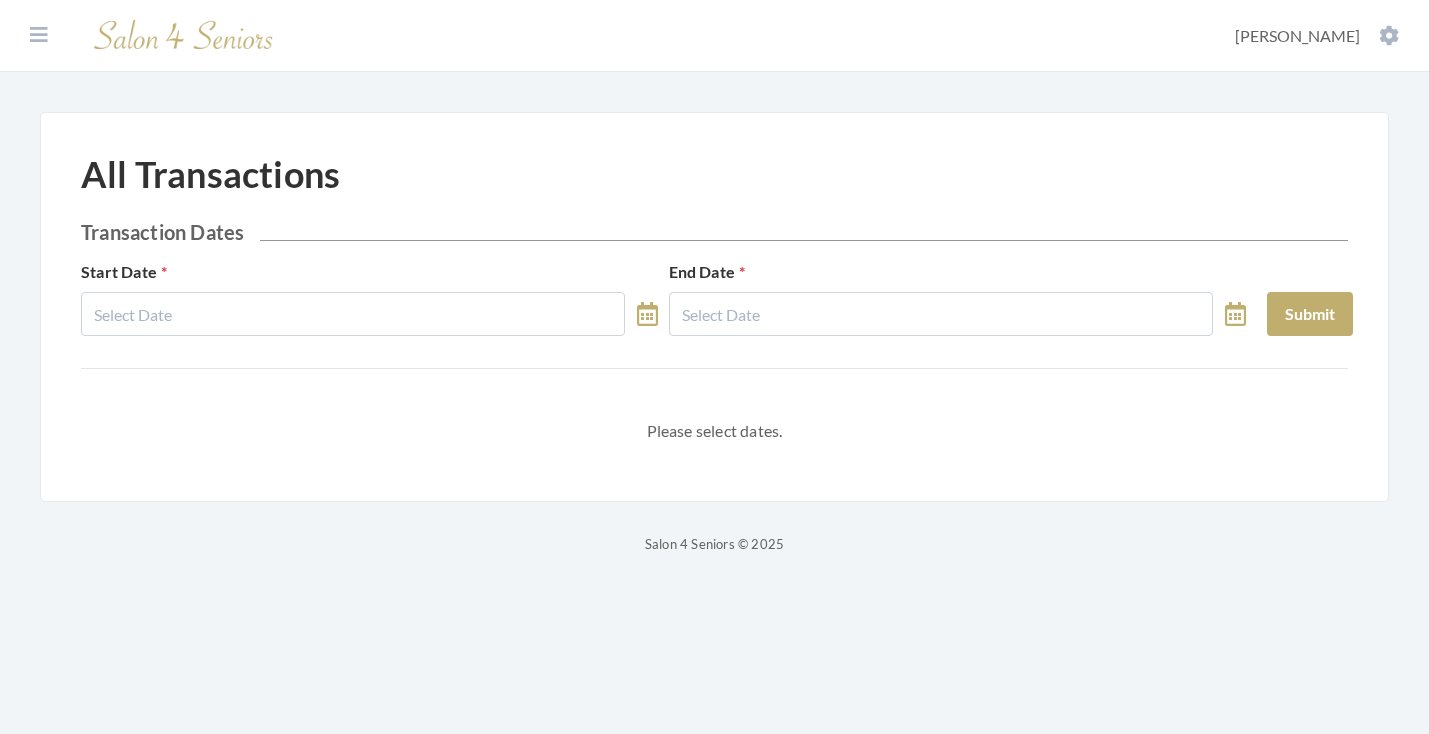 select on "6" 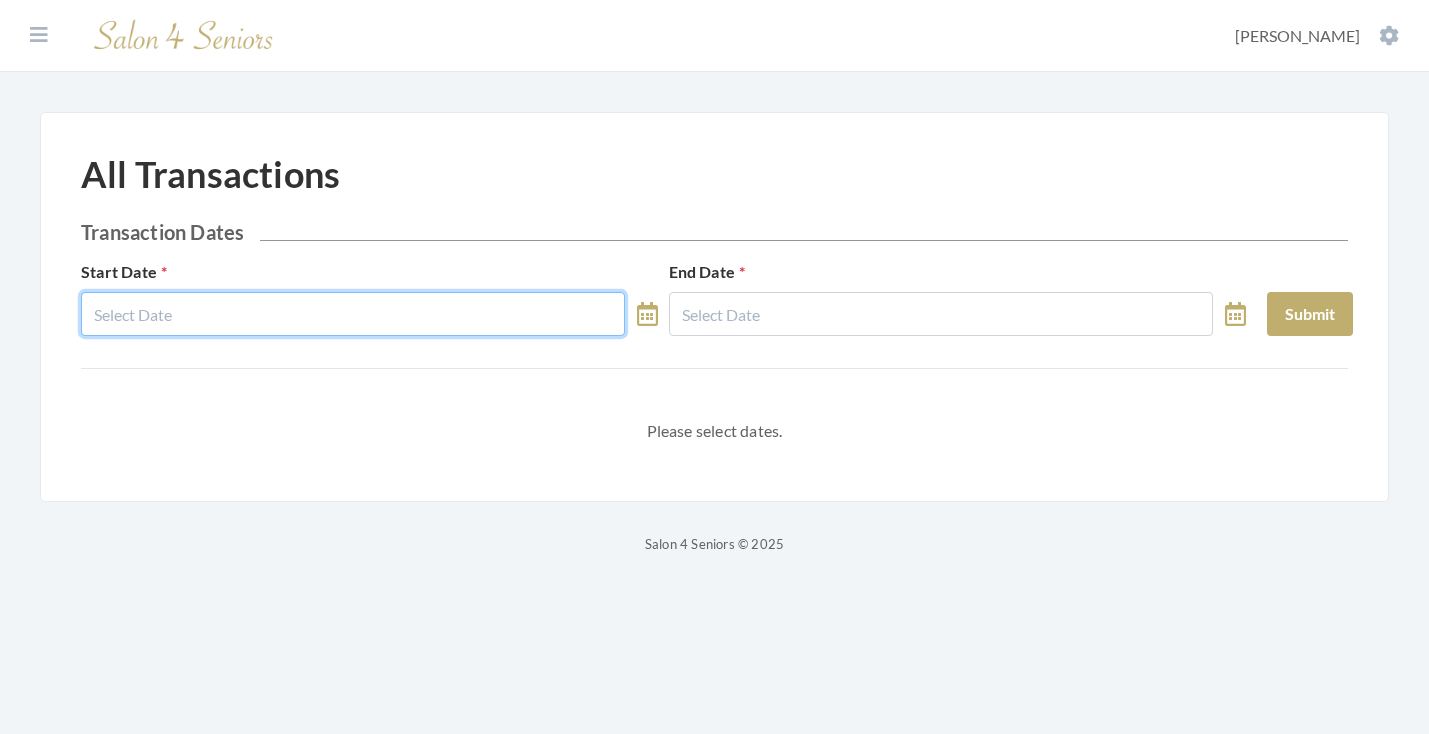 click at bounding box center [353, 314] 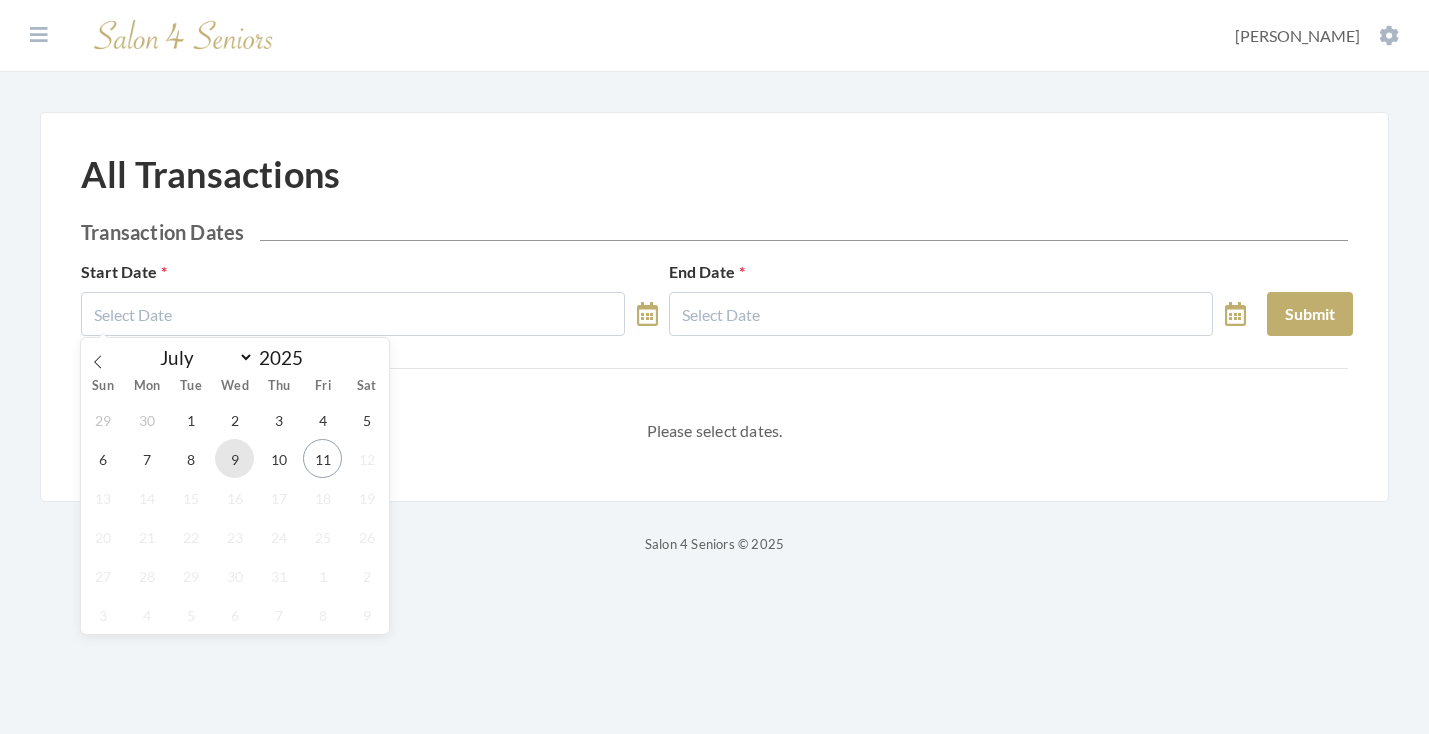 click on "9" at bounding box center (234, 458) 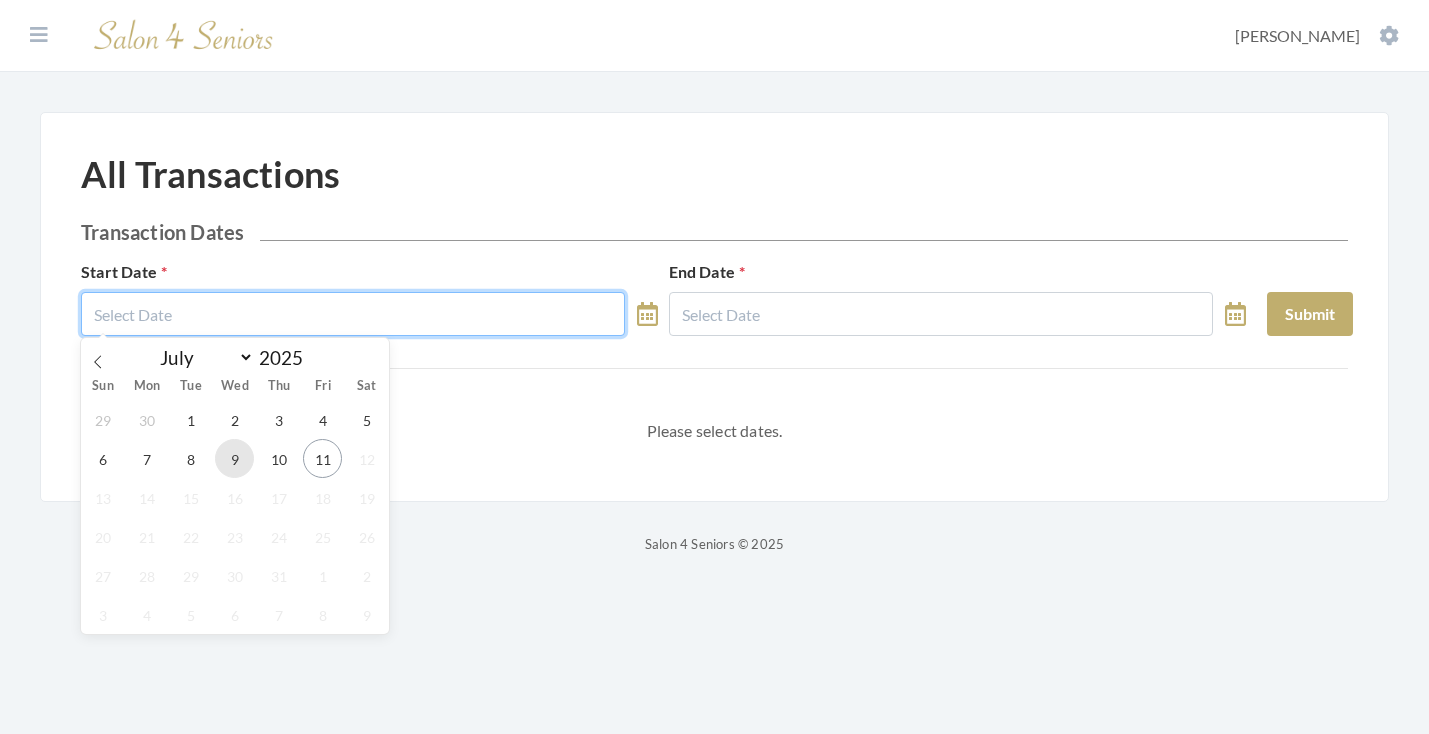type on "[DATE]" 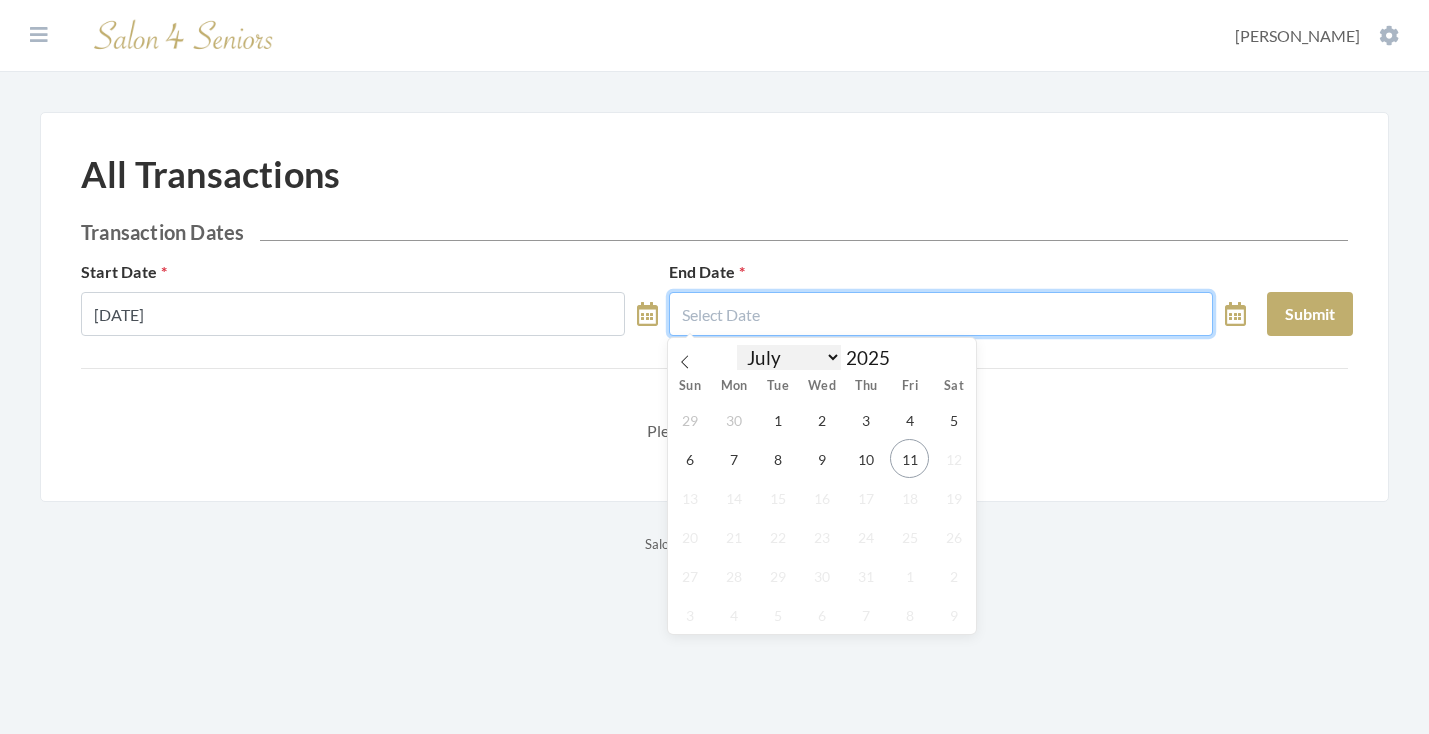 click at bounding box center (941, 314) 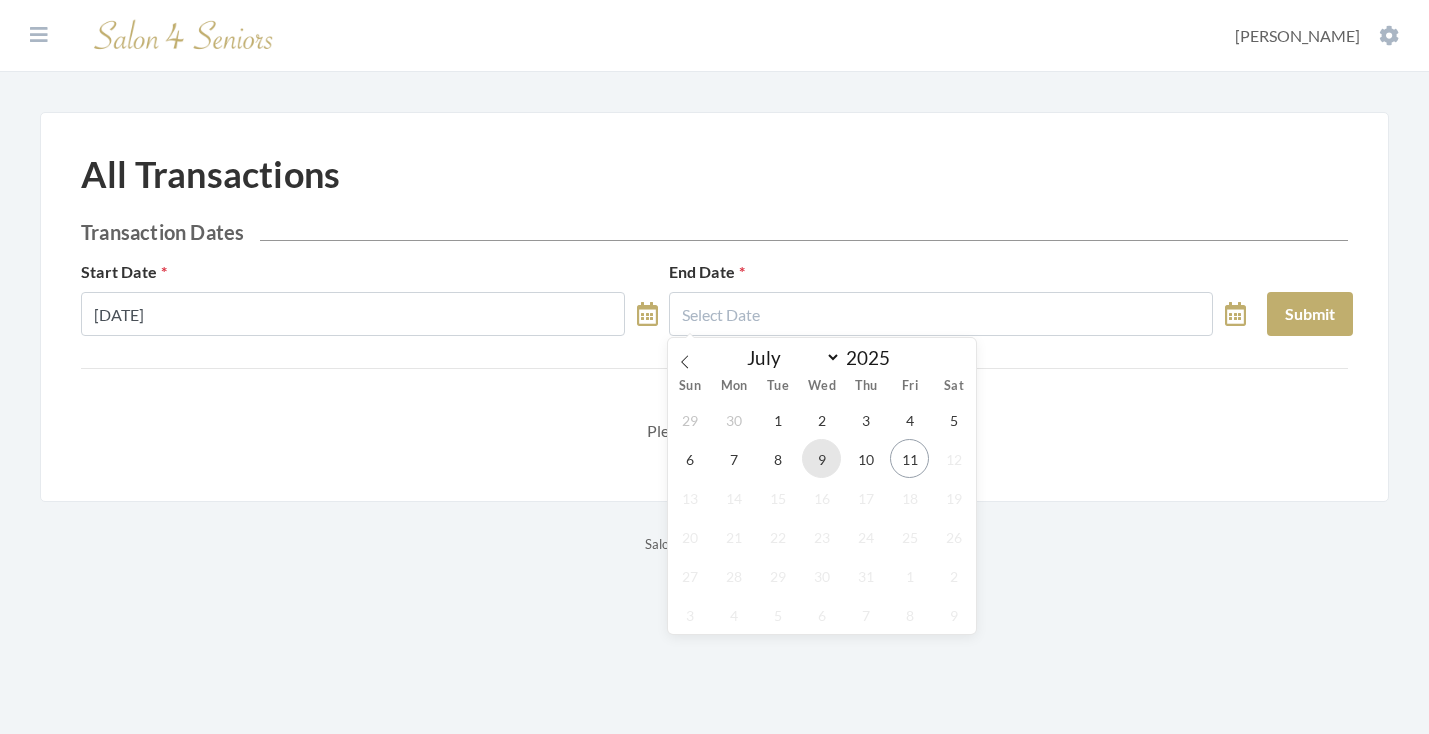 click on "9" at bounding box center [821, 458] 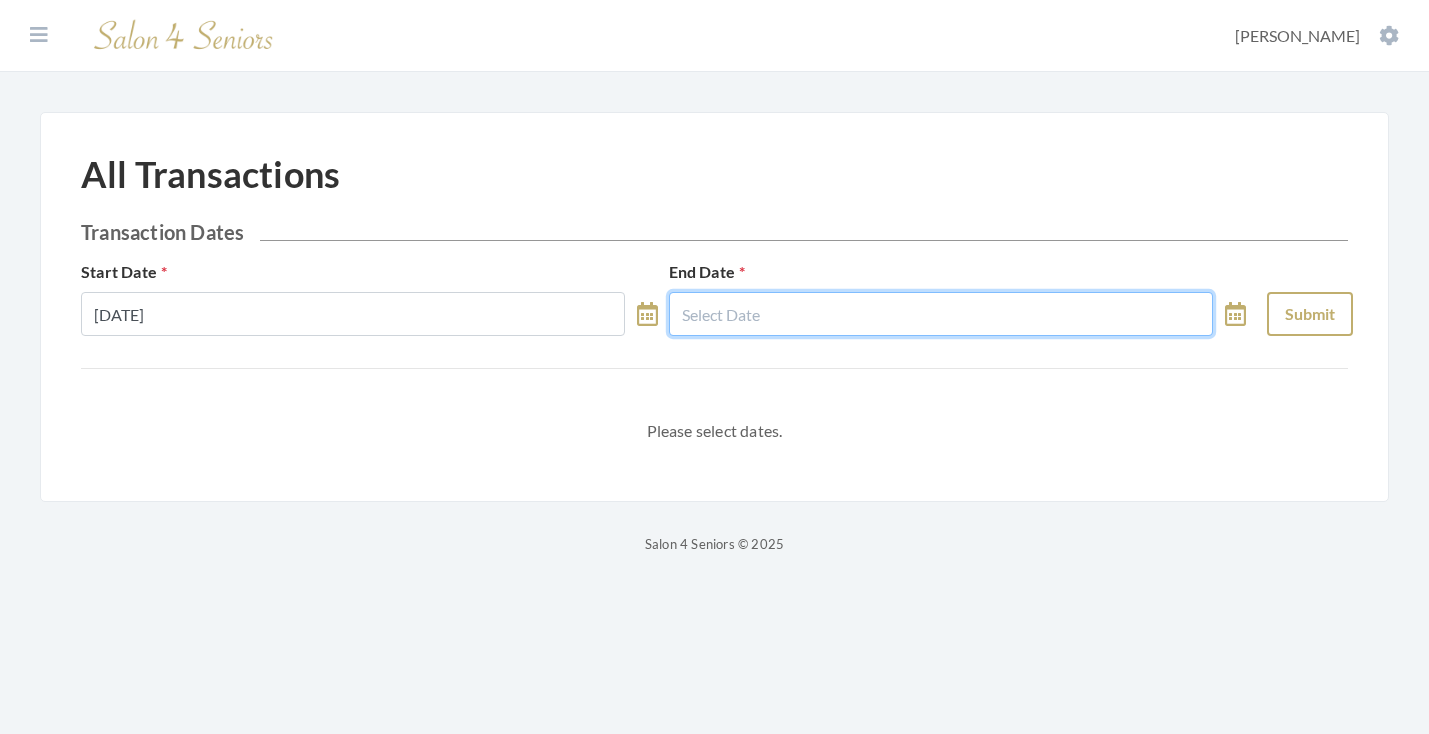 type on "[DATE]" 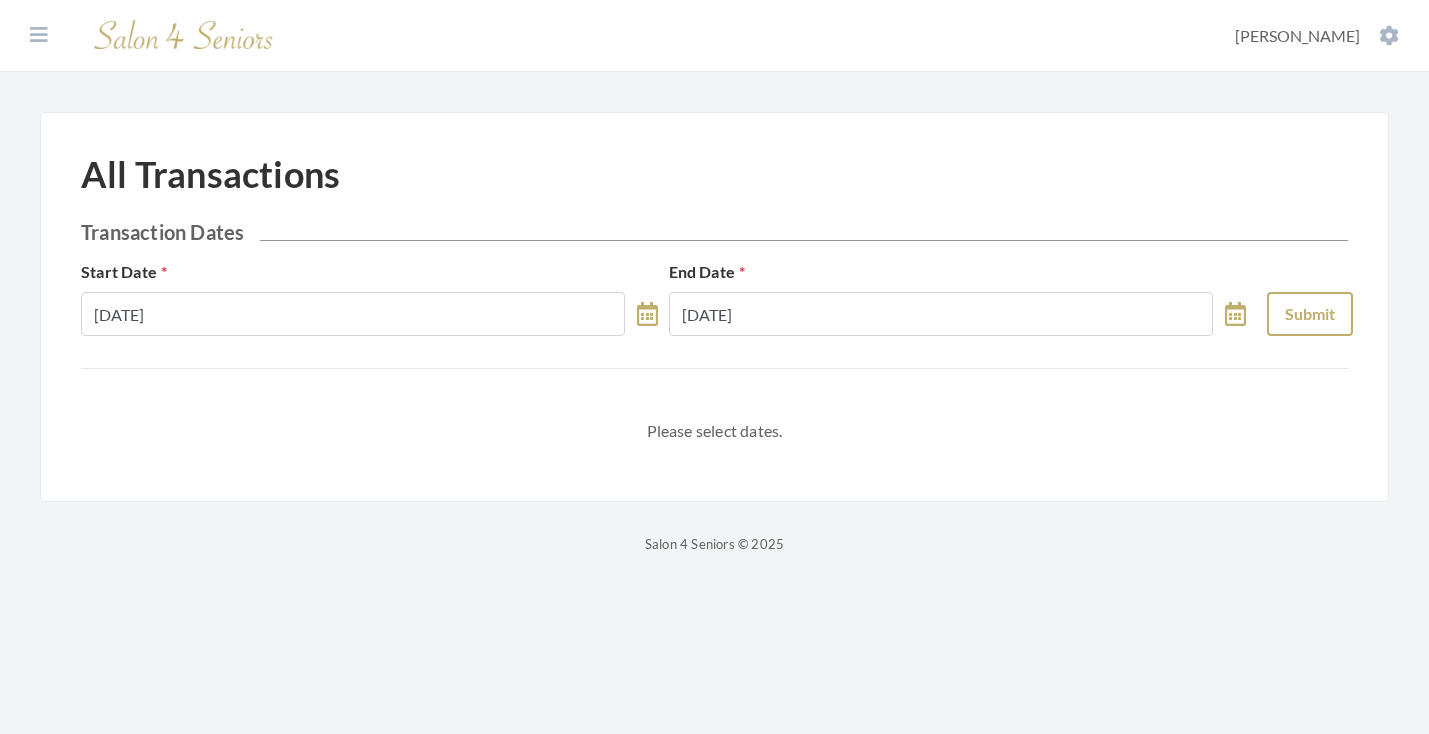 click on "Submit" at bounding box center (1310, 314) 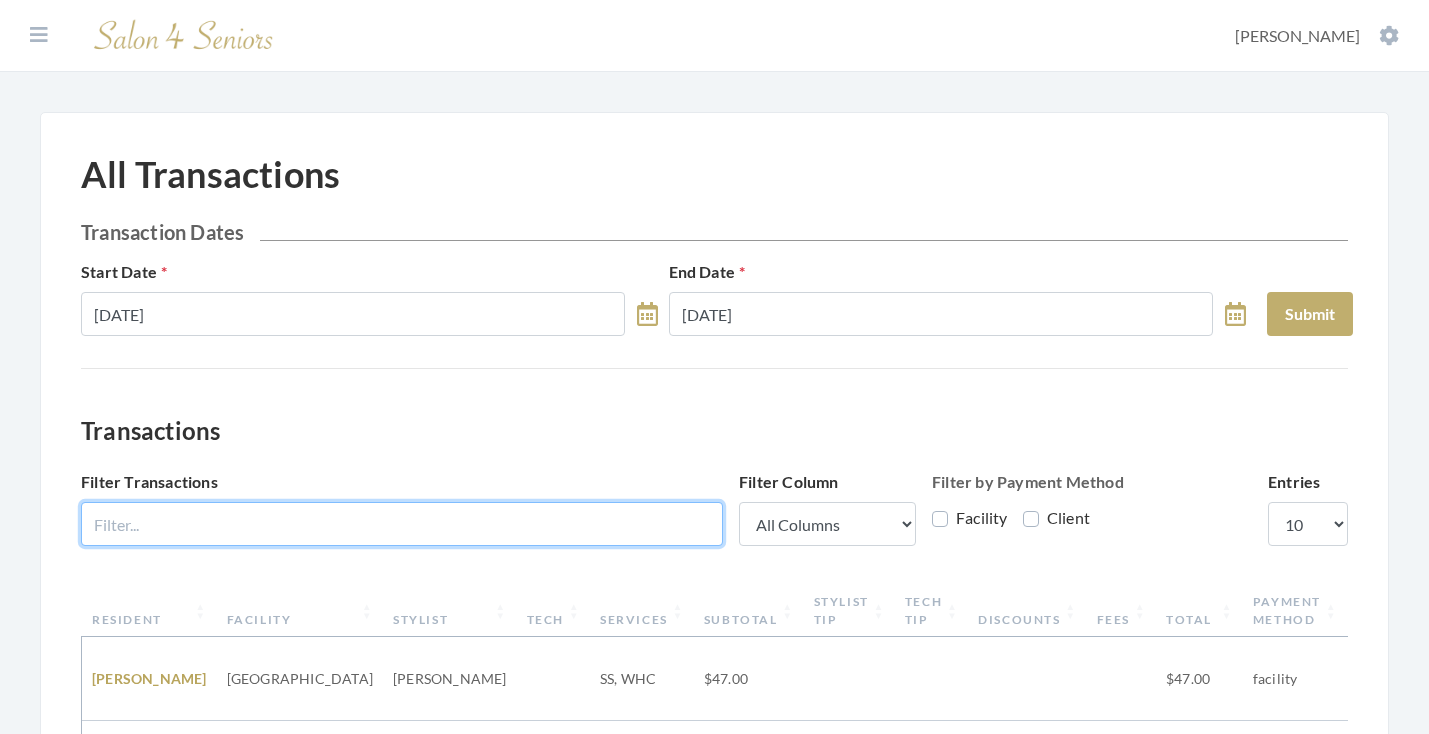 click on "Filter Transactions" at bounding box center [402, 524] 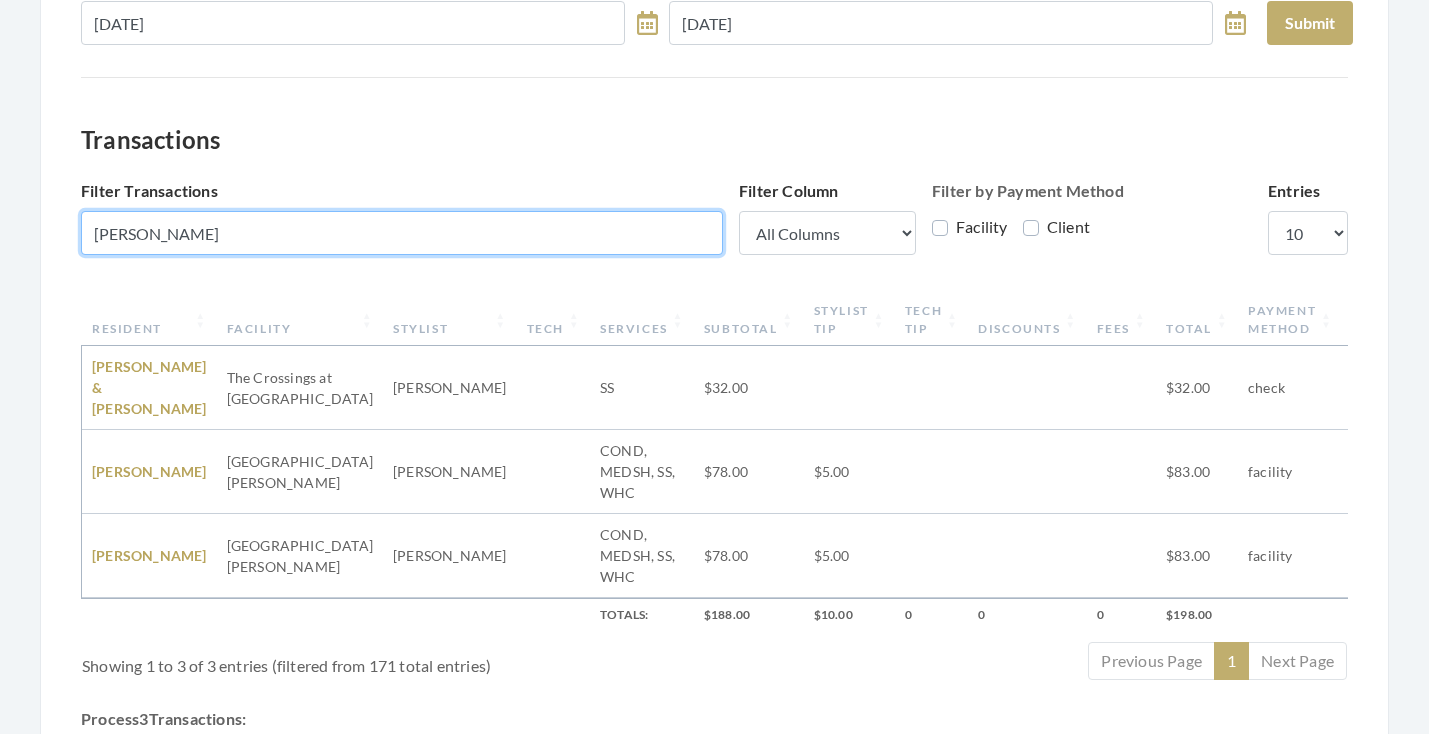 scroll, scrollTop: 300, scrollLeft: 0, axis: vertical 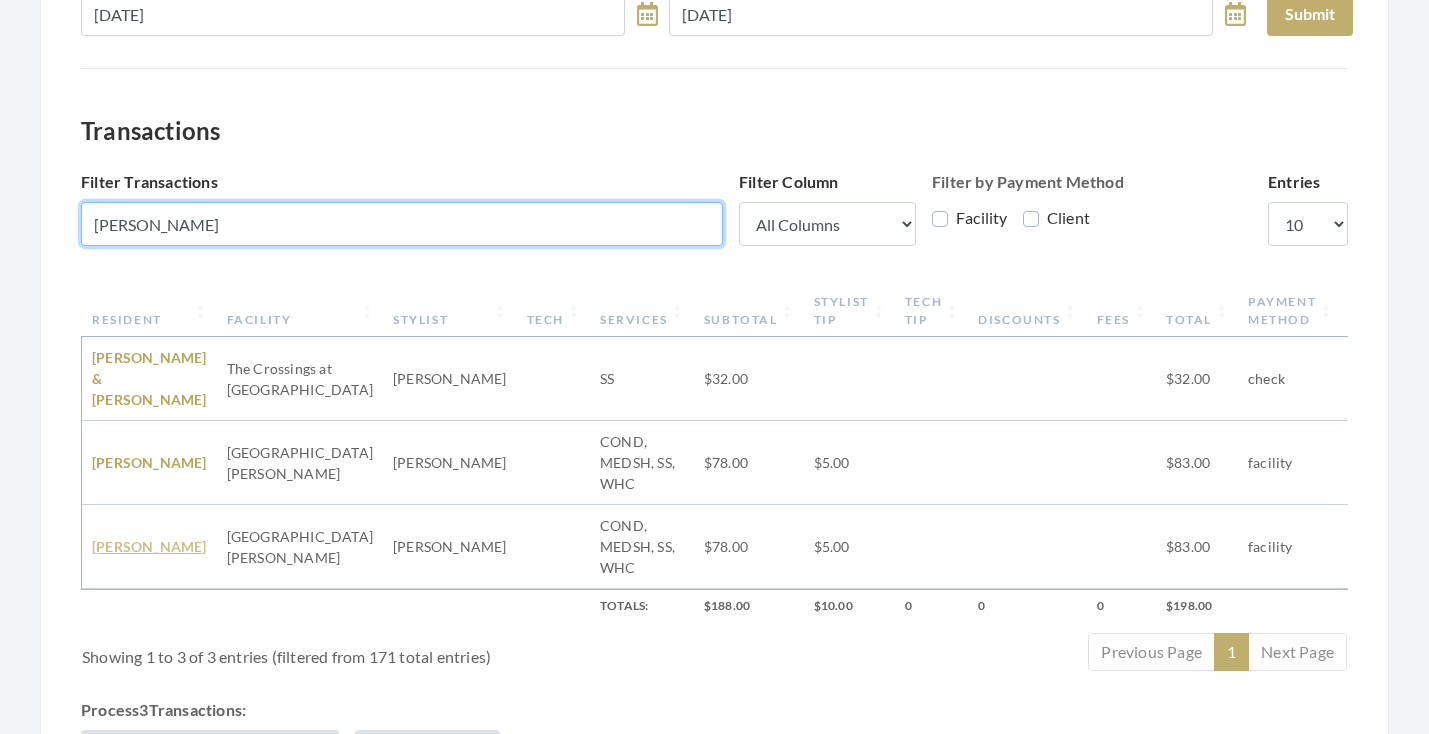 type on "NORMA" 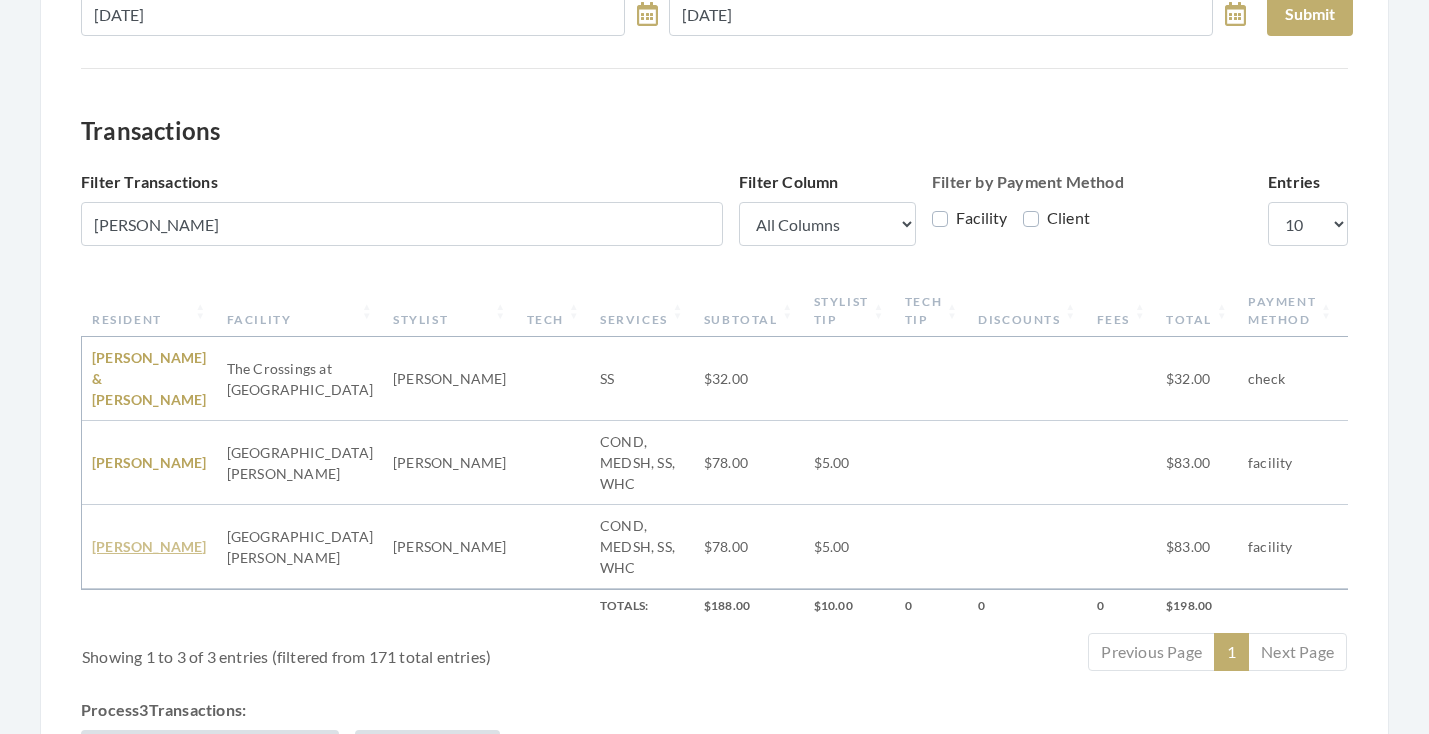 click on "Norma Bearden" at bounding box center (149, 546) 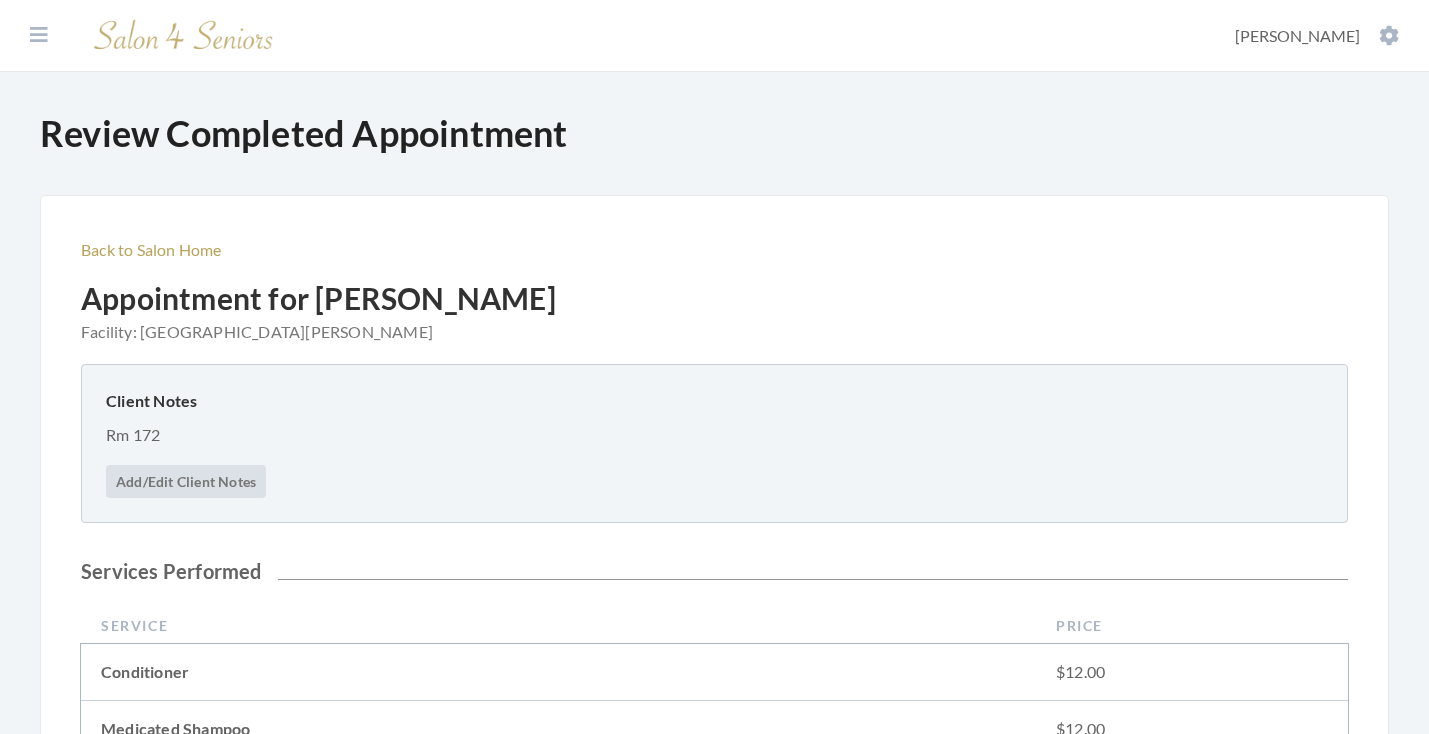 scroll, scrollTop: 839, scrollLeft: 0, axis: vertical 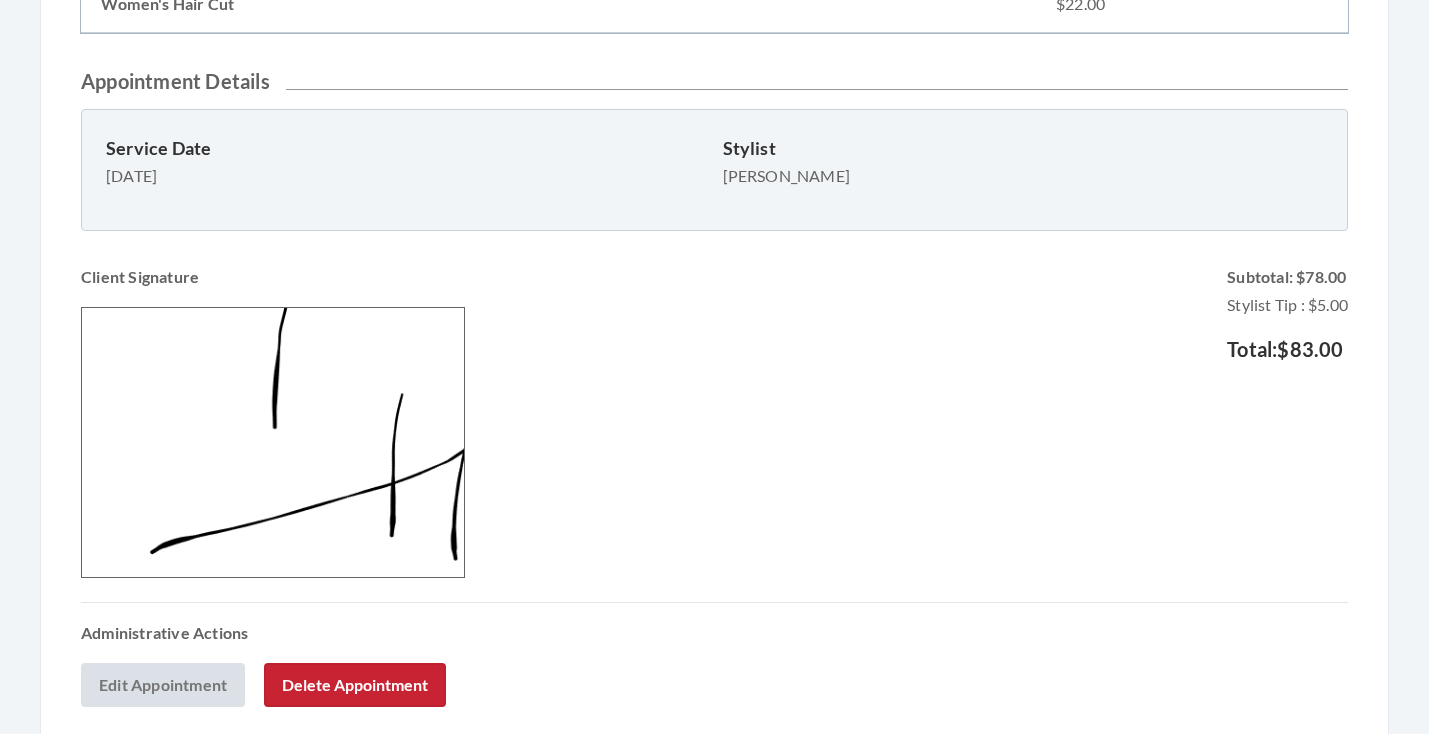 click on "Delete Appointment" at bounding box center (355, 685) 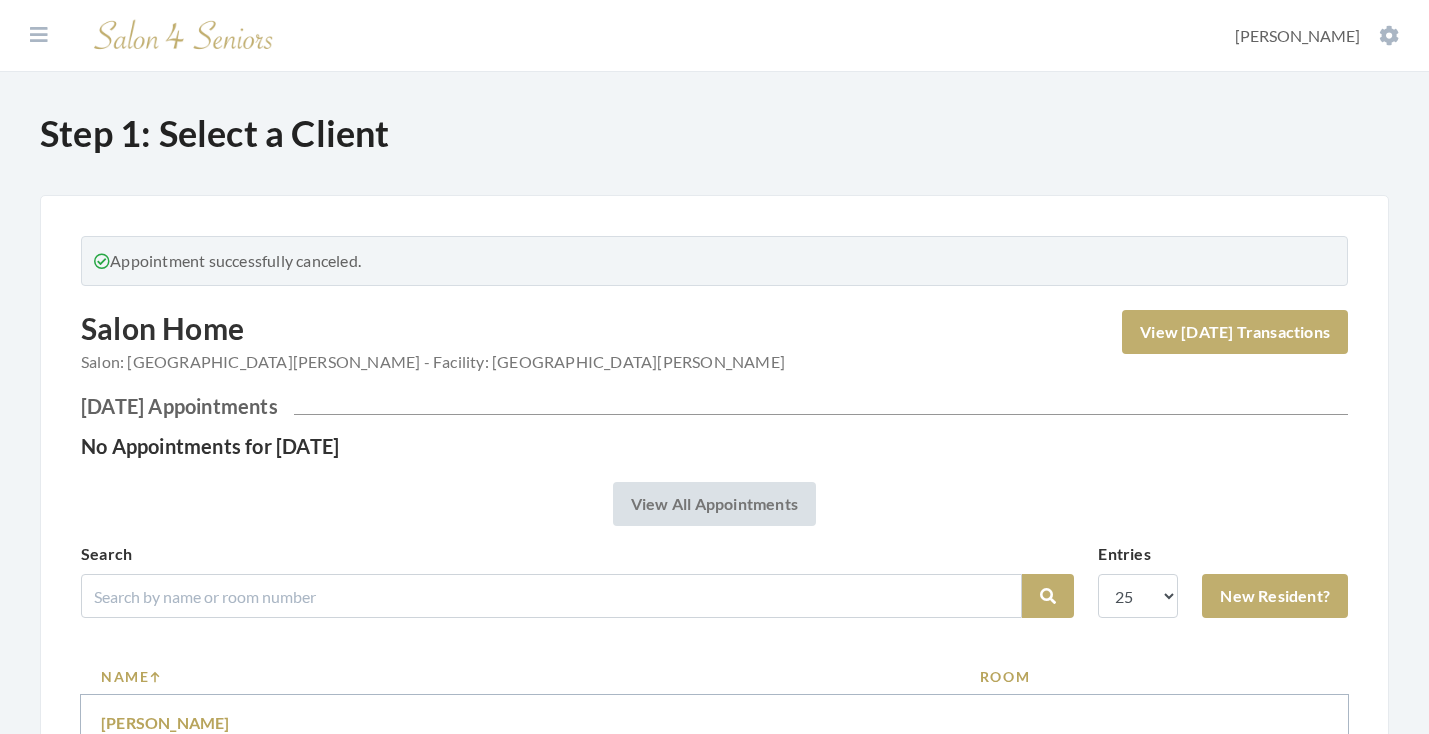 scroll, scrollTop: 0, scrollLeft: 0, axis: both 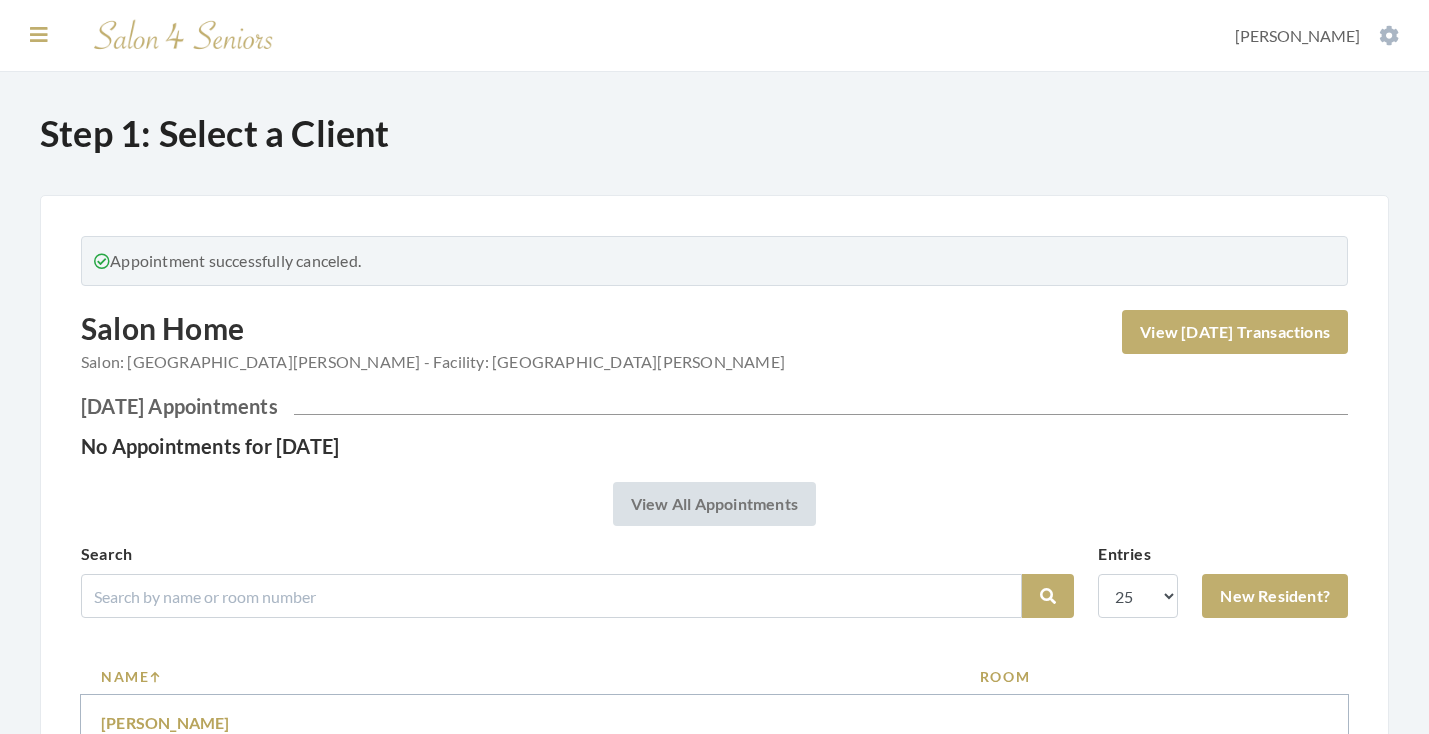 click at bounding box center (39, 35) 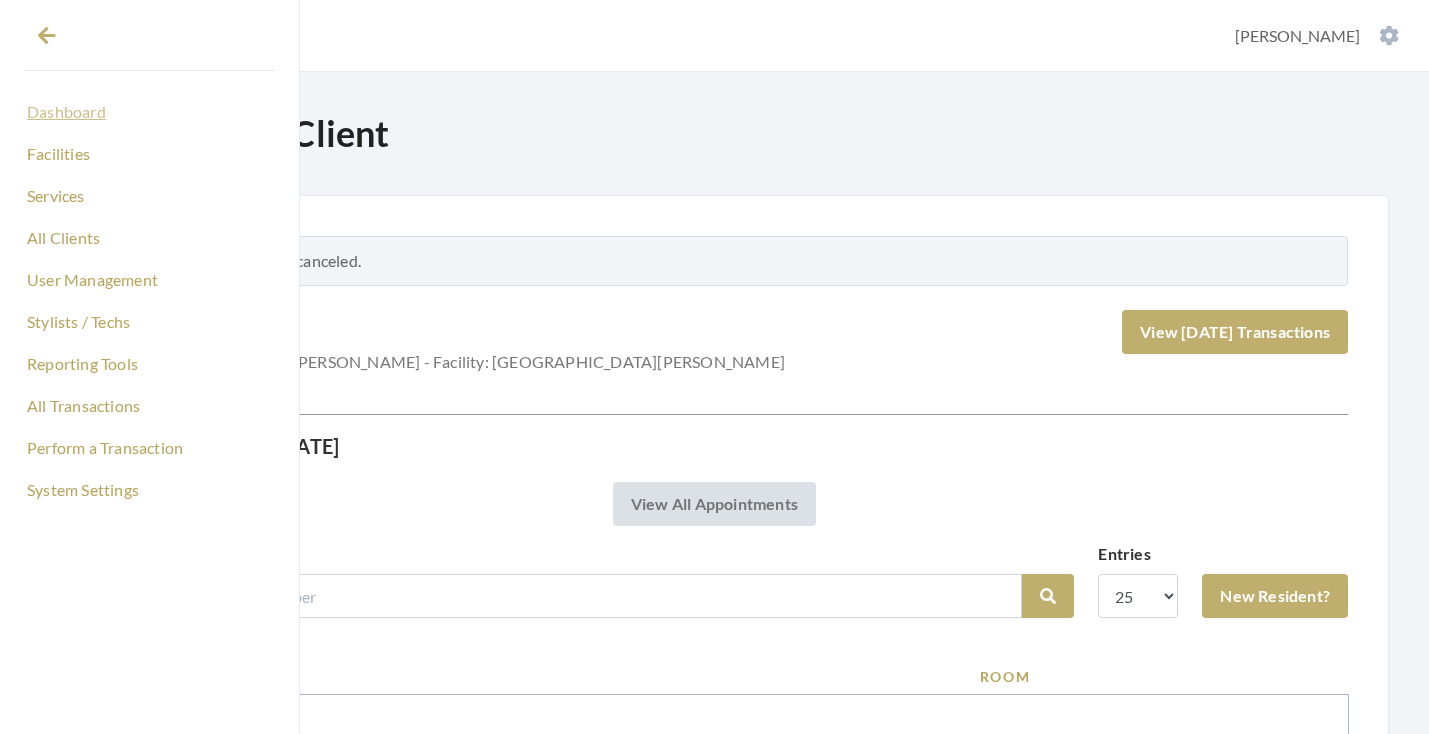 click on "Dashboard" at bounding box center (149, 112) 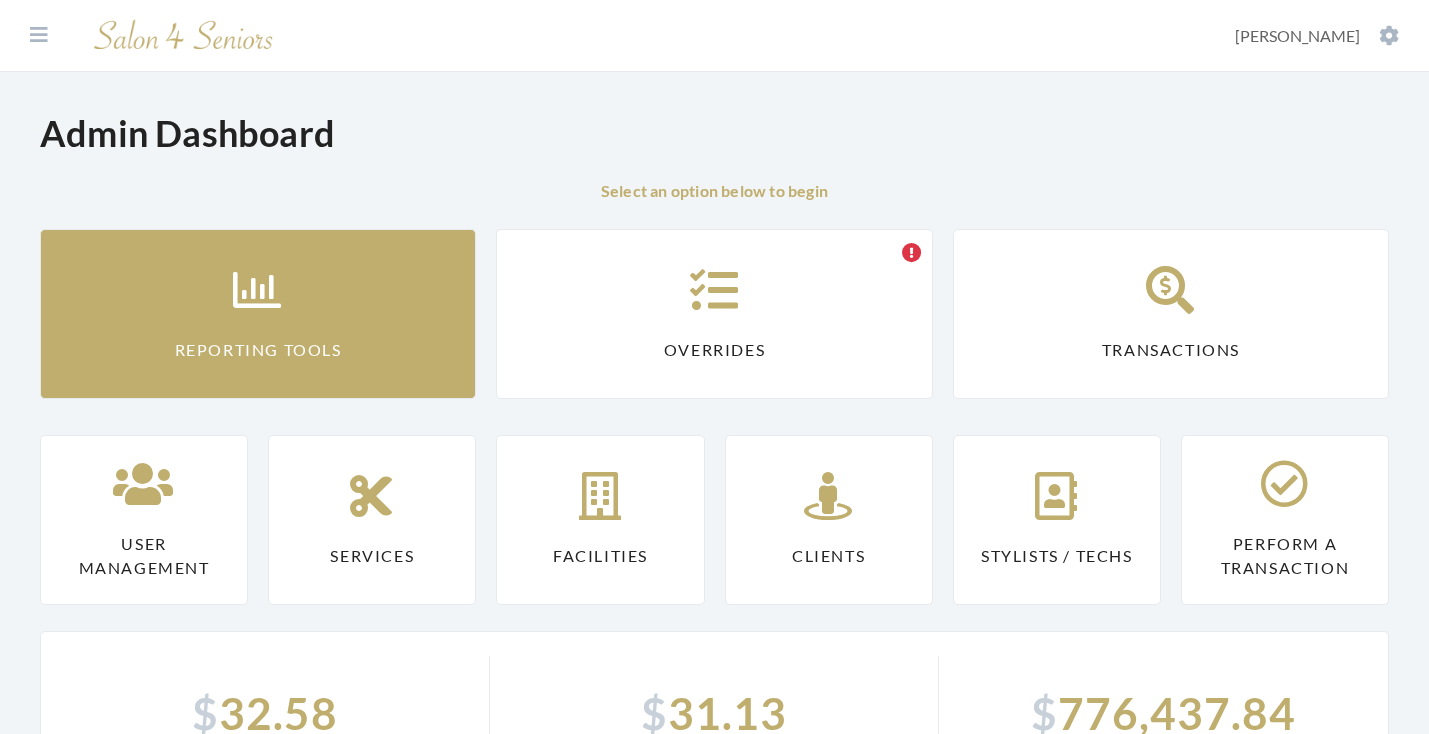 scroll, scrollTop: 0, scrollLeft: 0, axis: both 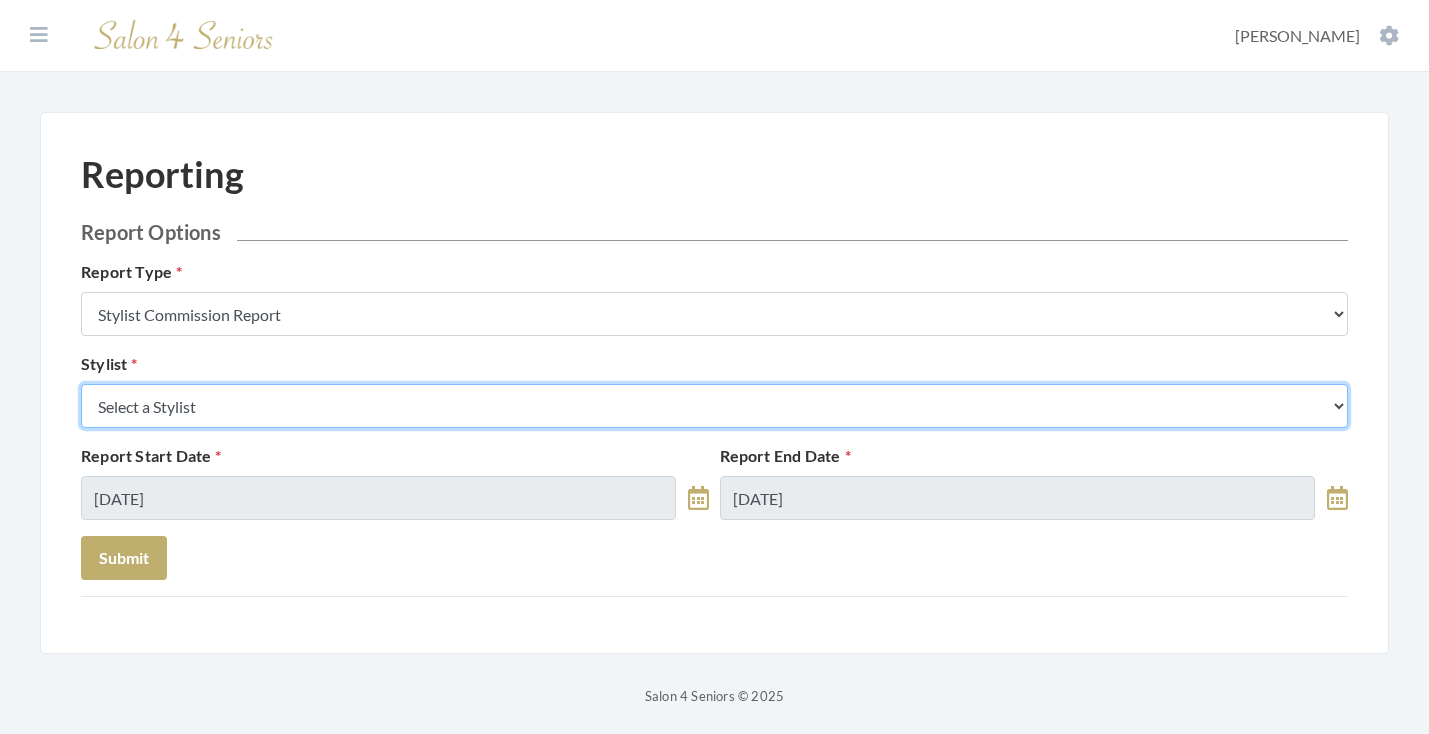 click on "Select a Stylist   [PERSON_NAME]   [PERSON_NAME]   [PERSON_NAME]   [PERSON_NAME]   [PERSON_NAME]   [PERSON_NAME]   [PERSON_NAME]   [PERSON_NAME]   [PERSON_NAME]   [PERSON_NAME]   [PERSON_NAME]   [PERSON_NAME]   [PERSON_NAME]   [PERSON_NAME]   [PERSON_NAME]   [PERSON_NAME]   [PERSON_NAME]   [PERSON_NAME]   [PERSON_NAME]   [PERSON_NAME]   [PERSON_NAME]   [PERSON_NAME]   Kinetic Stylist   [PERSON_NAME]   [PERSON_NAME]   Melisssa [PERSON_NAME]   [PERSON_NAME]   [PERSON_NAME]   [PERSON_NAME]   [PERSON_NAME]   [PERSON_NAME]   [PERSON_NAME]   [PERSON_NAME]   [PERSON_NAME]   [PERSON_NAME]   [PERSON_NAME]   [PERSON_NAME]   [PERSON_NAME]   [PERSON_NAME]   [PERSON_NAME]   [PERSON_NAME]" at bounding box center (714, 406) 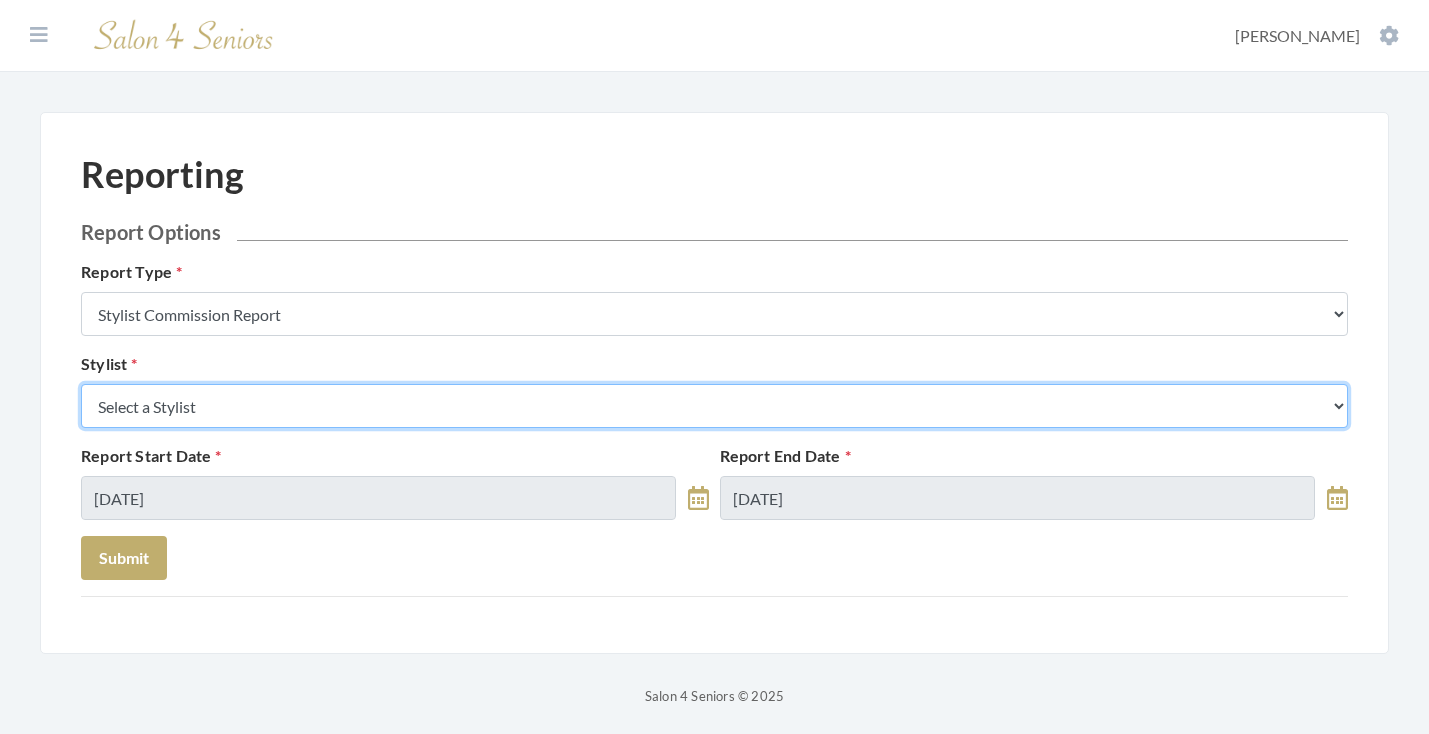 select on "153" 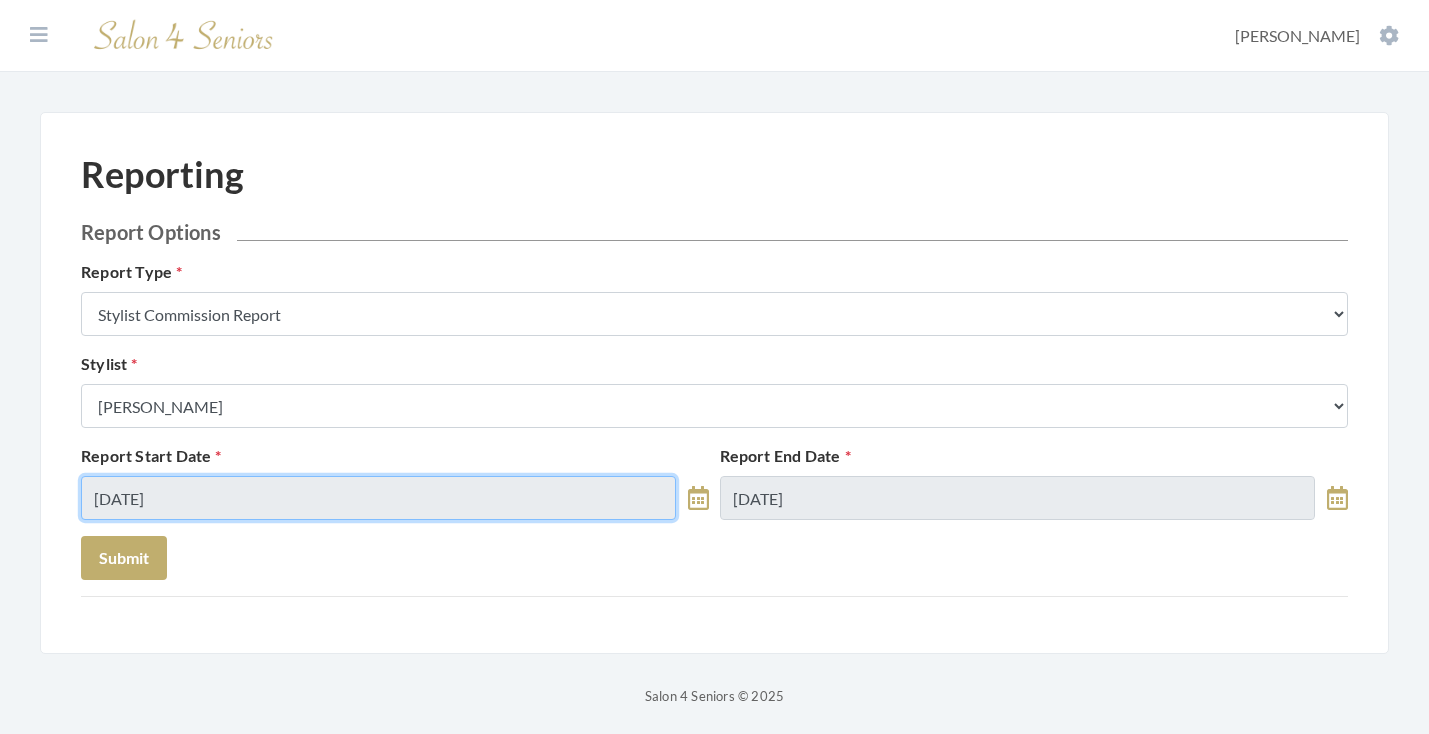 click on "[DATE]" at bounding box center (378, 498) 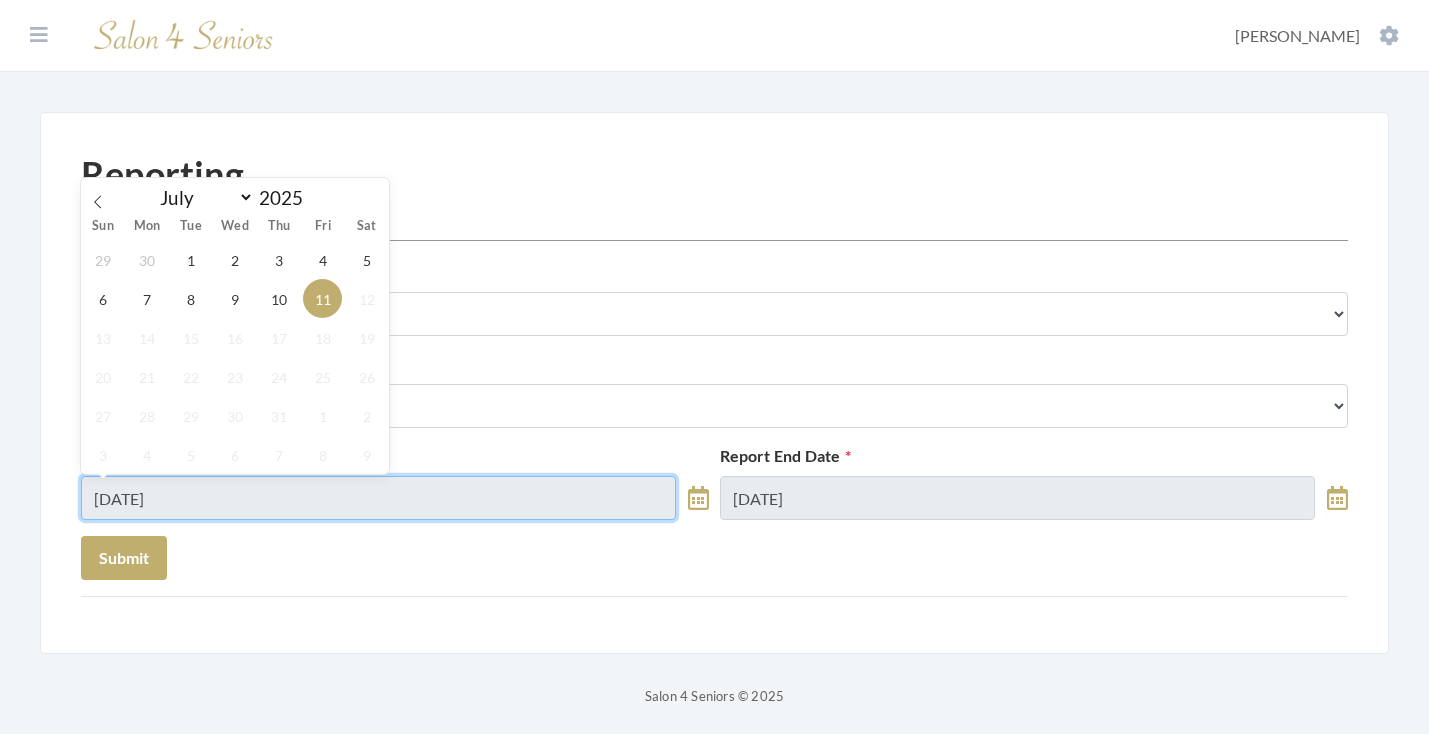 click on "[DATE]" at bounding box center (378, 498) 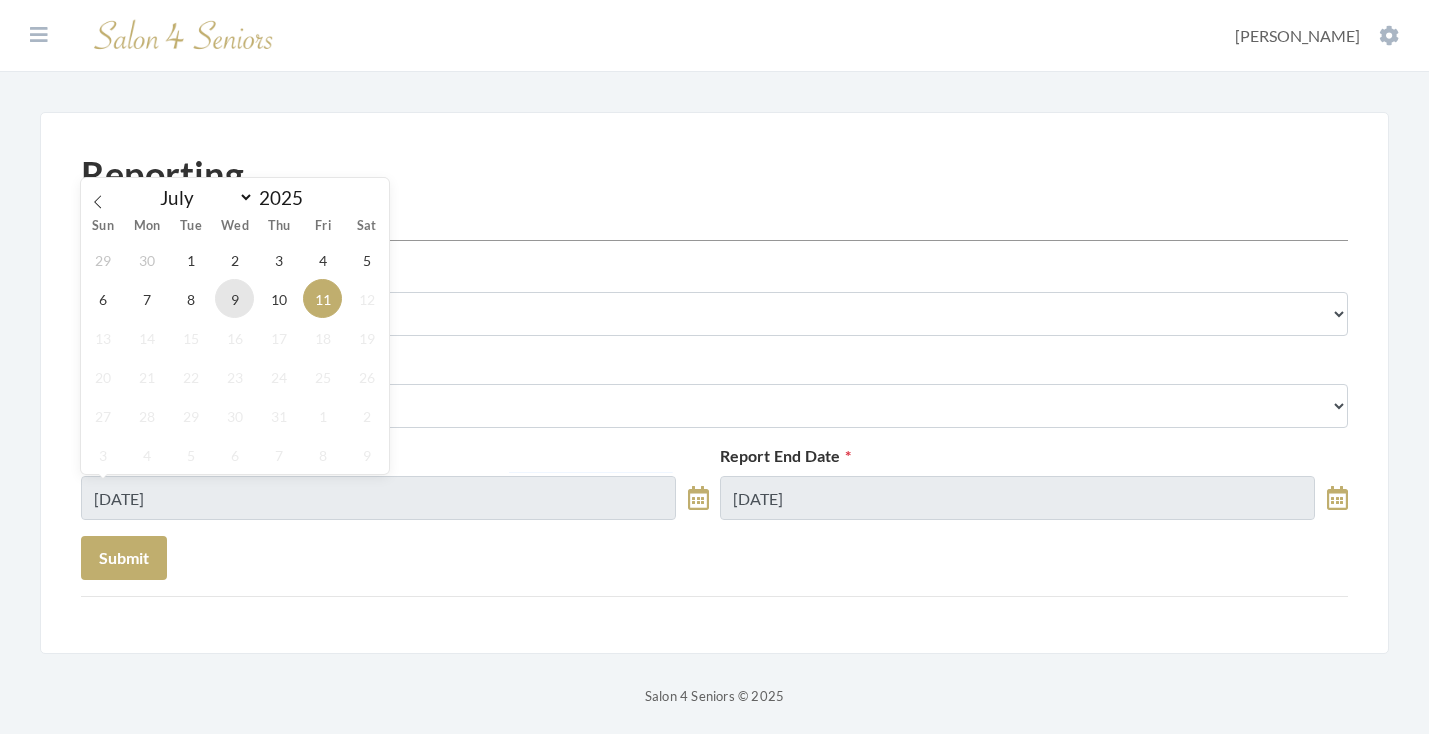 click on "9" at bounding box center (234, 298) 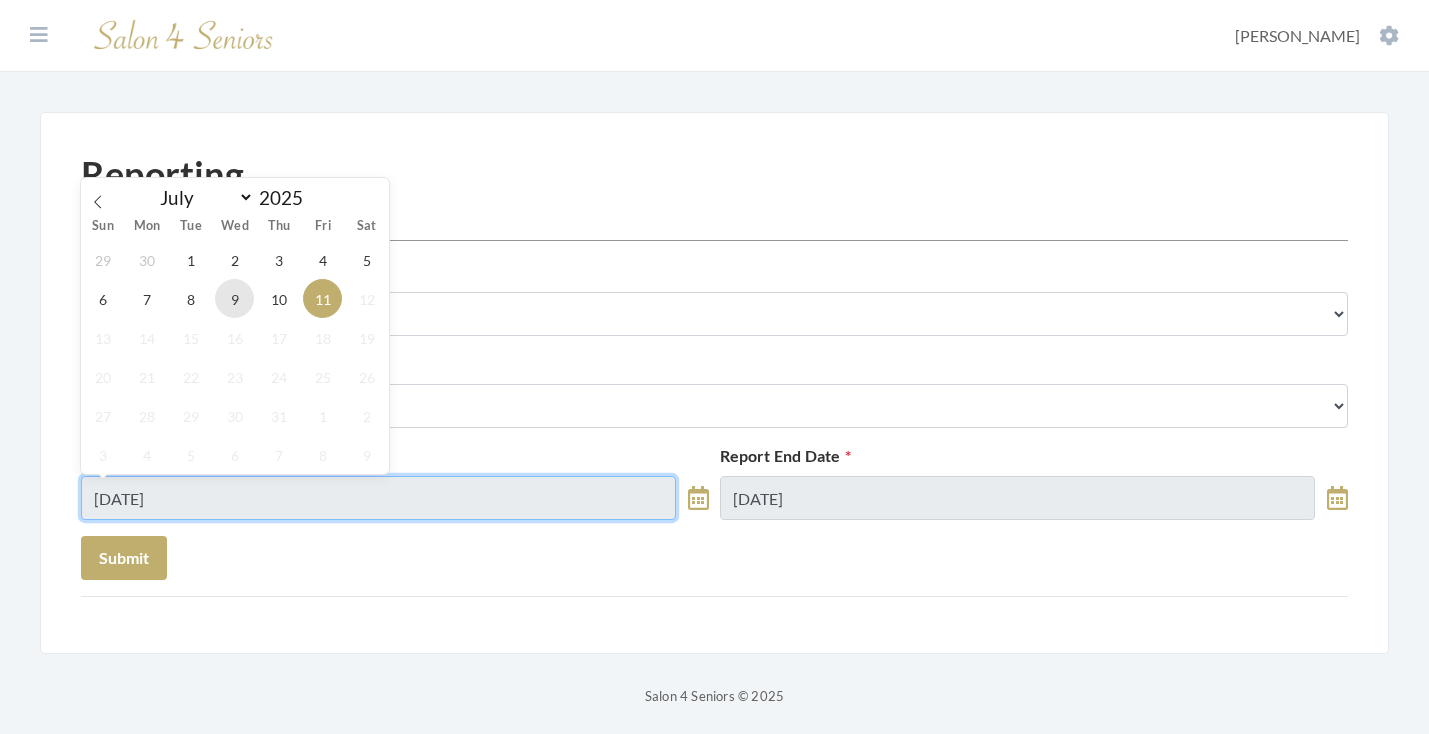 type on "[DATE]" 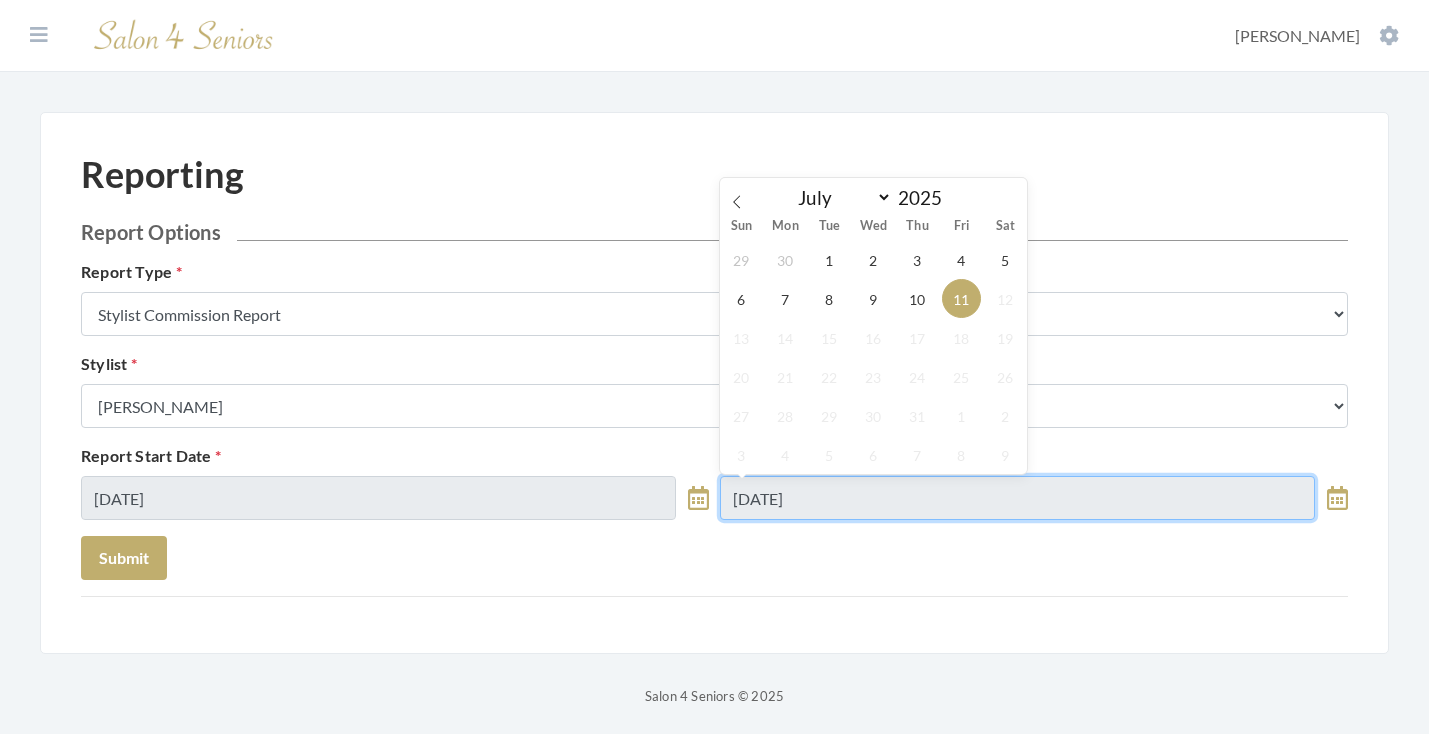 click on "[DATE]" at bounding box center (1017, 498) 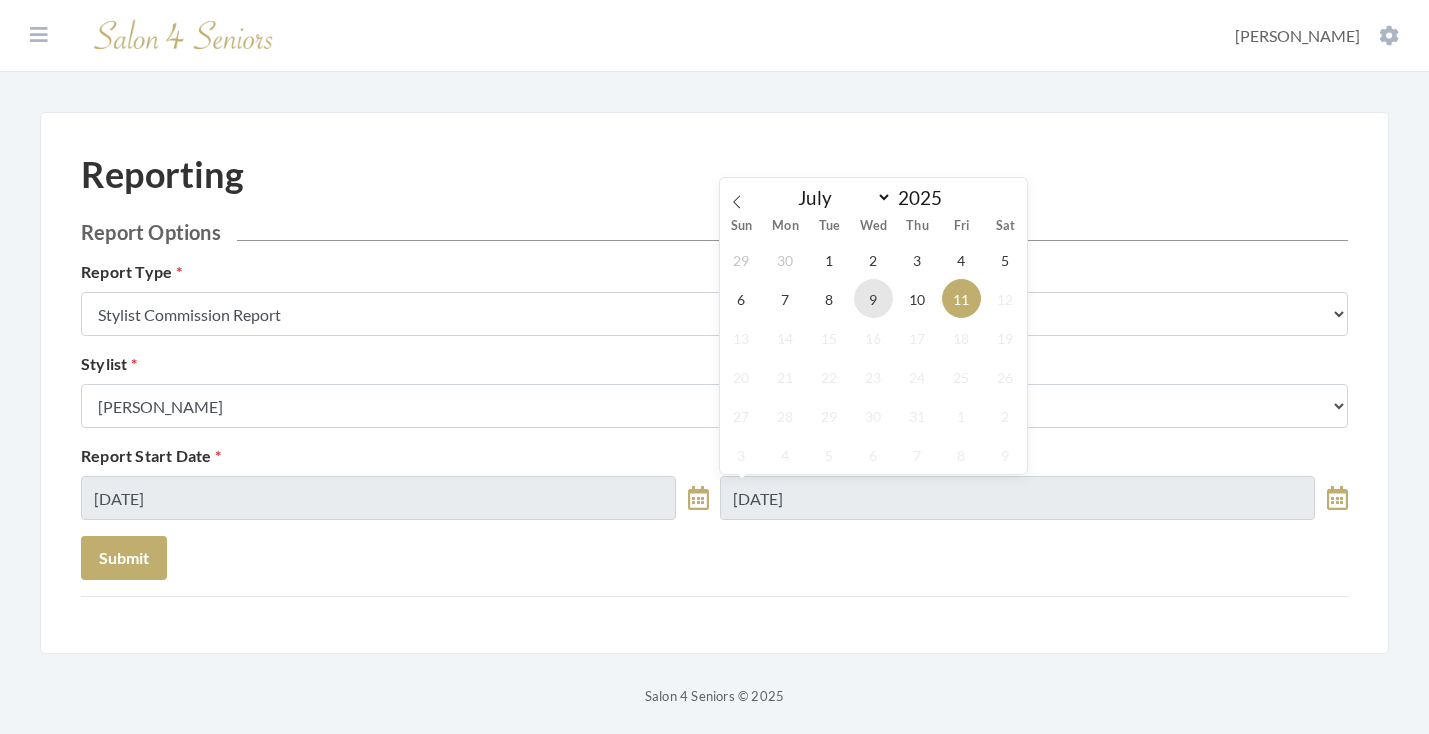 click on "9" at bounding box center [873, 298] 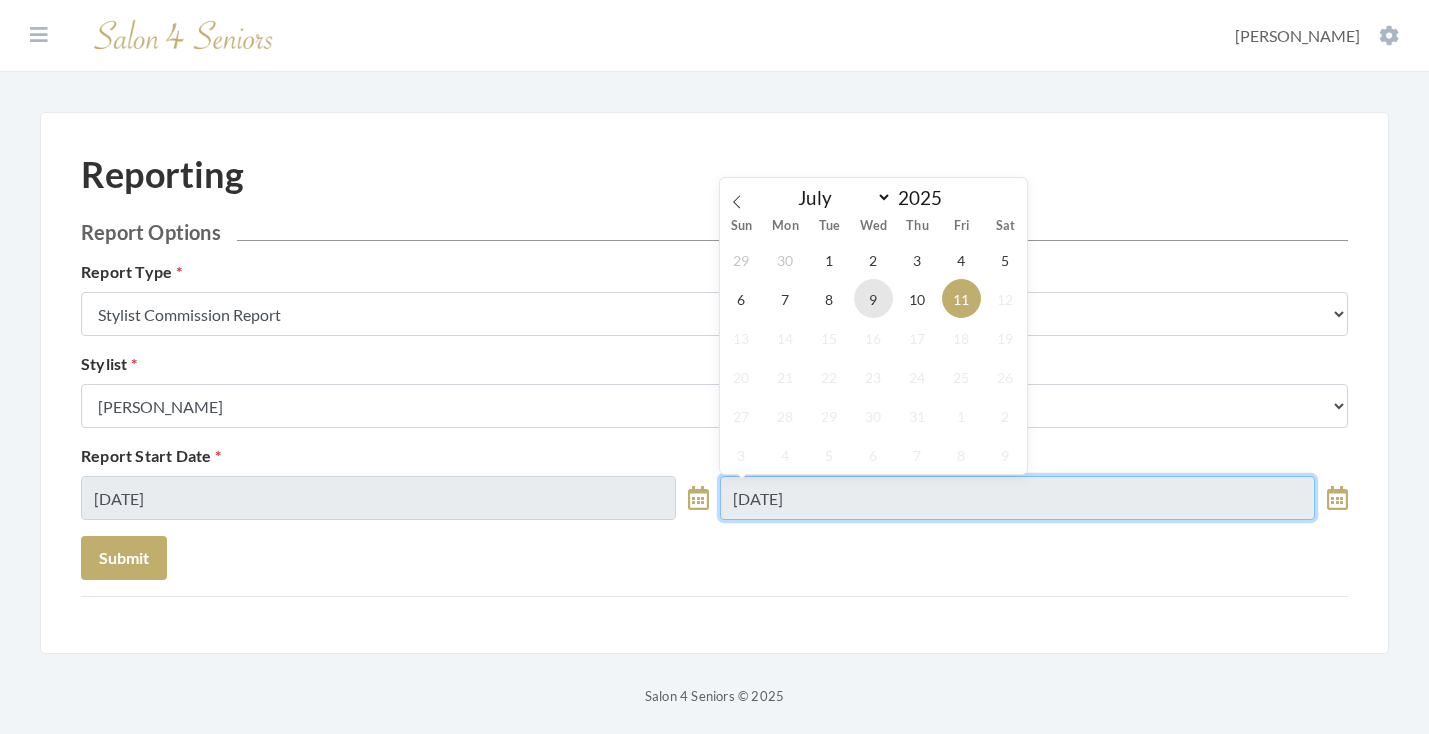 type on "[DATE]" 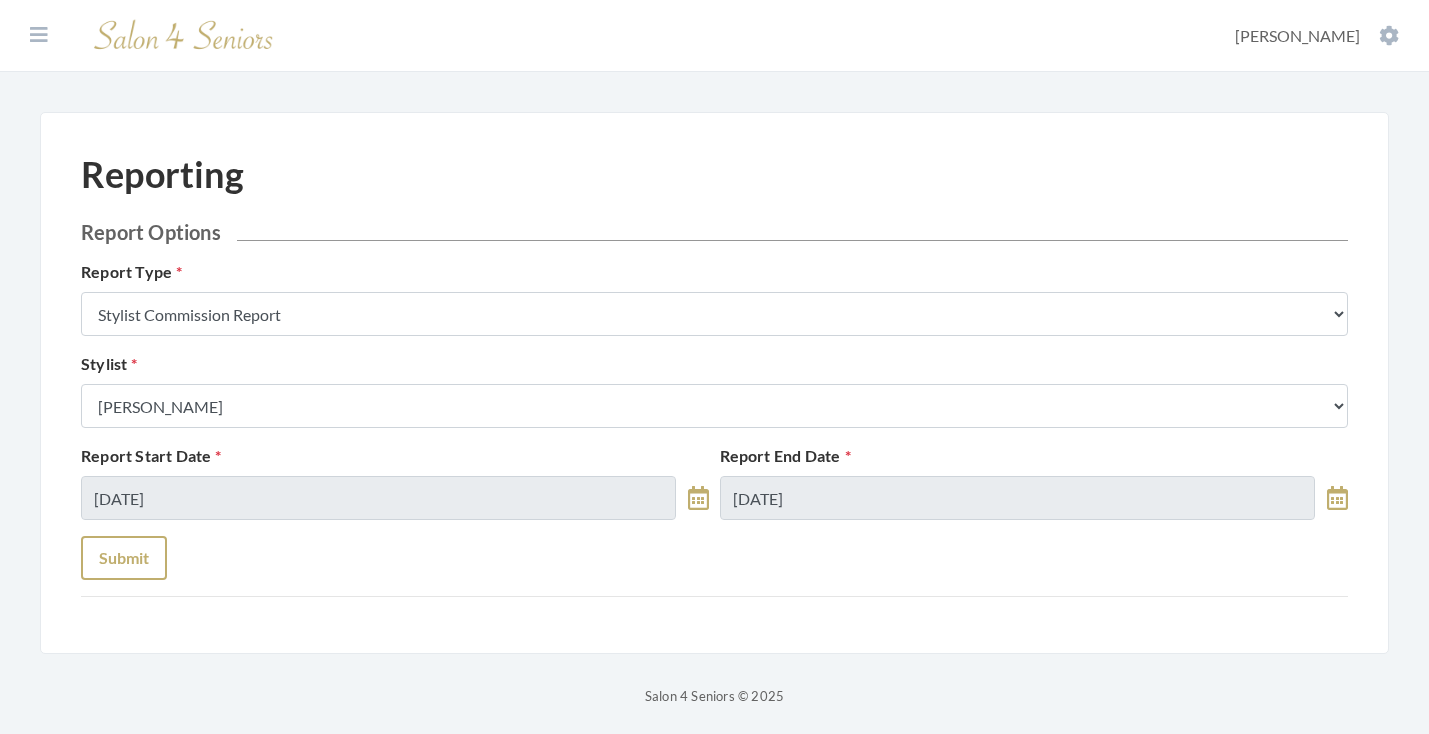 click on "Submit" at bounding box center (124, 558) 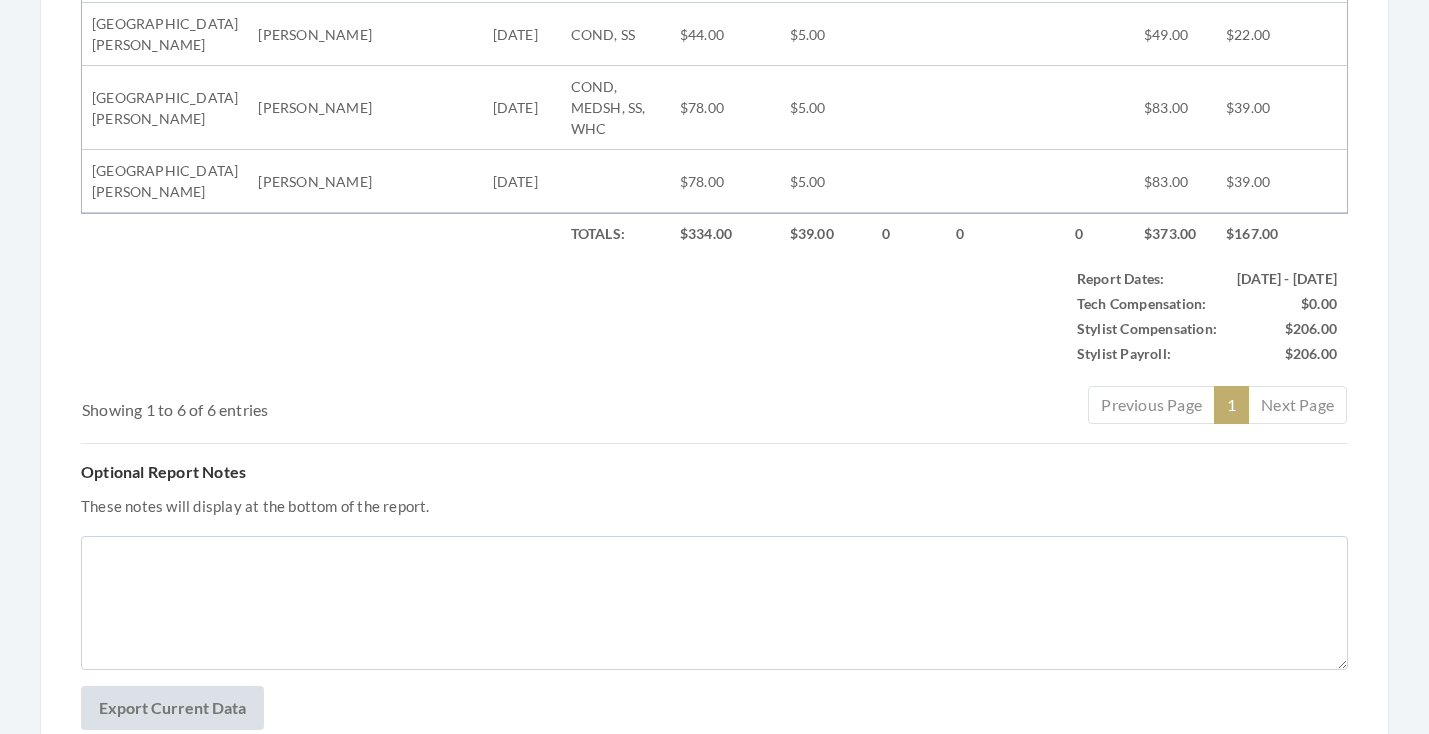 scroll, scrollTop: 1044, scrollLeft: 0, axis: vertical 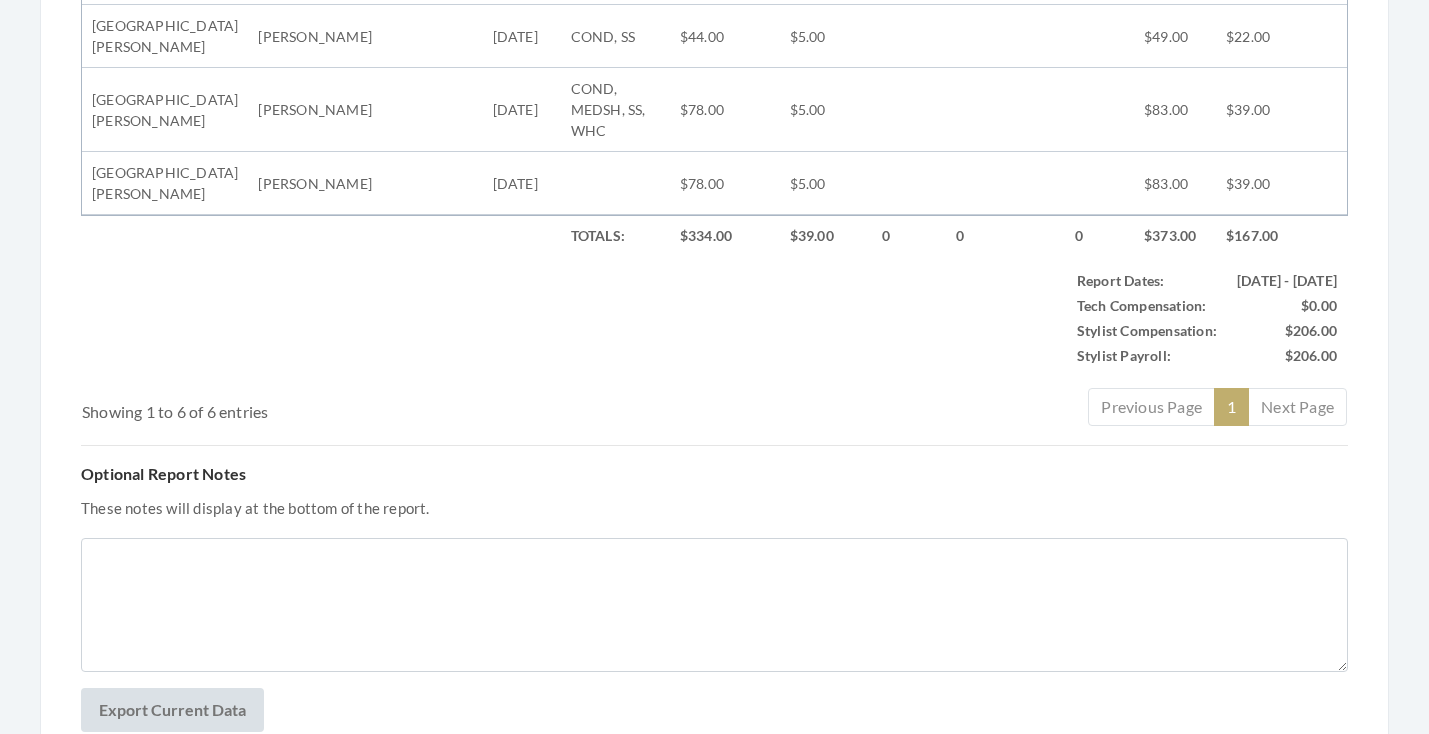 click on "Stylist Tip" at bounding box center (826, -210) 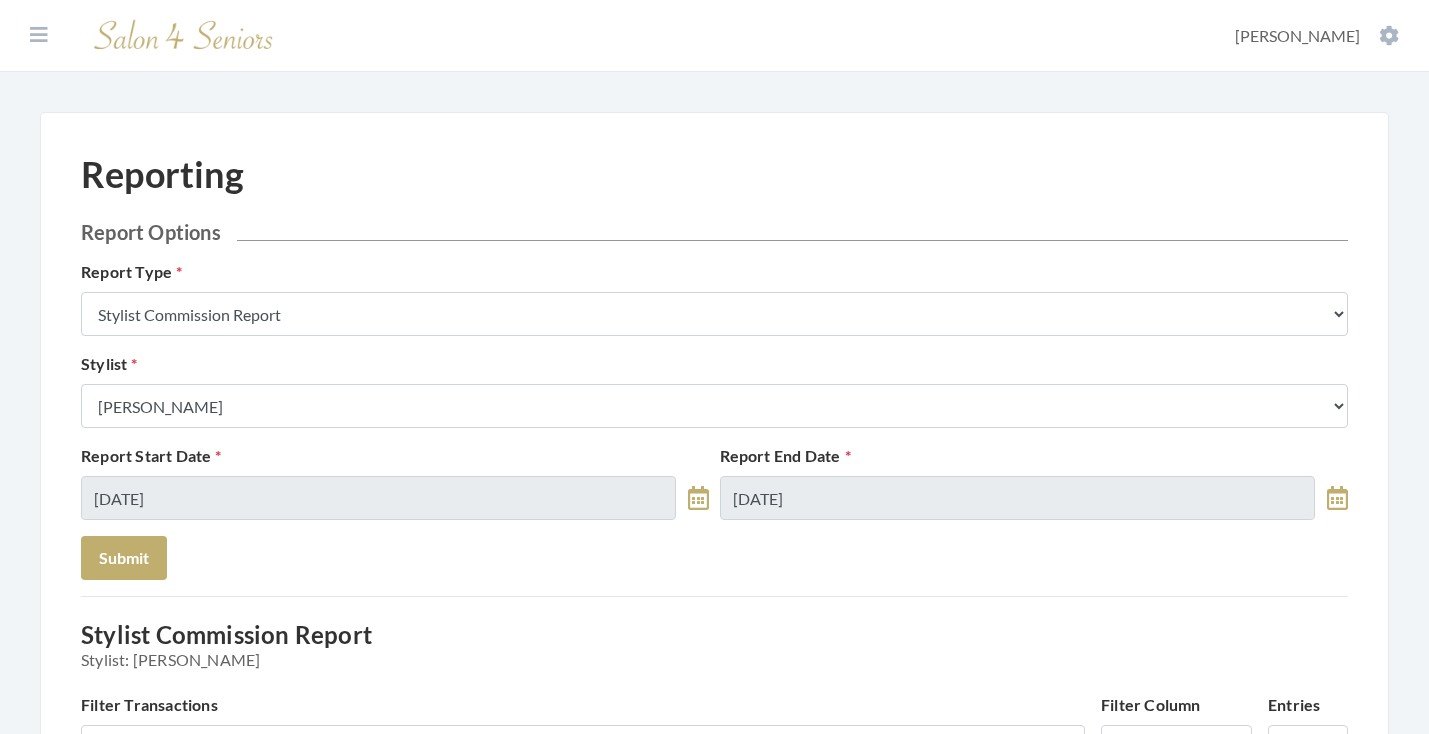 scroll, scrollTop: 0, scrollLeft: 0, axis: both 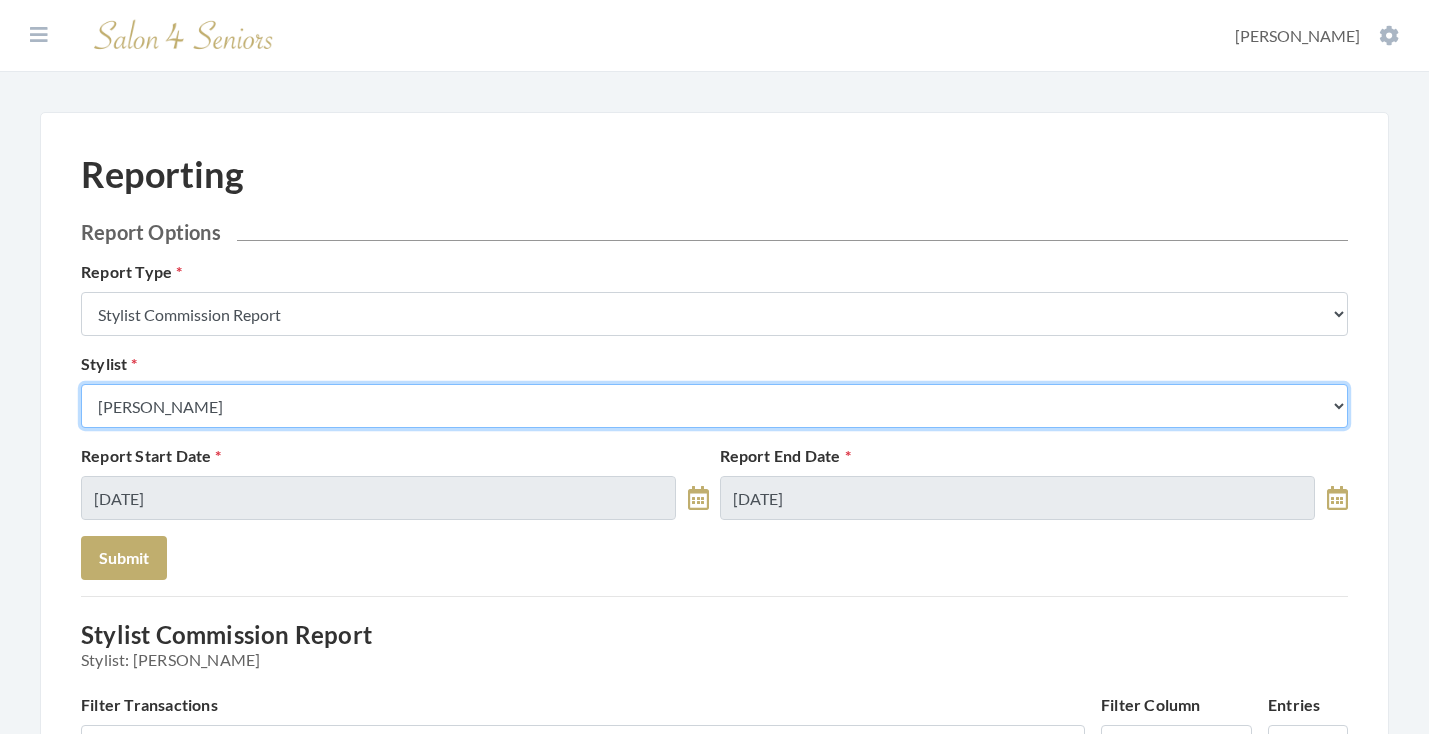select on "43" 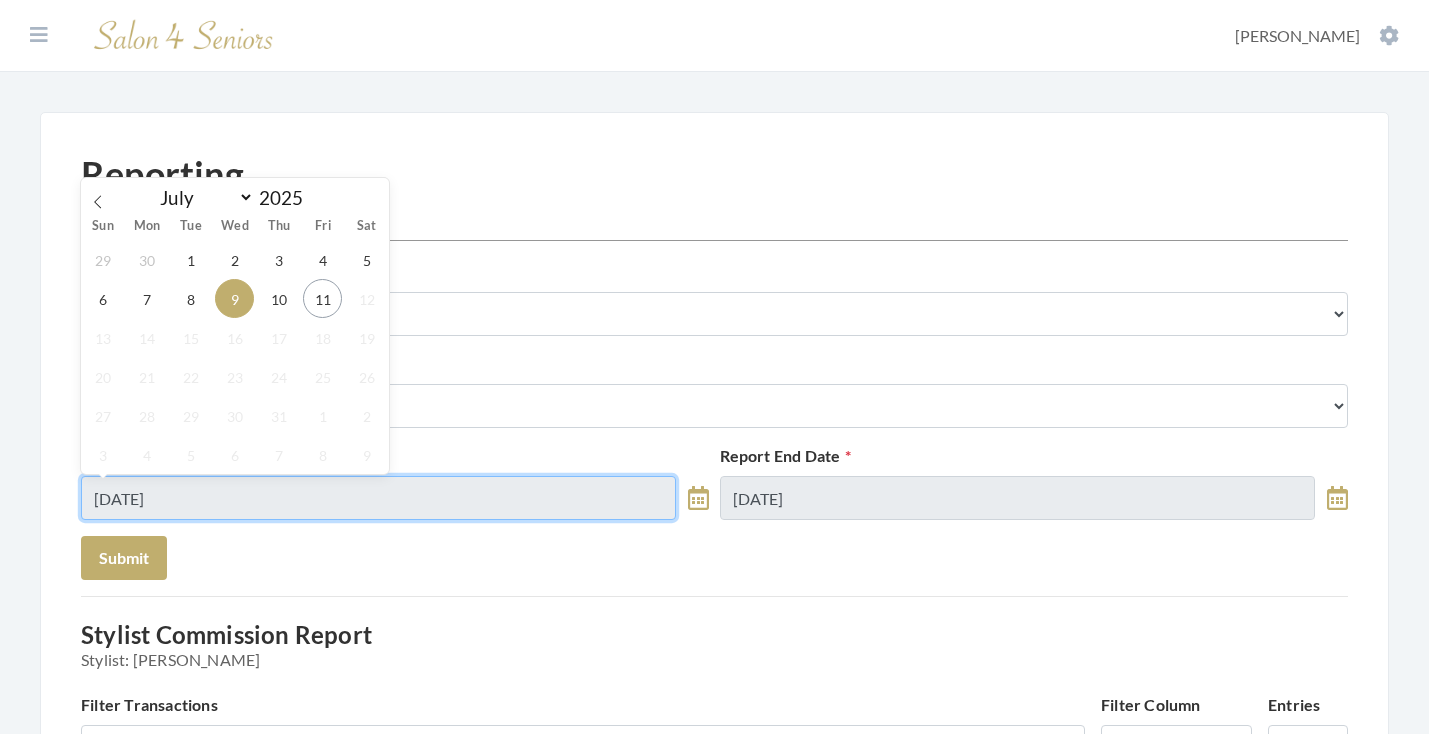 click on "07/09/2025" at bounding box center (378, 498) 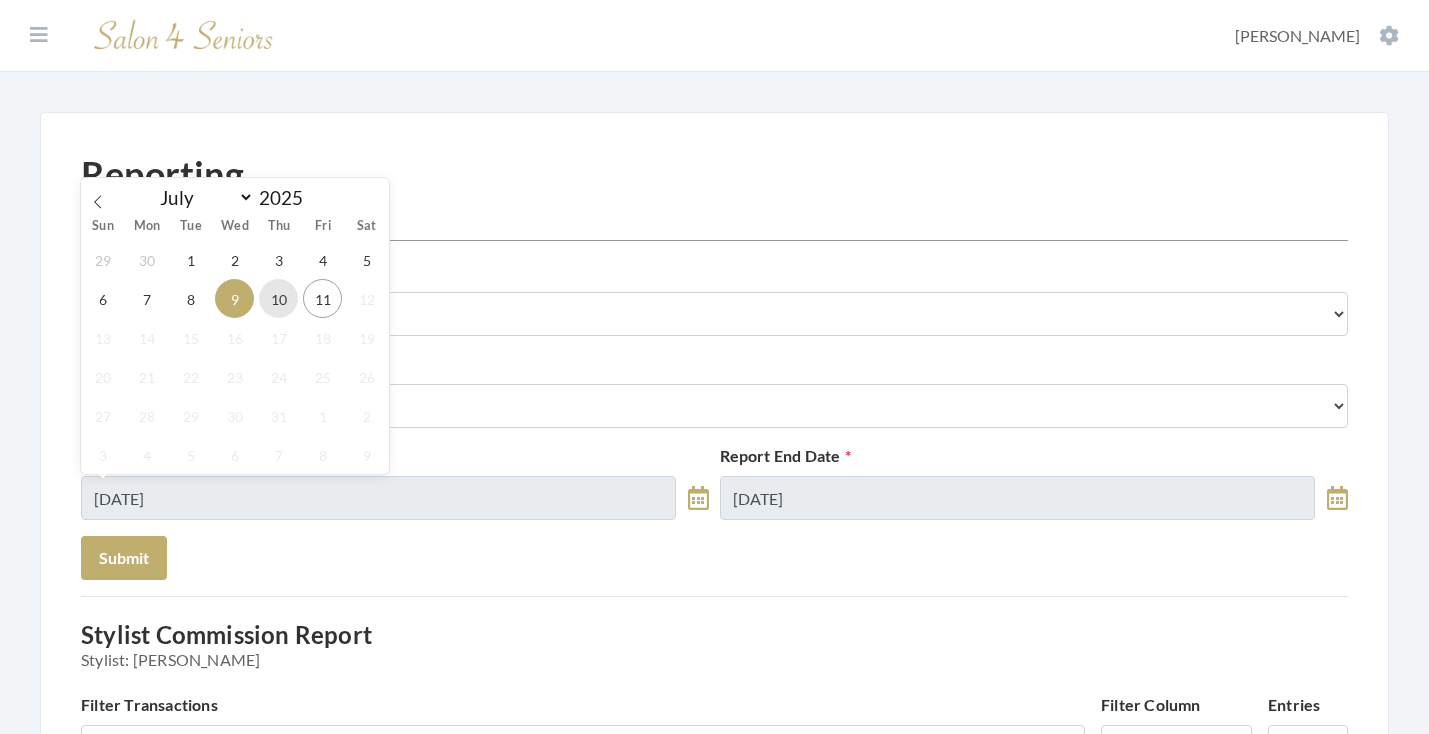 click on "10" at bounding box center (278, 298) 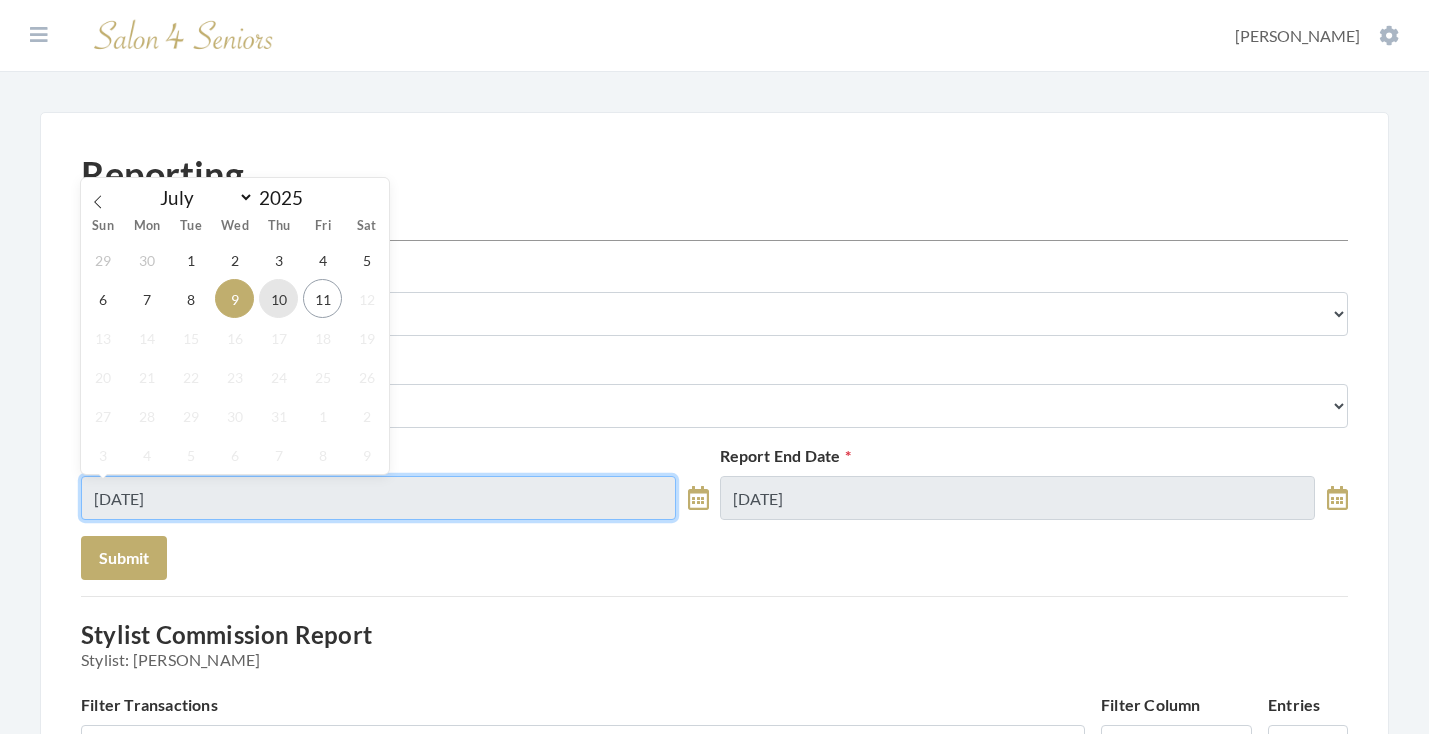 type on "[DATE]" 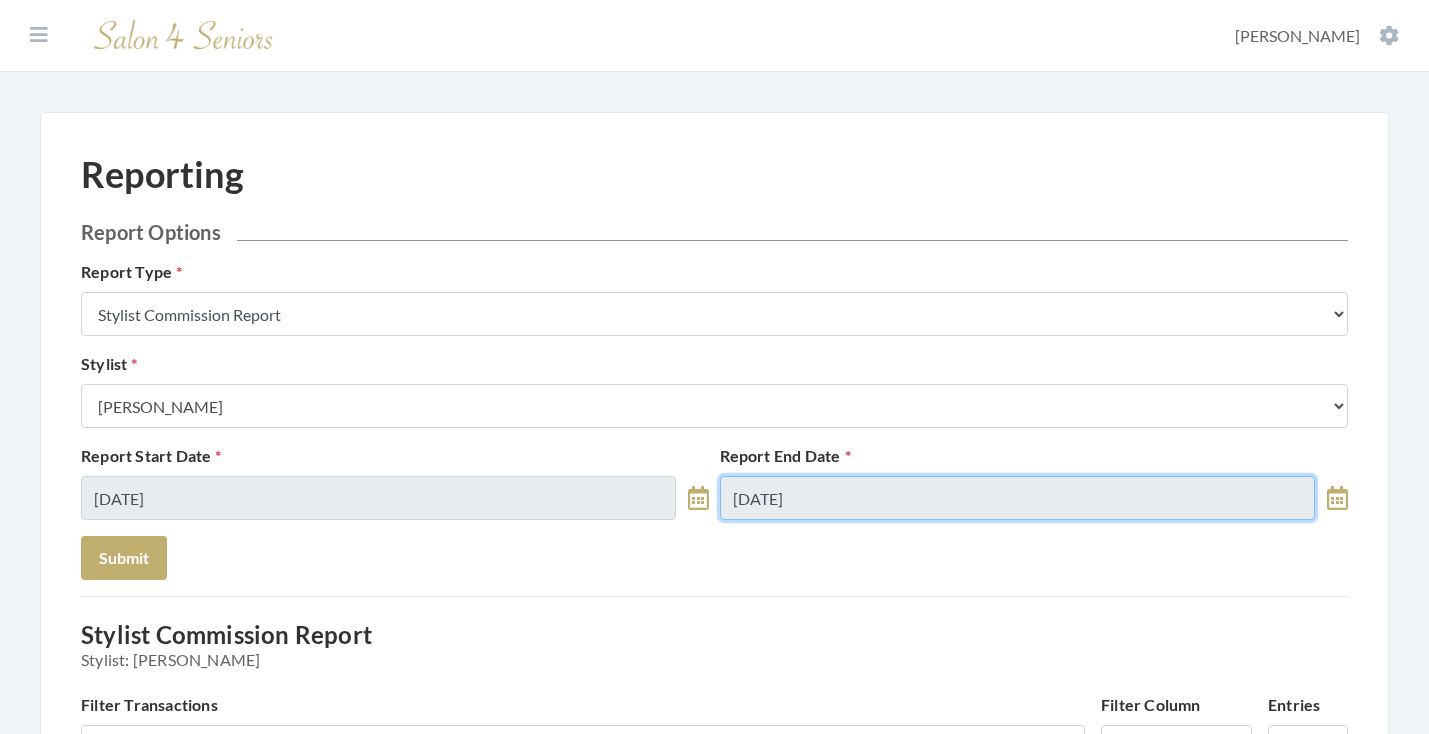 click on "07/09/2025" at bounding box center (1017, 498) 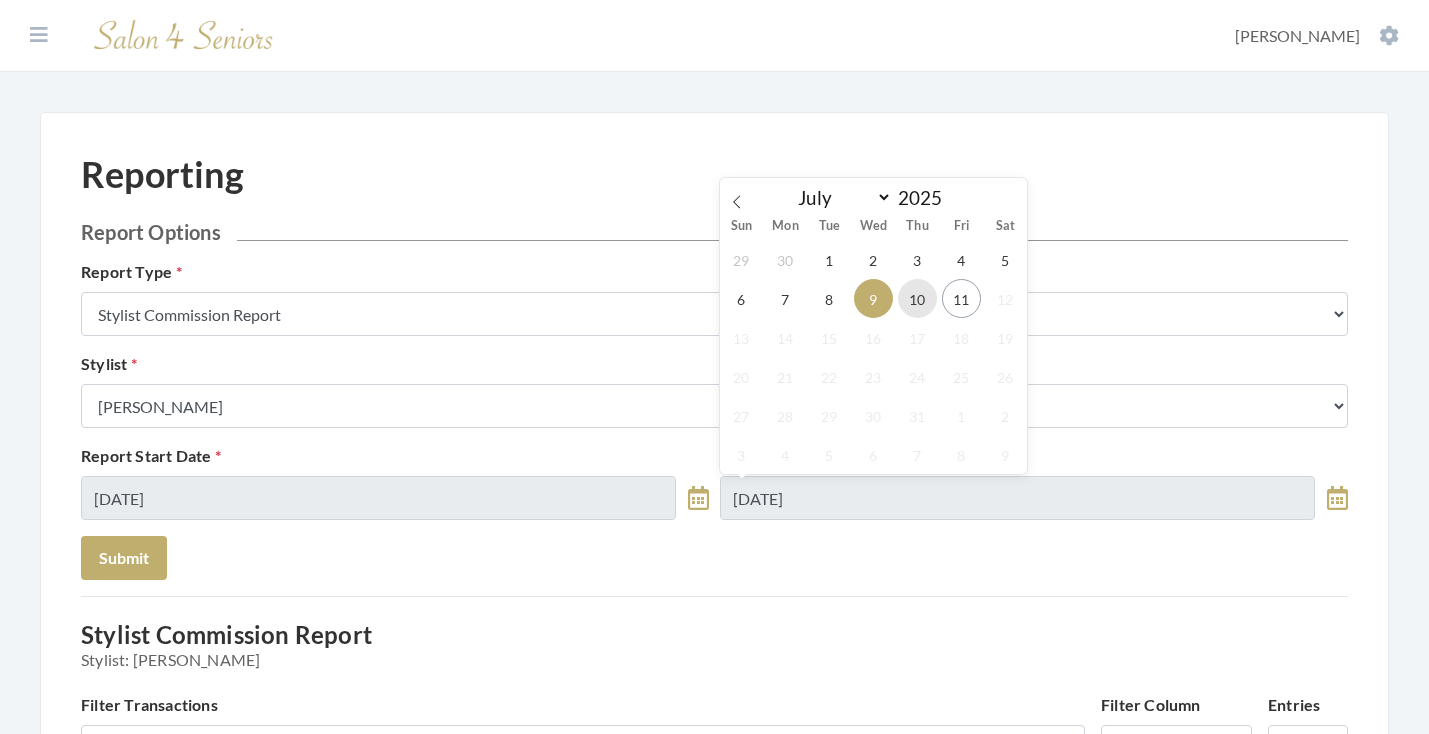 click on "10" at bounding box center [917, 298] 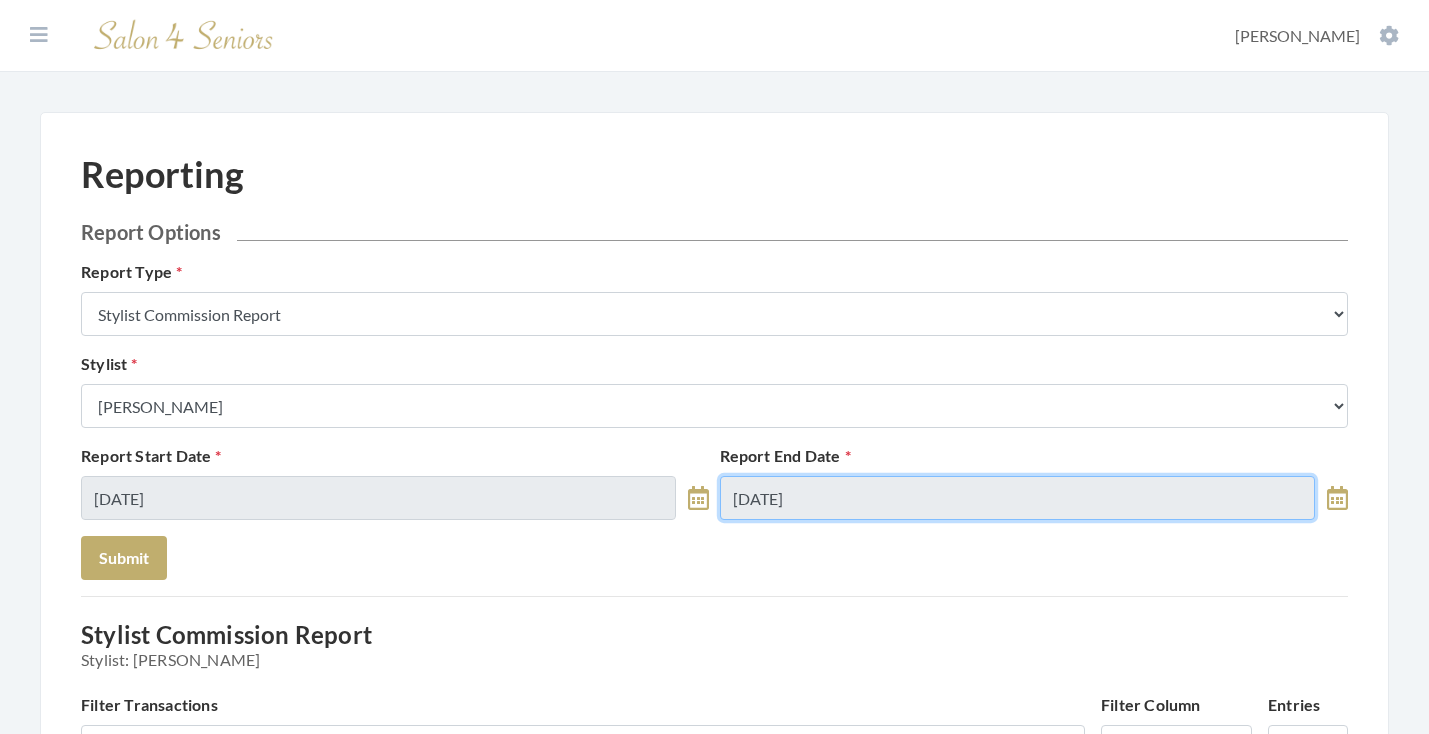 type on "[DATE]" 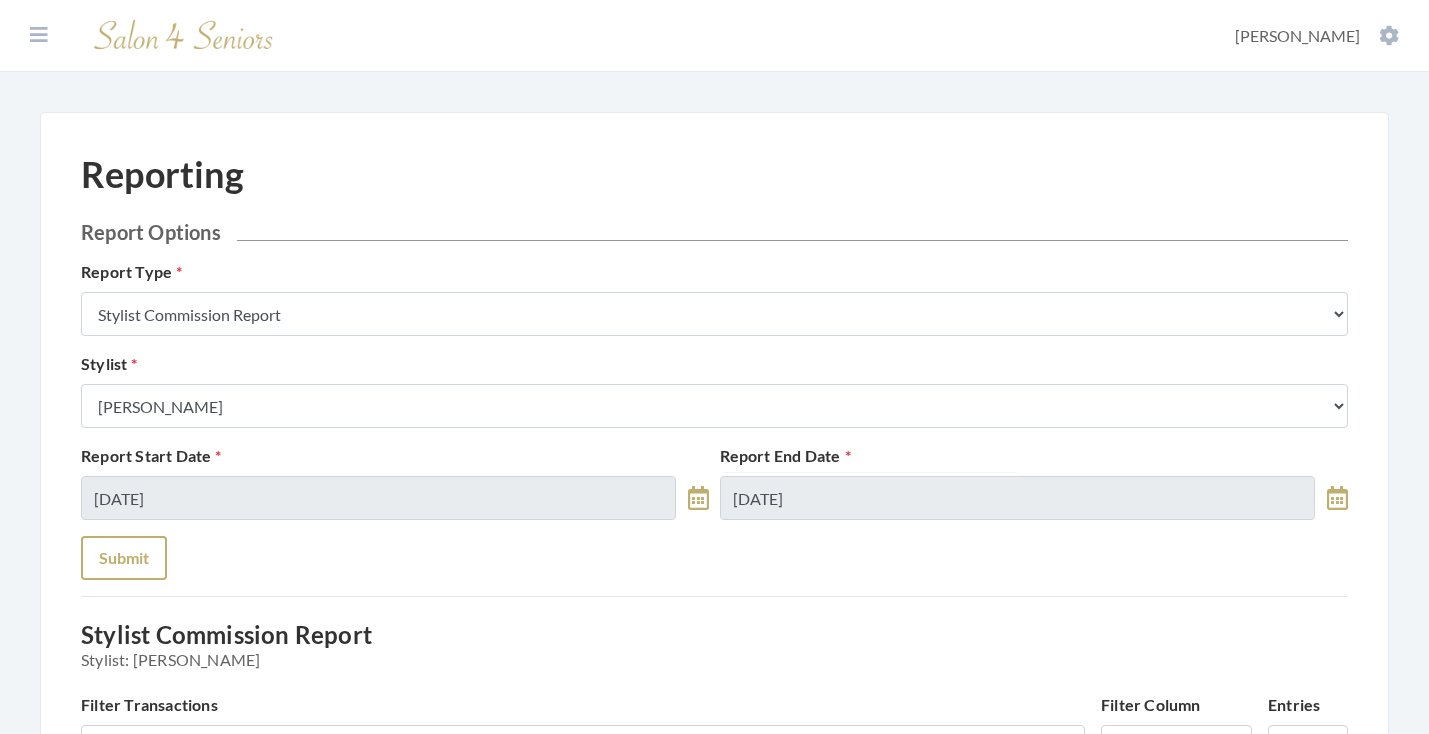 click on "Submit" at bounding box center [124, 558] 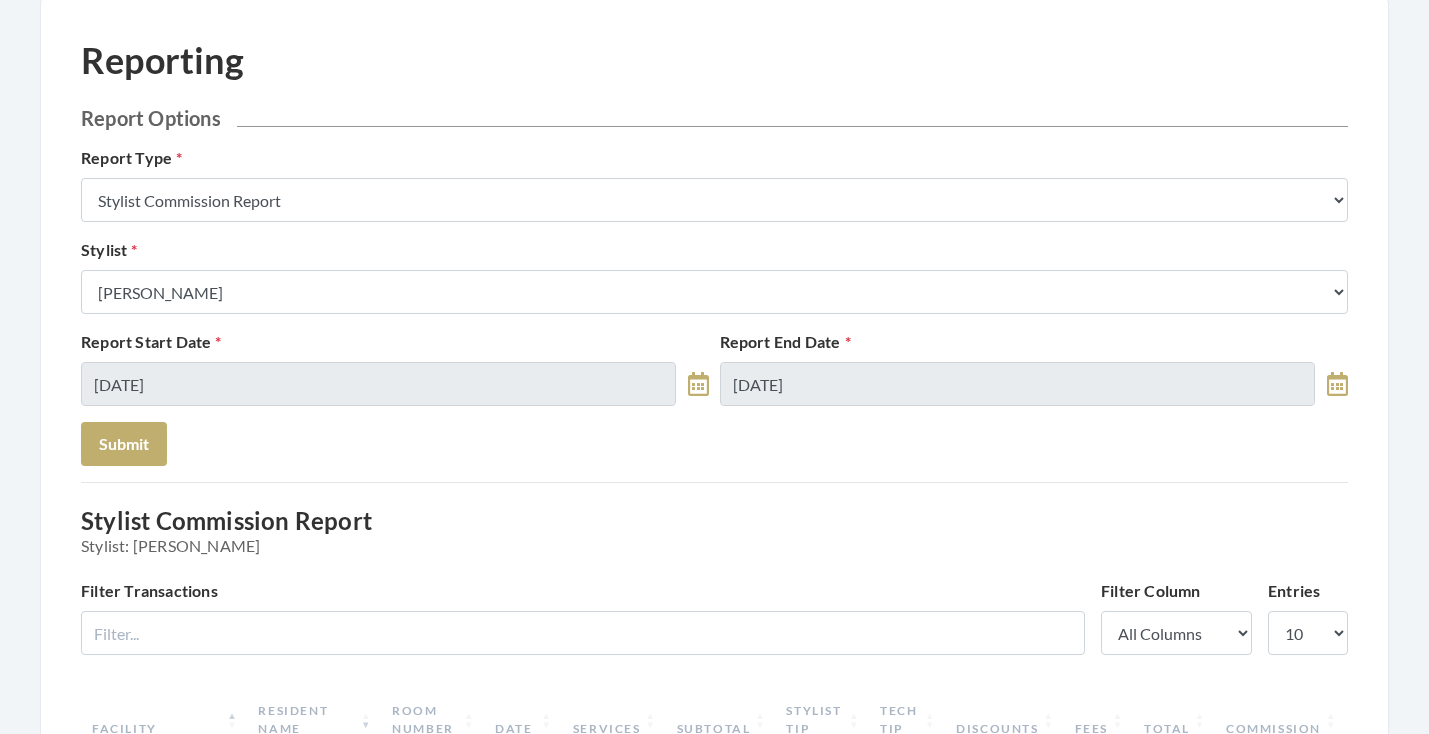 scroll, scrollTop: 37, scrollLeft: 0, axis: vertical 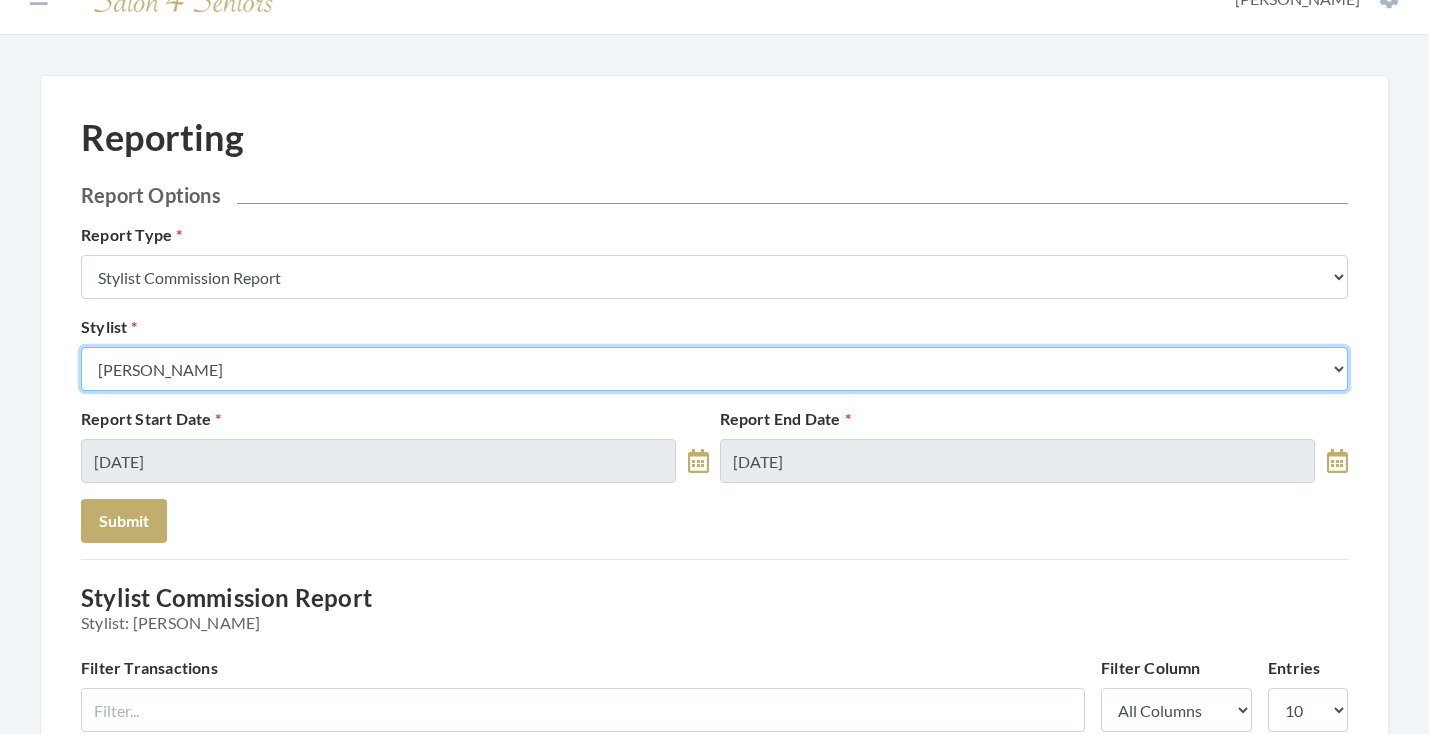 select on "147" 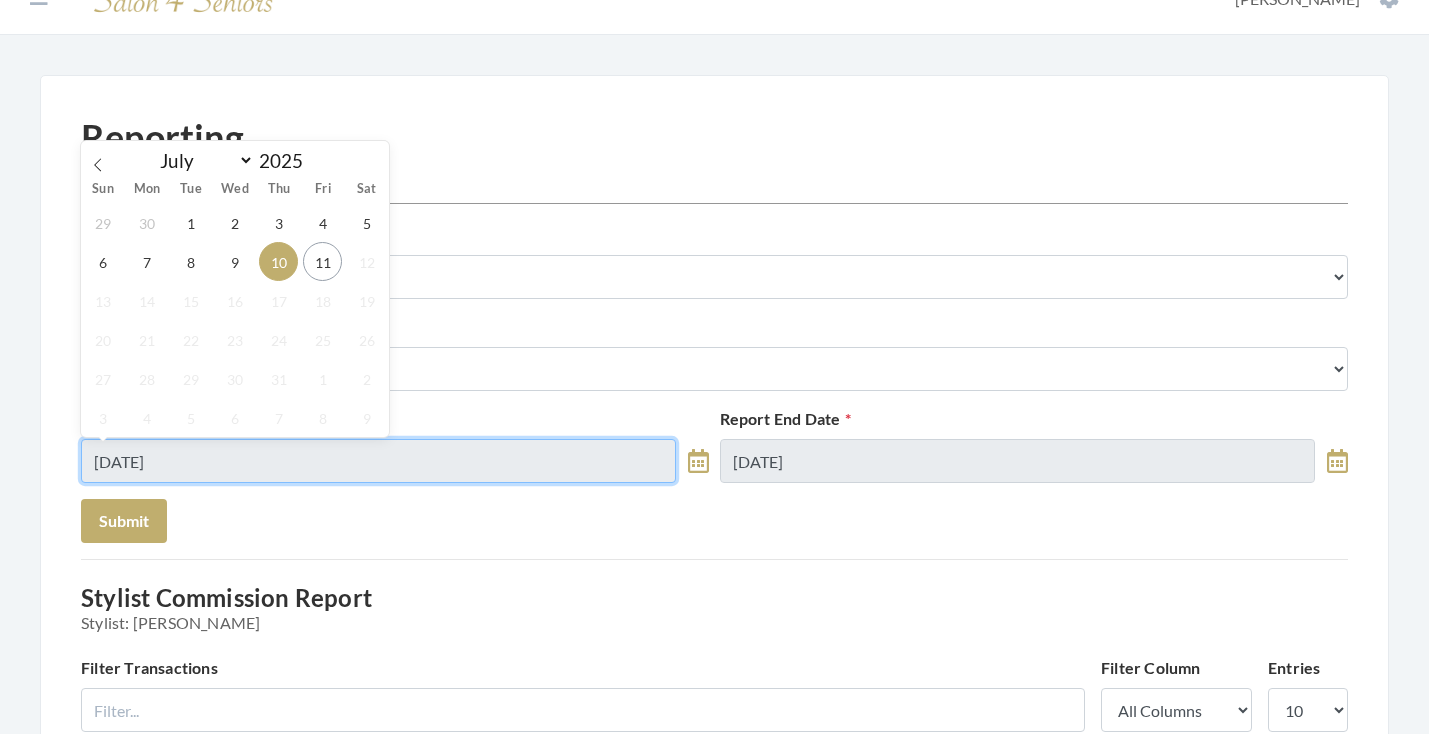 click on "[DATE]" at bounding box center [378, 461] 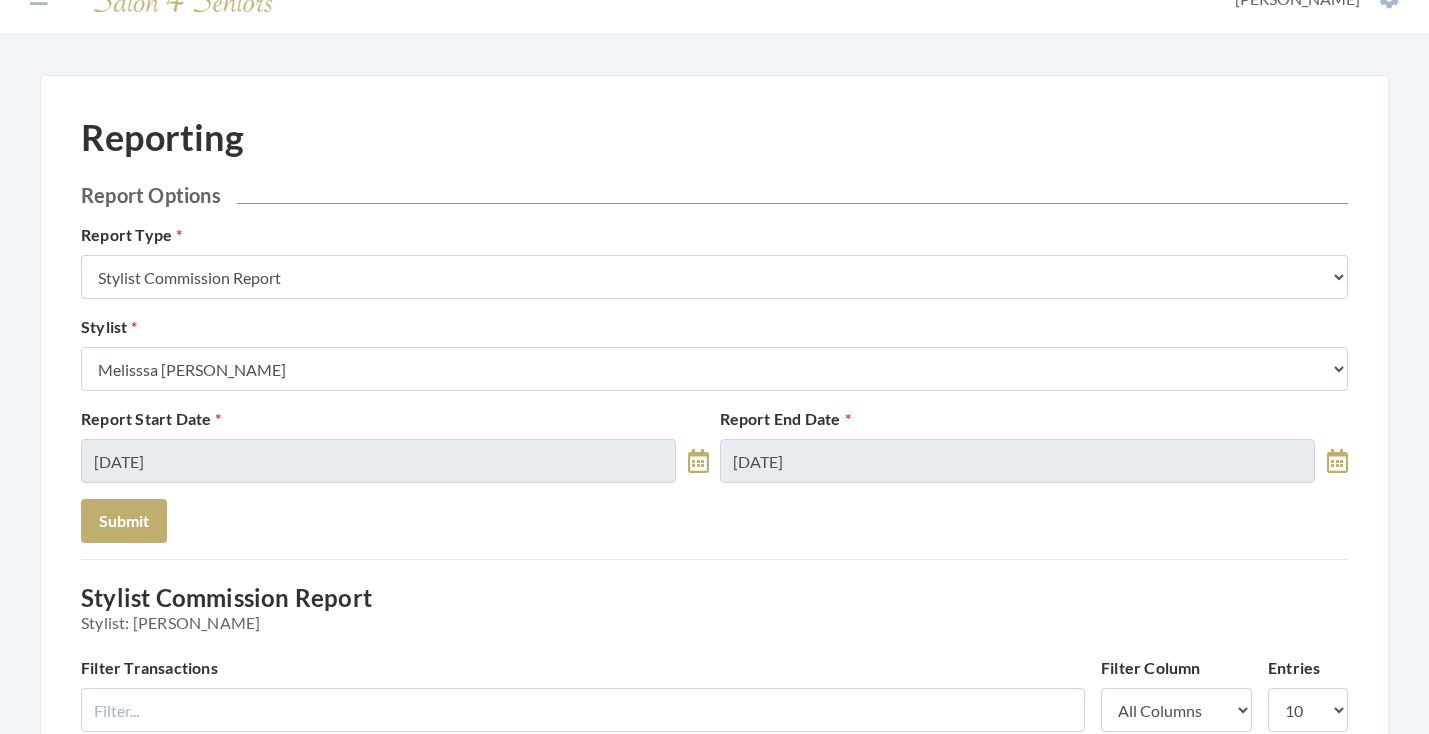 click on "Reporting     Report Options   Report Type   Stylist Commission Report   Tech Payroll Report   Facility Billing Report   Individual Billing Report   Service History Report   Stylist   Select a Stylist   [PERSON_NAME]   [PERSON_NAME]   [PERSON_NAME]   [PERSON_NAME]   [PERSON_NAME]   [PERSON_NAME]   [PERSON_NAME]   [PERSON_NAME]   [PERSON_NAME]   [PERSON_NAME]   [PERSON_NAME]   [PERSON_NAME]   [PERSON_NAME]   [PERSON_NAME]   [PERSON_NAME]   [PERSON_NAME]   [PERSON_NAME]   [PERSON_NAME]   [PERSON_NAME]   [PERSON_NAME]   [PERSON_NAME]   [PERSON_NAME]   Kinetic Stylist   [PERSON_NAME]   [PERSON_NAME]   Melisssa [PERSON_NAME]   [PERSON_NAME]   [PERSON_NAME]   [PERSON_NAME]   [PERSON_NAME]   [PERSON_NAME]   [PERSON_NAME]   [PERSON_NAME]   [PERSON_NAME]   [PERSON_NAME]   [PERSON_NAME]   [PERSON_NAME]   [PERSON_NAME]   [PERSON_NAME]   [PERSON_NAME]   [PERSON_NAME]   Technician   Select a Tech   [PERSON_NAME]   Kinetic Tech   Optionally, Limit By Facility   Facility   Select a Facility" at bounding box center [714, 827] 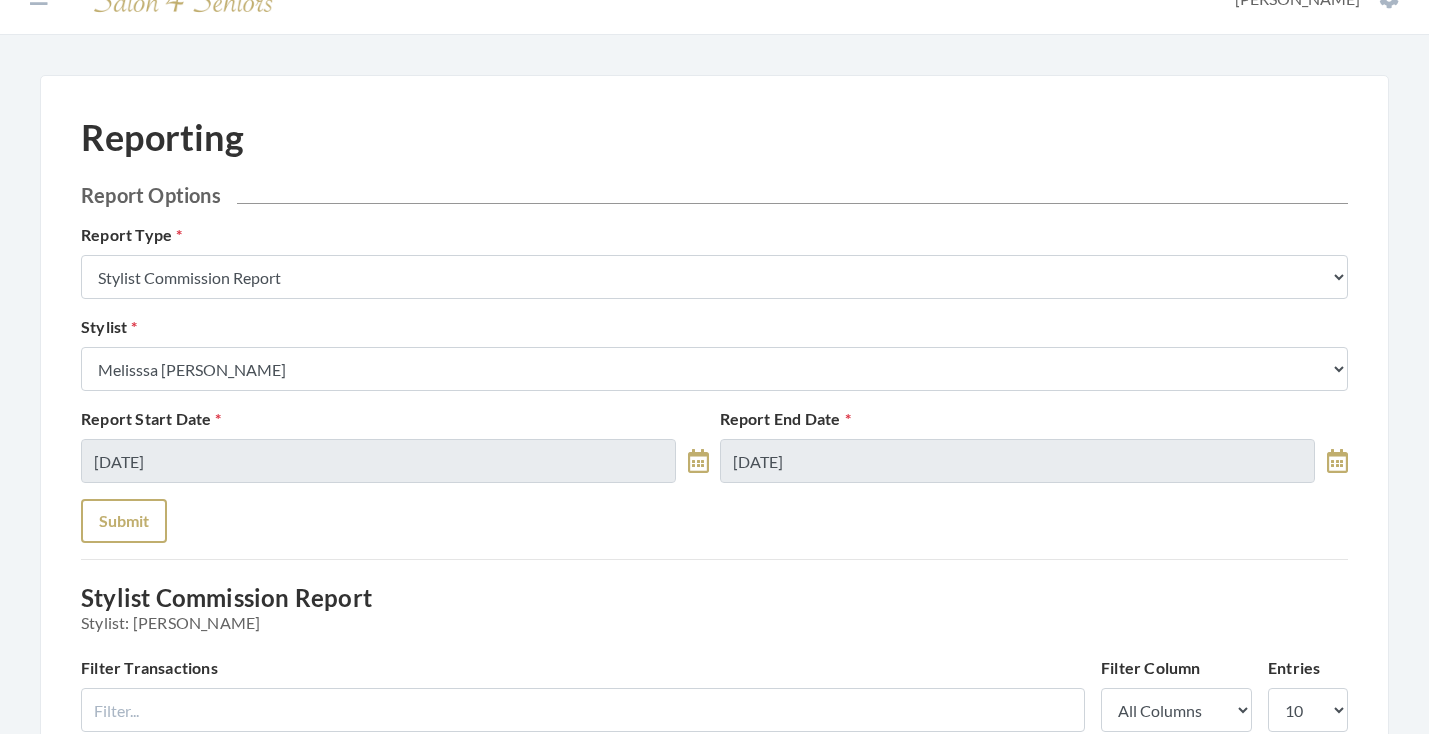 click on "Submit" at bounding box center (124, 521) 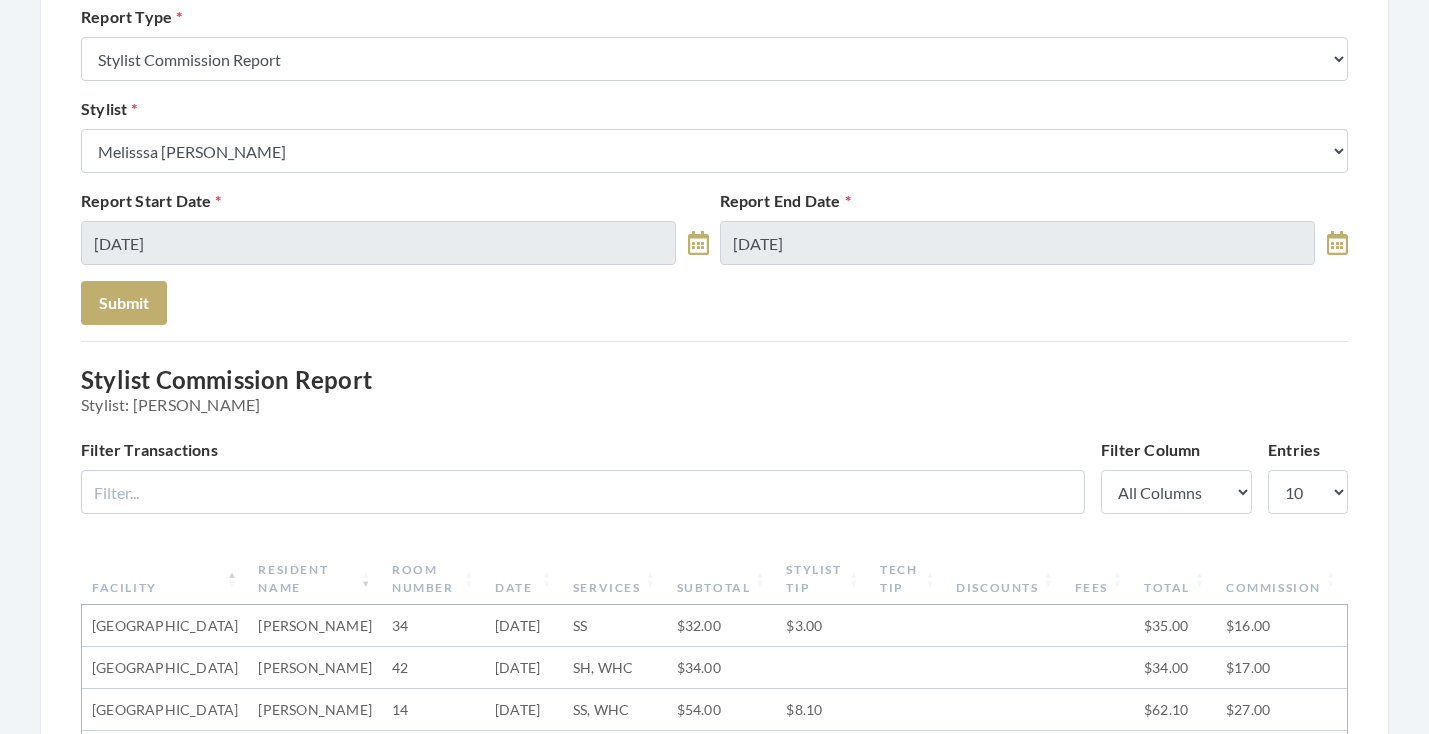 scroll, scrollTop: 31, scrollLeft: 0, axis: vertical 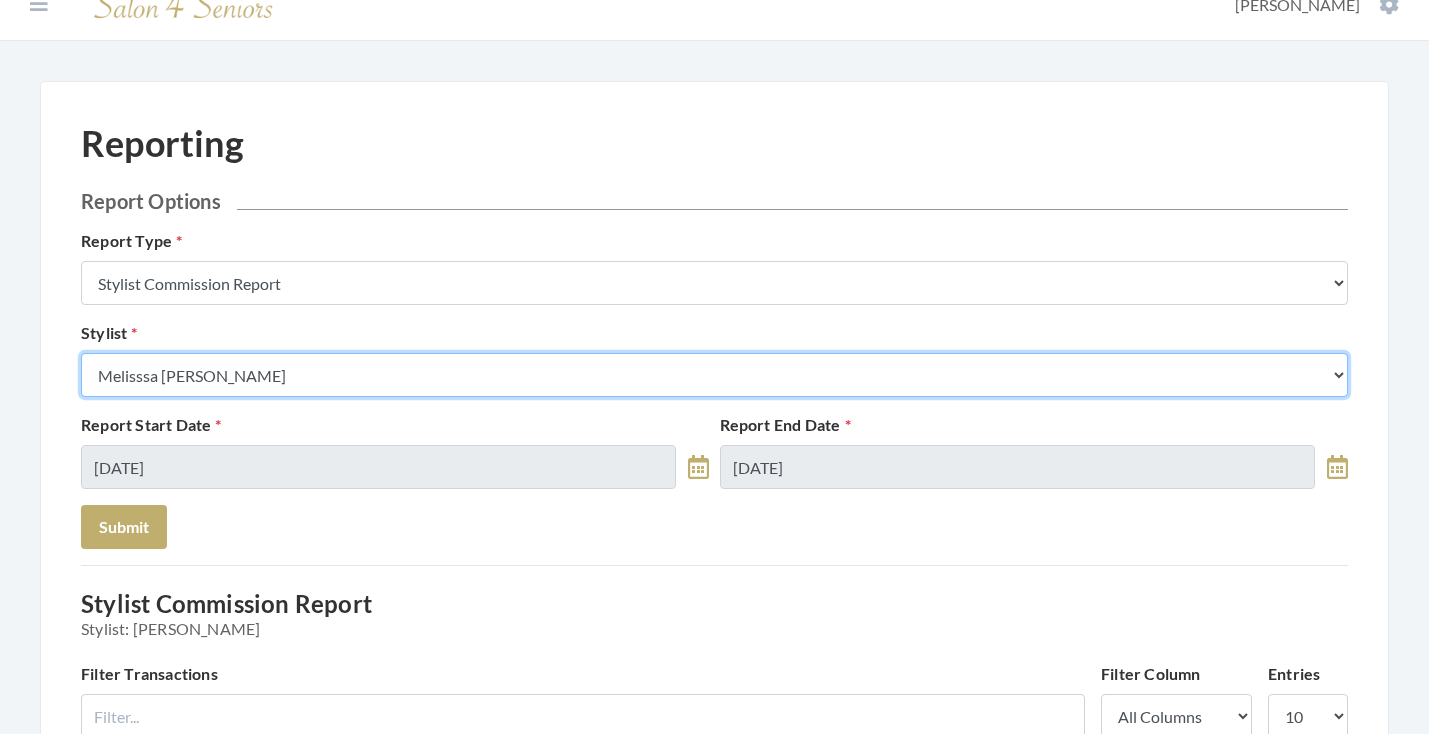 select on "127" 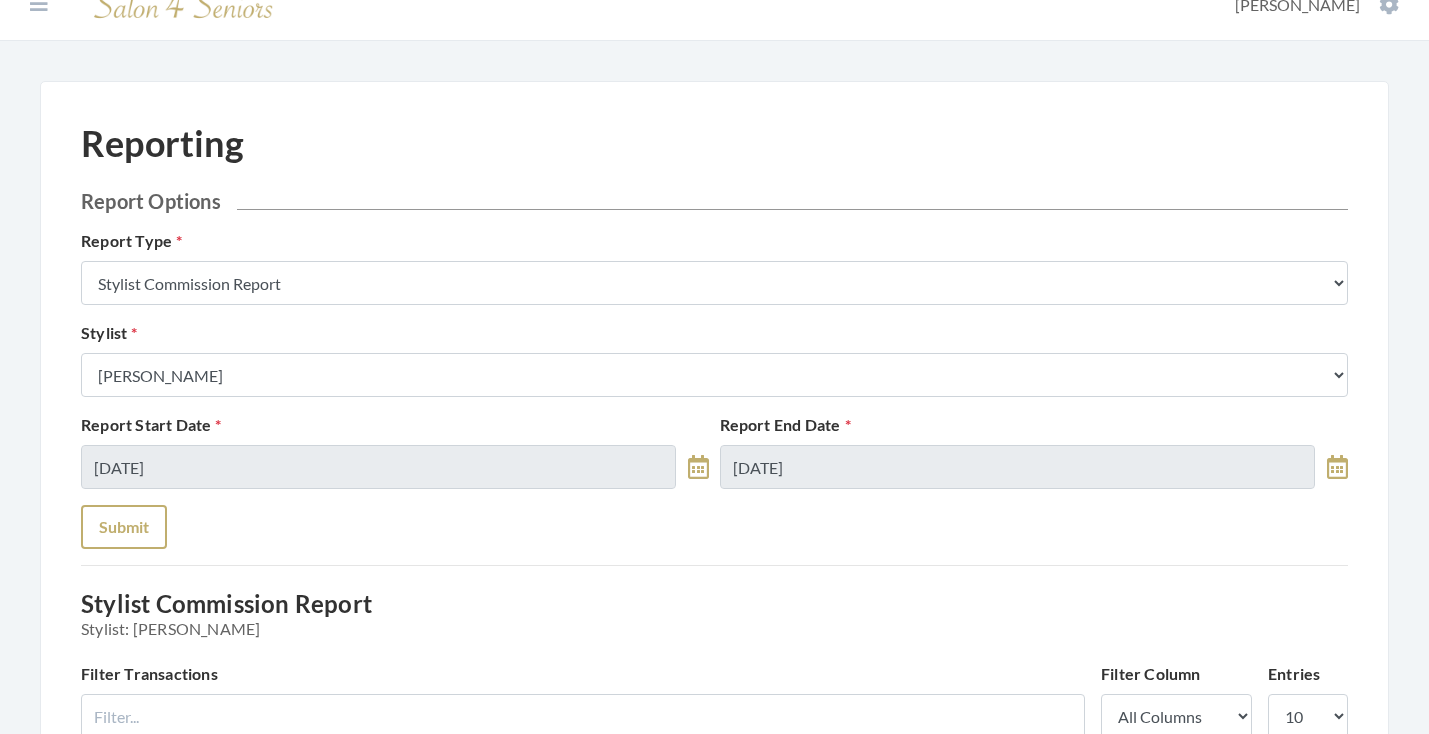click on "Submit" at bounding box center [124, 527] 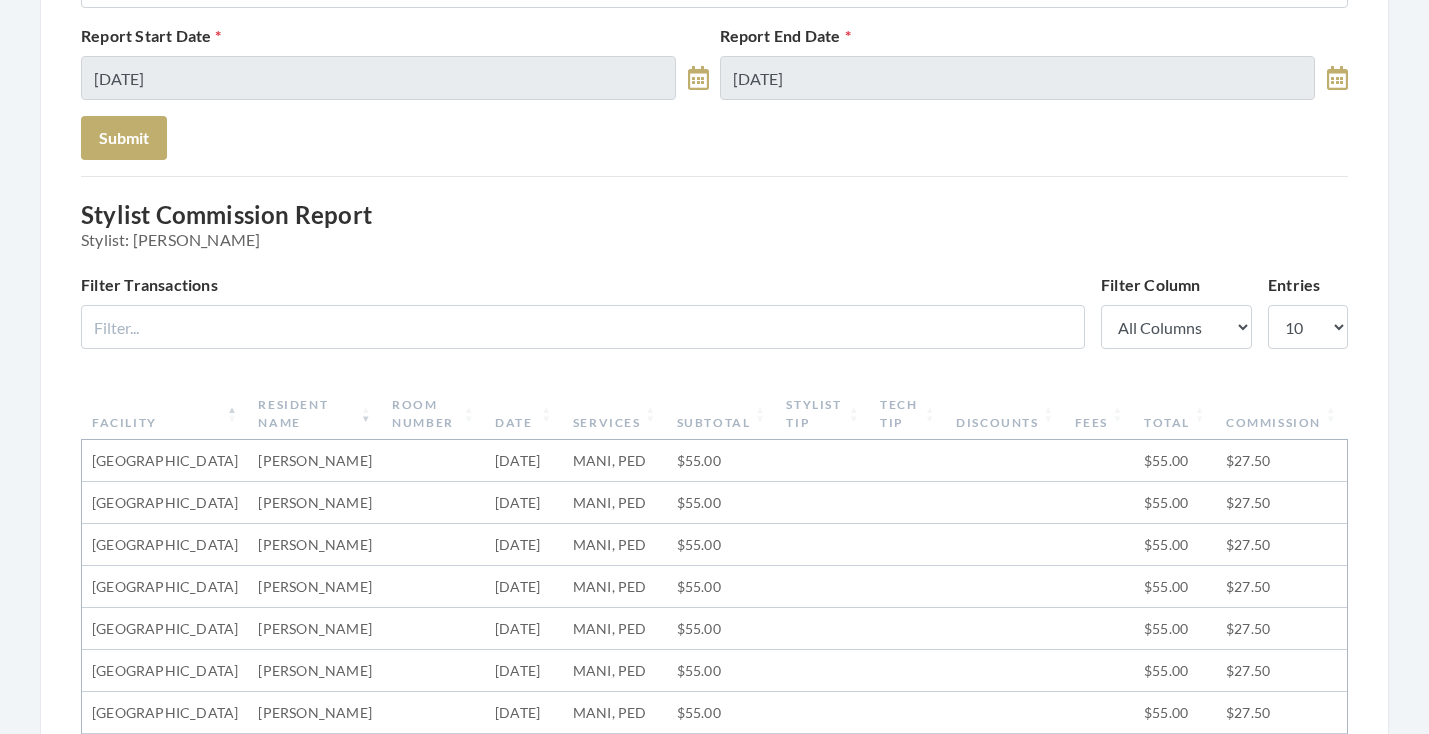 scroll, scrollTop: 192, scrollLeft: 0, axis: vertical 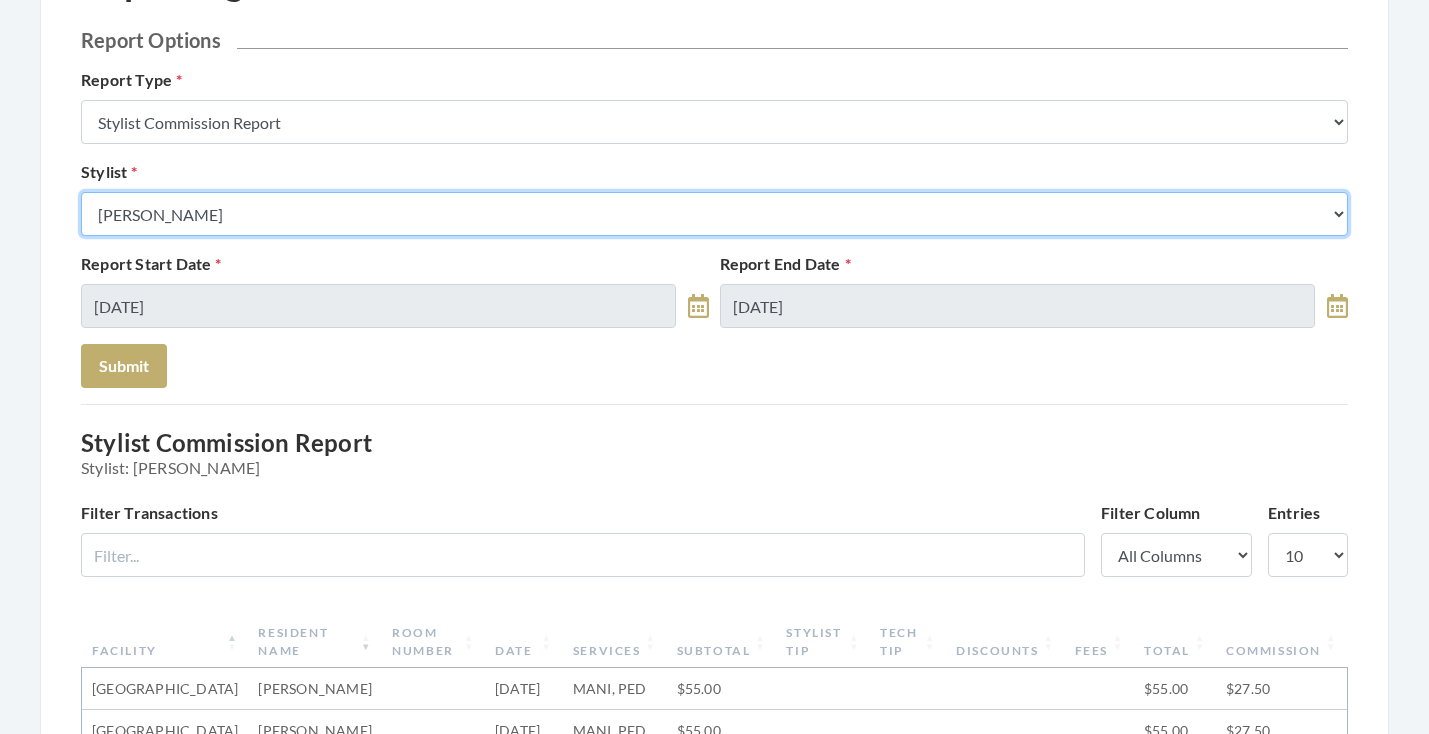 select on "18" 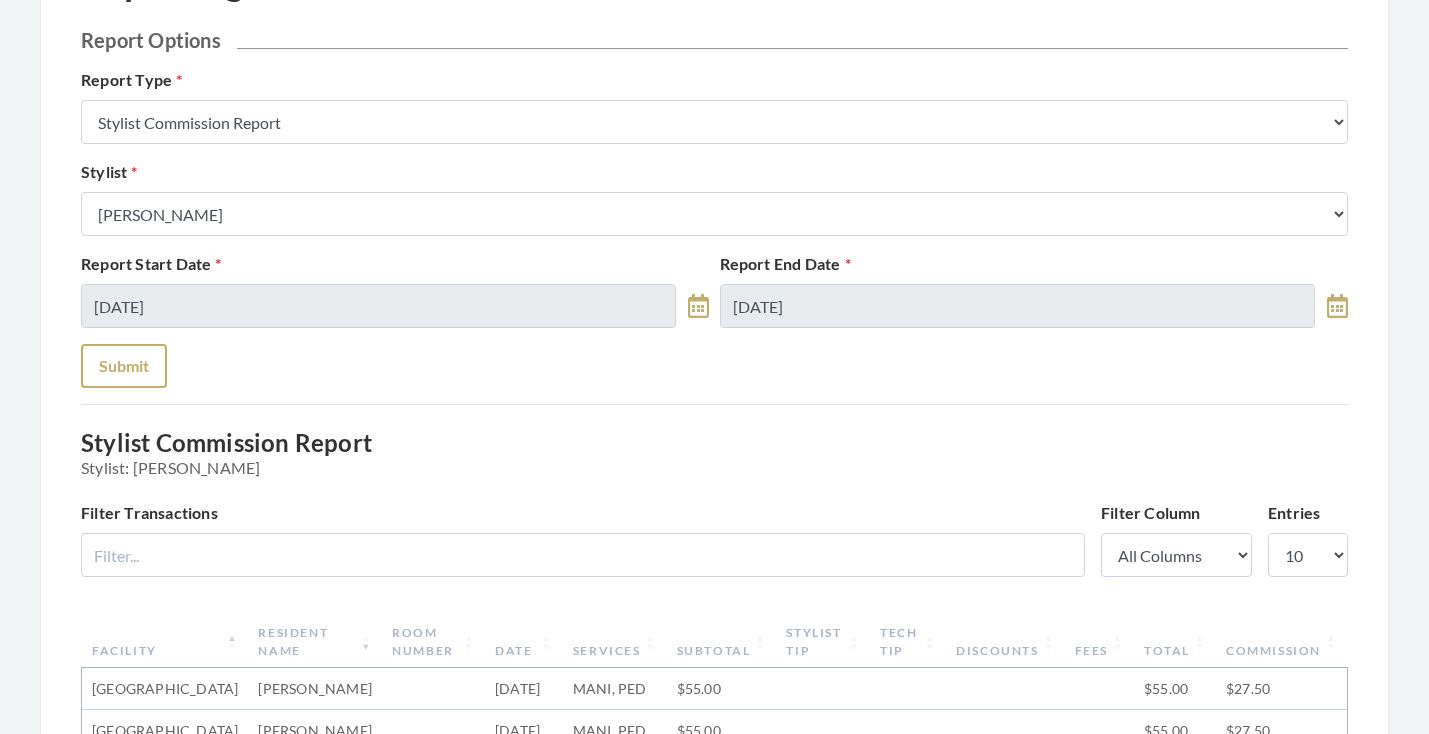 click on "Submit" at bounding box center [124, 366] 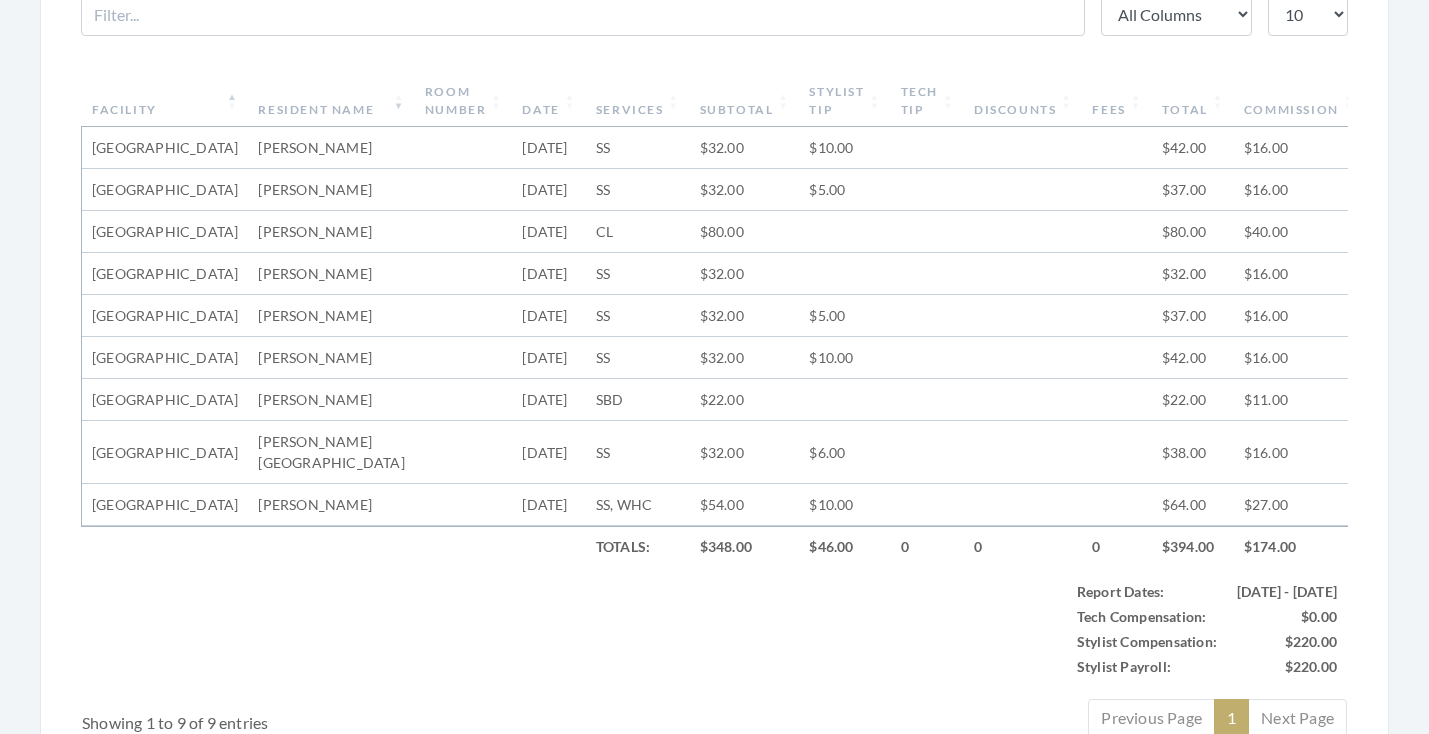 scroll, scrollTop: 731, scrollLeft: 0, axis: vertical 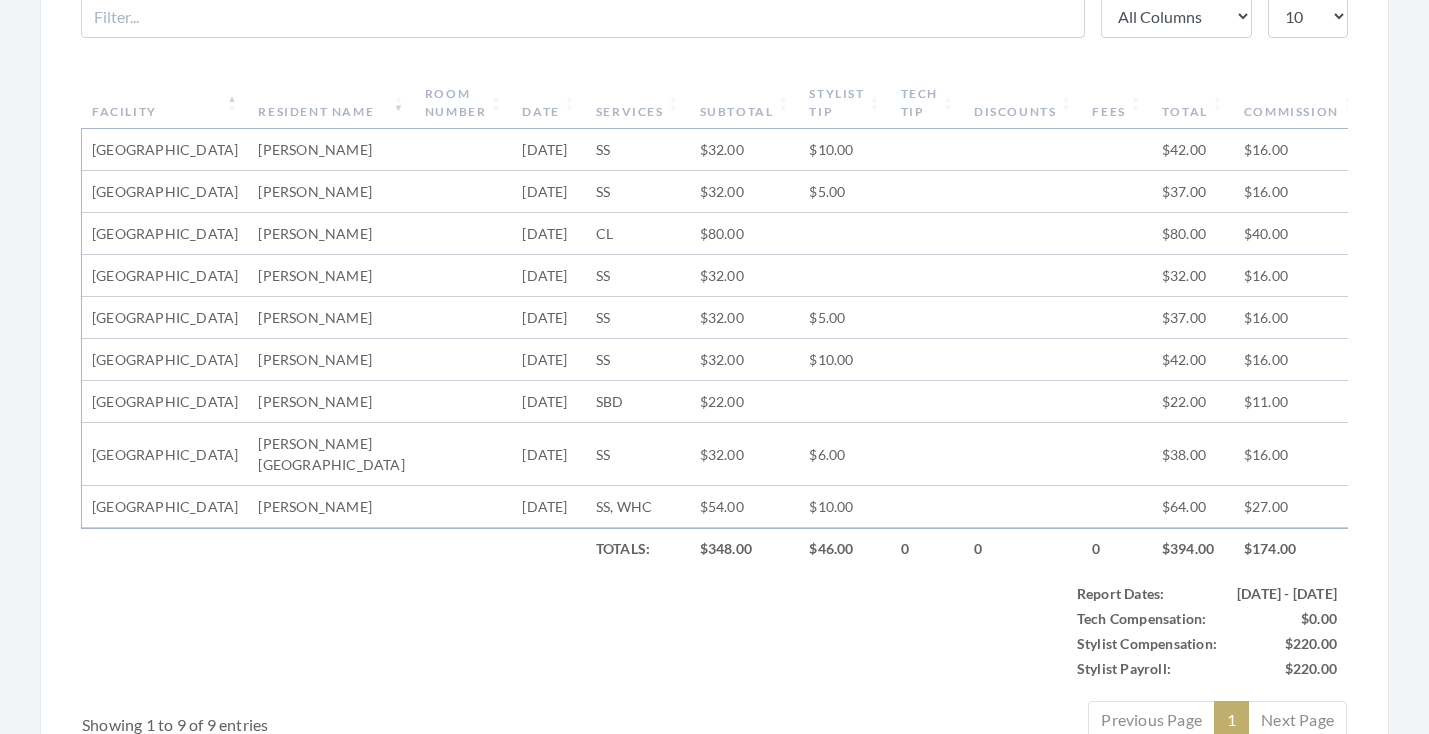 click on "Subtotal" at bounding box center [745, 103] 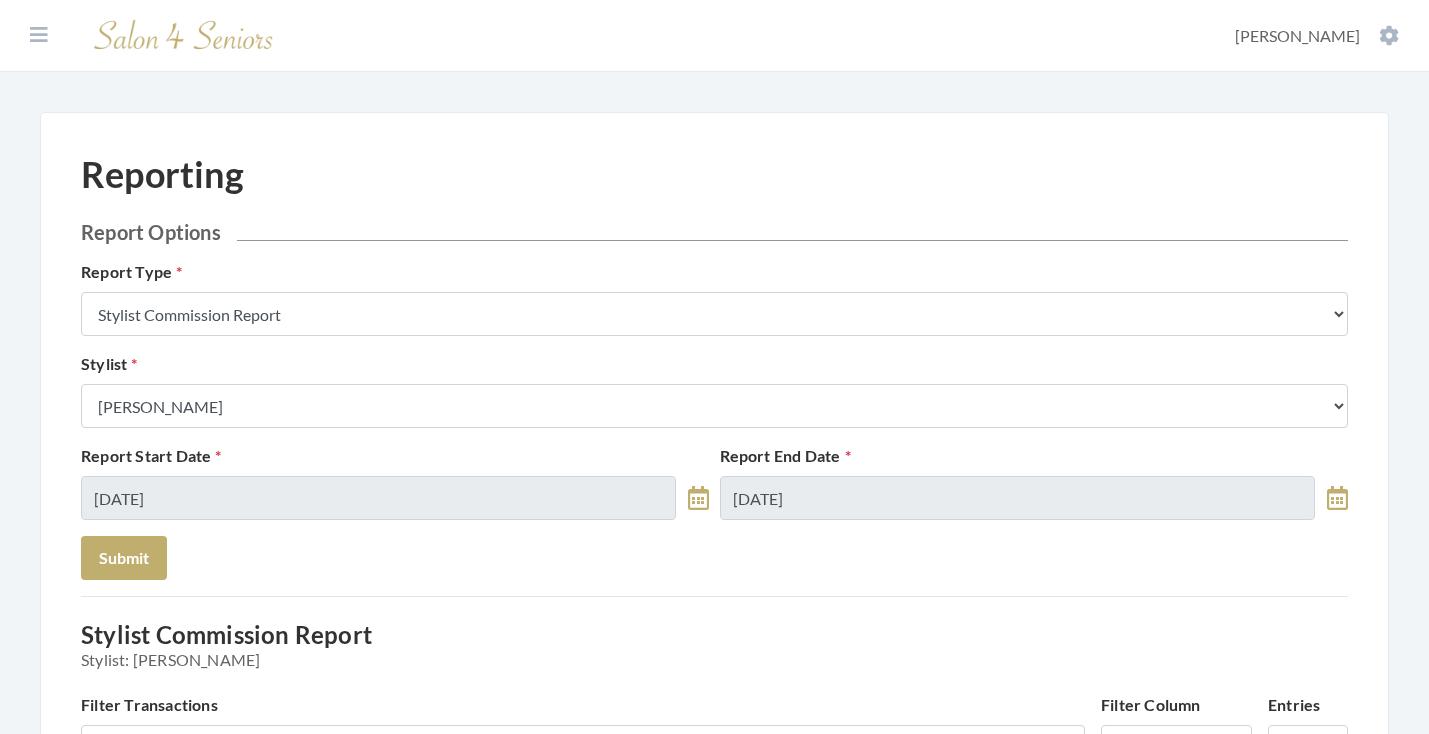 scroll, scrollTop: 0, scrollLeft: 0, axis: both 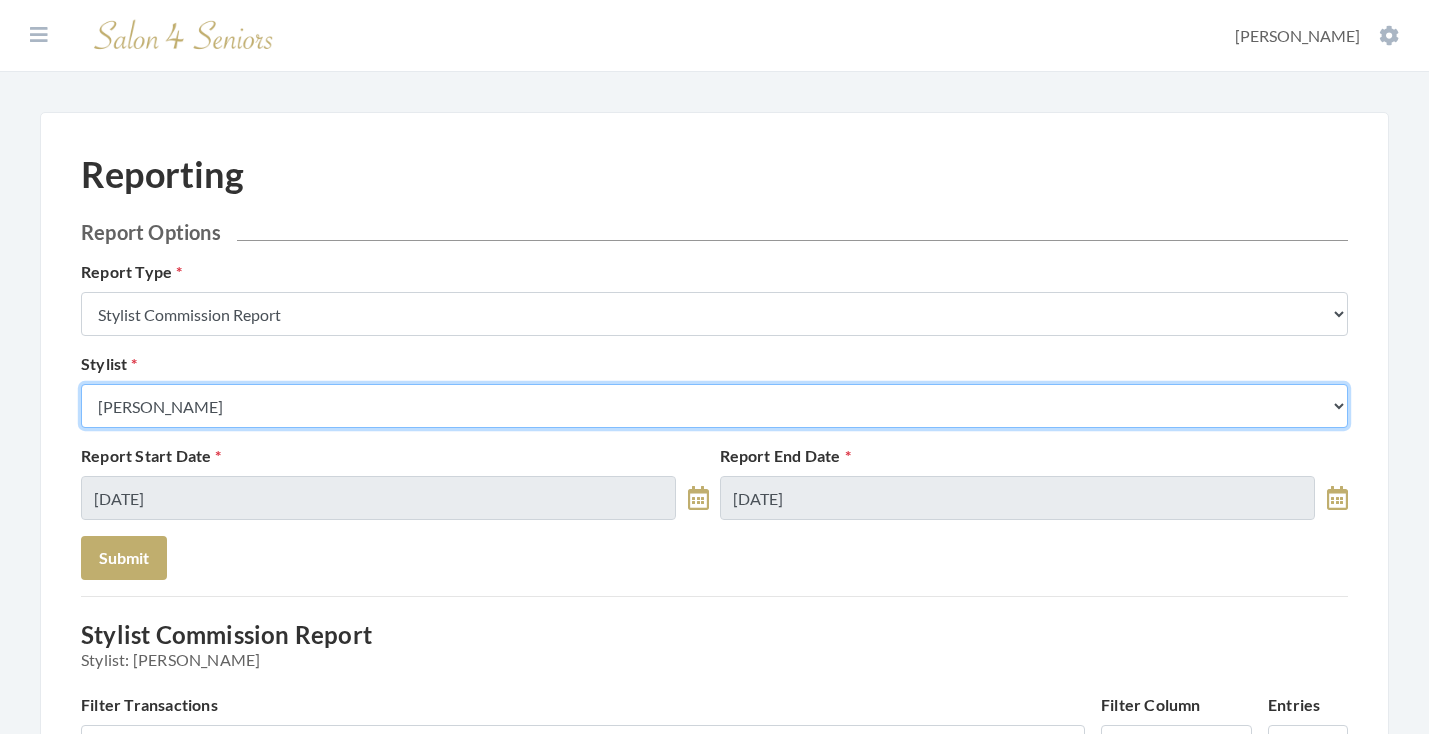select on "49" 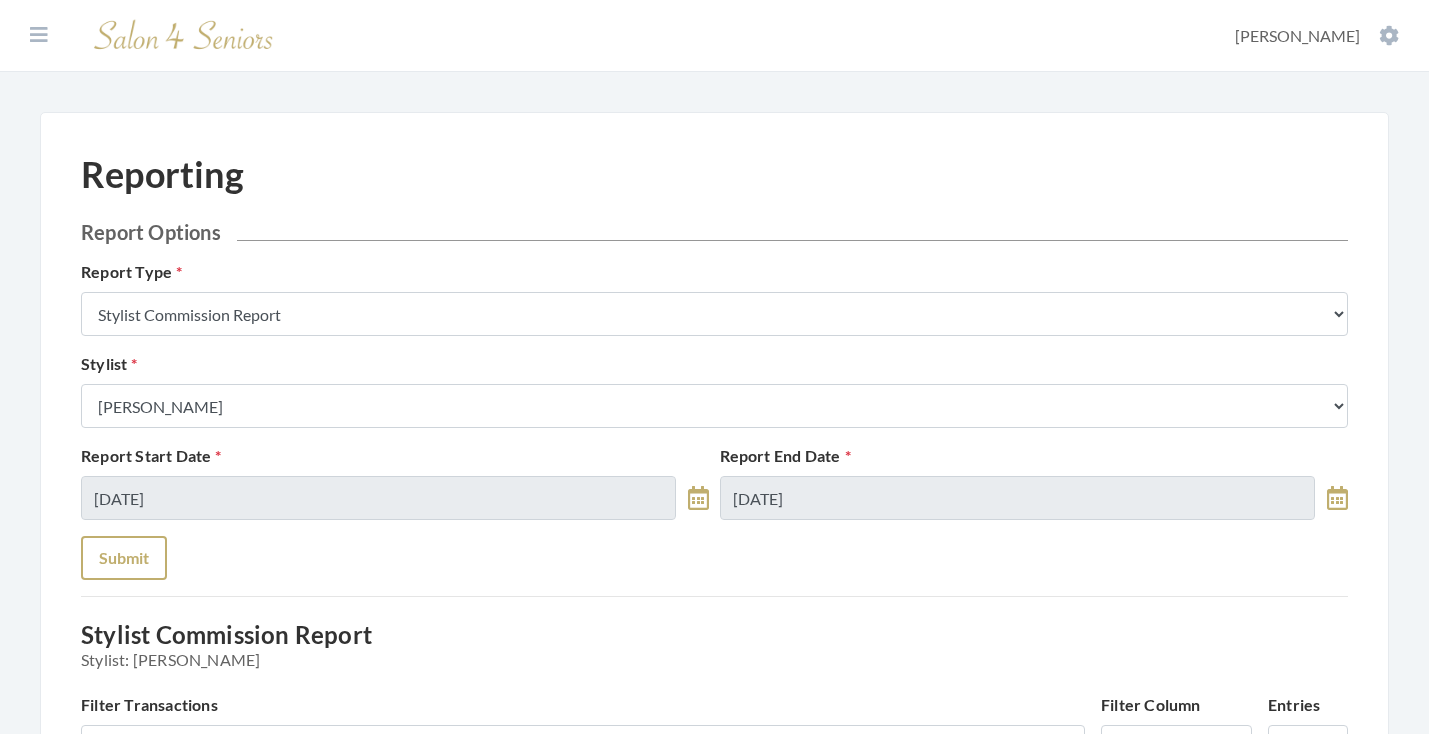 click on "Submit" at bounding box center (124, 558) 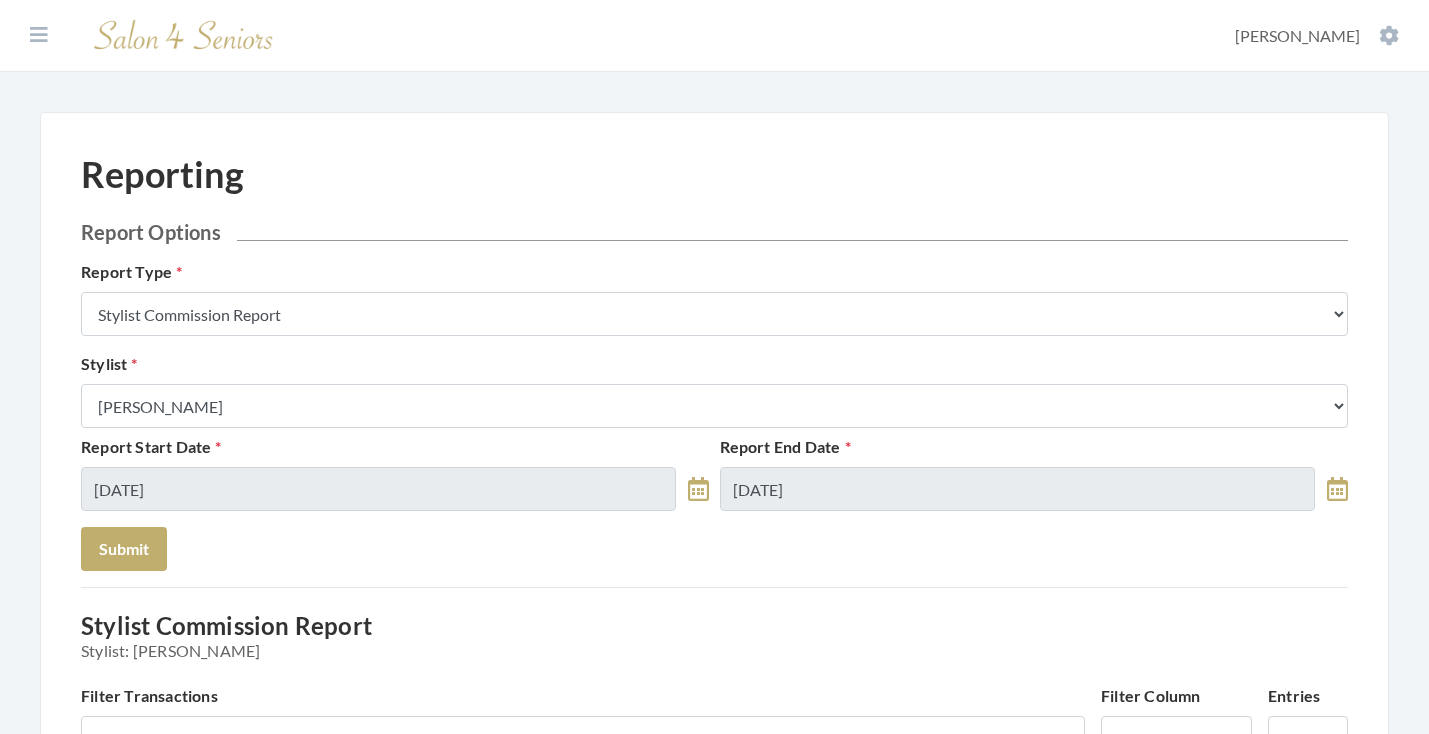 scroll, scrollTop: 1077, scrollLeft: 0, axis: vertical 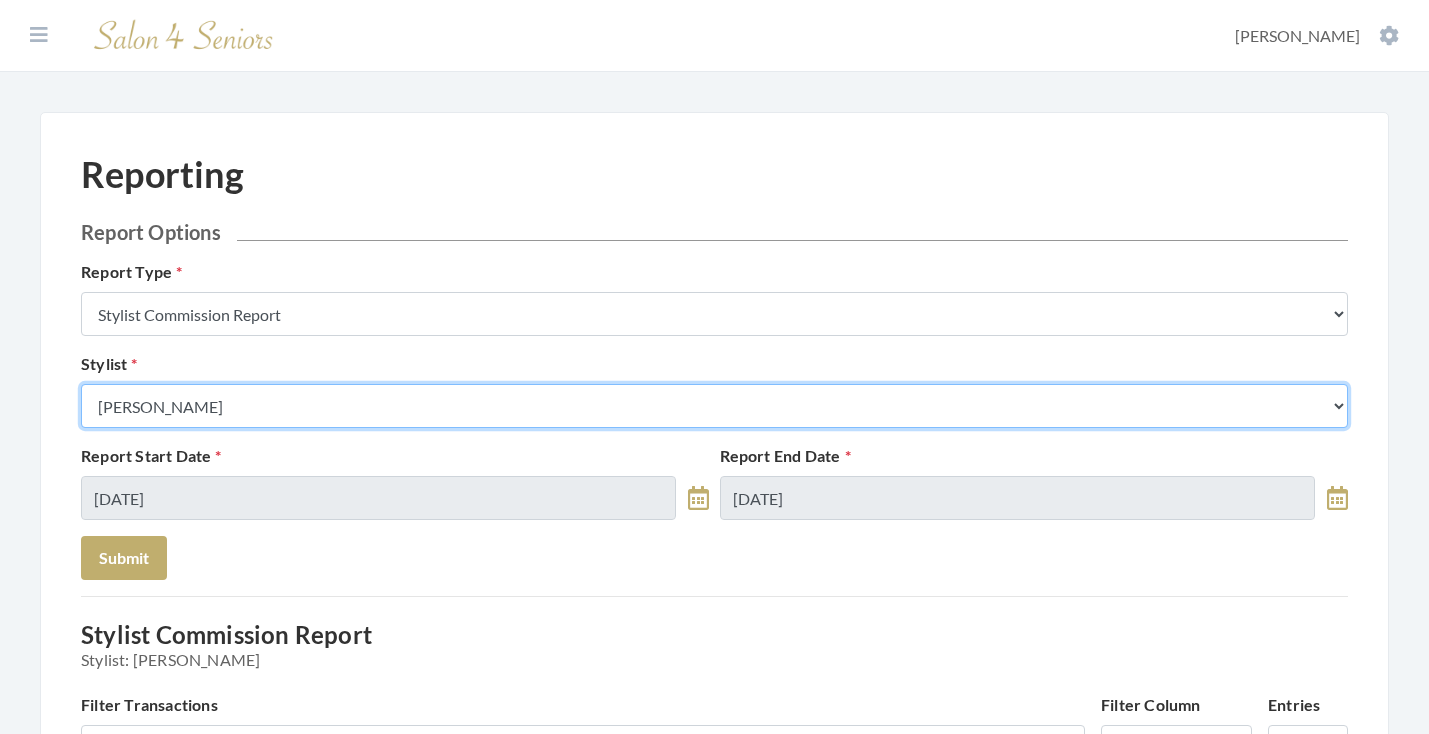 click on "Select a Stylist   [PERSON_NAME]   [PERSON_NAME]   [PERSON_NAME]   [PERSON_NAME]   [PERSON_NAME]   [PERSON_NAME]   [PERSON_NAME]   [PERSON_NAME]   [PERSON_NAME]   [PERSON_NAME]   [PERSON_NAME]   [PERSON_NAME]   [PERSON_NAME]   [PERSON_NAME]   [PERSON_NAME]   [PERSON_NAME]   [PERSON_NAME]   [PERSON_NAME]   [PERSON_NAME]   [PERSON_NAME]   [PERSON_NAME]   [PERSON_NAME]   Kinetic Stylist   [PERSON_NAME]   [PERSON_NAME]   Melisssa [PERSON_NAME]   [PERSON_NAME]   [PERSON_NAME]   [PERSON_NAME]   [PERSON_NAME]   [PERSON_NAME]   [PERSON_NAME]   [PERSON_NAME]   [PERSON_NAME]   [PERSON_NAME]   [PERSON_NAME]   [PERSON_NAME]   [PERSON_NAME]   [PERSON_NAME]   [PERSON_NAME]   [PERSON_NAME]" at bounding box center [714, 406] 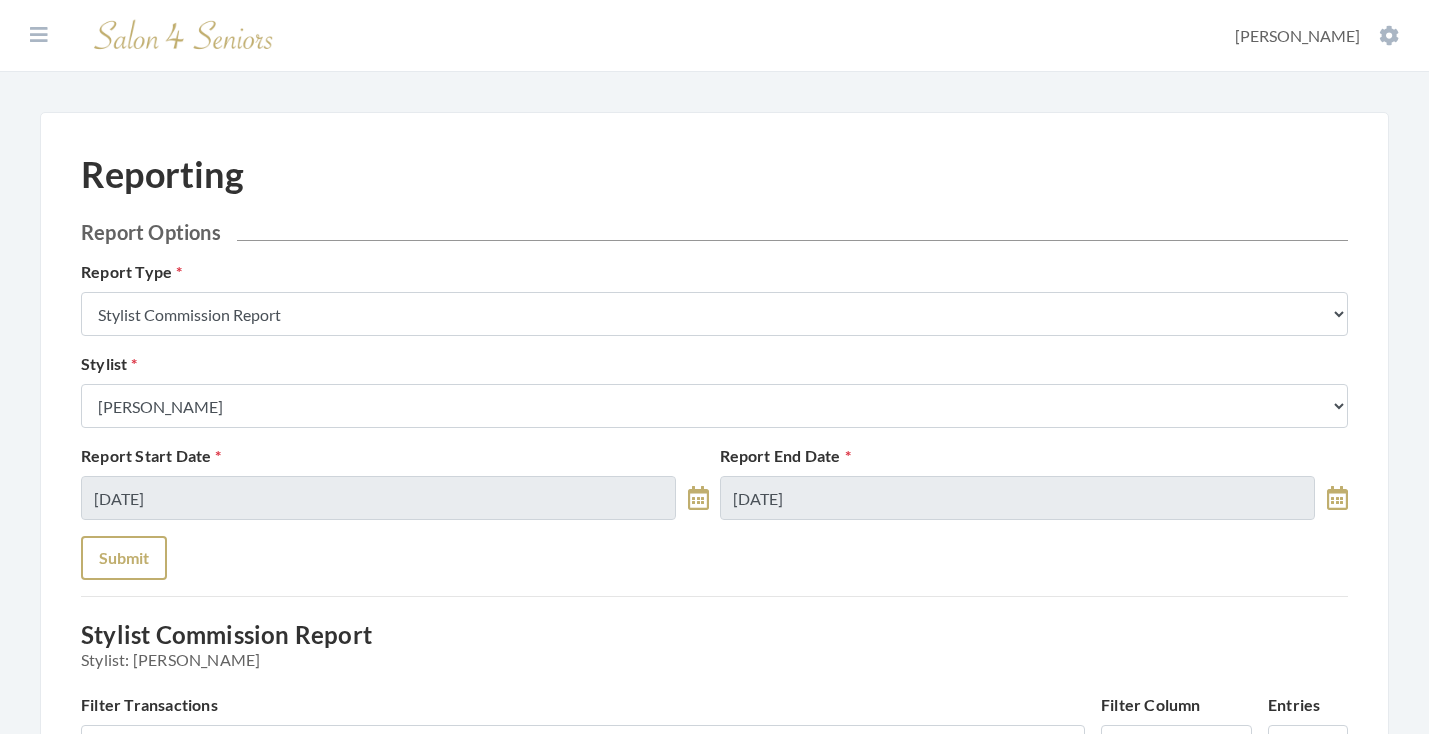 click on "Submit" at bounding box center [124, 558] 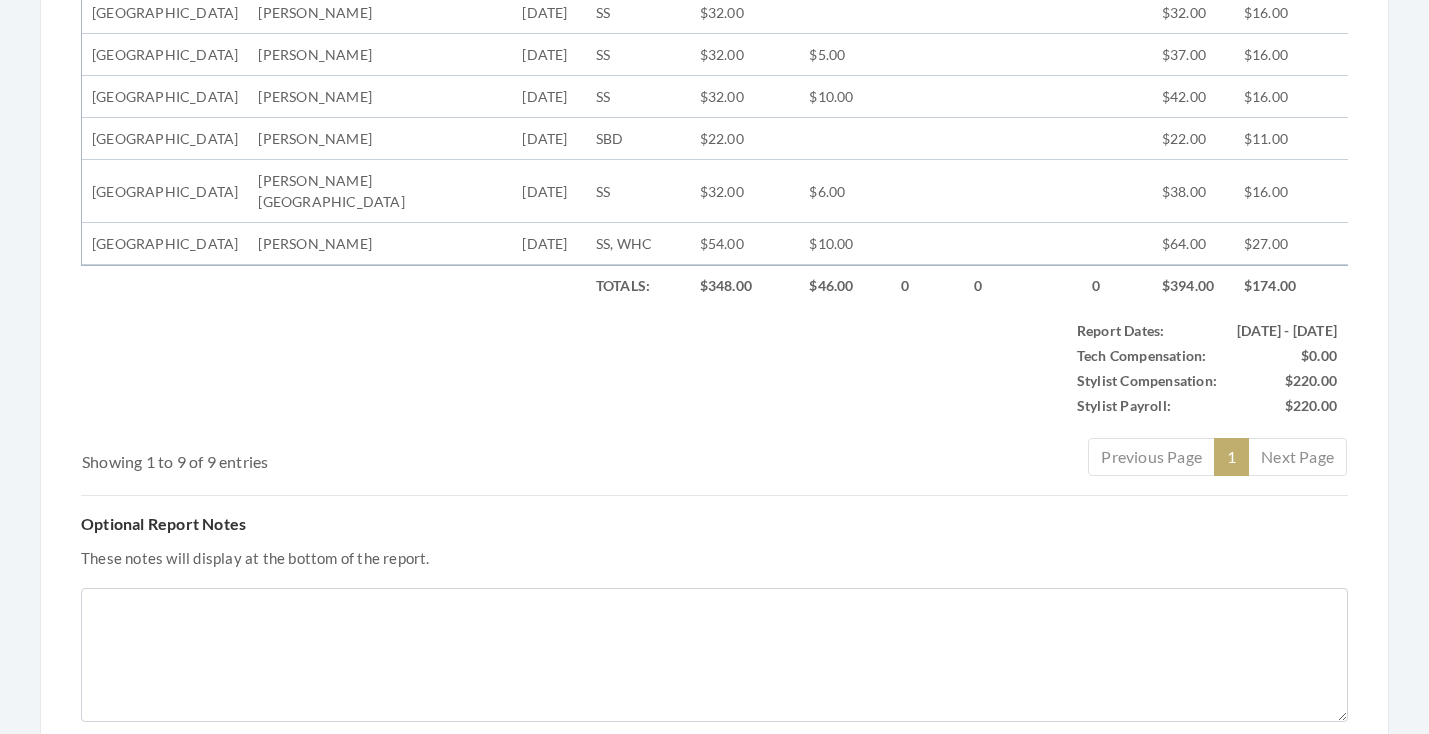scroll, scrollTop: 194, scrollLeft: 0, axis: vertical 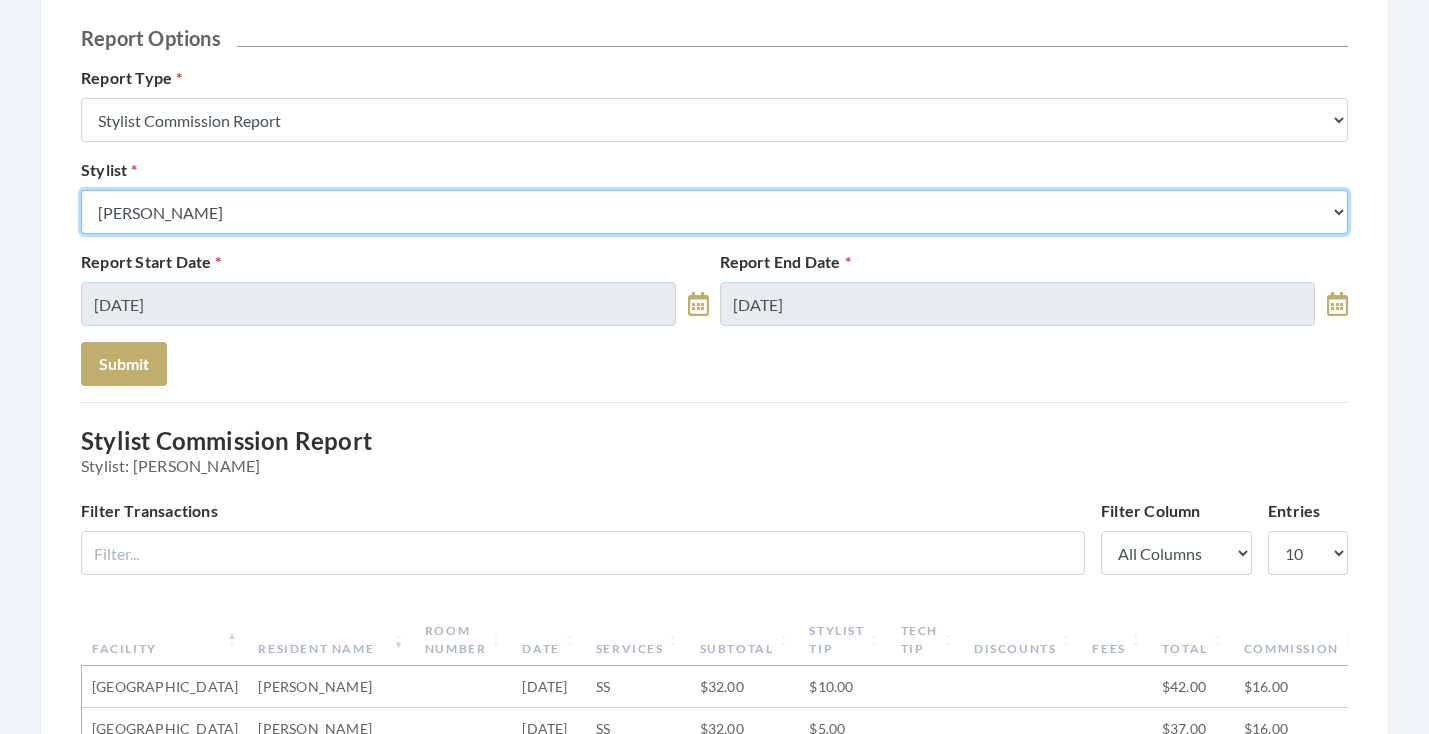 click on "Select a Stylist   [PERSON_NAME]   [PERSON_NAME]   [PERSON_NAME]   [PERSON_NAME]   [PERSON_NAME]   [PERSON_NAME]   [PERSON_NAME]   [PERSON_NAME]   [PERSON_NAME]   [PERSON_NAME]   [PERSON_NAME]   [PERSON_NAME]   [PERSON_NAME]   [PERSON_NAME]   [PERSON_NAME]   [PERSON_NAME]   [PERSON_NAME]   [PERSON_NAME]   [PERSON_NAME]   [PERSON_NAME]   [PERSON_NAME]   [PERSON_NAME]   Kinetic Stylist   [PERSON_NAME]   [PERSON_NAME]   Melisssa [PERSON_NAME]   [PERSON_NAME]   [PERSON_NAME]   [PERSON_NAME]   [PERSON_NAME]   [PERSON_NAME]   [PERSON_NAME]   [PERSON_NAME]   [PERSON_NAME]   [PERSON_NAME]   [PERSON_NAME]   [PERSON_NAME]   [PERSON_NAME]   [PERSON_NAME]   [PERSON_NAME]   [PERSON_NAME]" at bounding box center (714, 212) 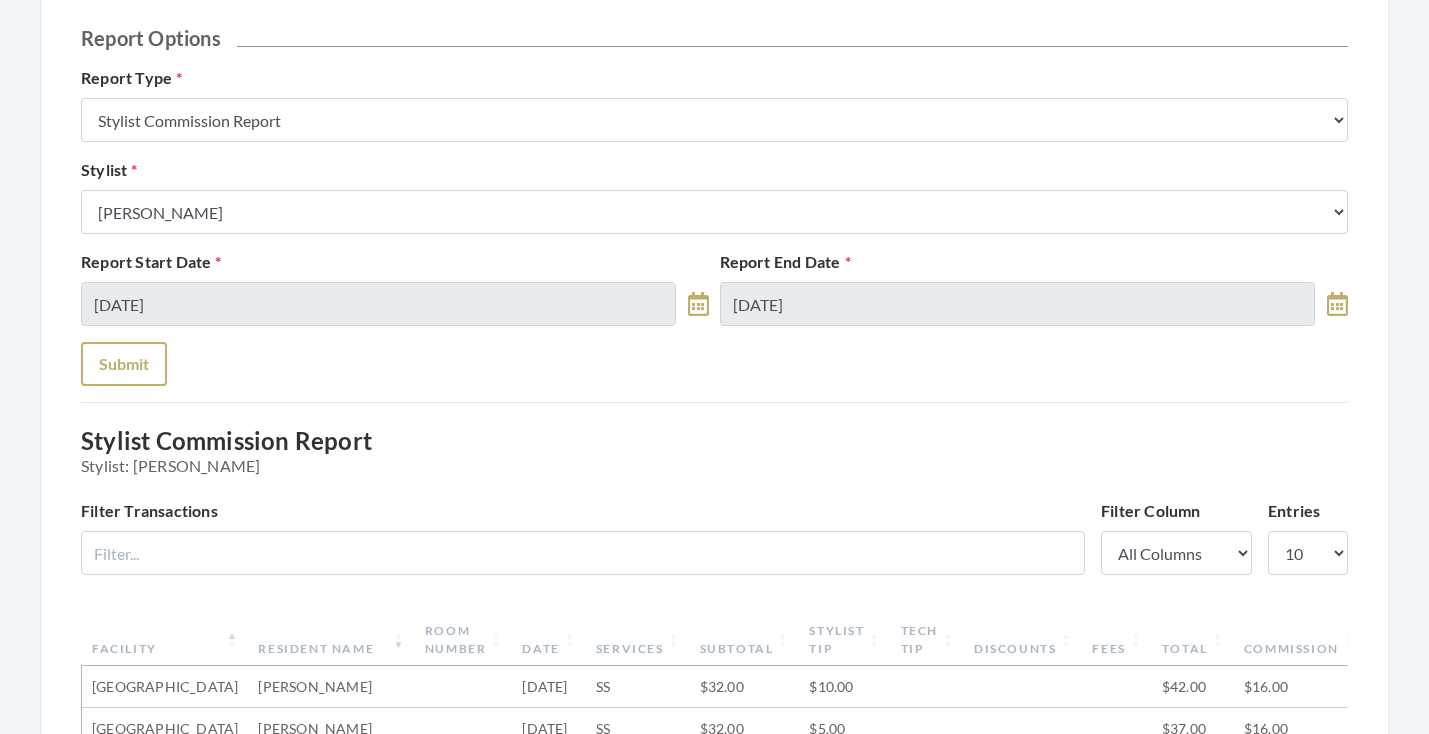 click on "Submit" at bounding box center (124, 364) 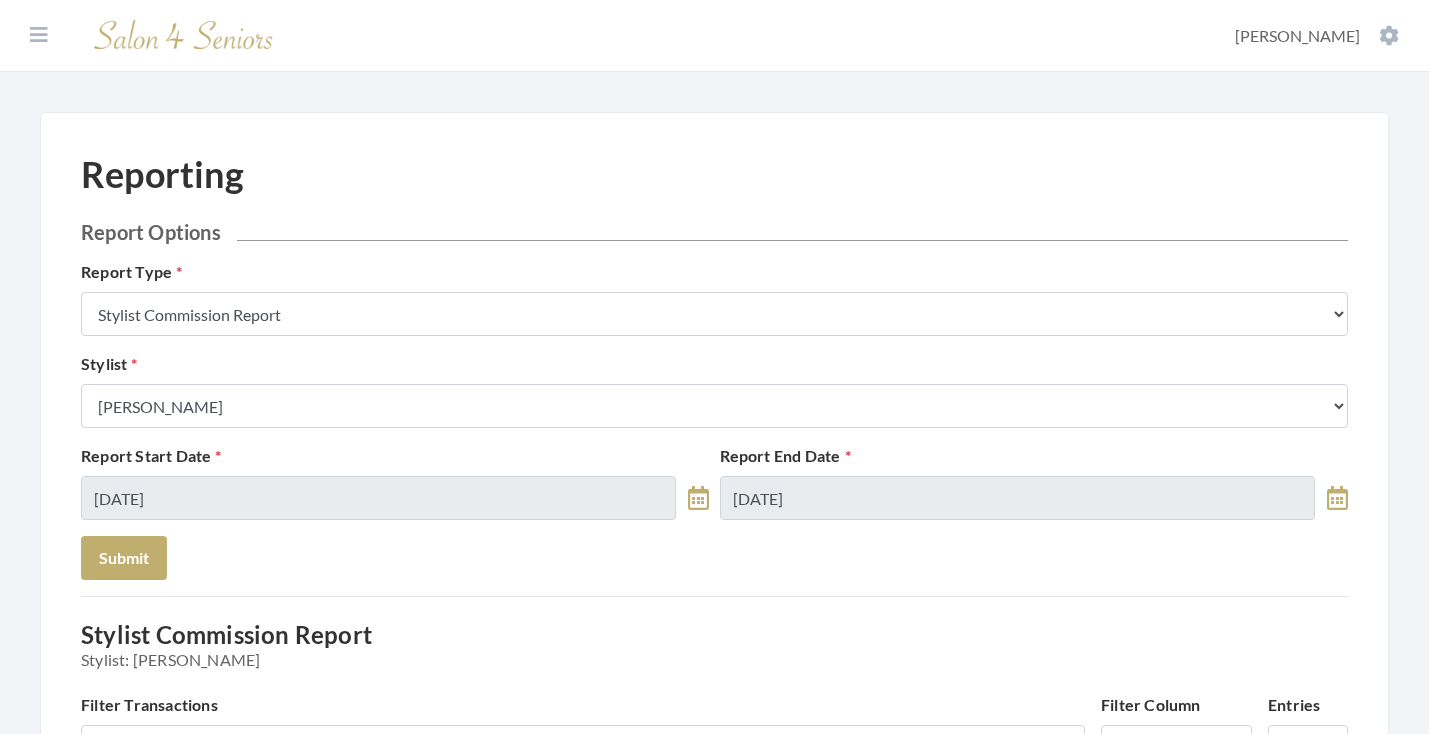 scroll, scrollTop: 0, scrollLeft: 0, axis: both 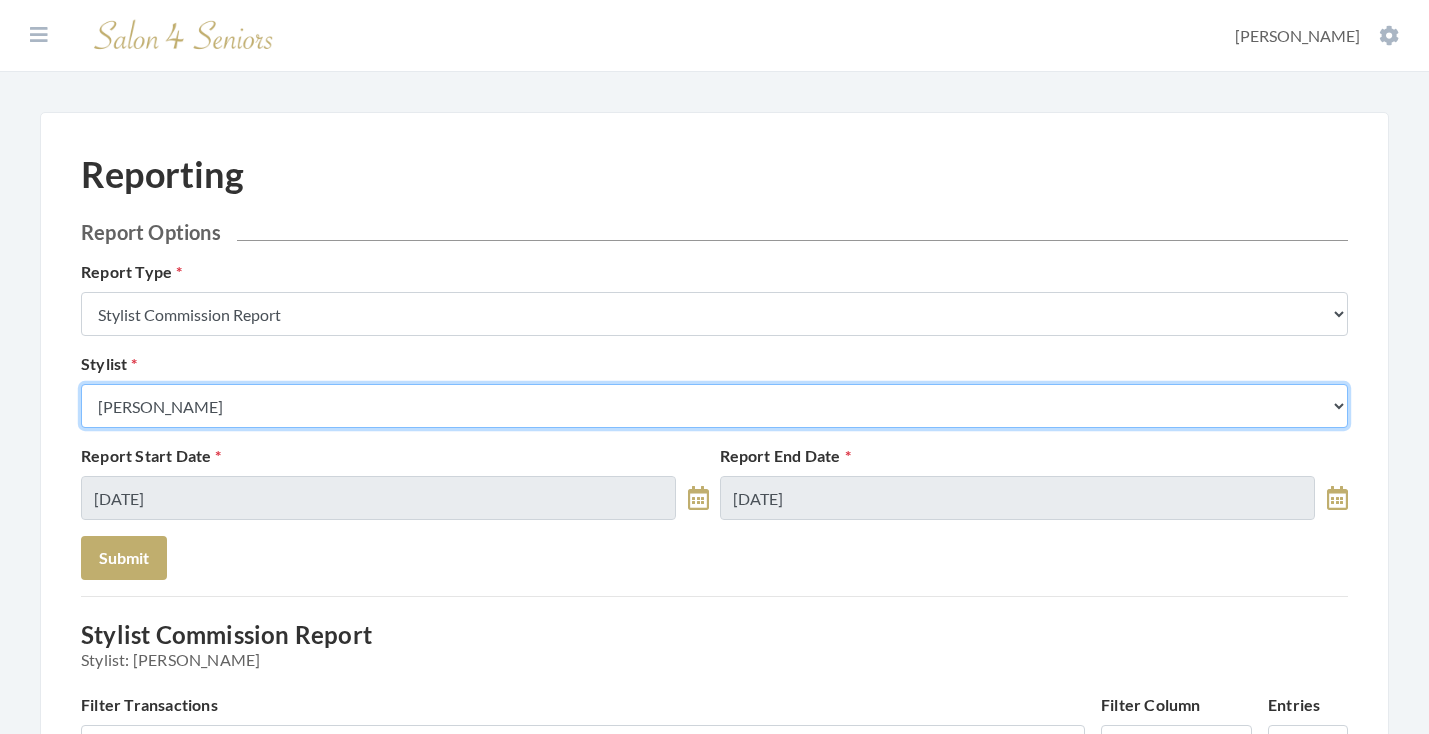 select on "13" 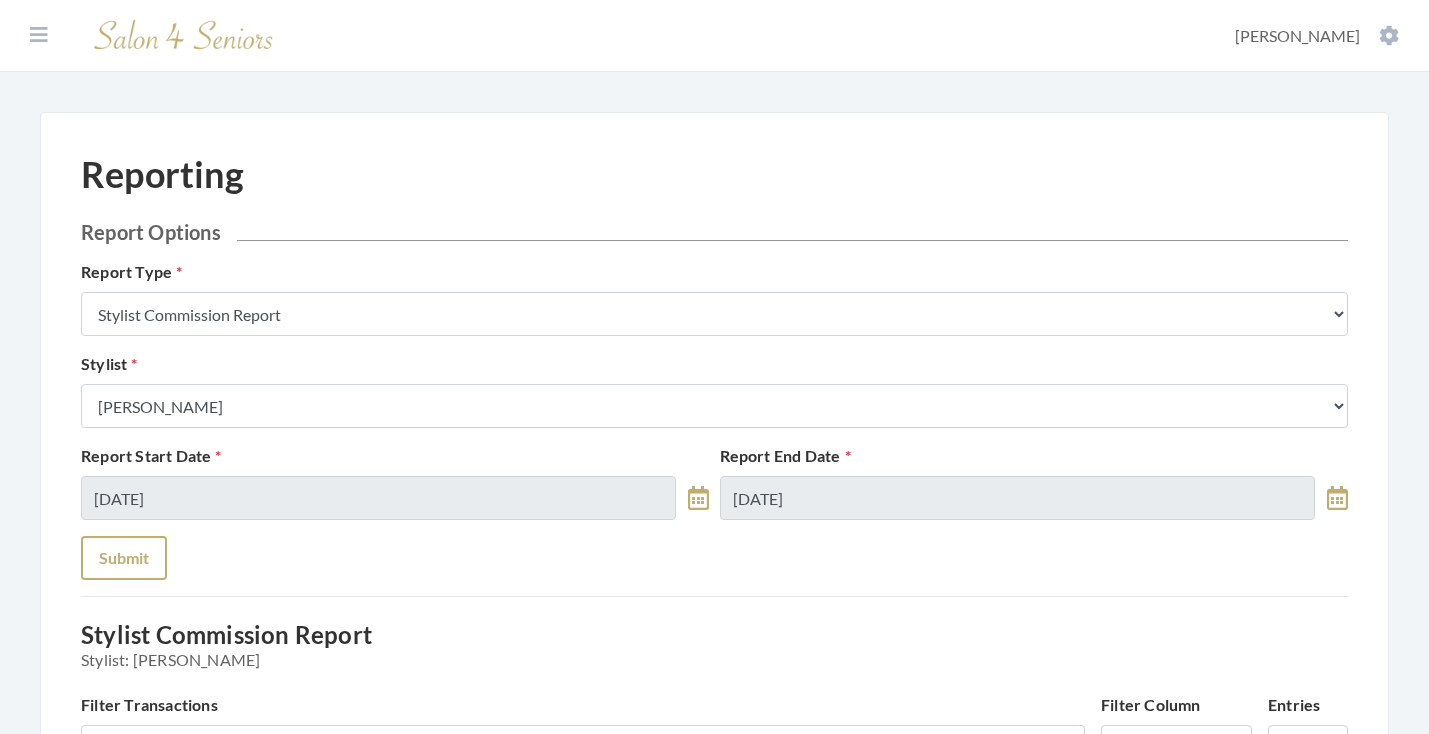 click on "Submit" at bounding box center [124, 558] 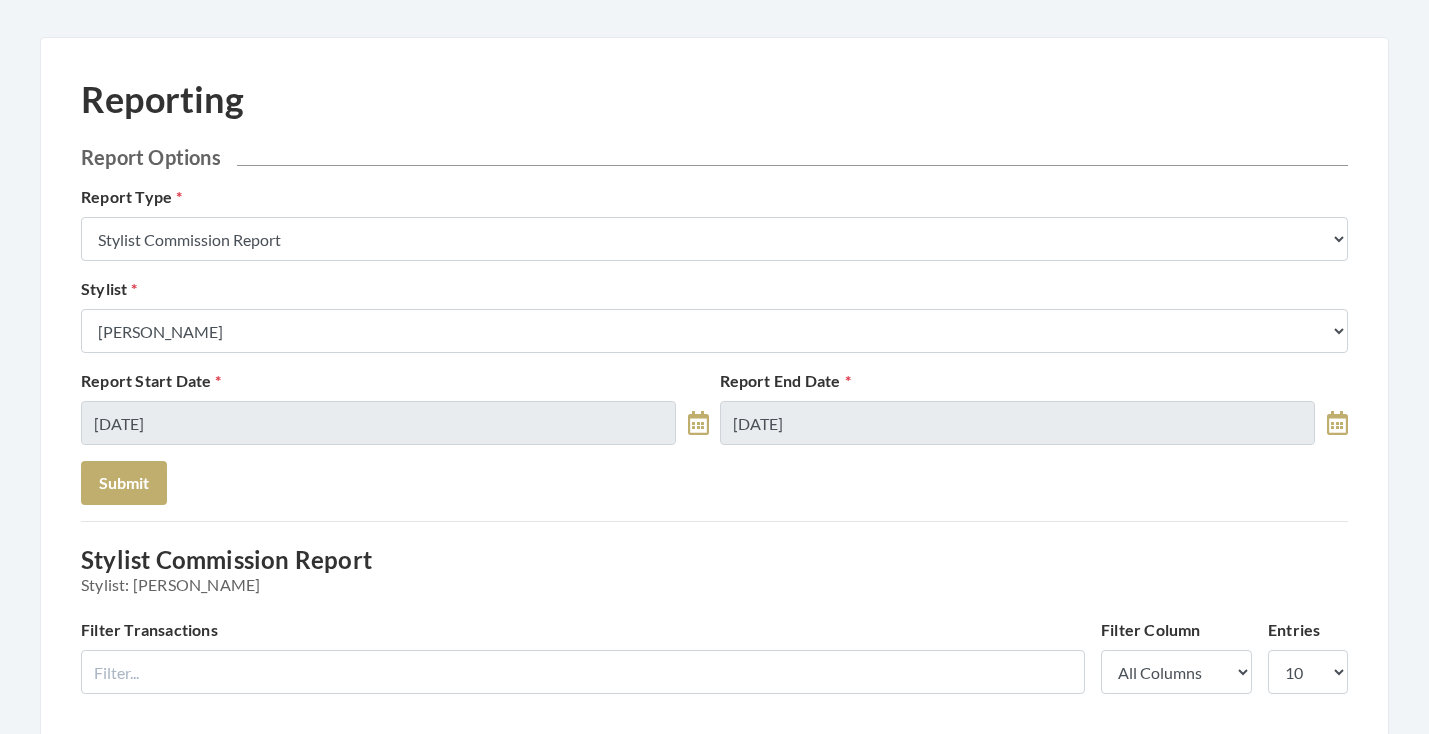 scroll, scrollTop: 39, scrollLeft: 0, axis: vertical 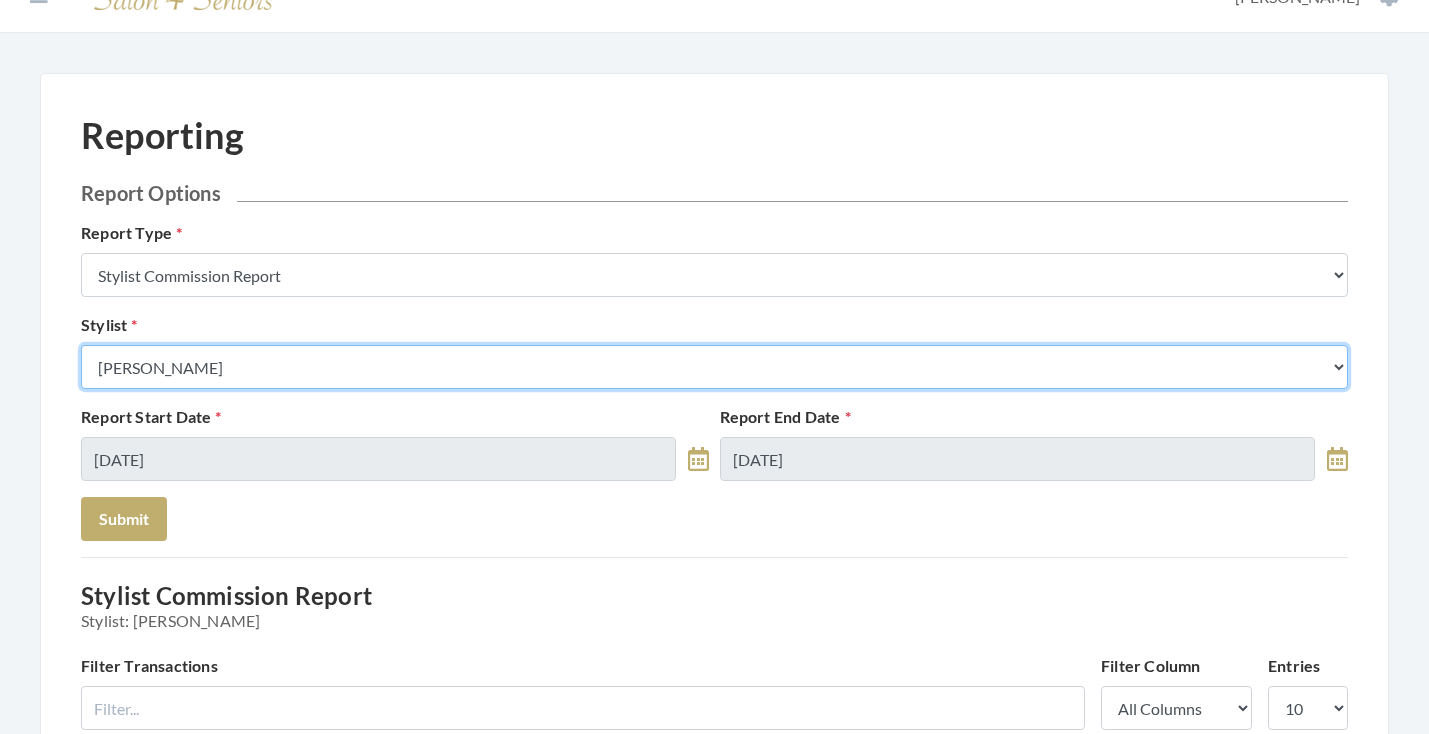 select on "180" 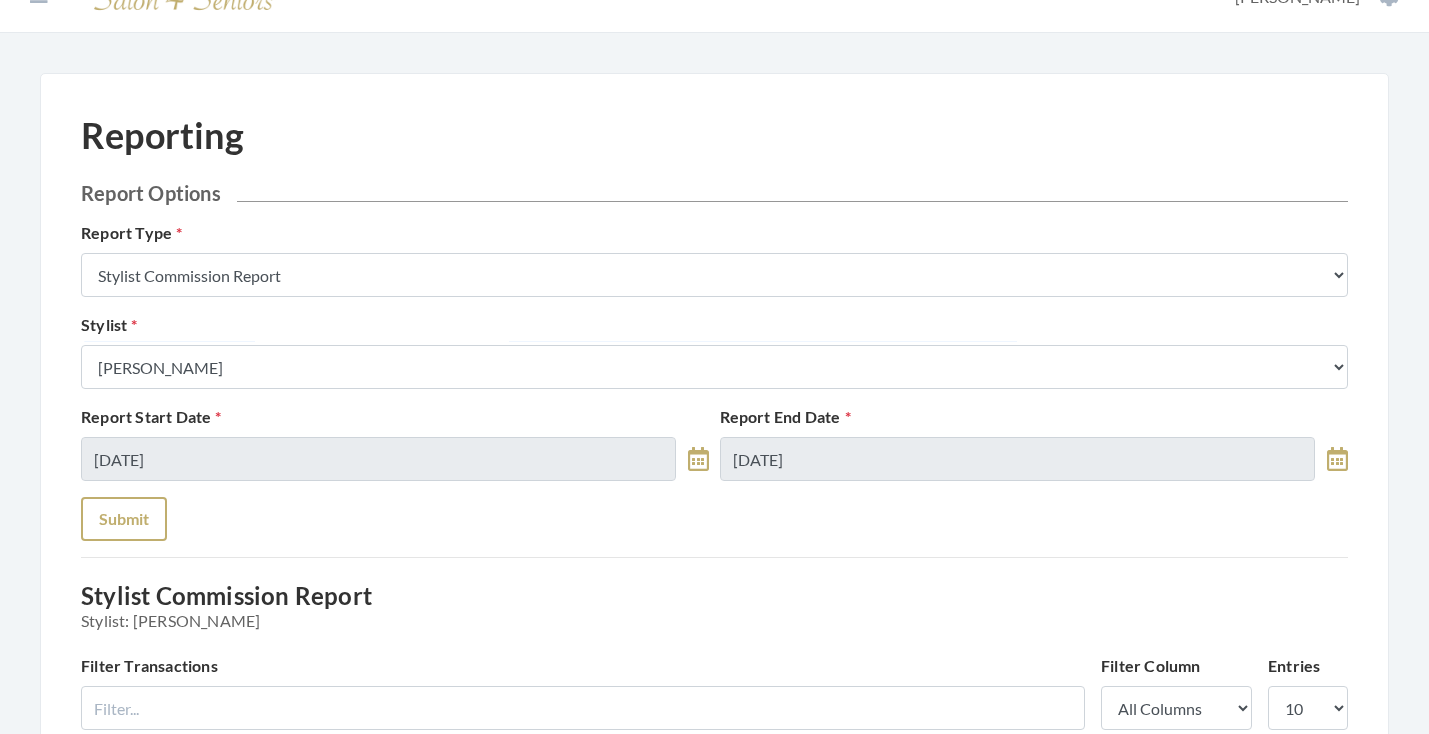 click on "Submit" at bounding box center [124, 519] 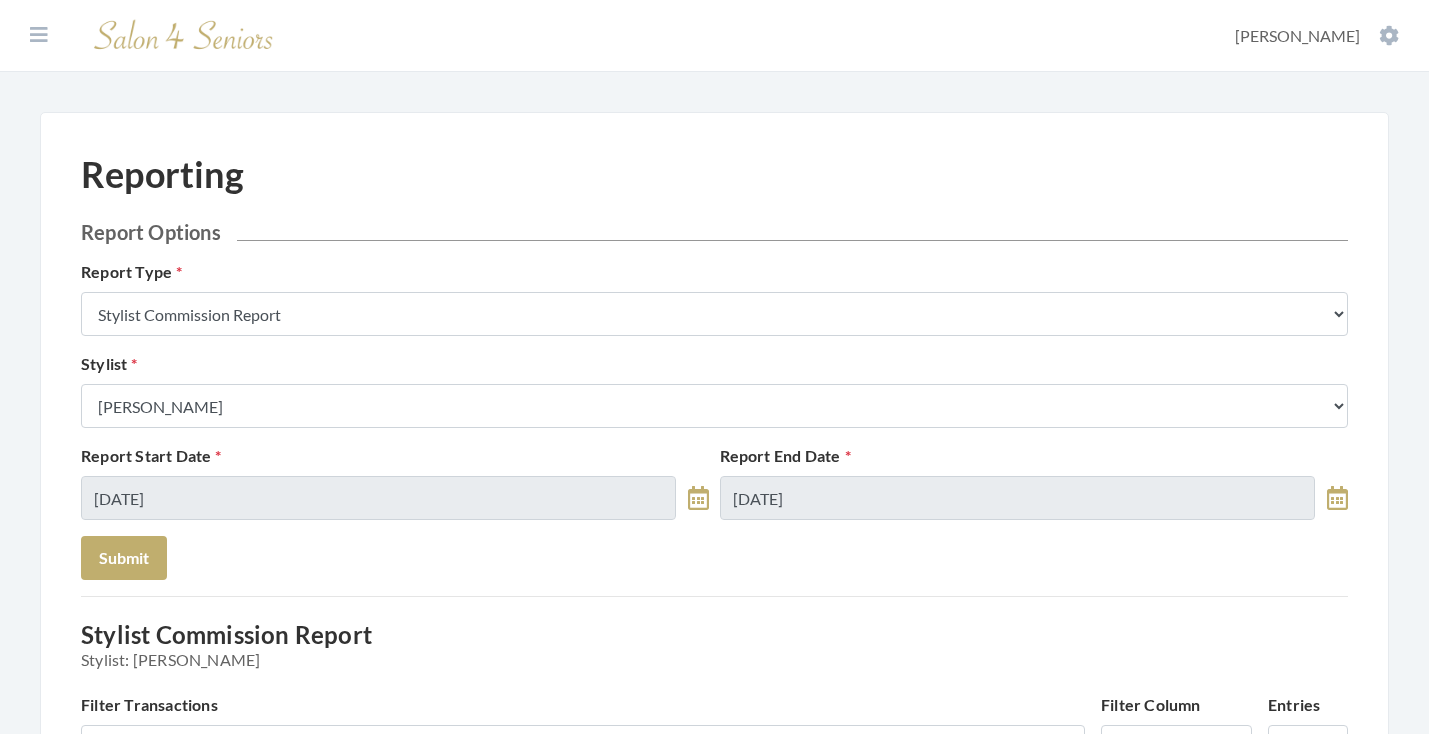 scroll, scrollTop: 0, scrollLeft: 0, axis: both 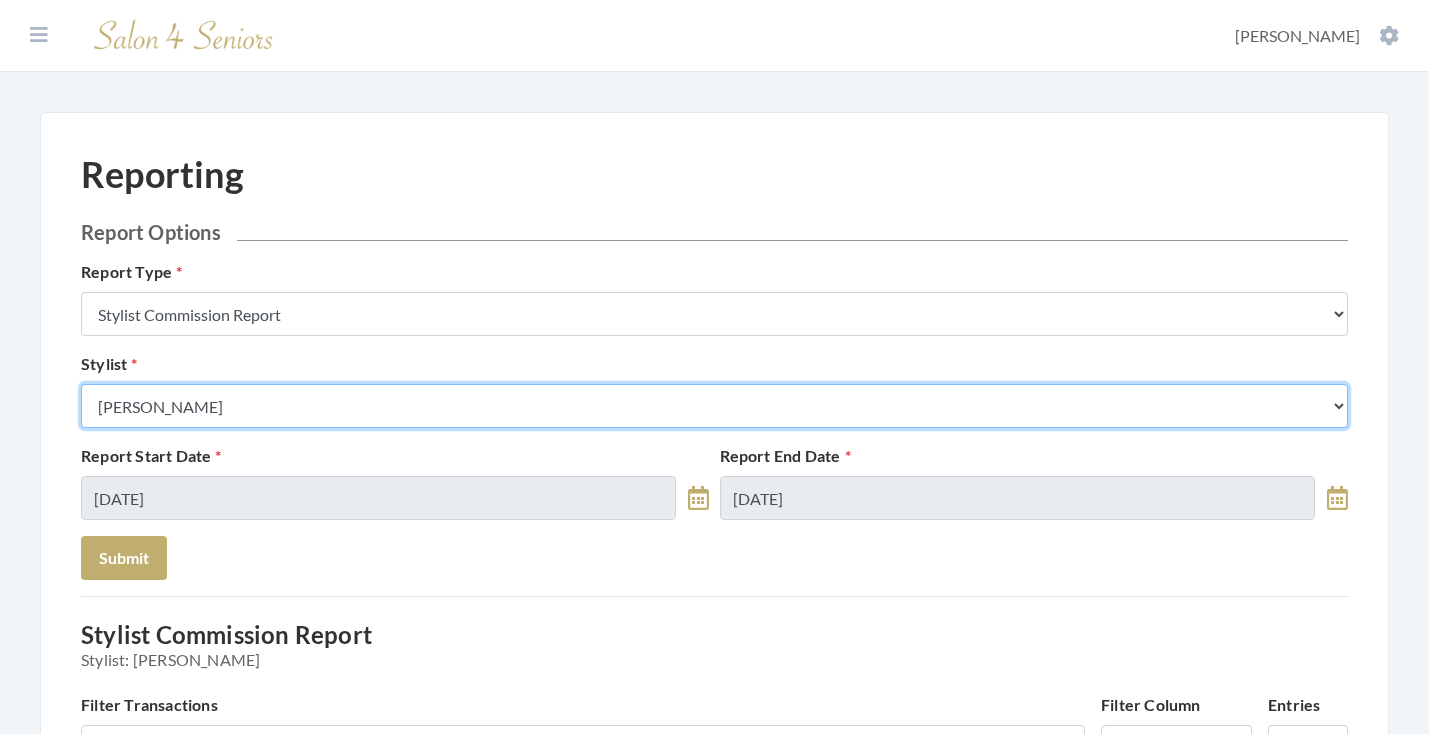 select on "44" 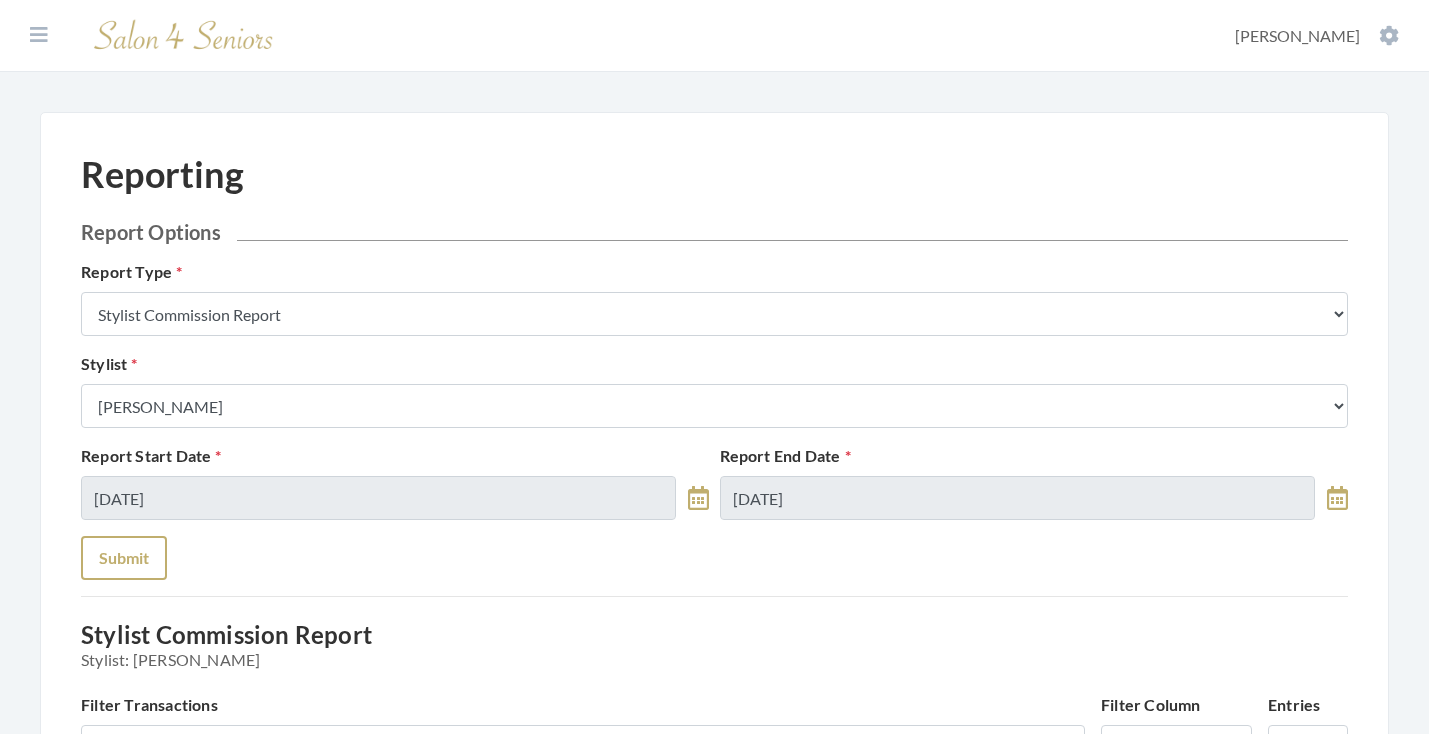 click on "Submit" at bounding box center (124, 558) 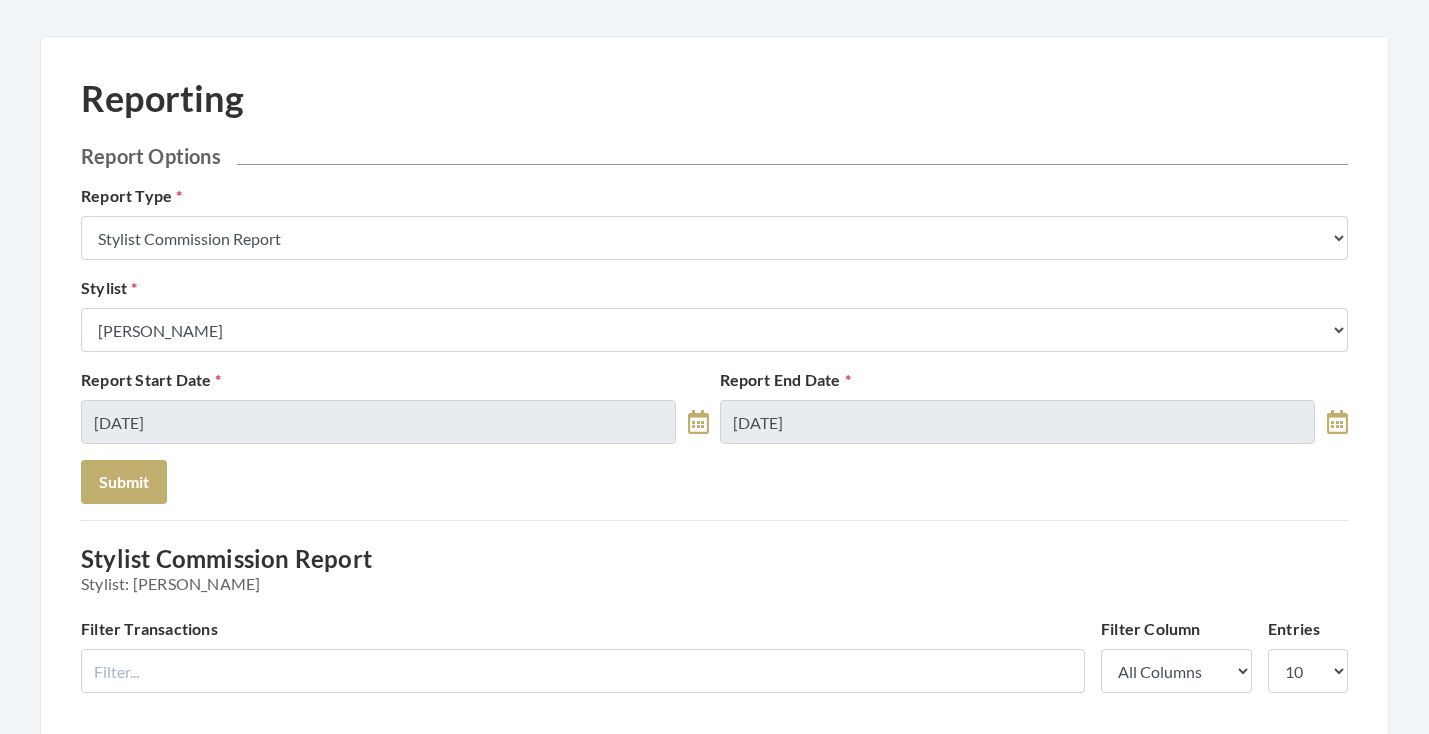 scroll, scrollTop: 1149, scrollLeft: 0, axis: vertical 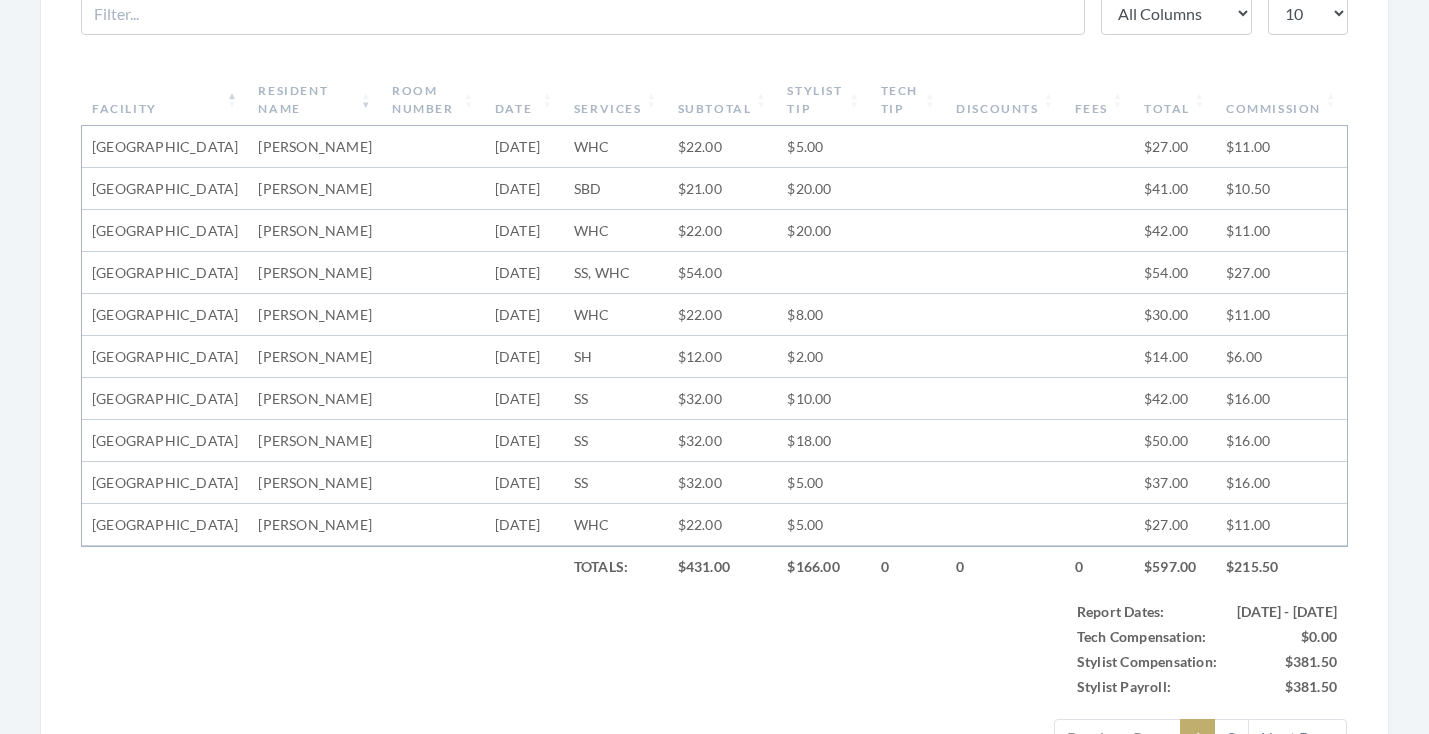 click on "Stylist Tip" at bounding box center (823, 100) 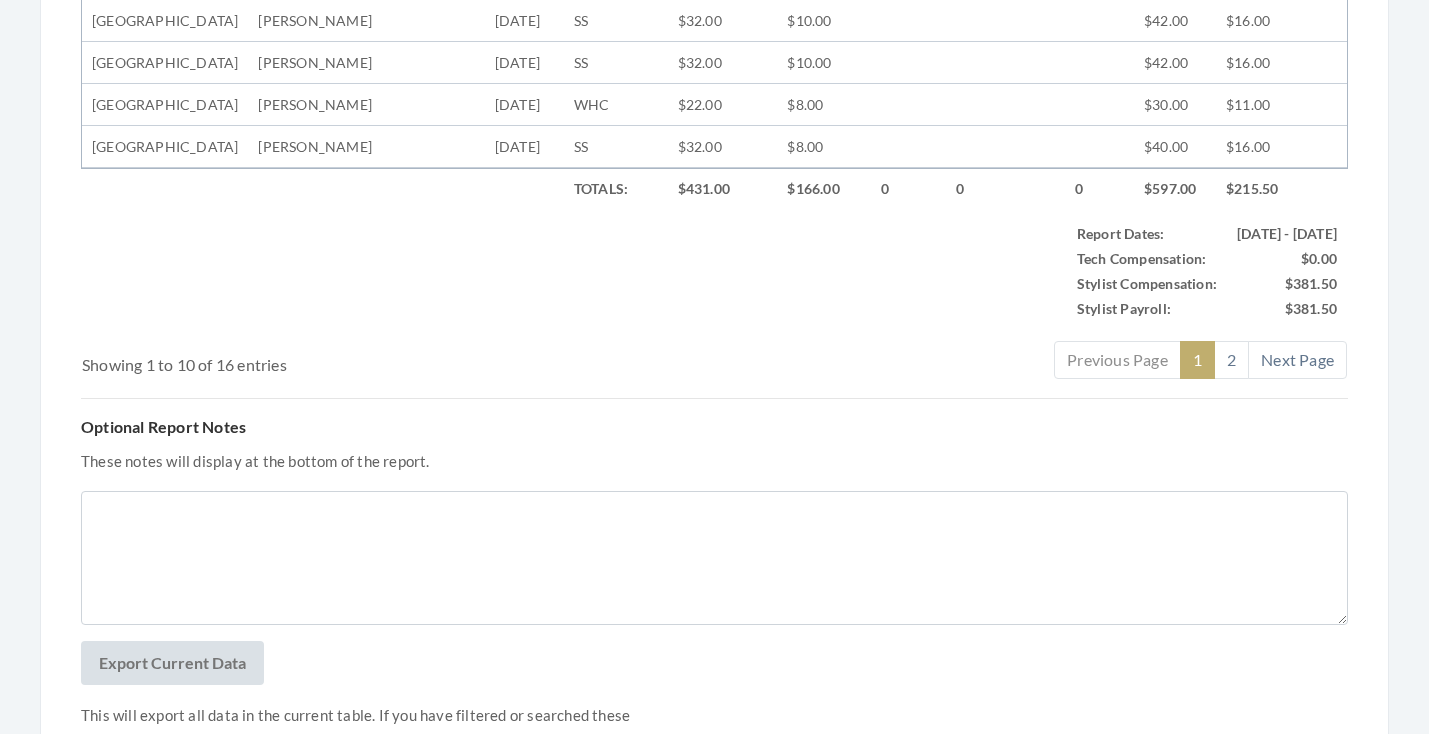 scroll, scrollTop: 1111, scrollLeft: 0, axis: vertical 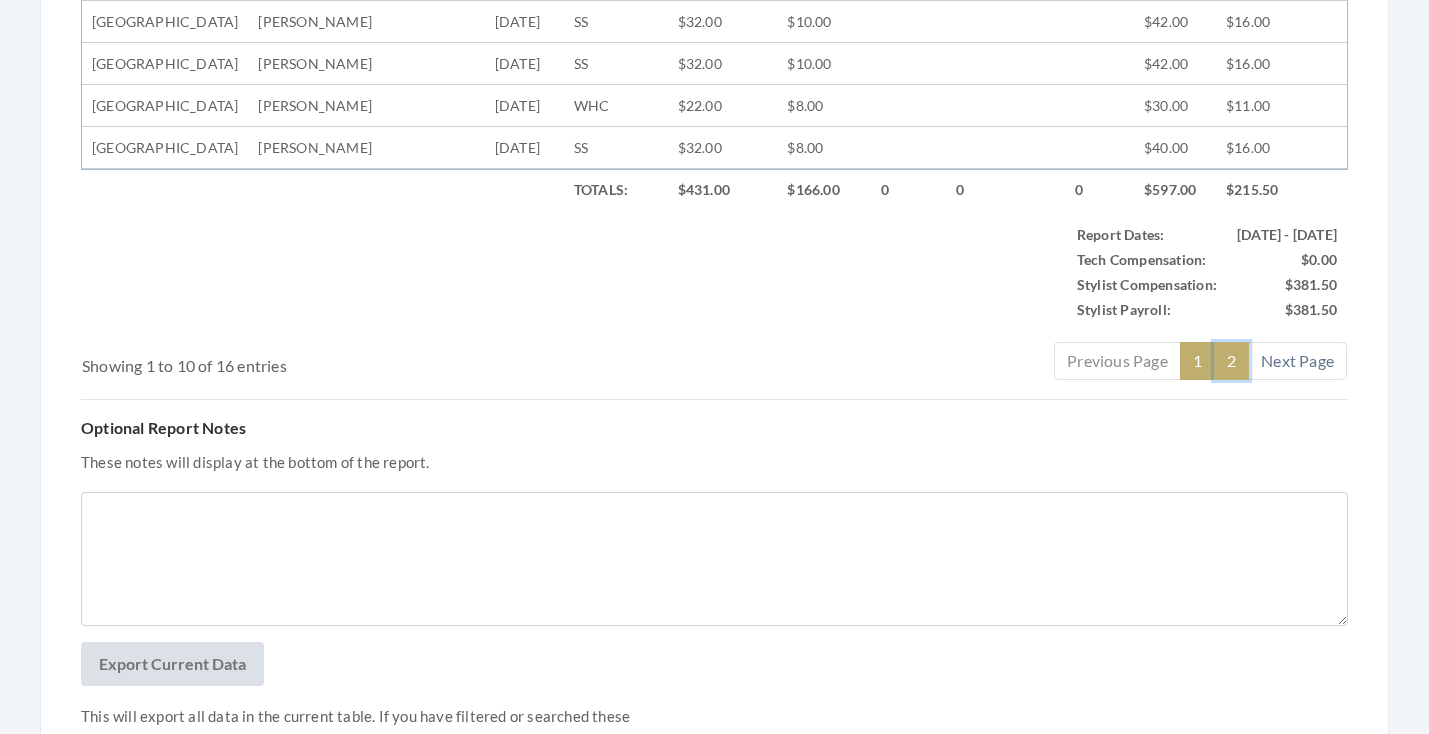 click on "2" at bounding box center (1231, 361) 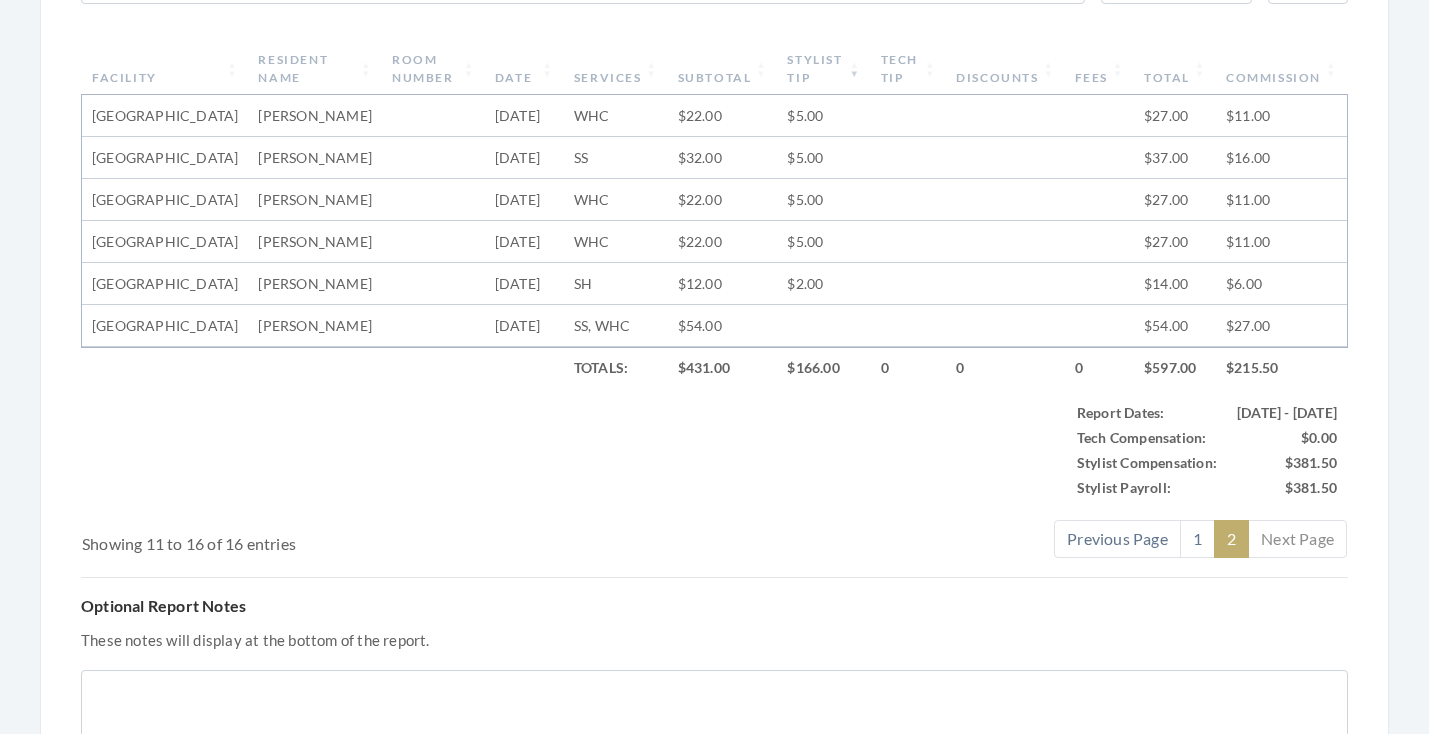 scroll, scrollTop: 765, scrollLeft: 0, axis: vertical 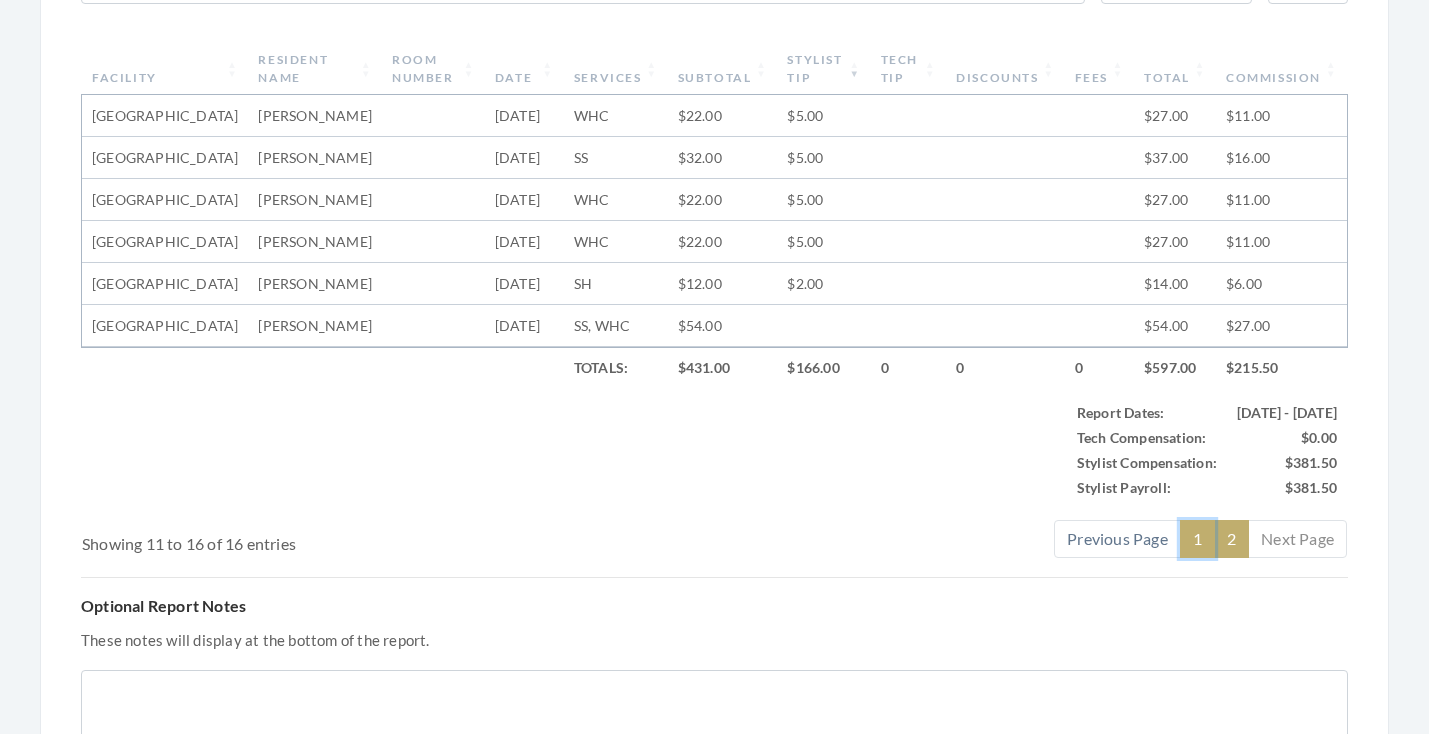 click on "1" at bounding box center (1197, 539) 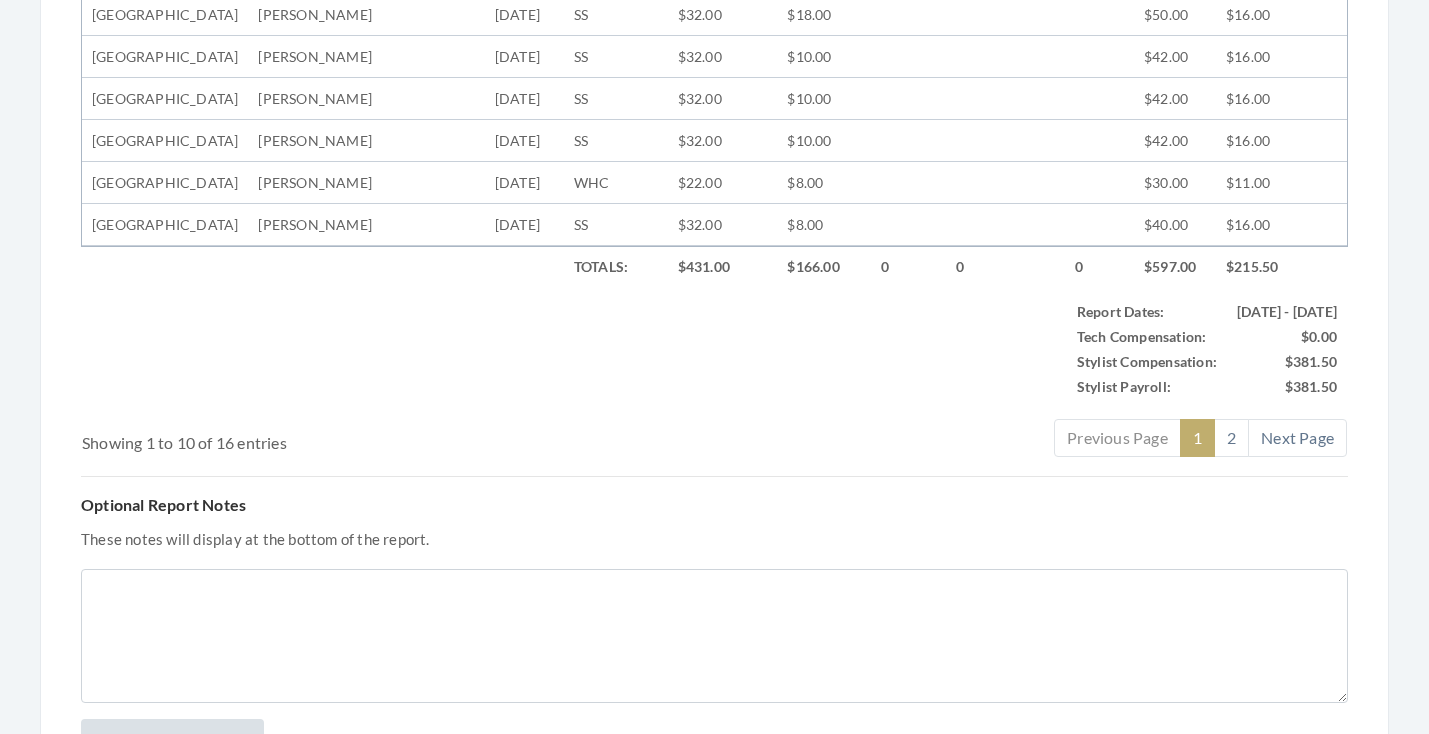 scroll, scrollTop: 1058, scrollLeft: 0, axis: vertical 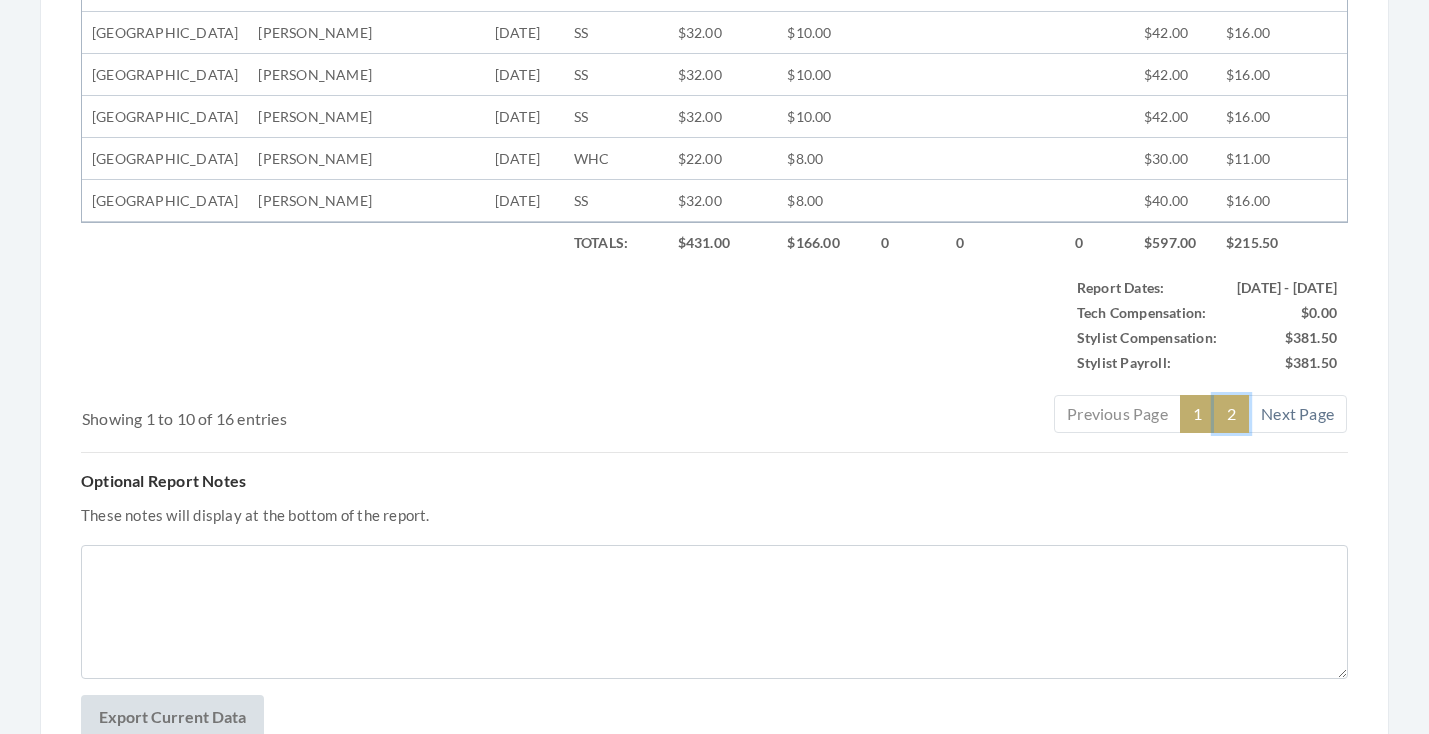 click on "2" at bounding box center (1231, 414) 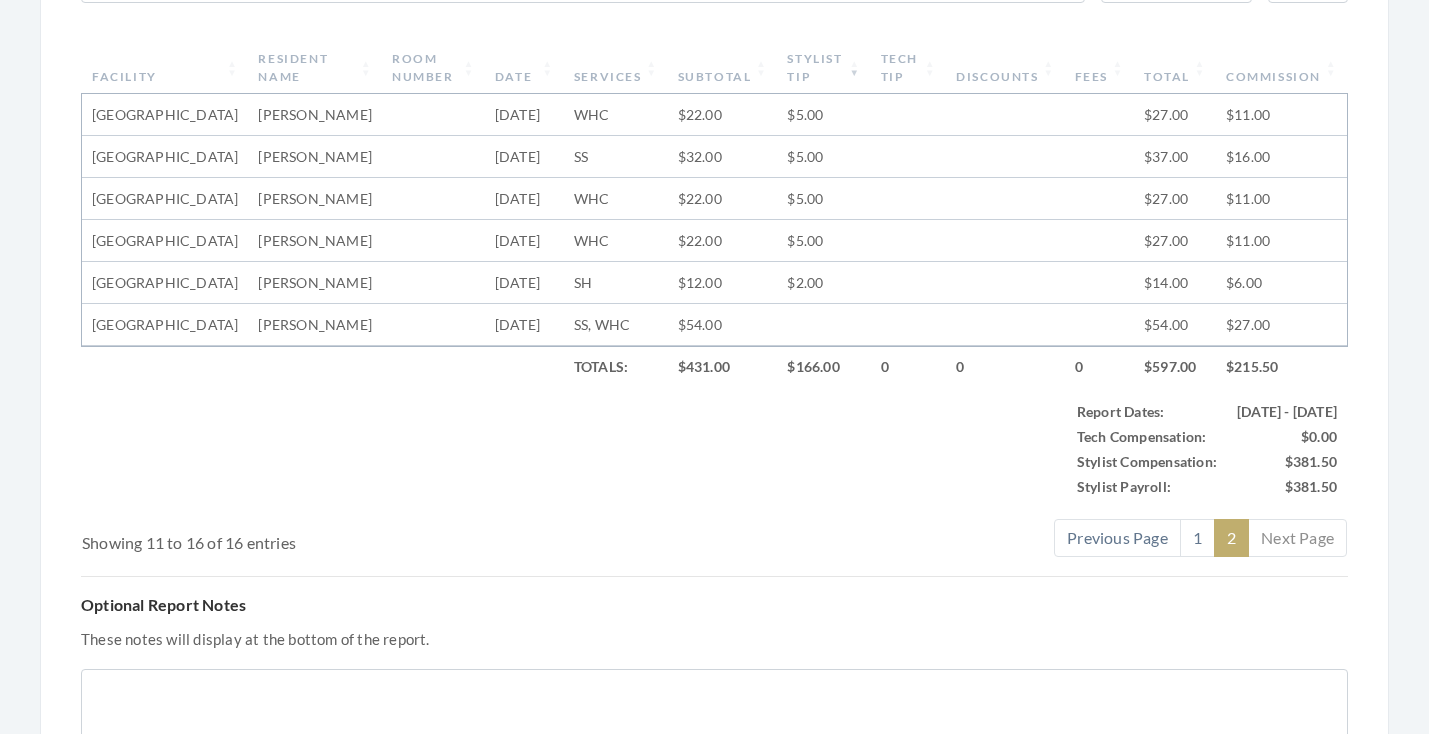 scroll, scrollTop: 767, scrollLeft: 0, axis: vertical 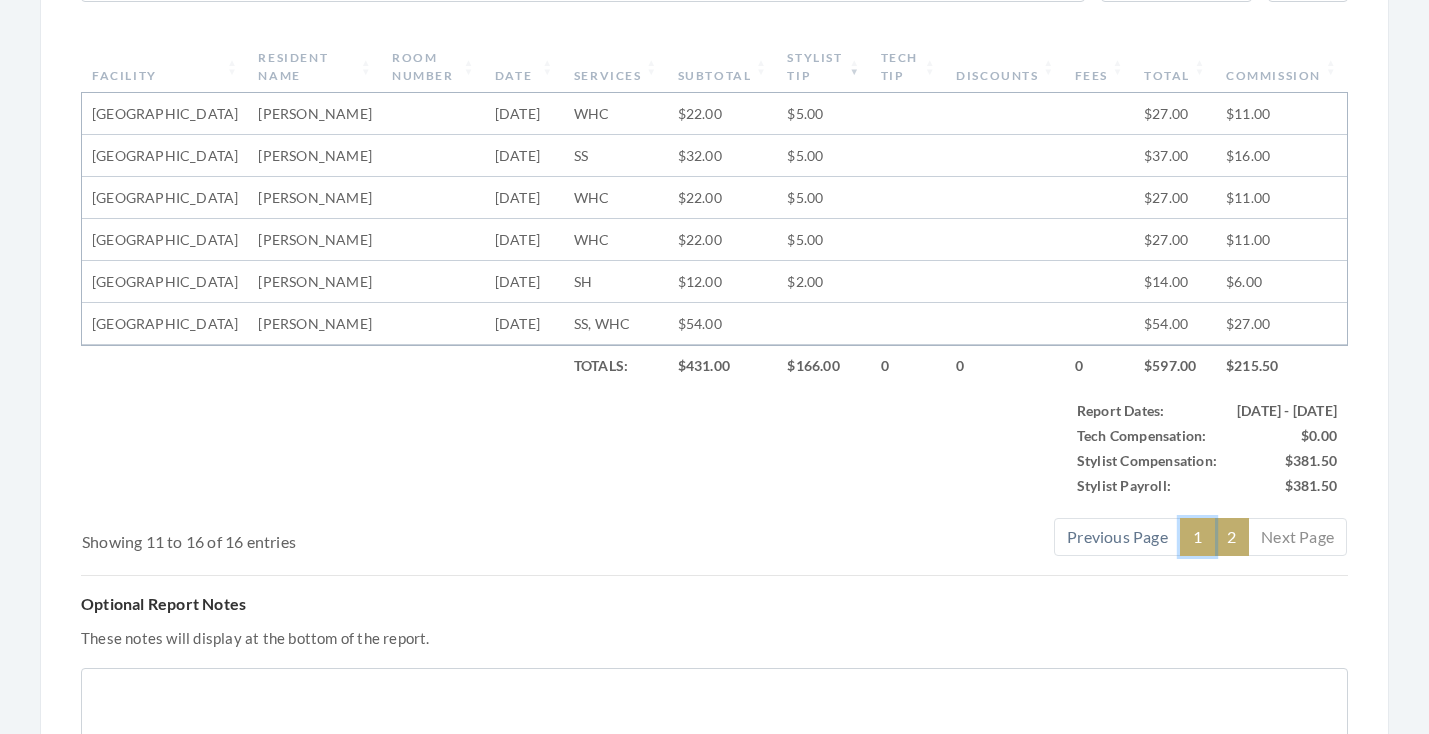 click on "1" at bounding box center (1197, 537) 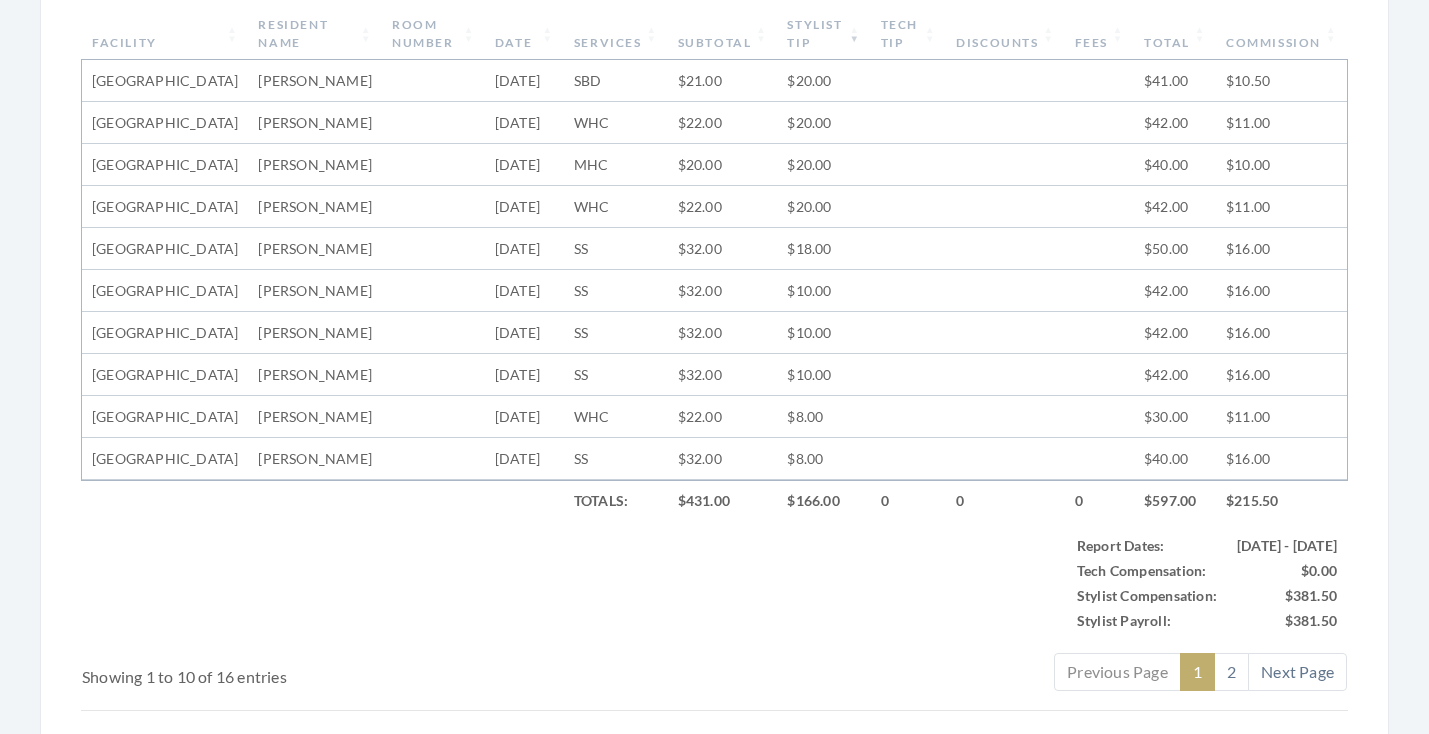 scroll, scrollTop: 772, scrollLeft: 0, axis: vertical 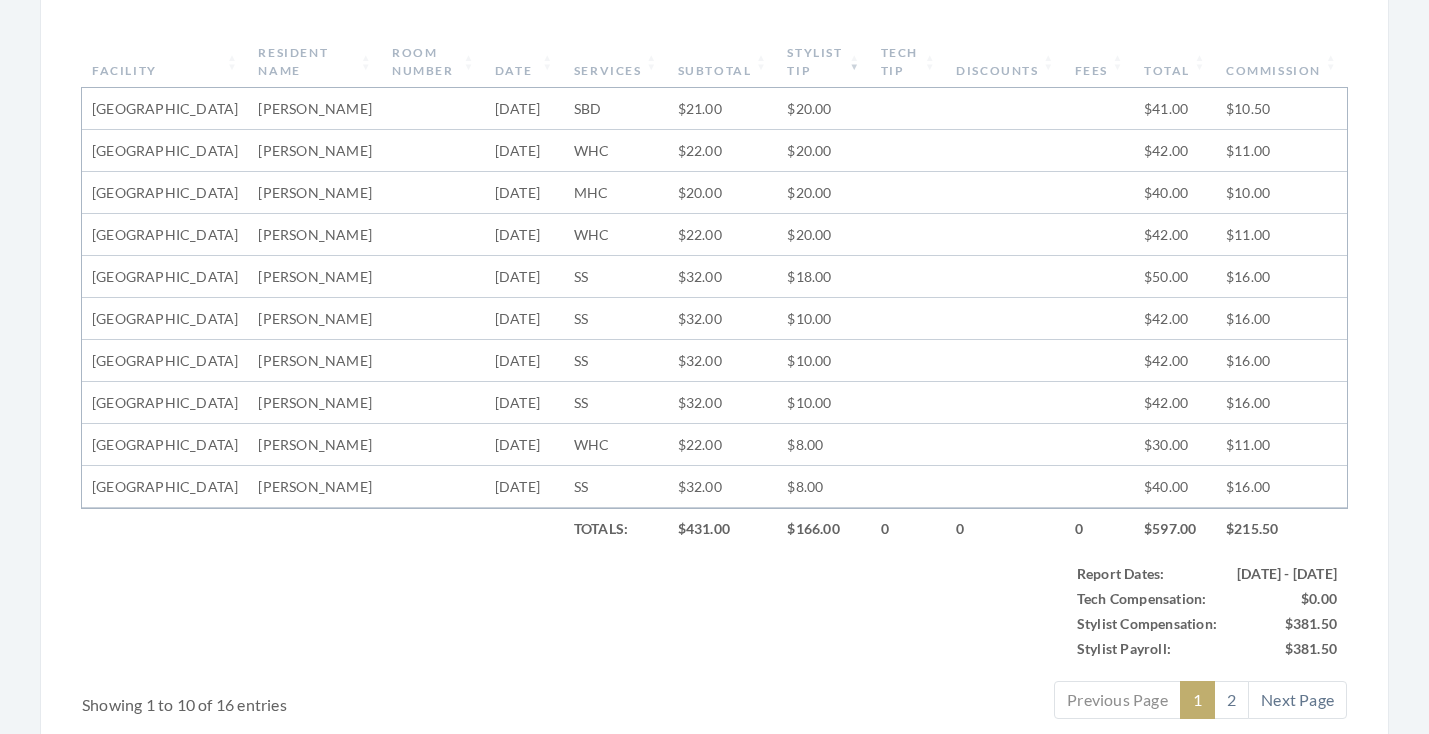 click on "Subtotal" at bounding box center (723, 62) 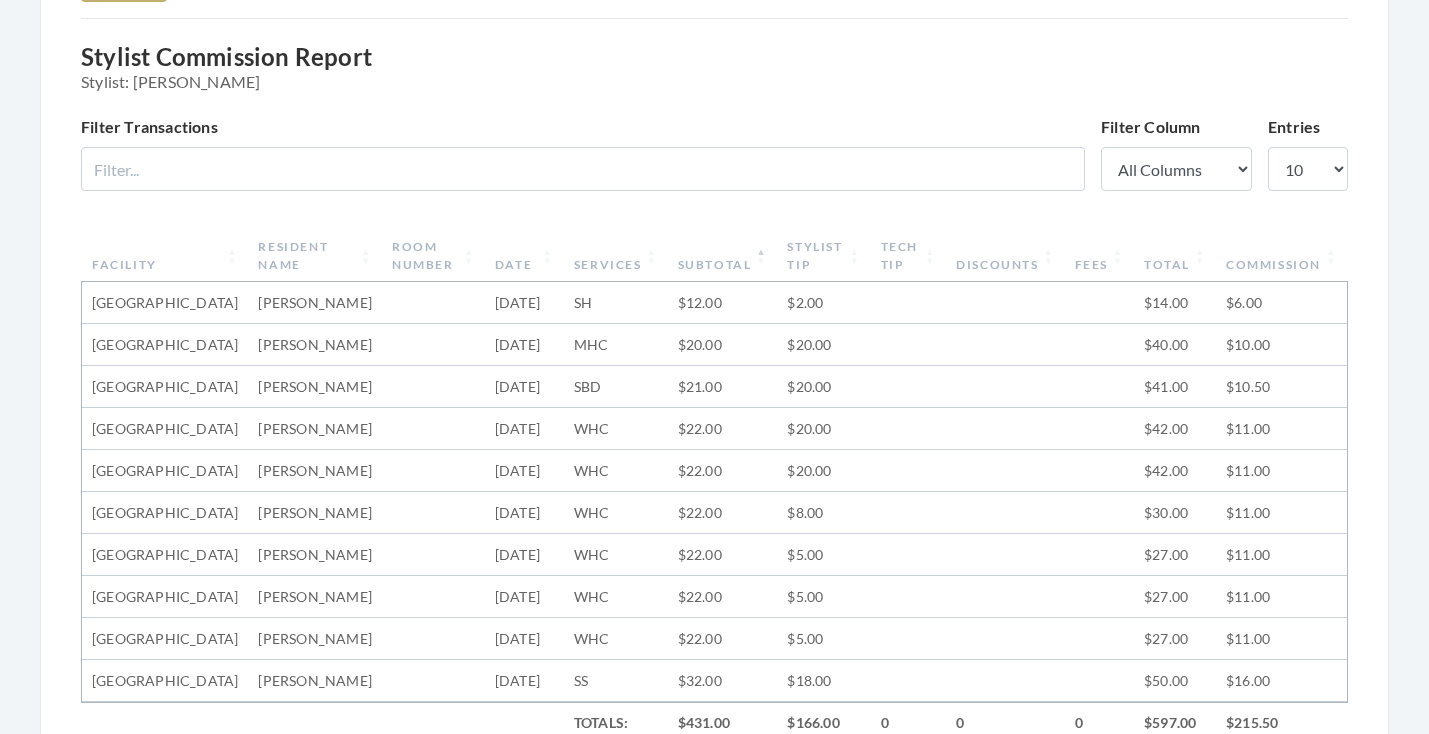 scroll, scrollTop: 560, scrollLeft: 0, axis: vertical 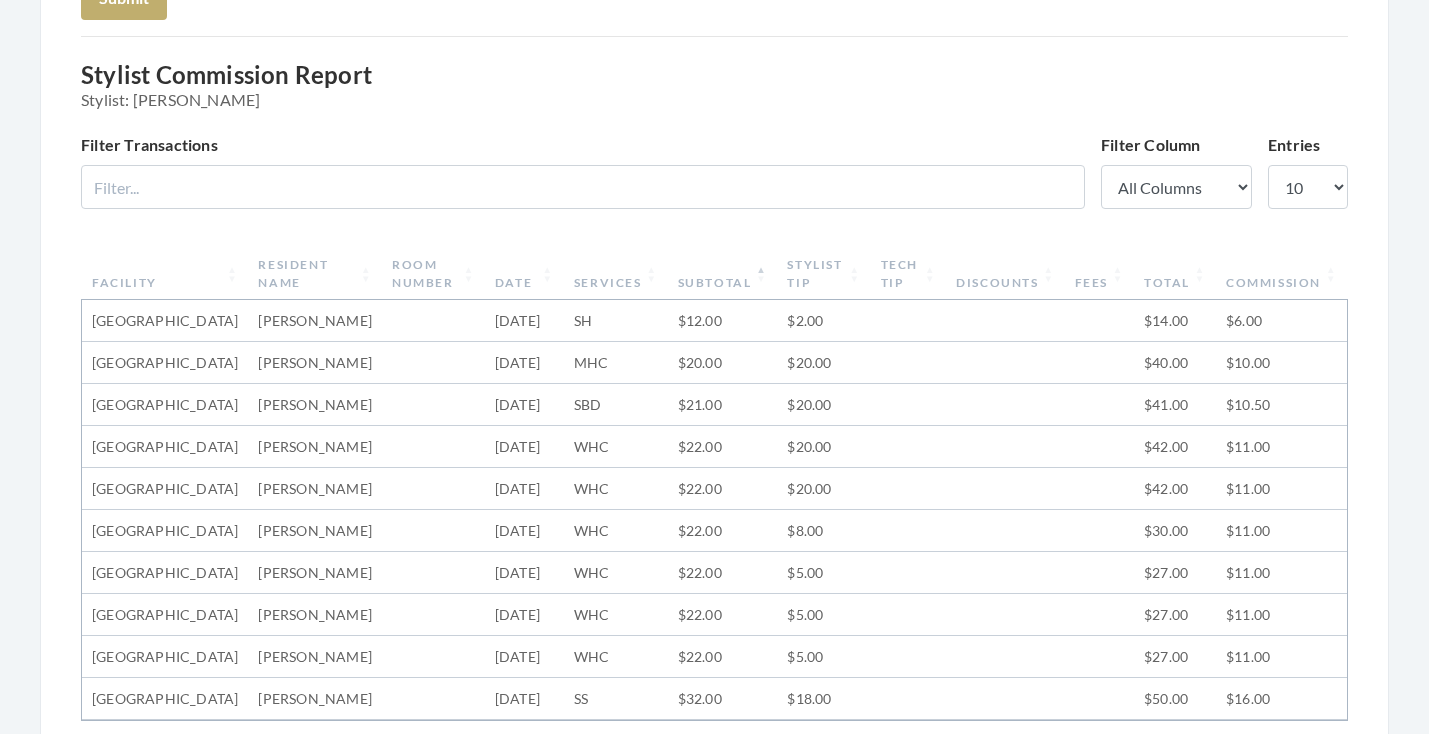 click on "Subtotal" at bounding box center [723, 274] 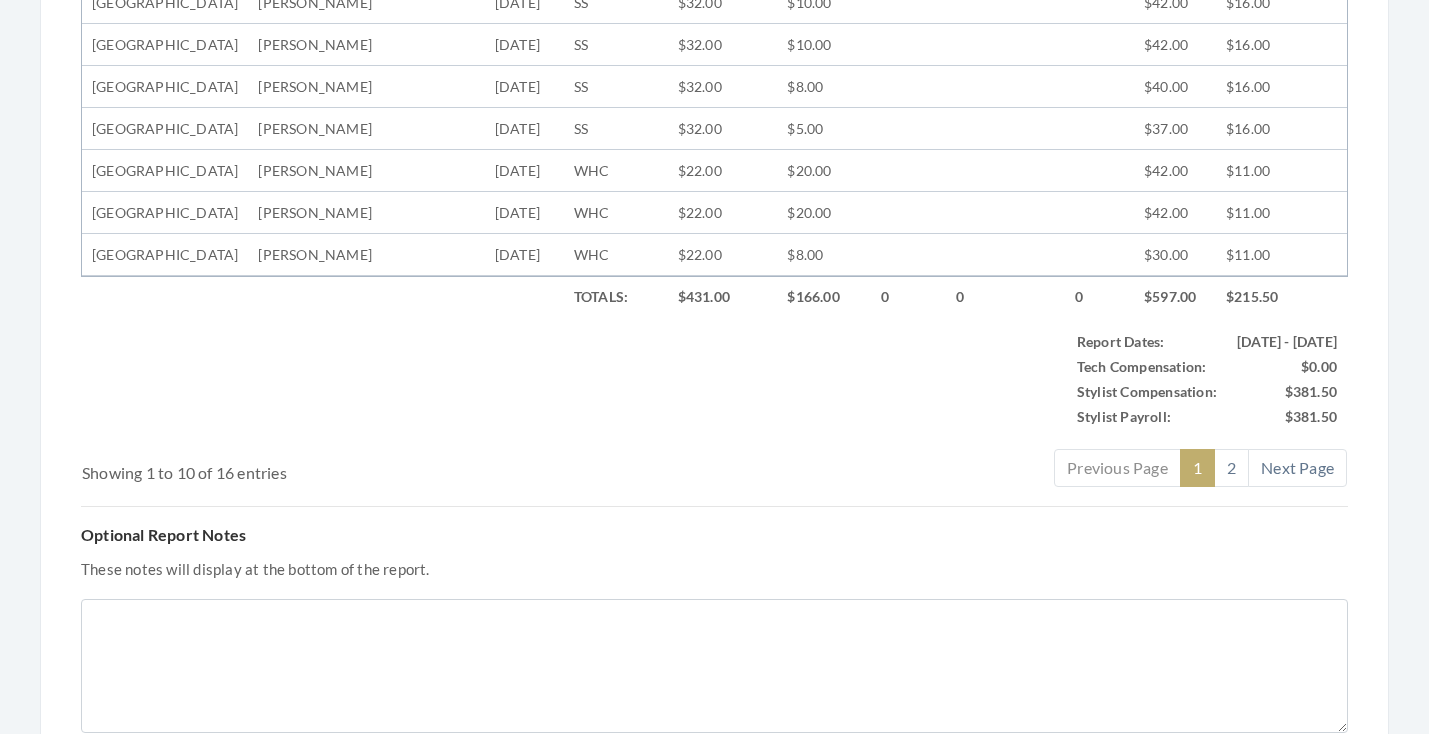 scroll, scrollTop: 1004, scrollLeft: 0, axis: vertical 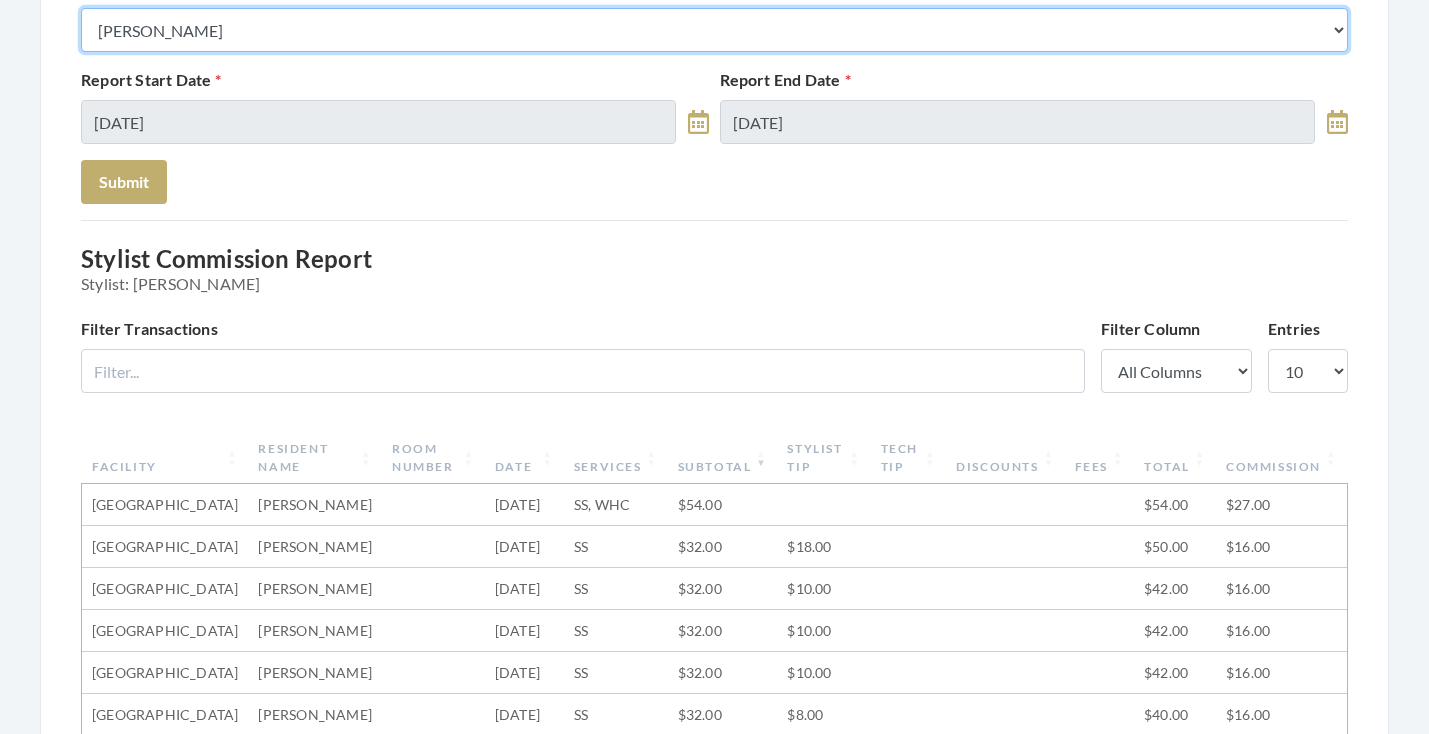 select on "115" 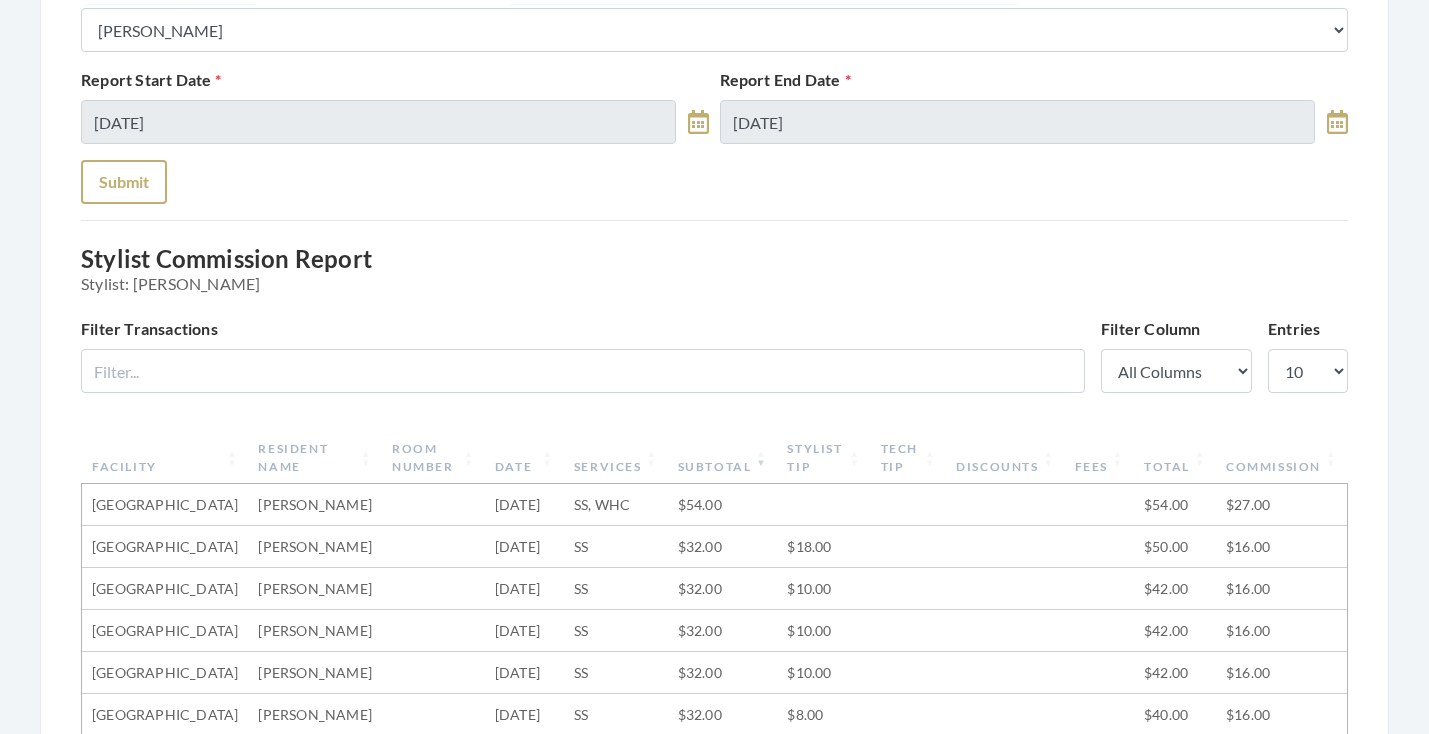 click on "Submit" at bounding box center [124, 182] 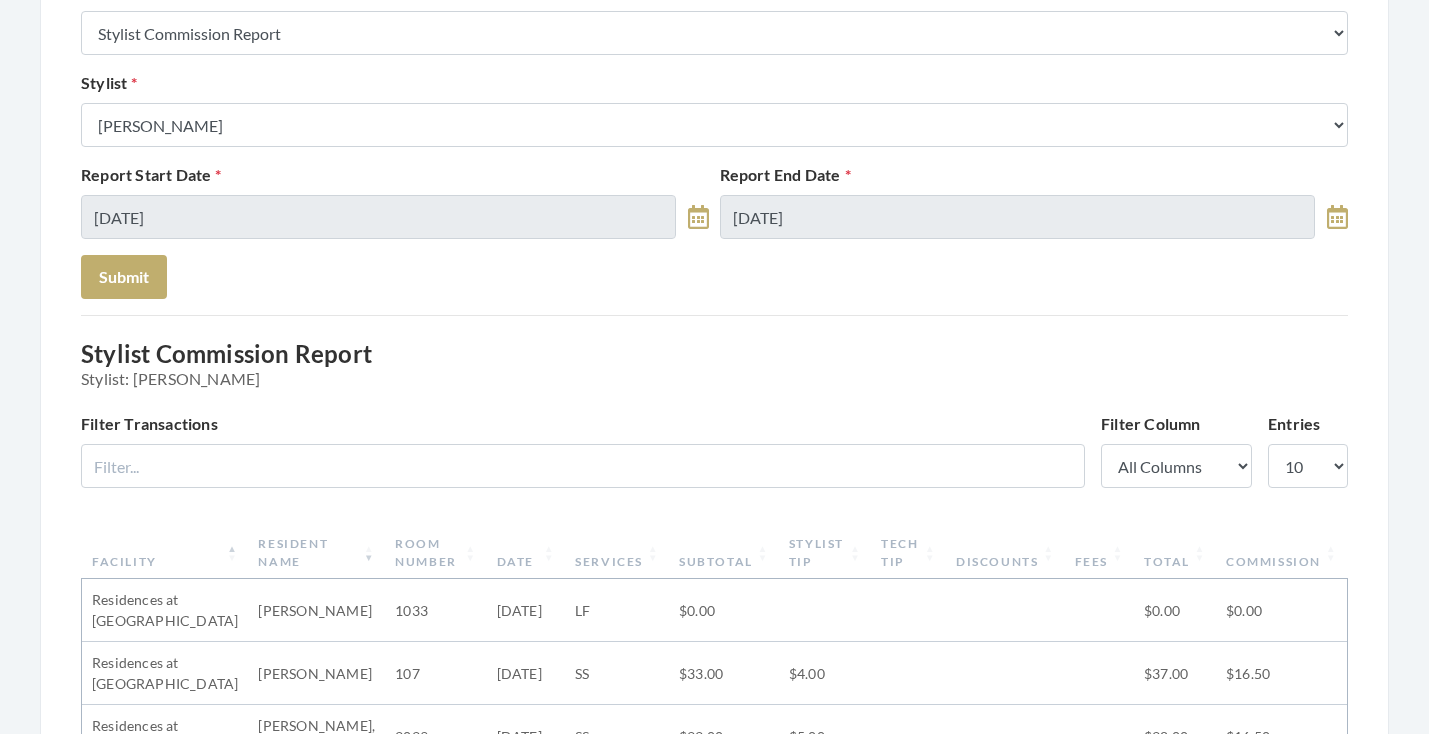scroll, scrollTop: 267, scrollLeft: 0, axis: vertical 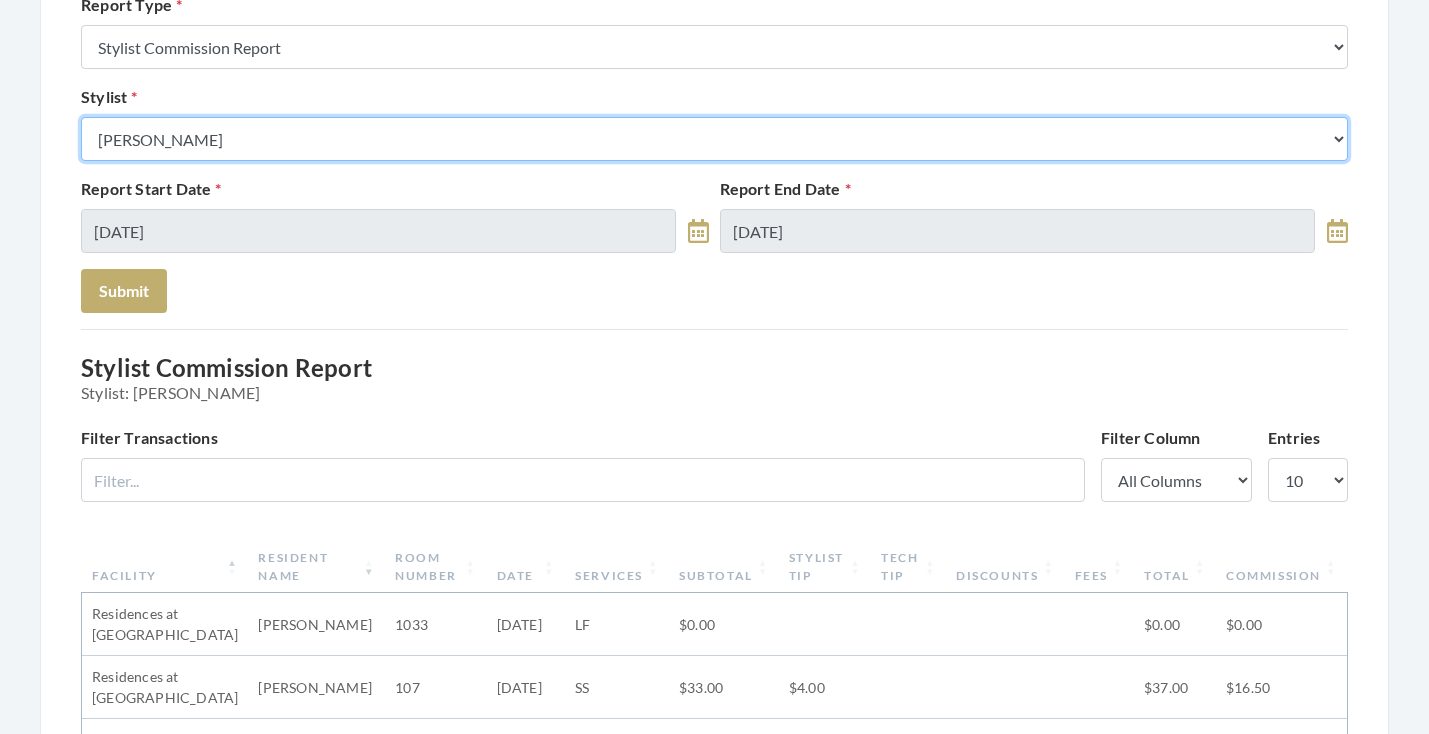 select on "146" 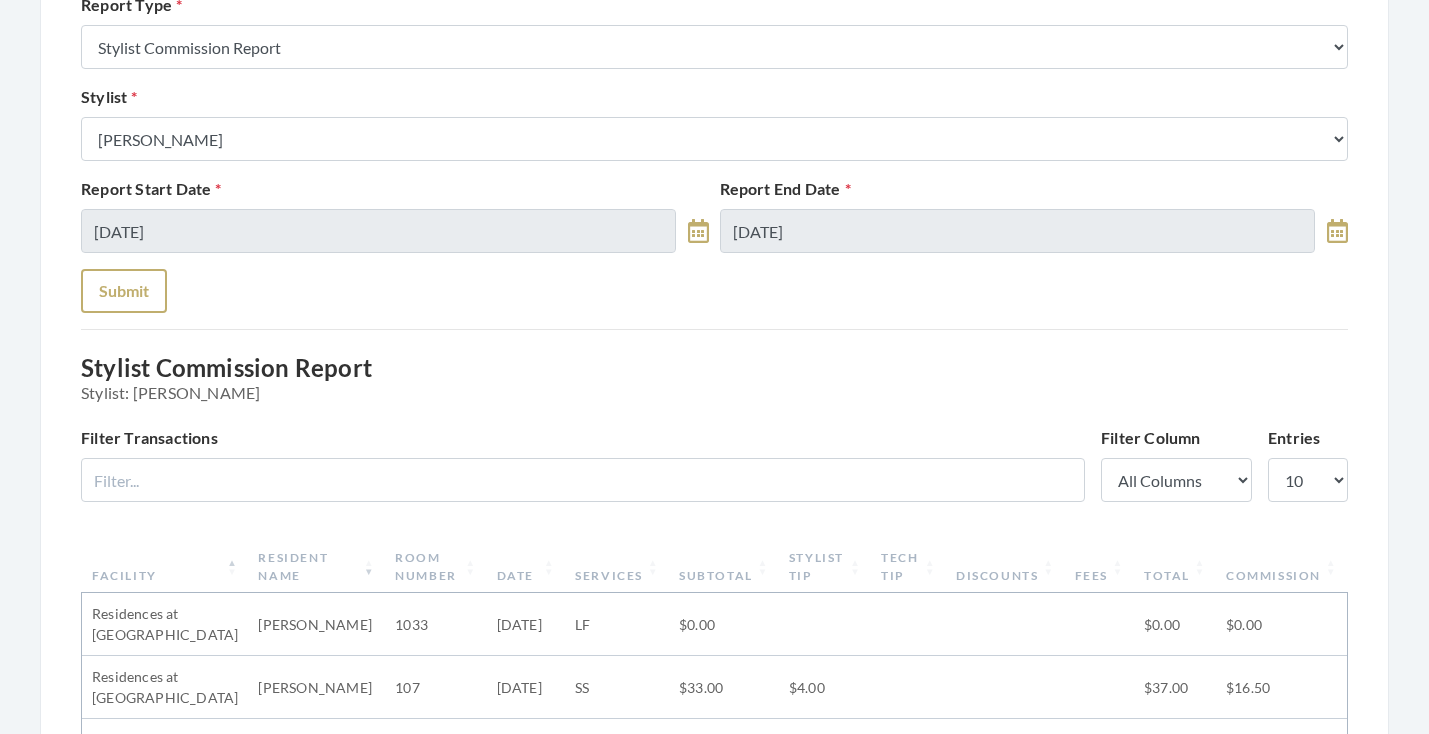 click on "Submit" at bounding box center [124, 291] 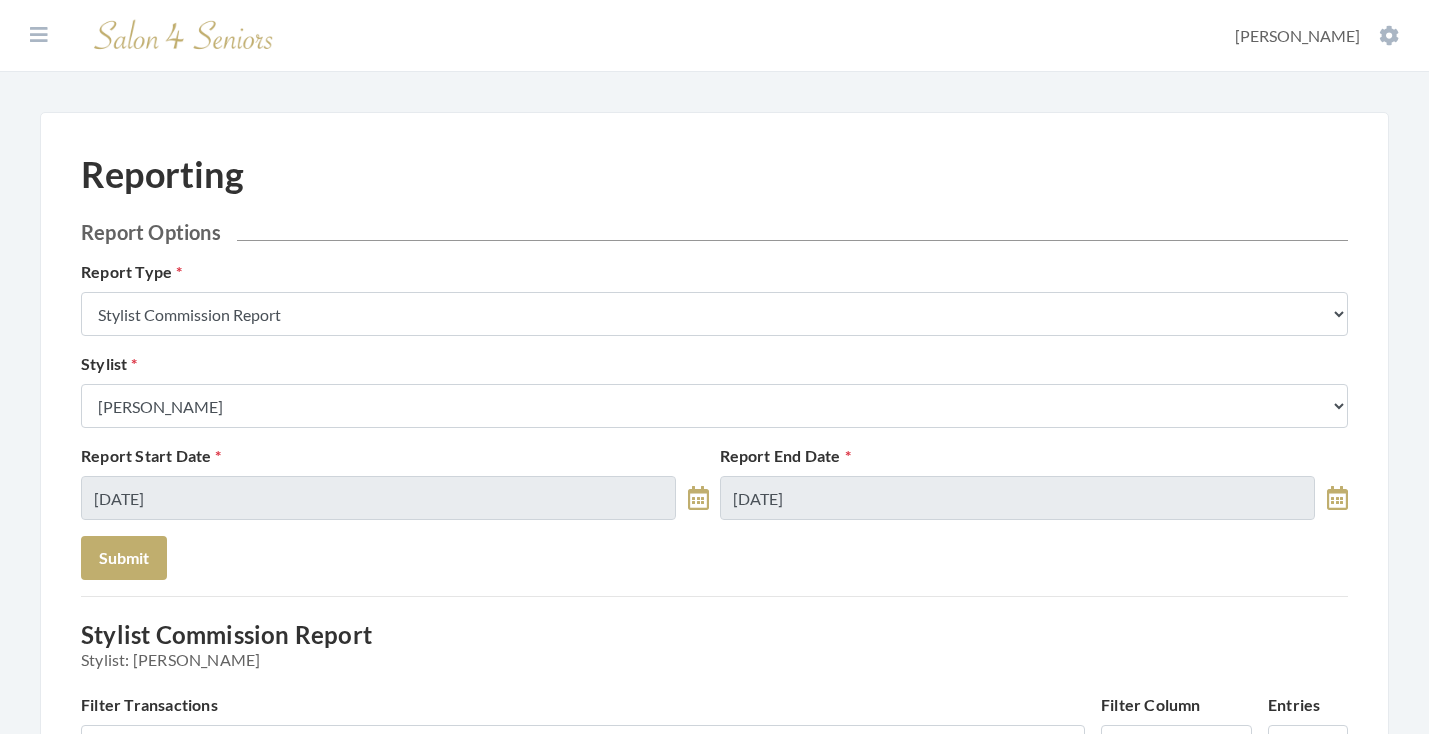 scroll, scrollTop: 0, scrollLeft: 0, axis: both 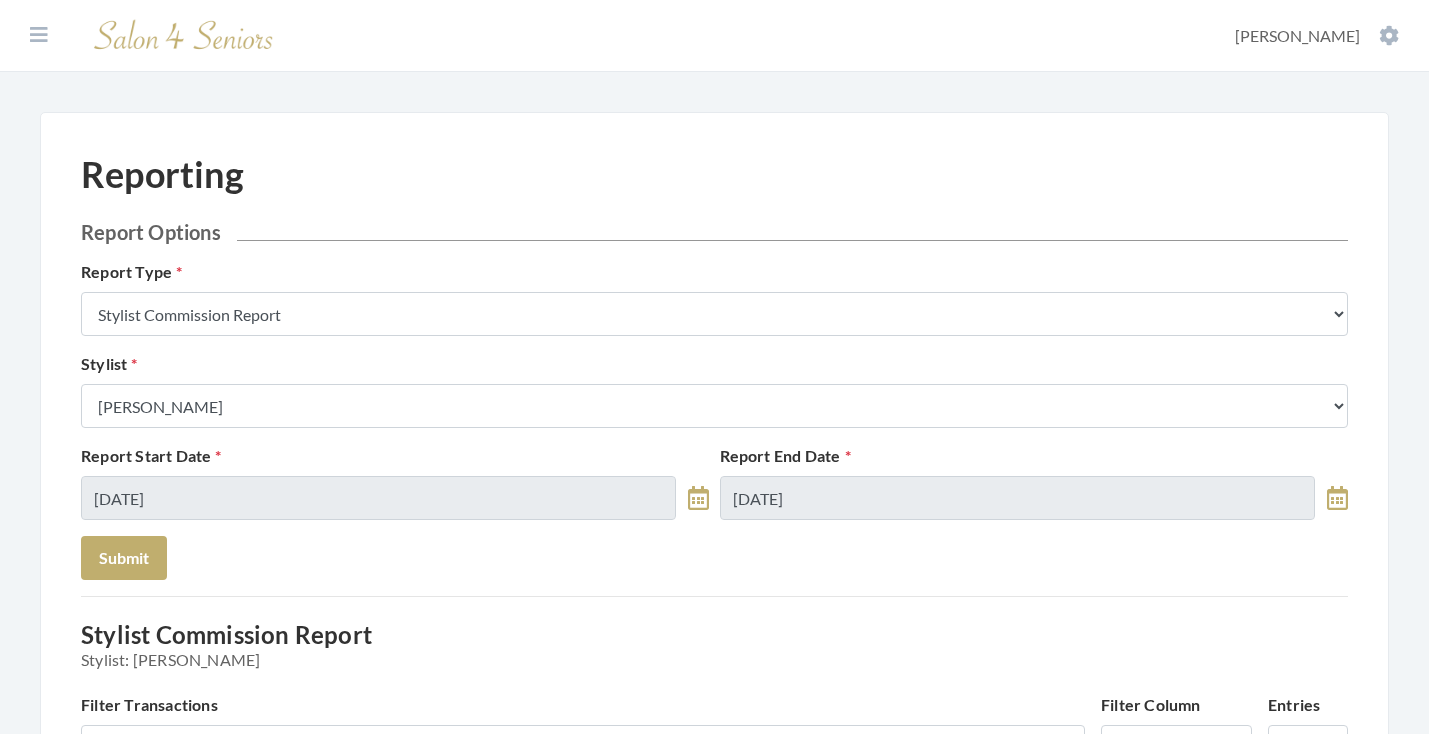 drag, startPoint x: 0, startPoint y: 0, endPoint x: 962, endPoint y: 209, distance: 984.44147 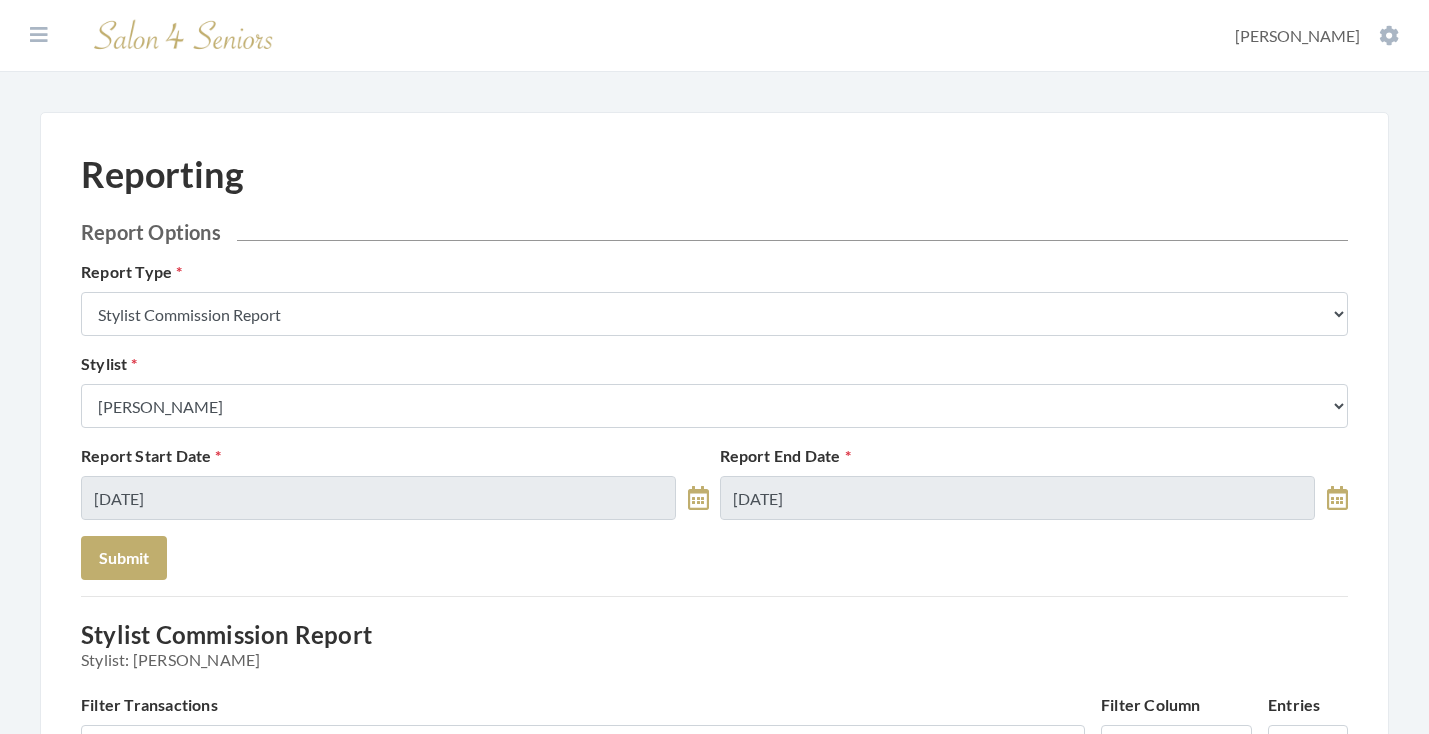 scroll, scrollTop: 0, scrollLeft: 0, axis: both 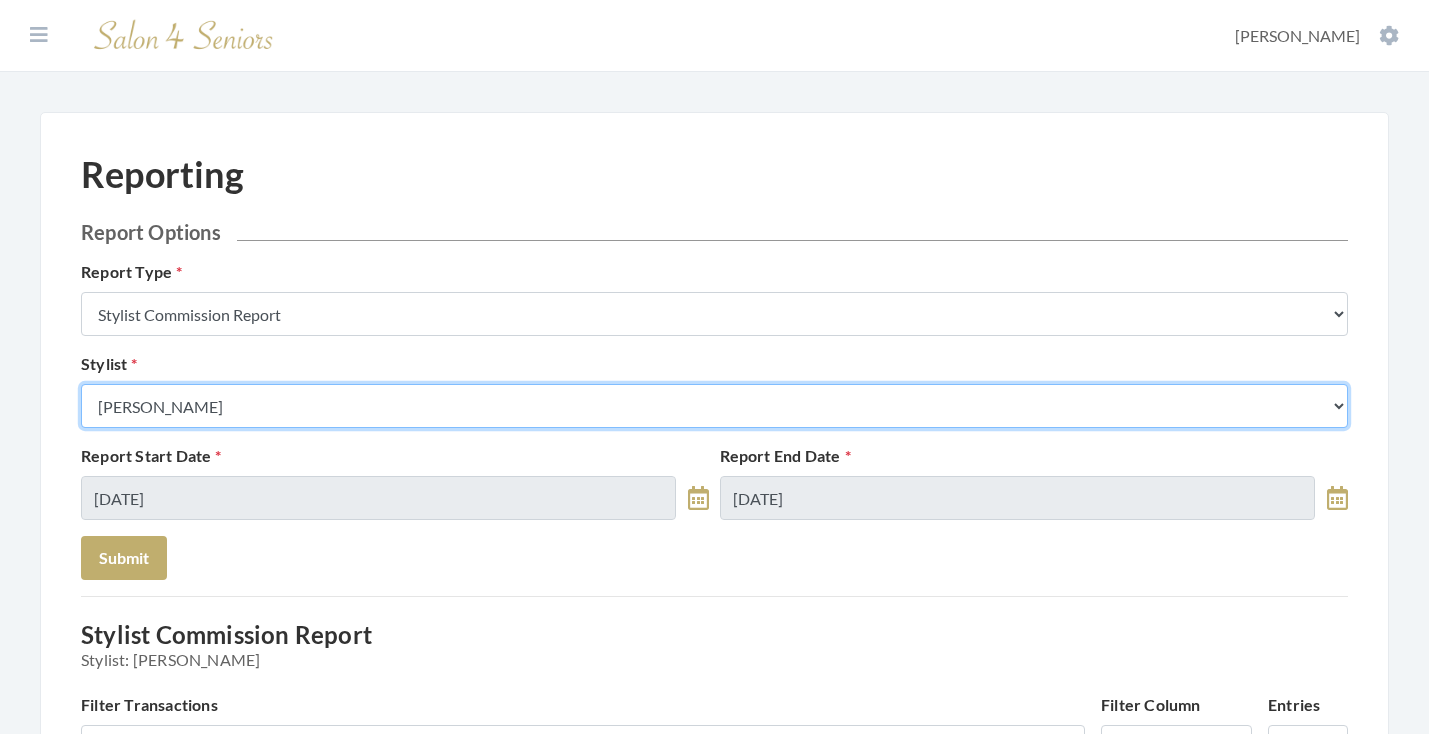 select on "153" 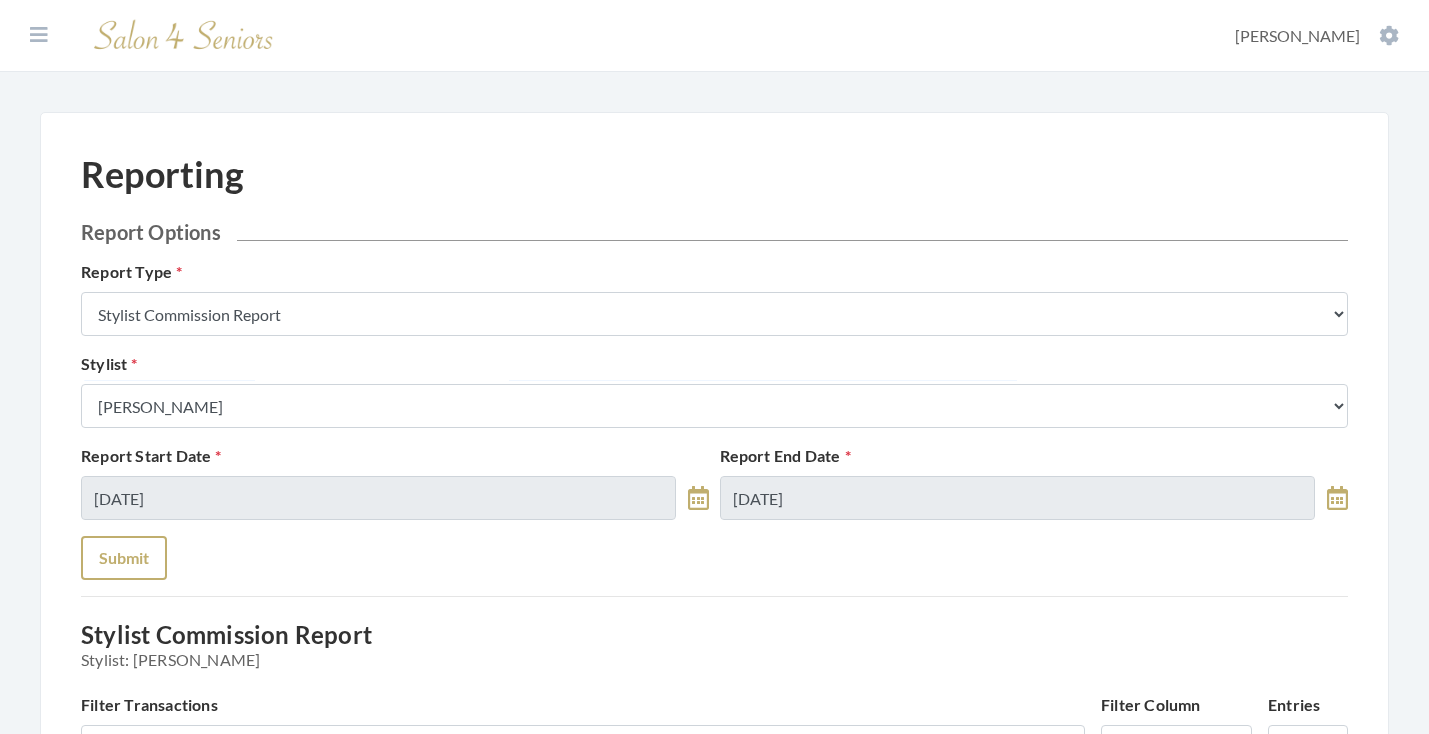 click on "Submit" at bounding box center (124, 558) 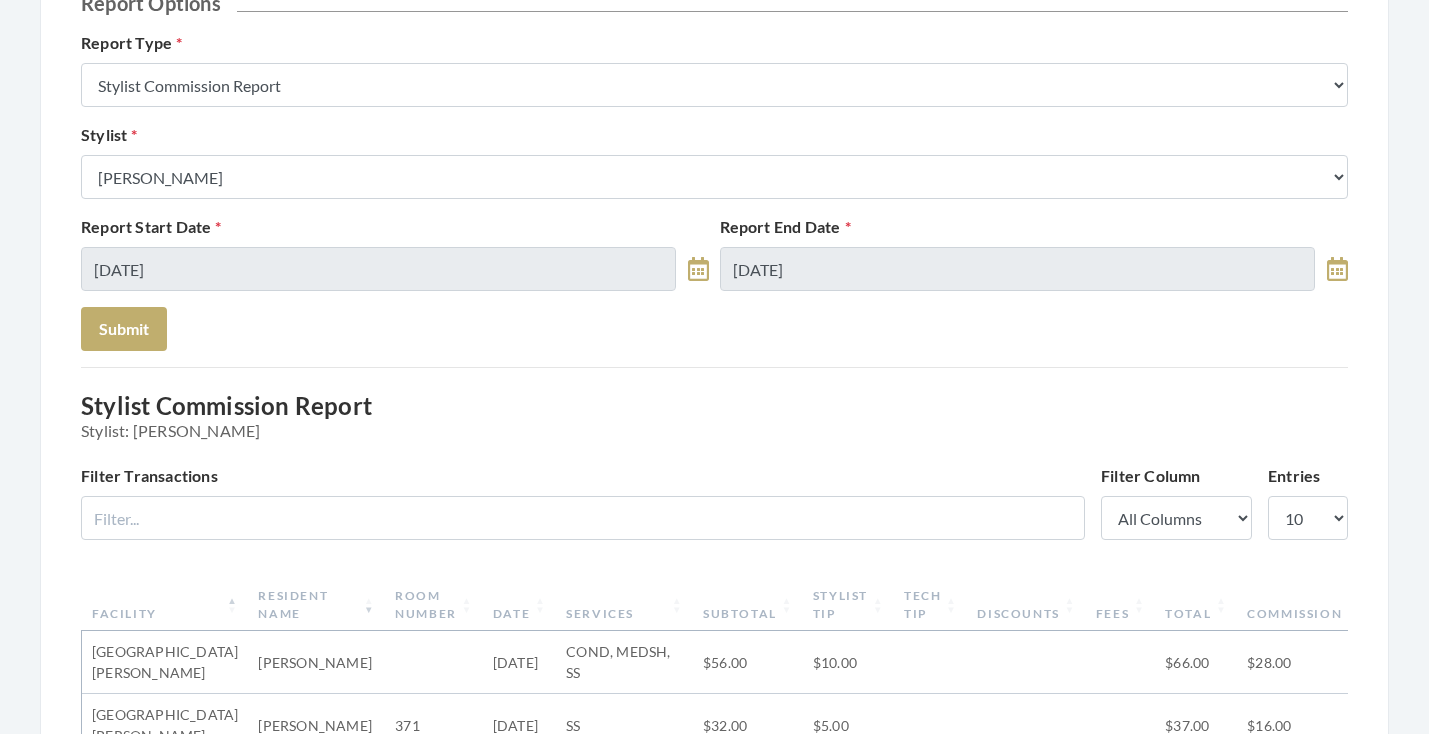 scroll, scrollTop: 37, scrollLeft: 0, axis: vertical 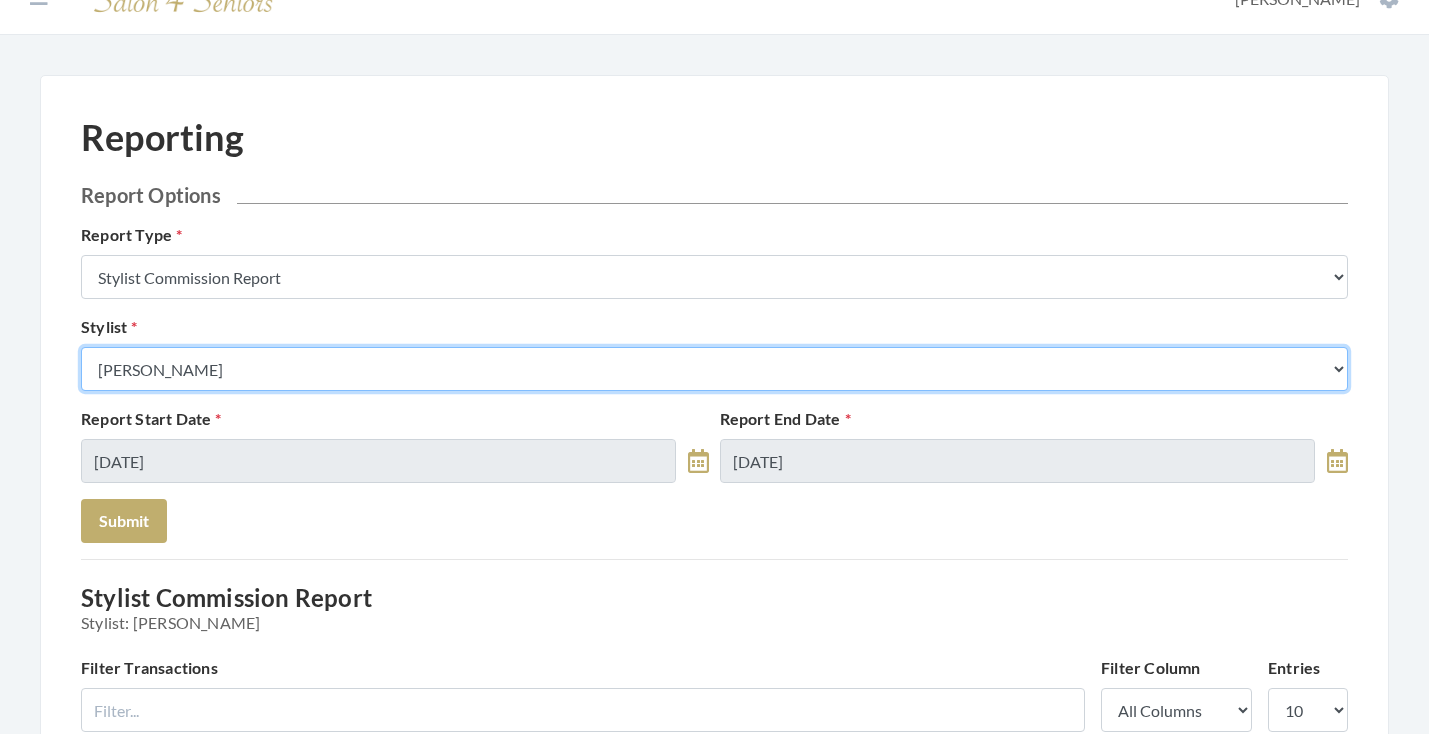 select on "176" 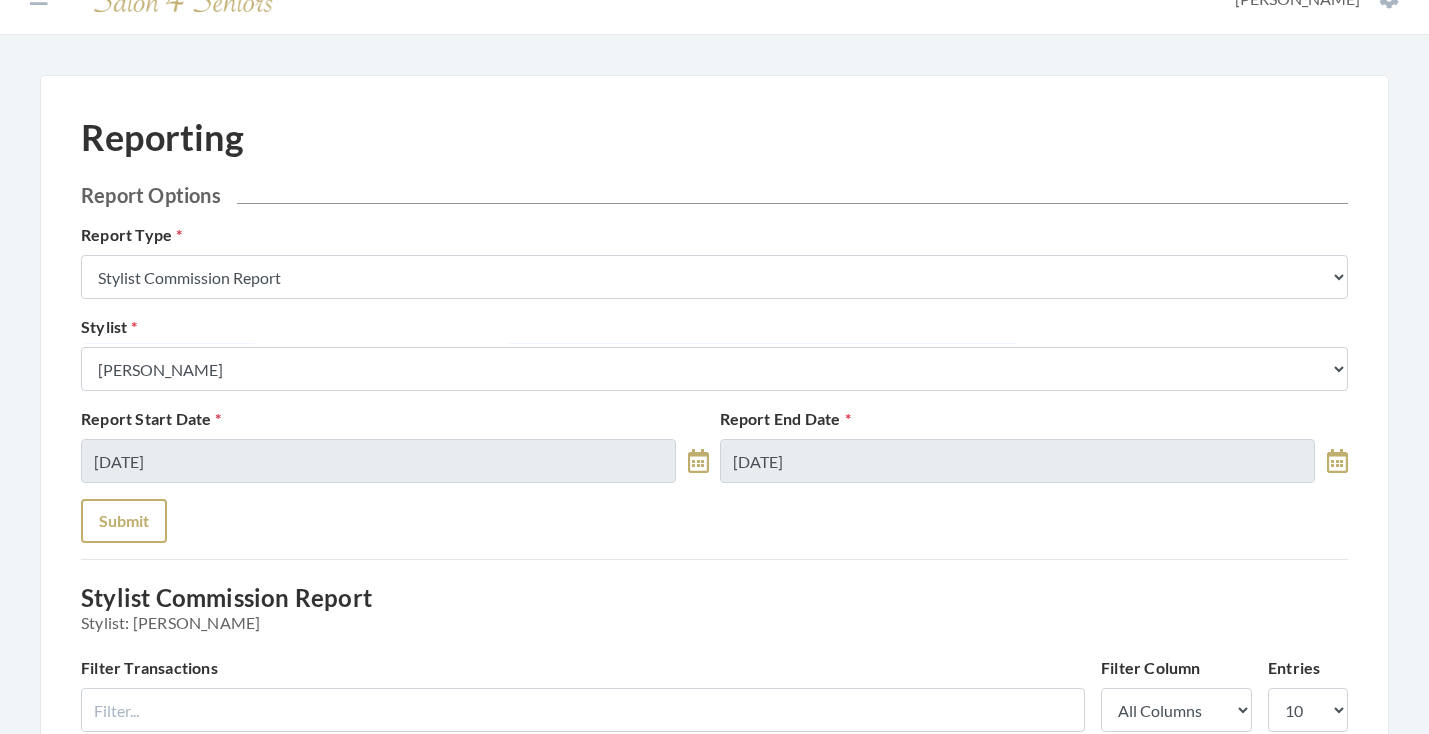 click on "Submit" at bounding box center (124, 521) 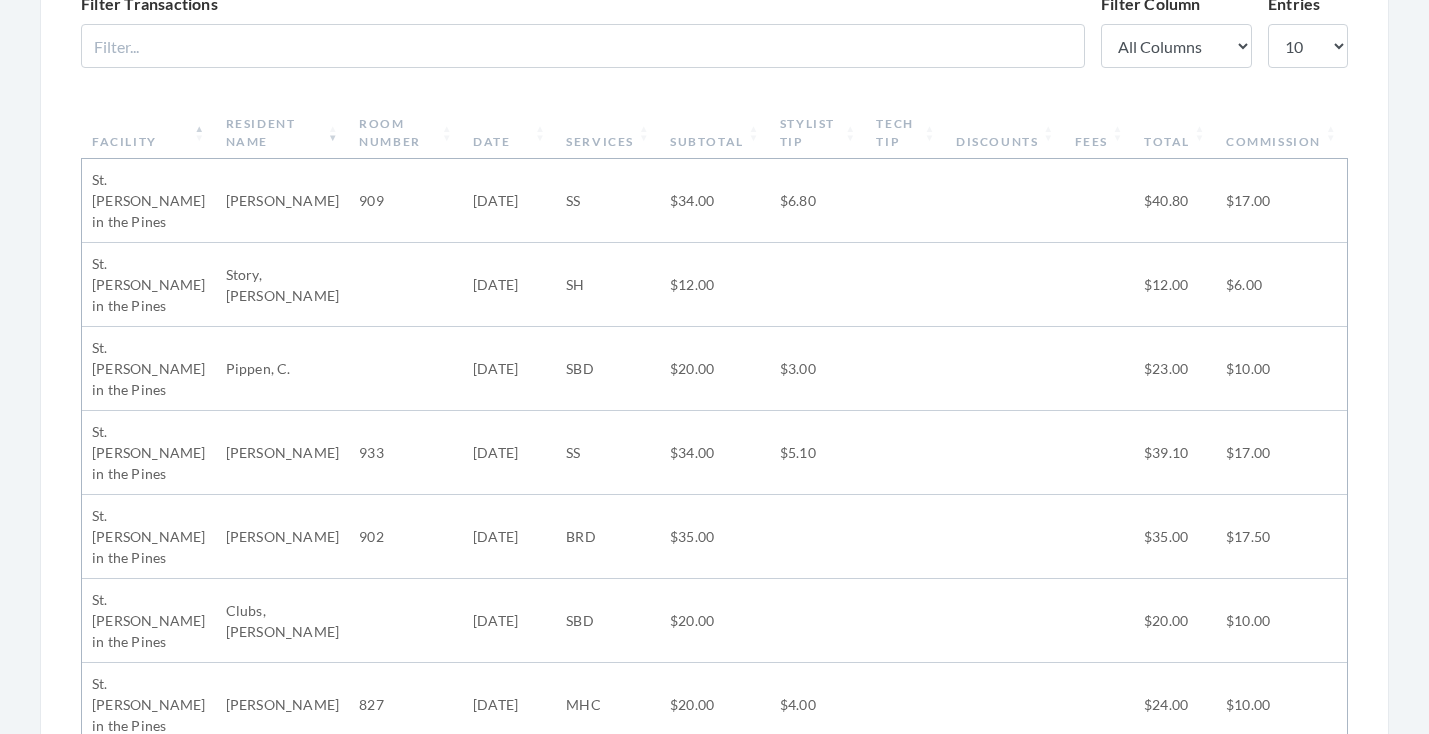 scroll, scrollTop: 703, scrollLeft: 0, axis: vertical 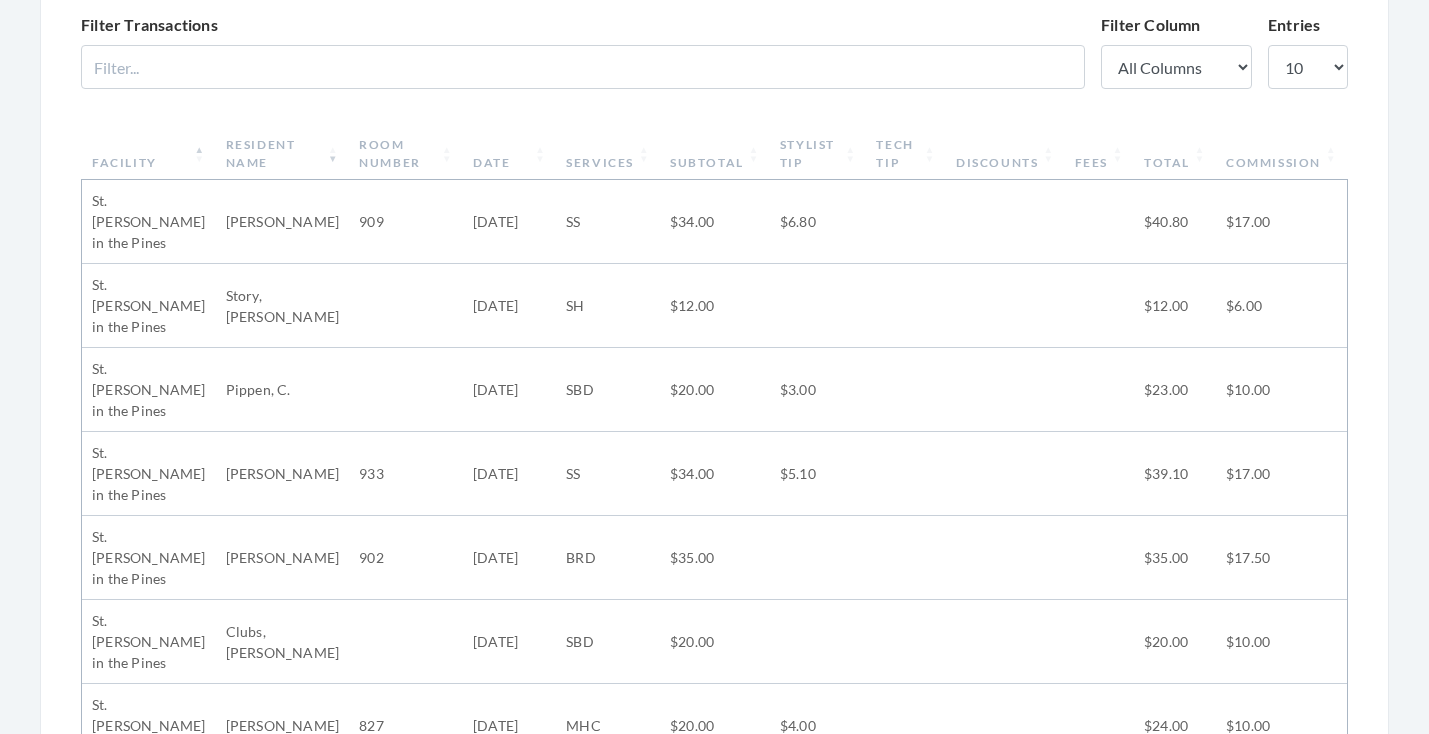 click on "Subtotal" at bounding box center (715, 154) 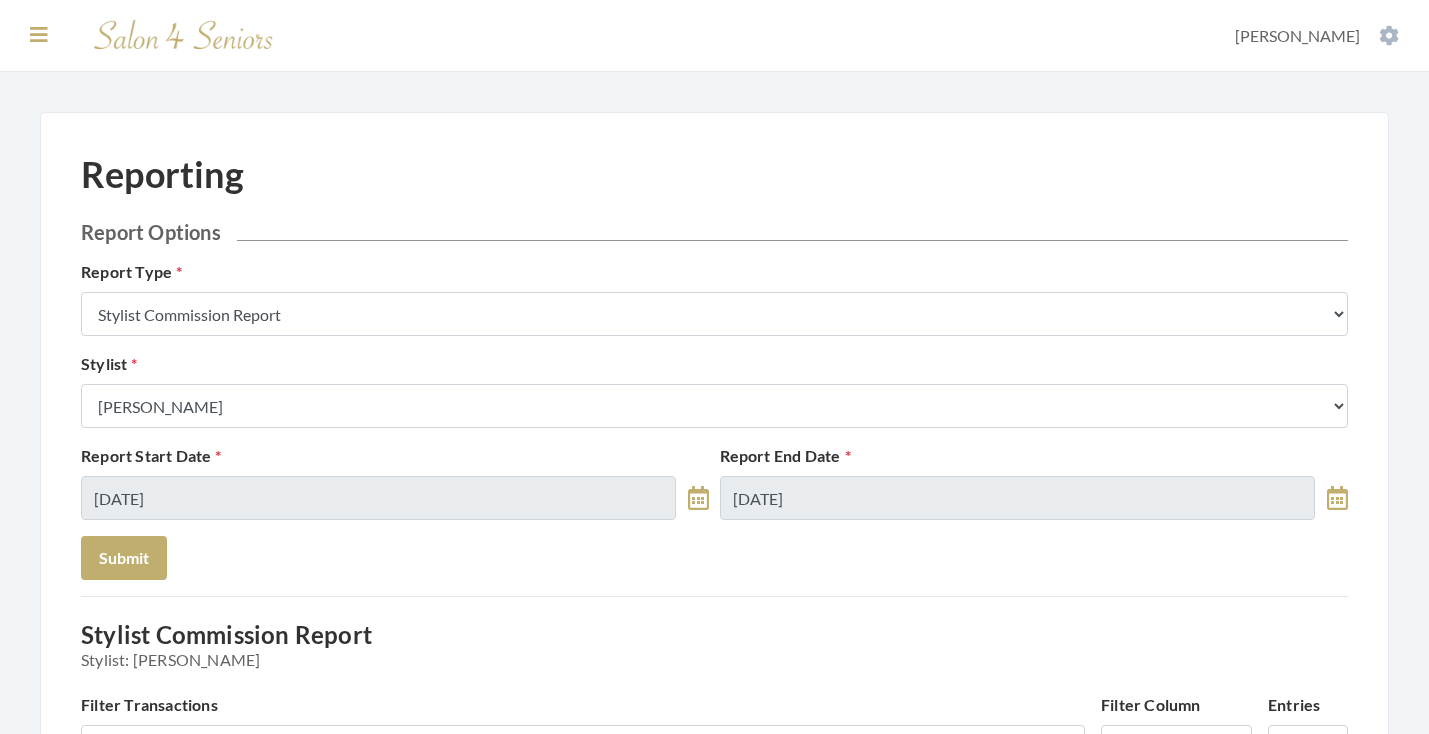 scroll, scrollTop: 0, scrollLeft: 0, axis: both 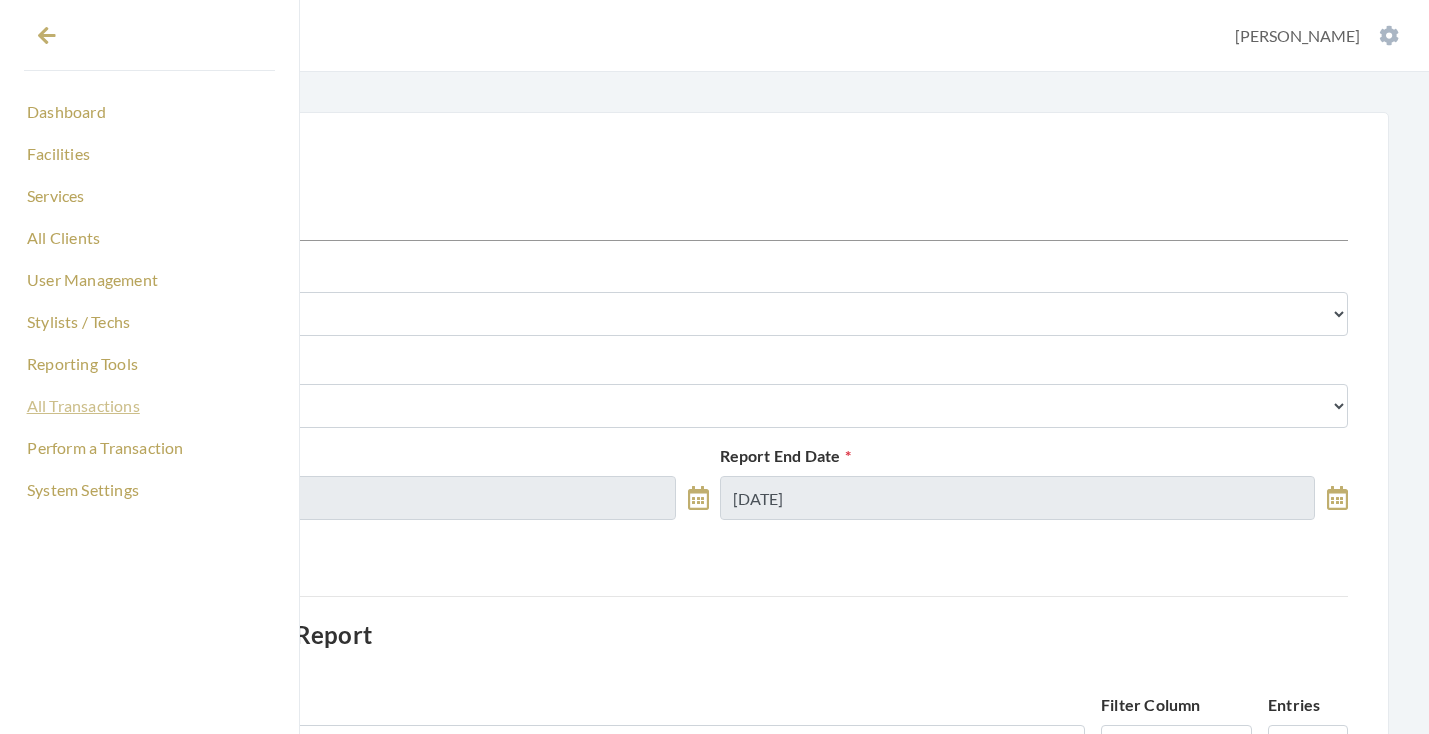 click on "All Transactions" at bounding box center (149, 406) 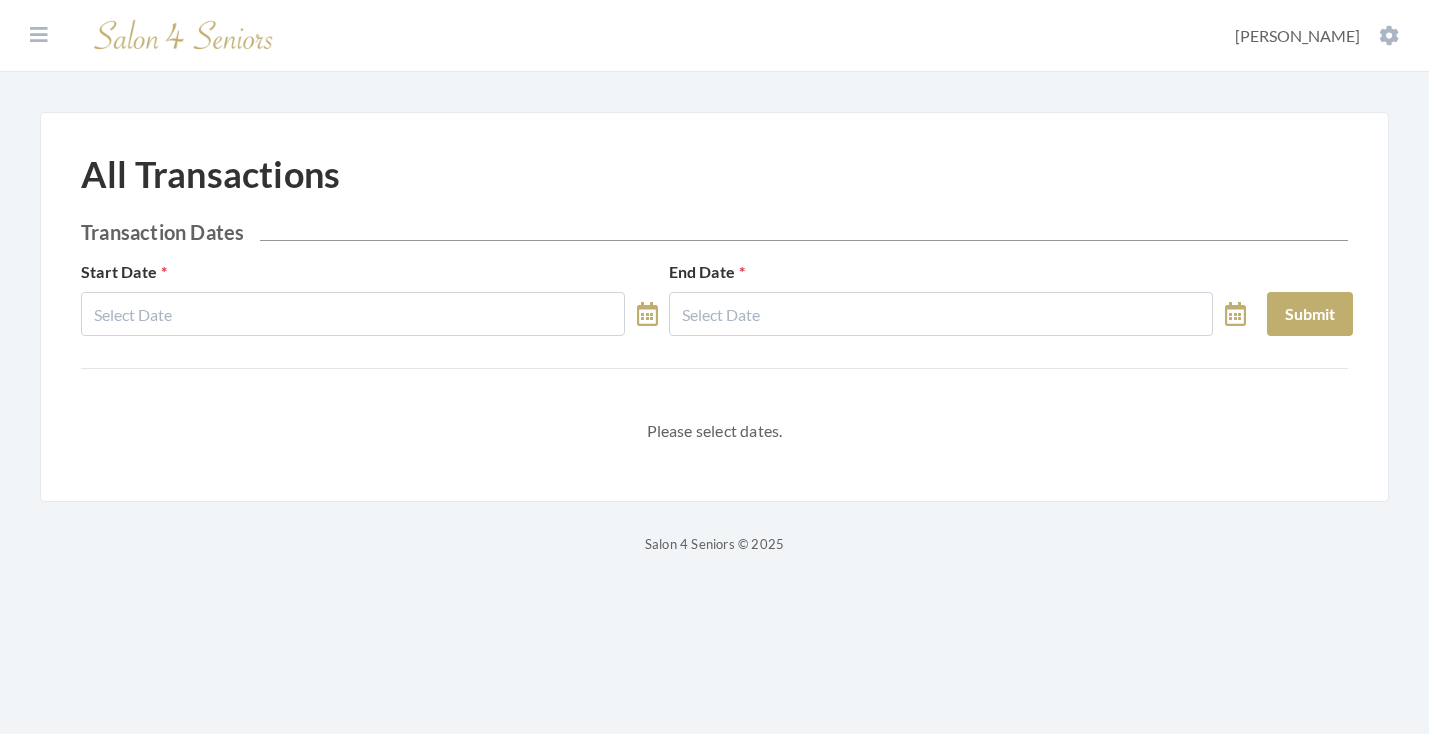 select on "6" 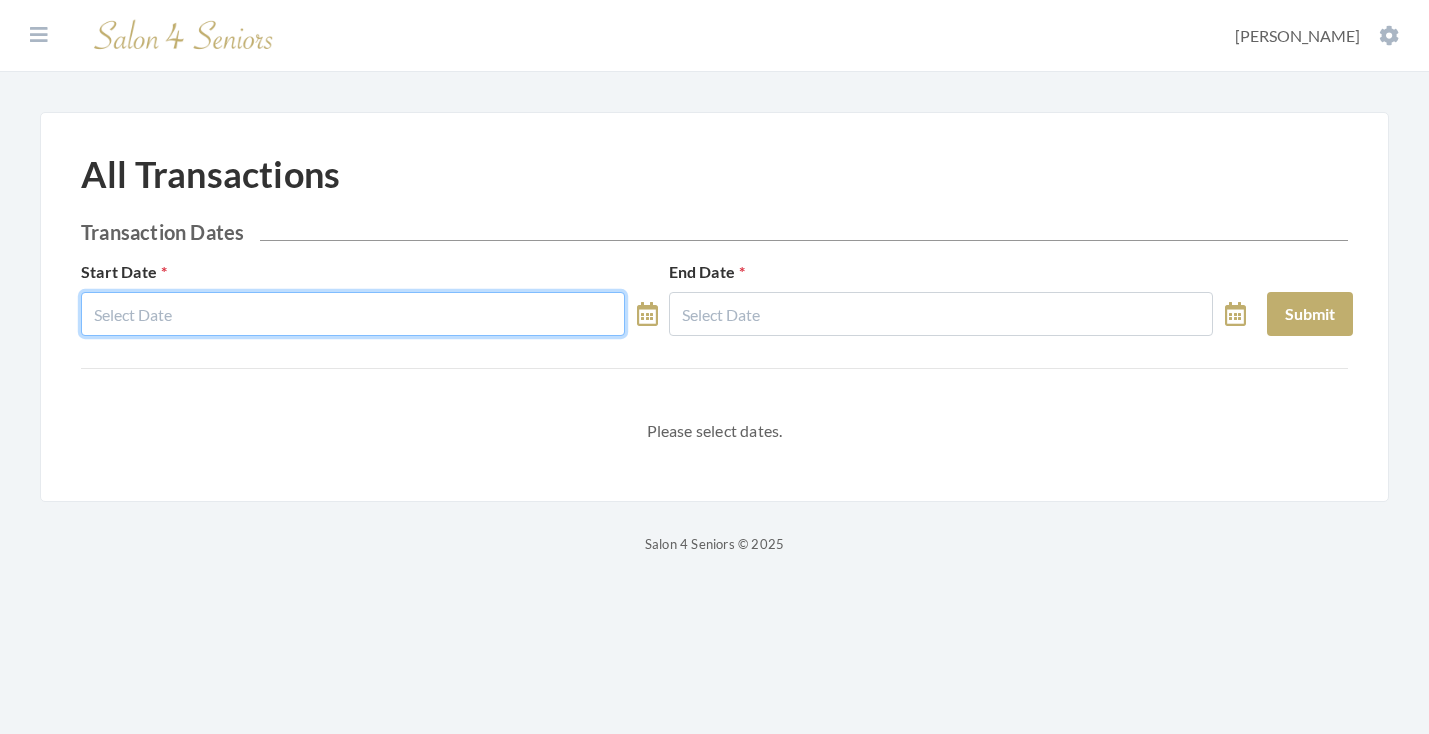 click at bounding box center (353, 314) 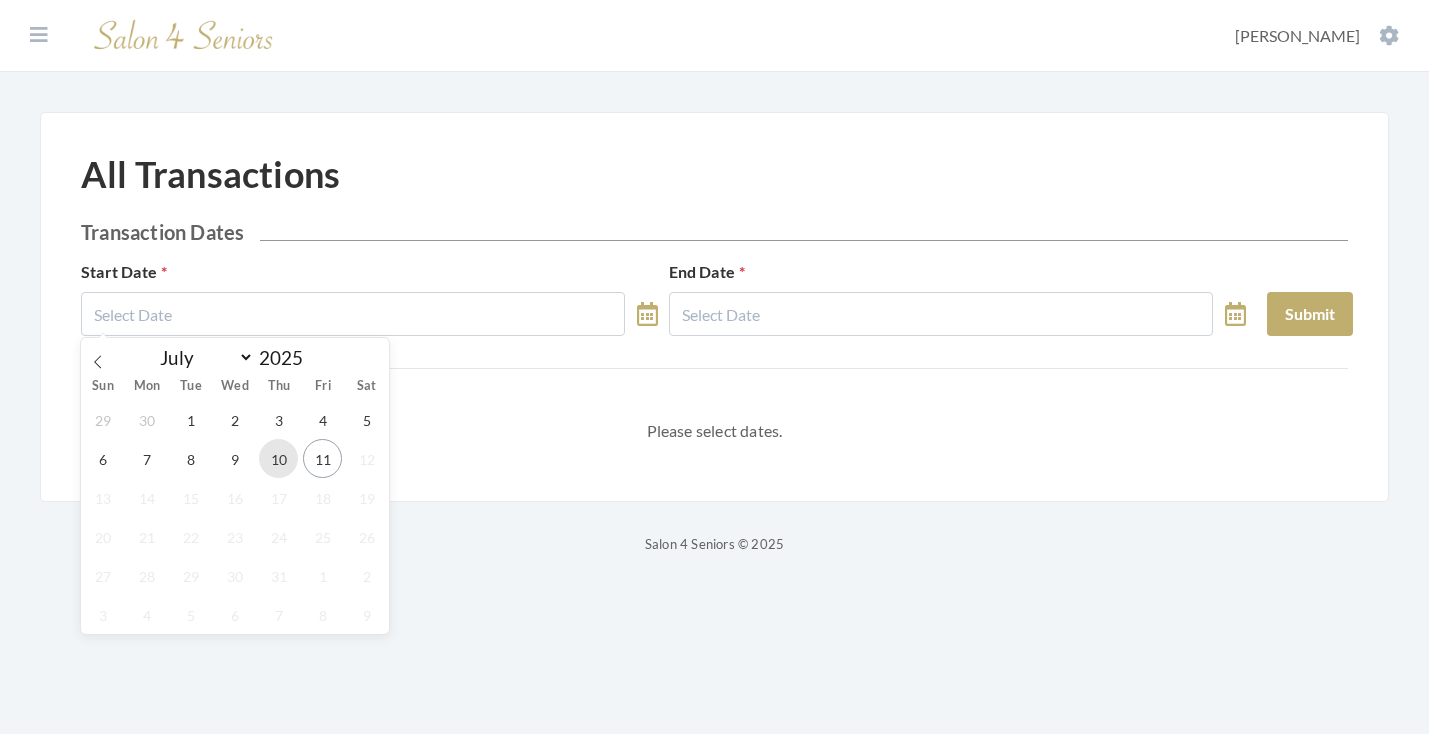 click on "10" at bounding box center [278, 458] 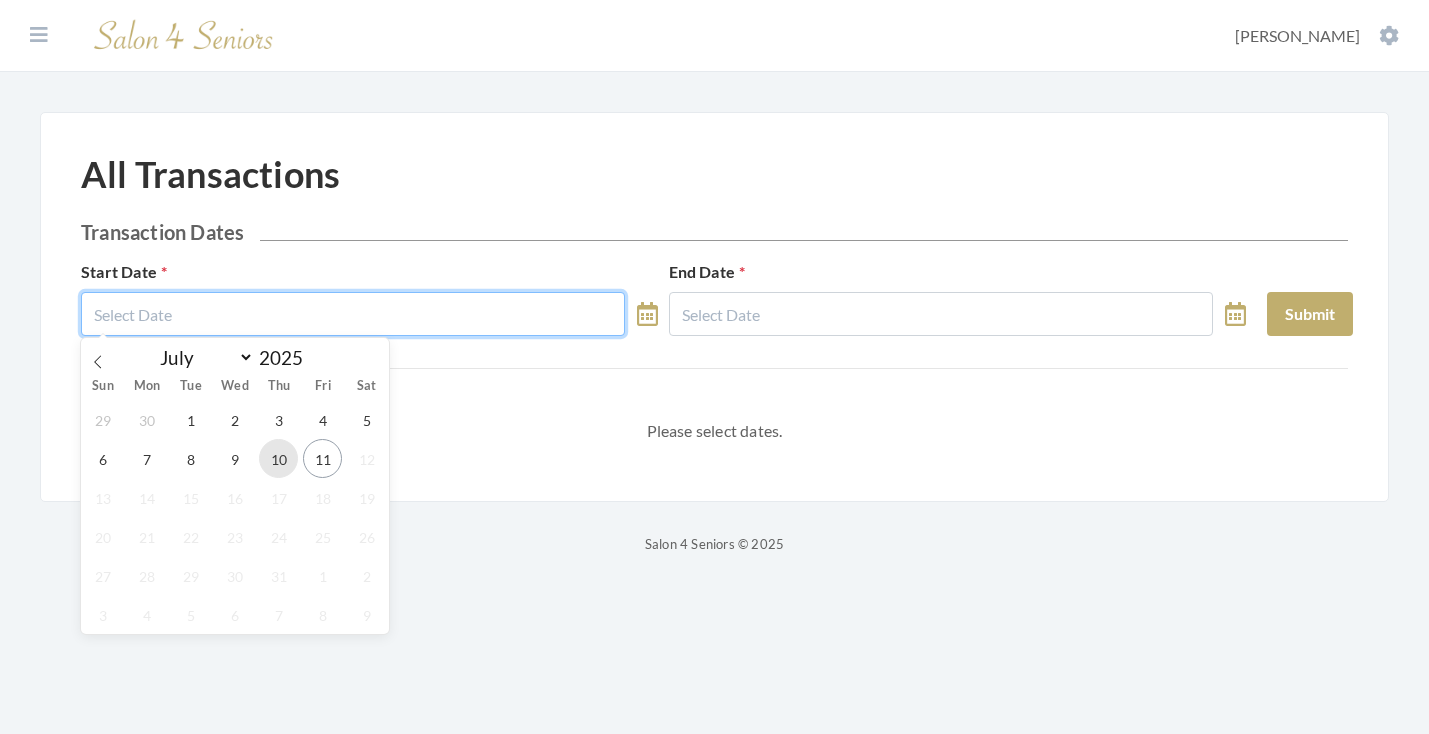 type on "[DATE]" 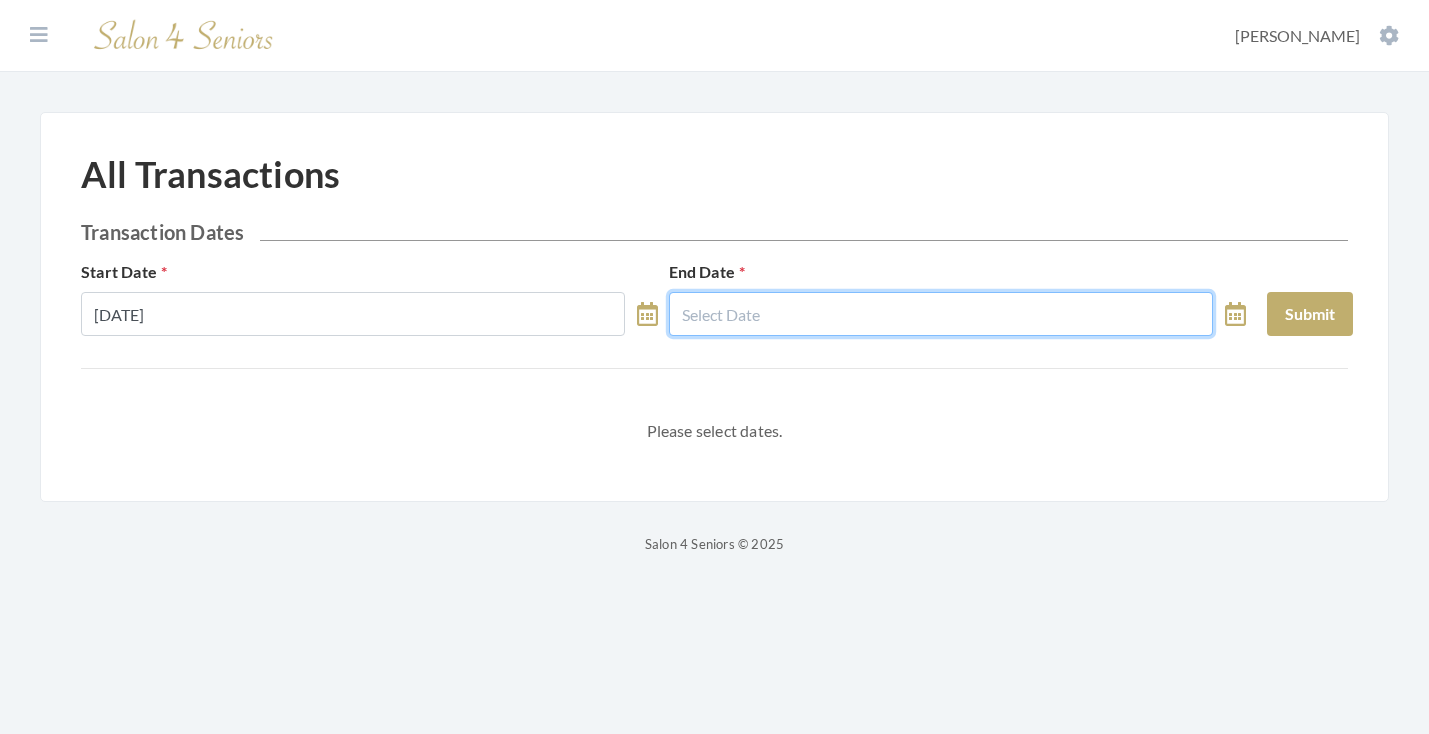 click at bounding box center [941, 314] 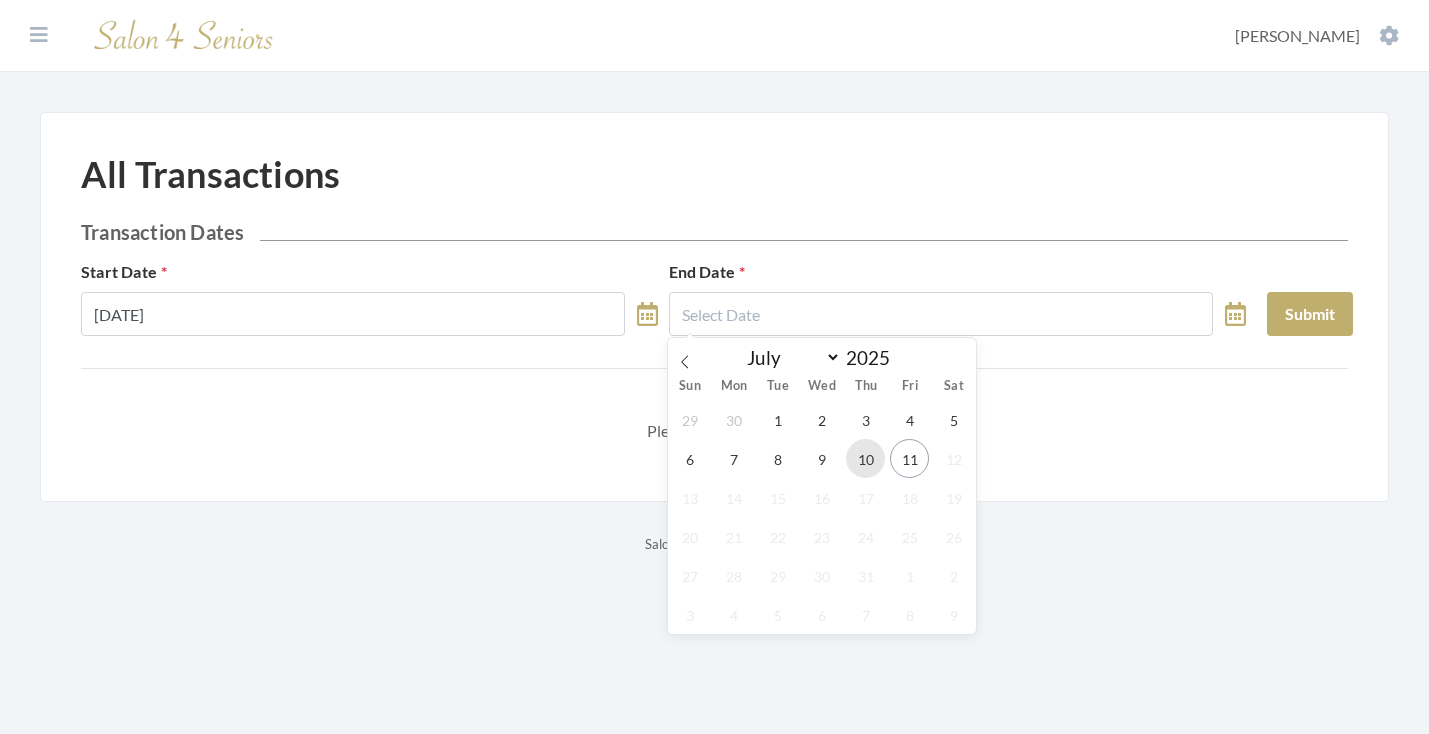 click on "10" at bounding box center (865, 458) 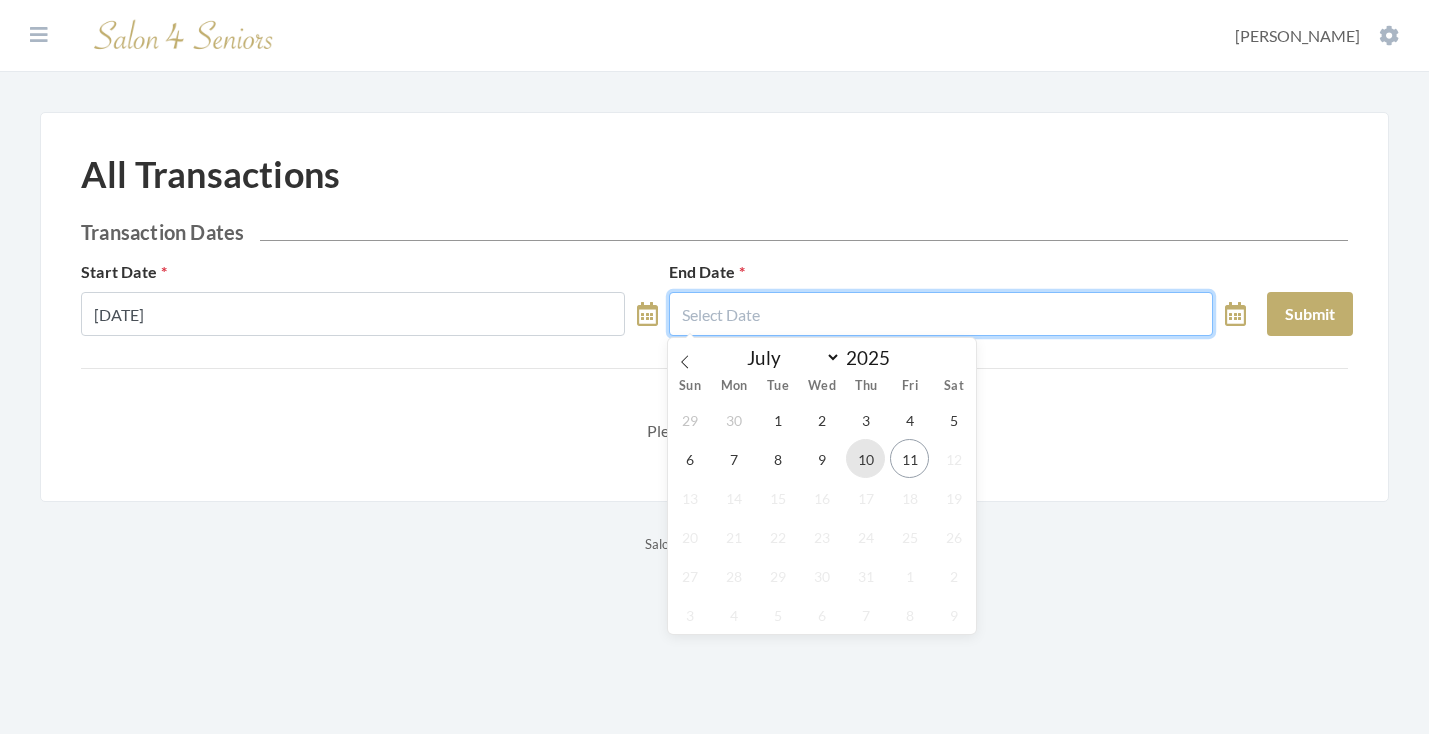 type on "07/10/2025" 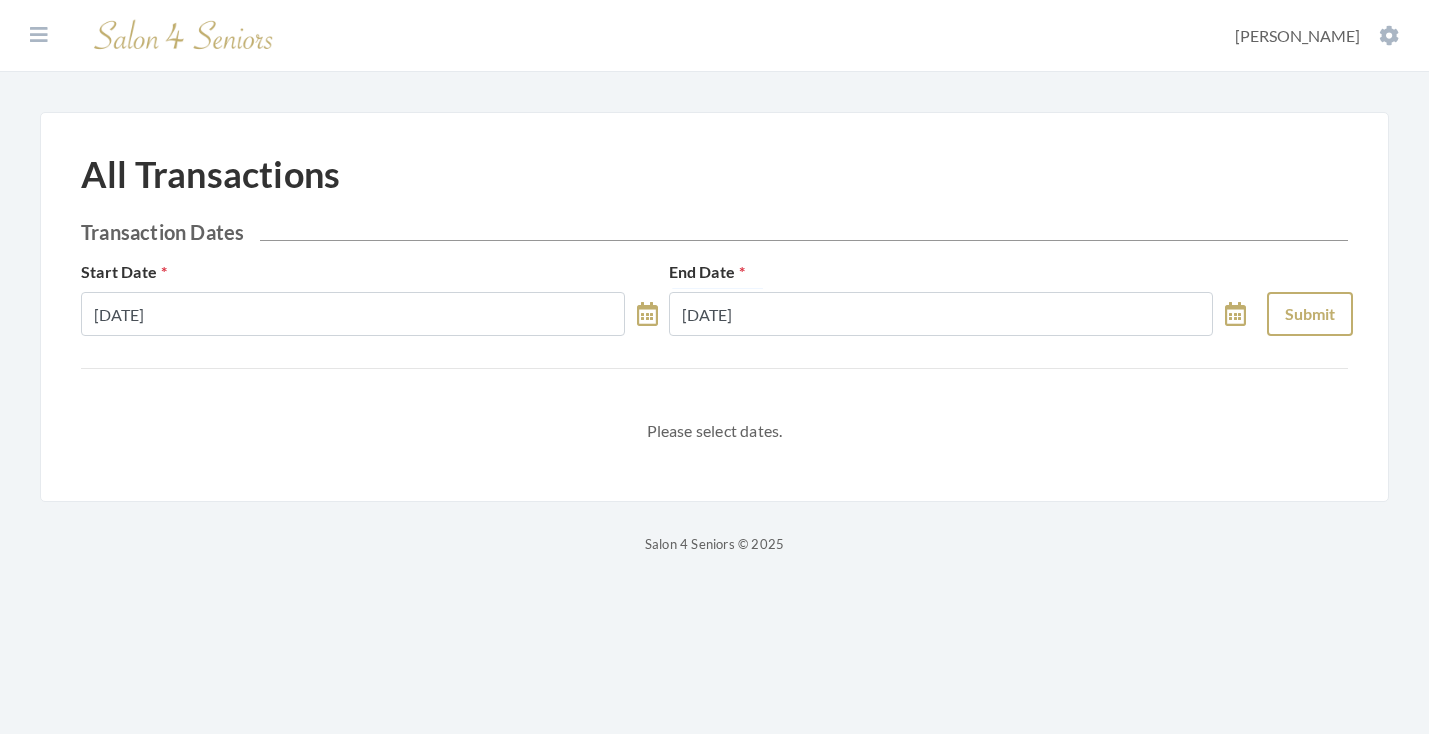 click on "Submit" at bounding box center (1310, 314) 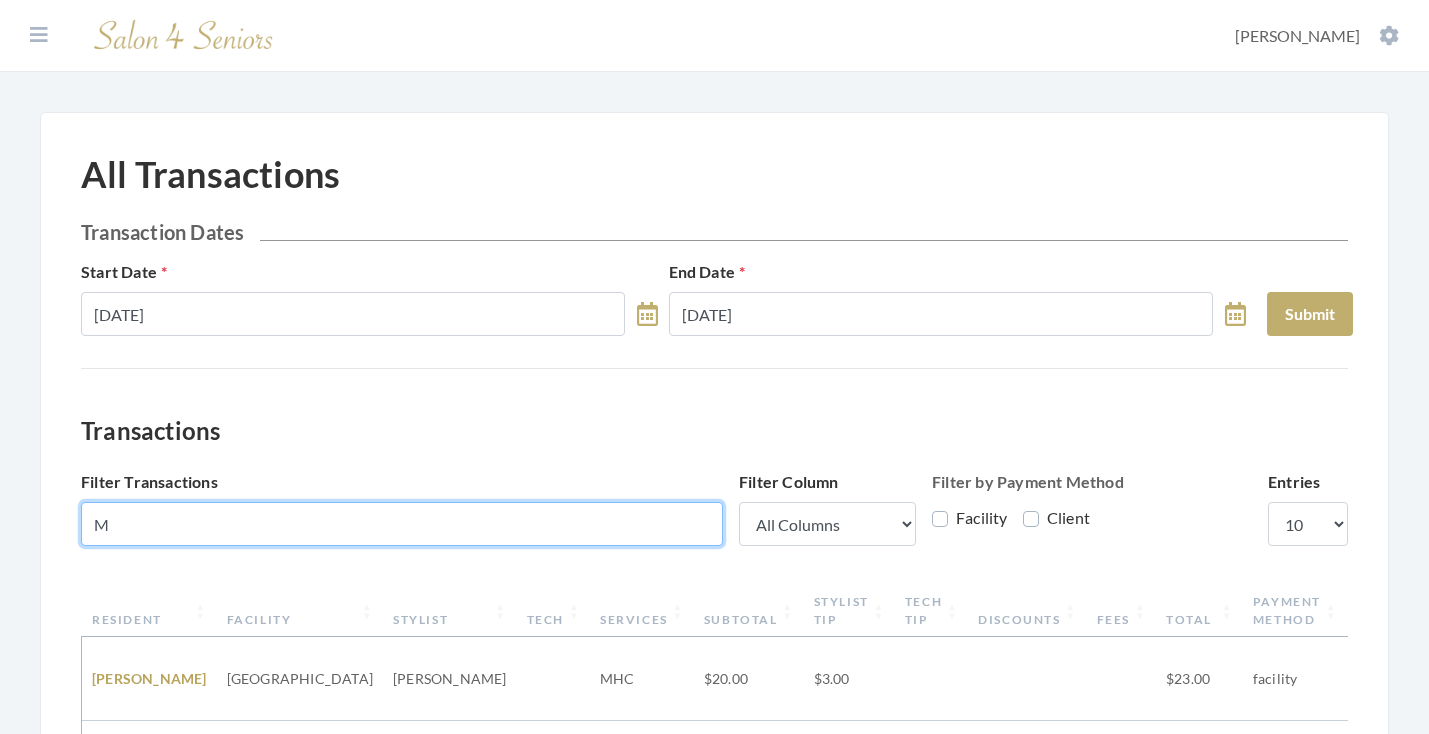 click on "M" at bounding box center (402, 524) 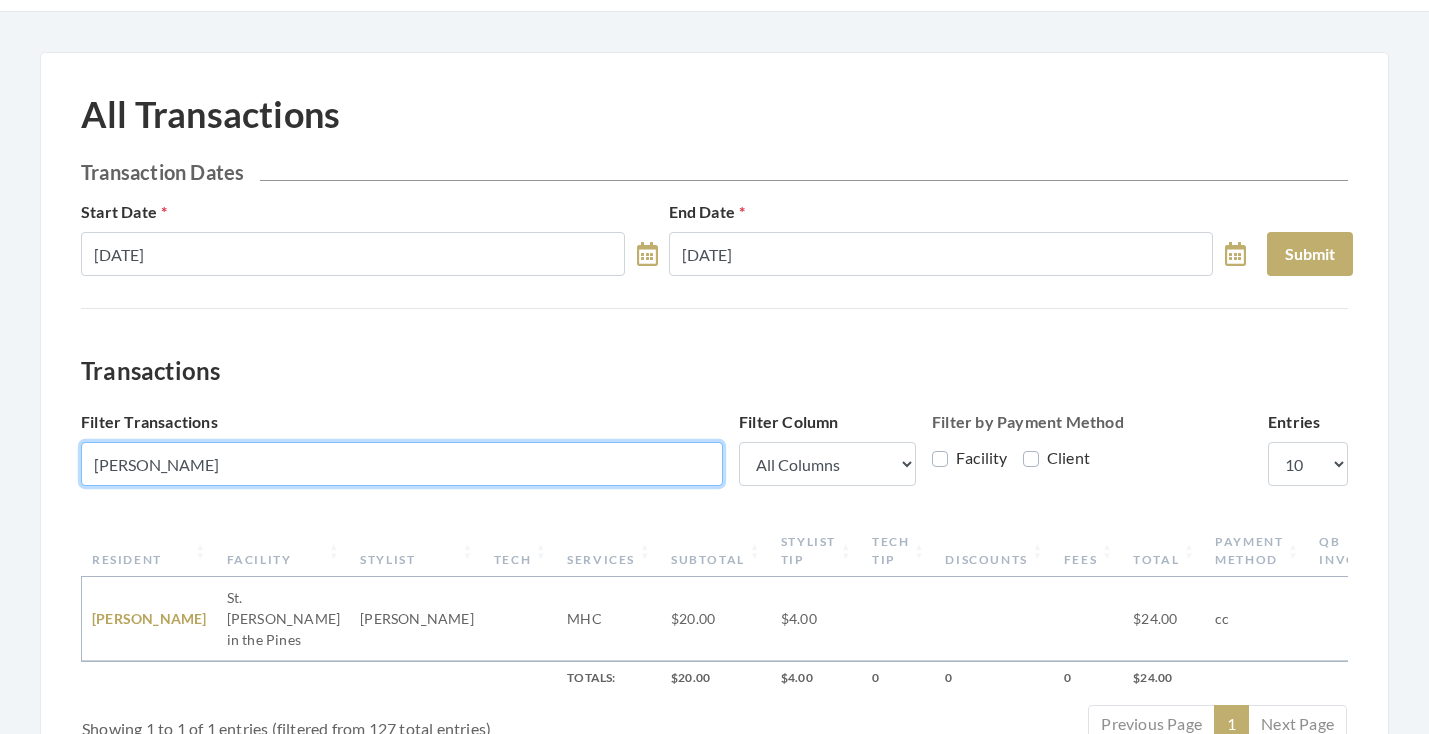 scroll, scrollTop: 103, scrollLeft: 0, axis: vertical 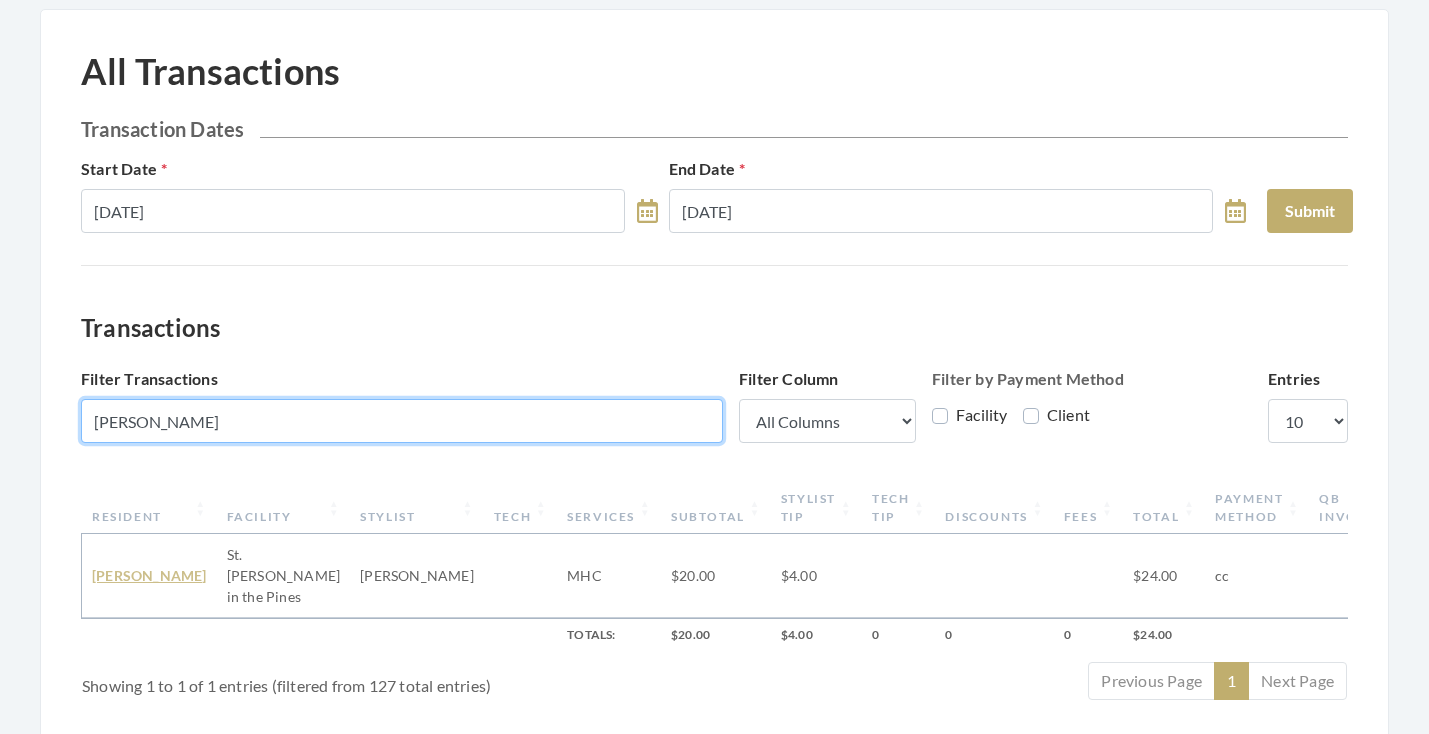 type on "MELVIN" 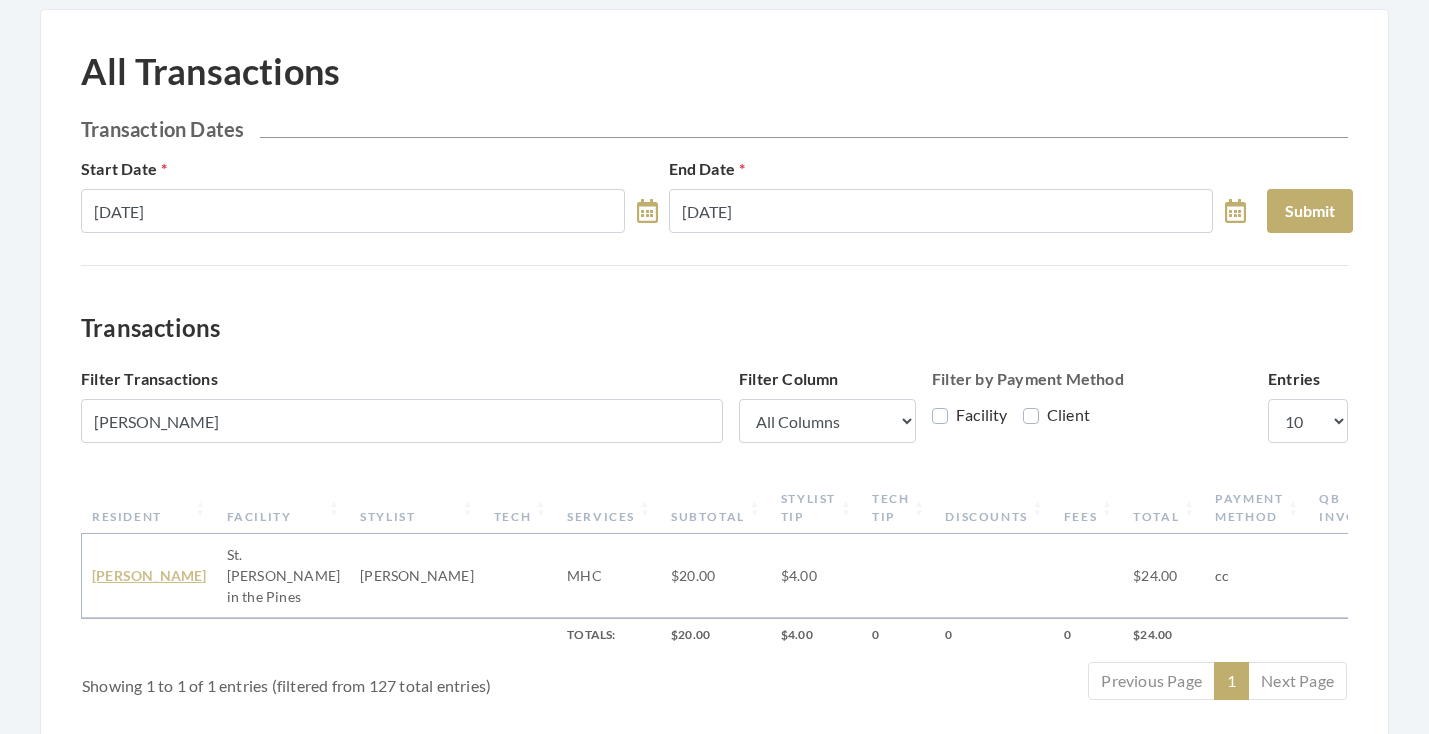 click on "[PERSON_NAME]" at bounding box center [149, 575] 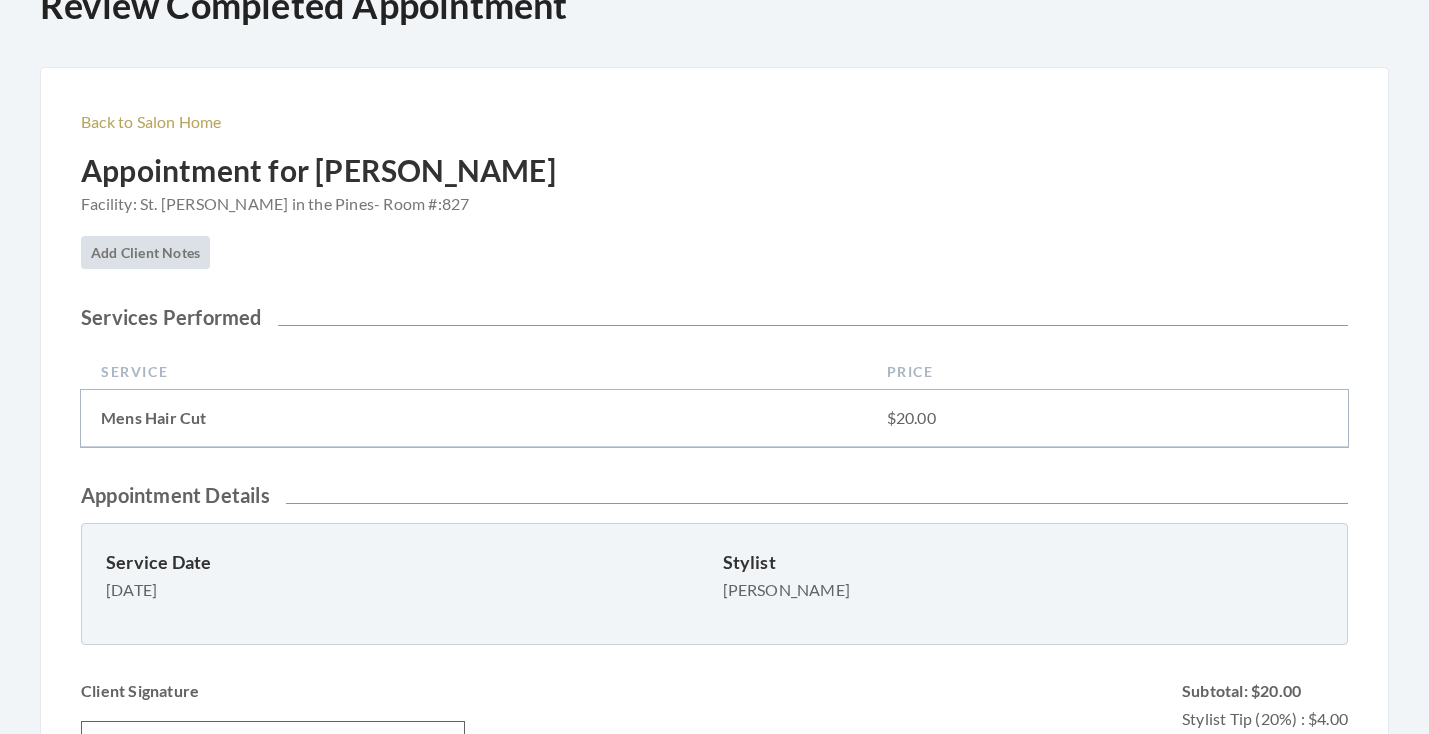 scroll, scrollTop: 221, scrollLeft: 0, axis: vertical 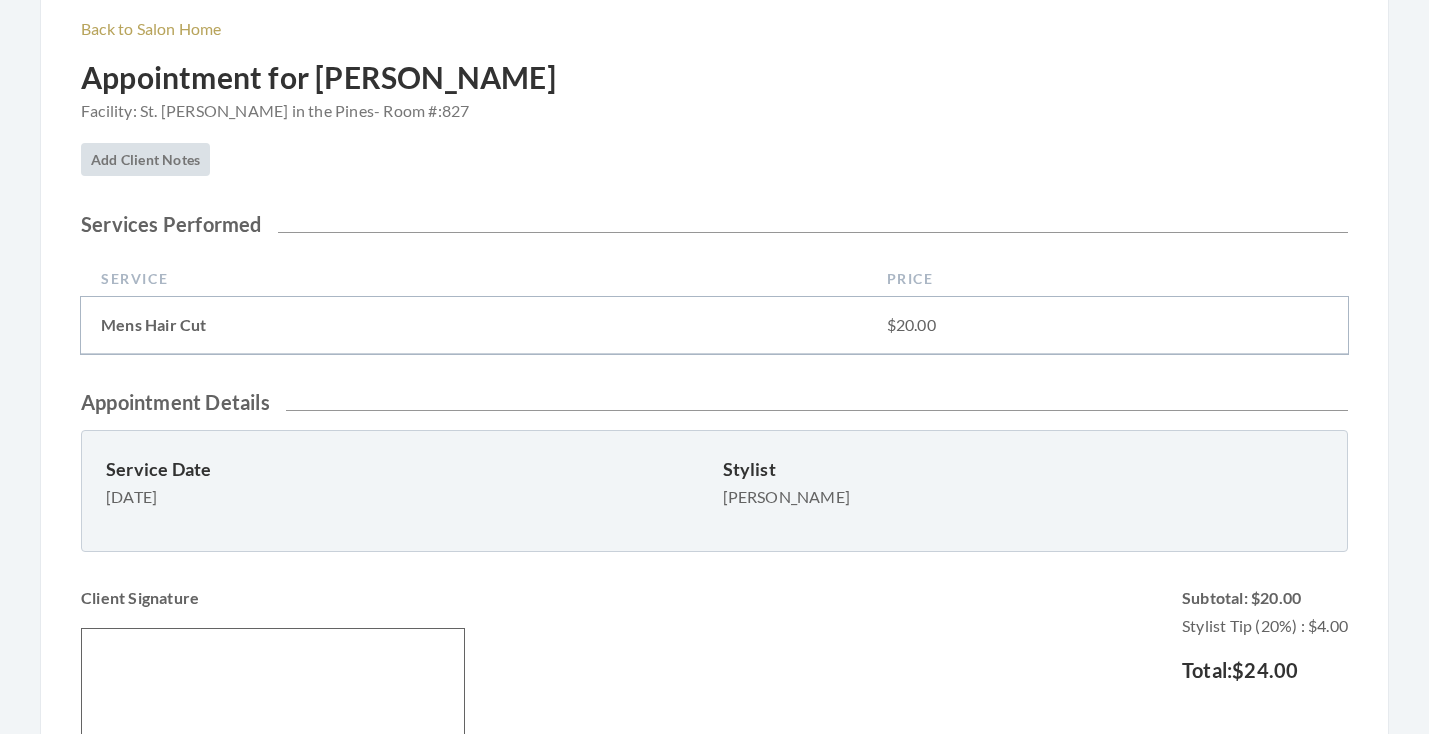 click on "Edit Appointment" at bounding box center (163, 983) 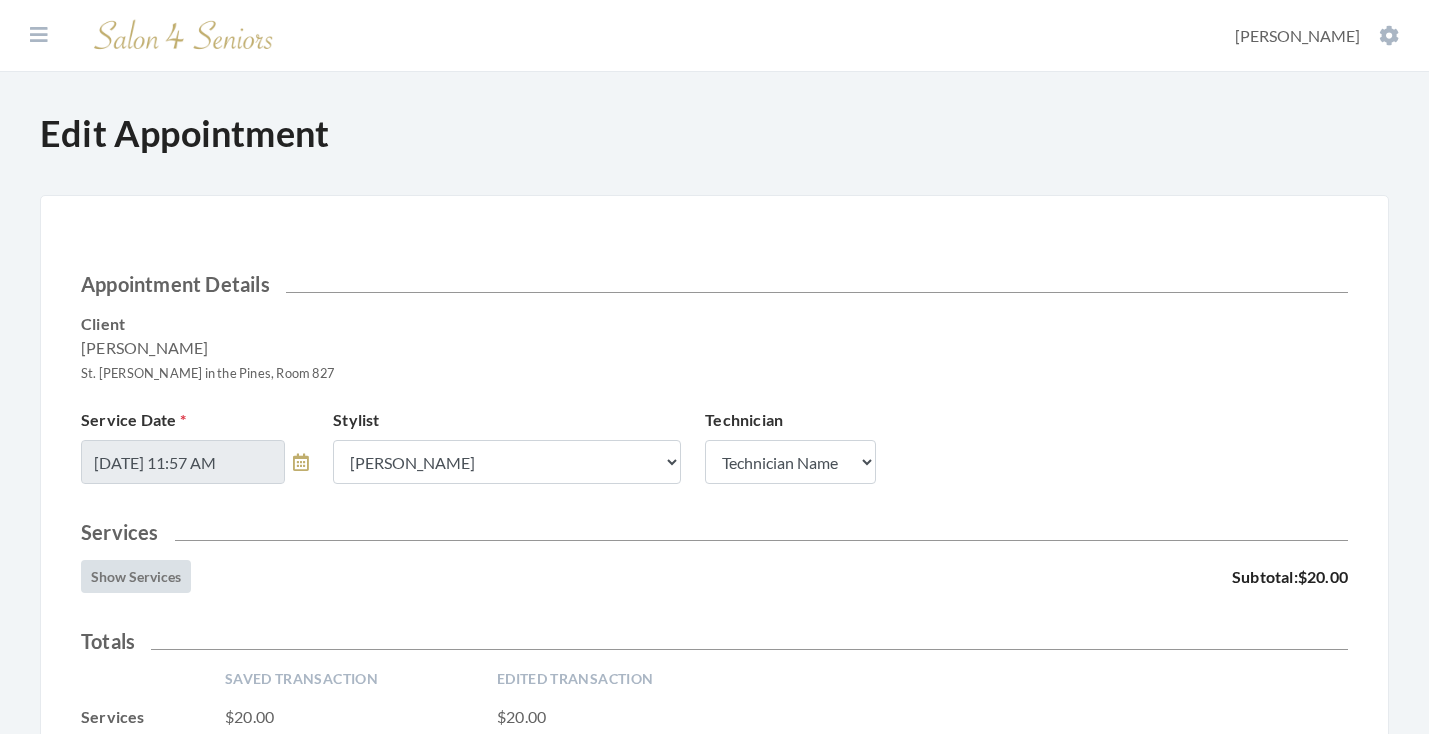 scroll, scrollTop: 399, scrollLeft: 0, axis: vertical 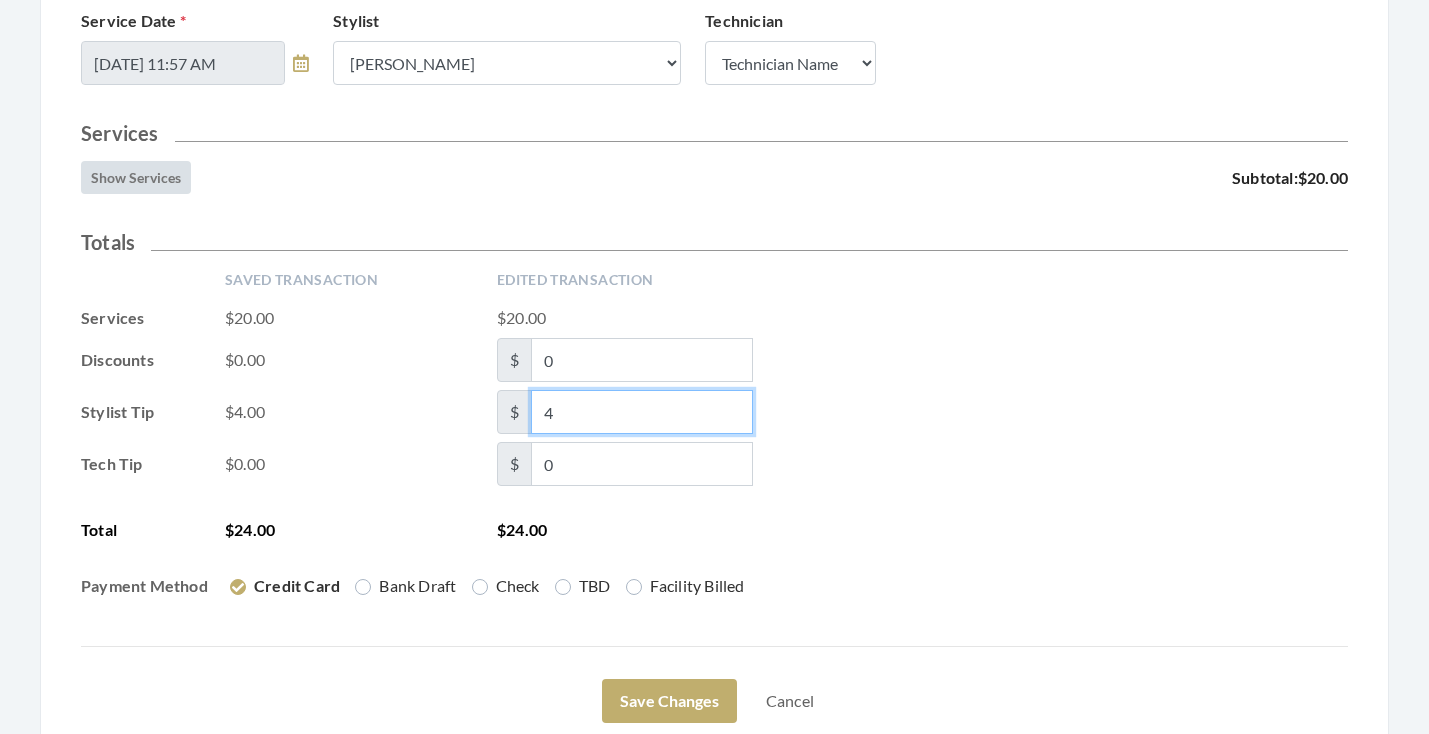 drag, startPoint x: 576, startPoint y: 423, endPoint x: 488, endPoint y: 421, distance: 88.02273 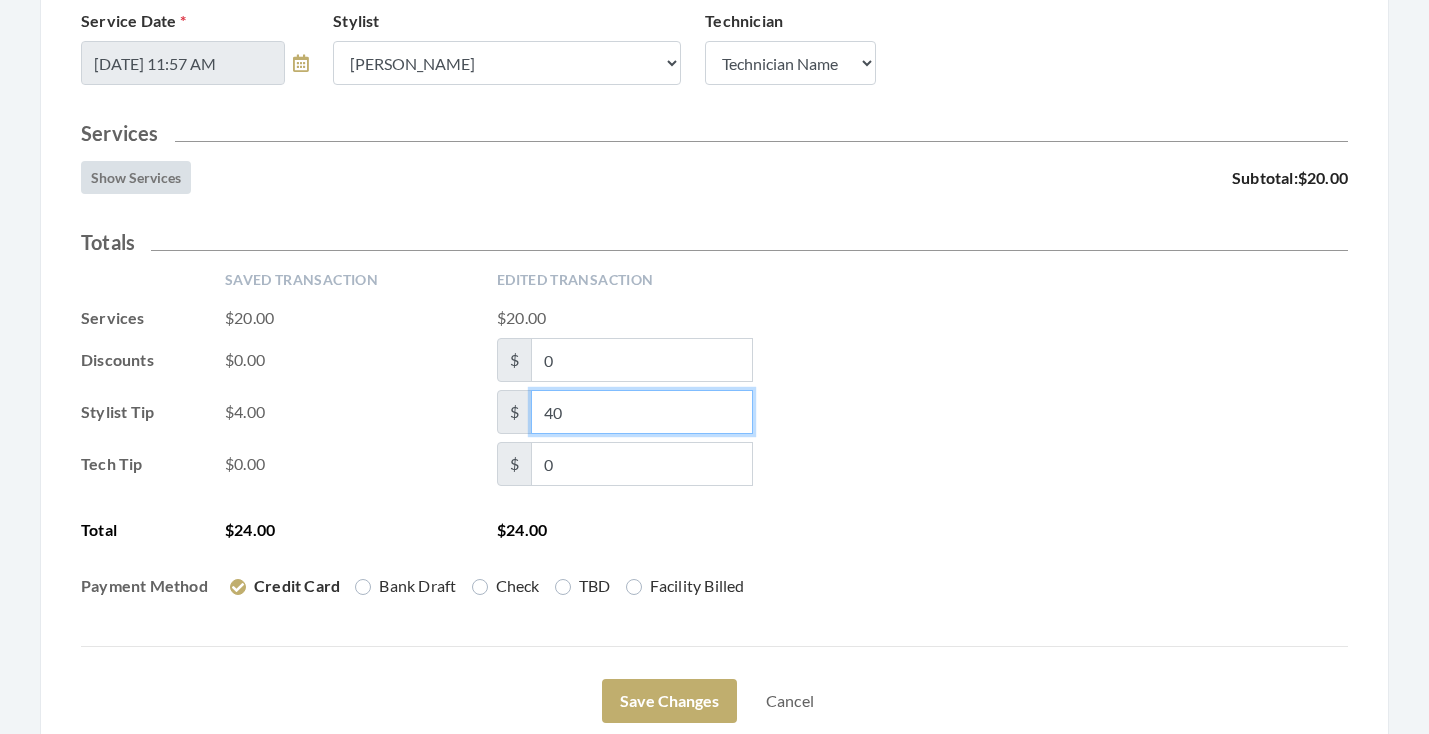 click on "Saved Transaction
Edited Transaction
Services
$20.00
$20.00     Discounts
$0.00
$   0     Stylist Tip
$4.00
$   40     Tech Tip
$0.00
$   0     Fees
$0.00
$   0
Total
$24.00
$24.00
Payment Method
Credit Card     Bank Draft     Check     TBD     Facility Billed" at bounding box center [714, 442] 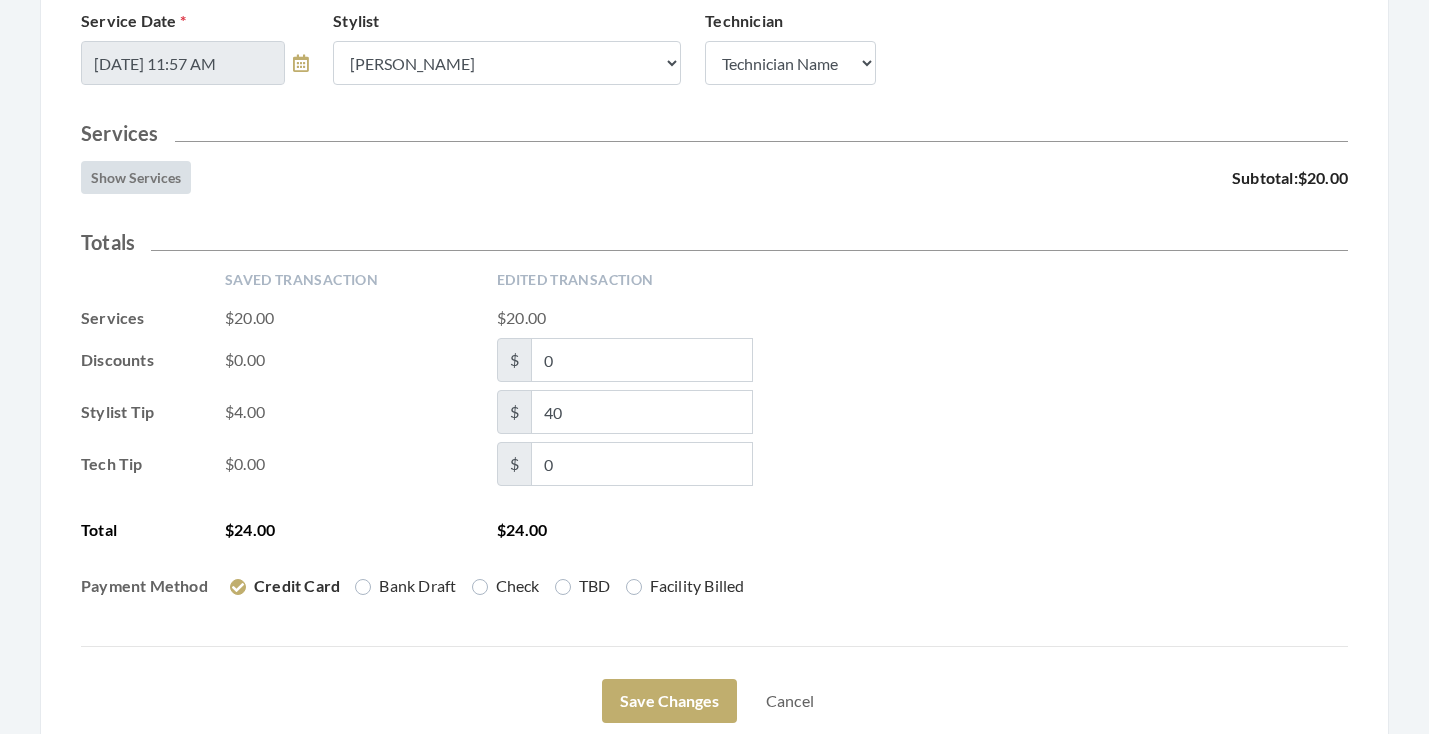 click on "Saved Transaction
Edited Transaction
Services
$20.00
$20.00     Discounts
$0.00
$   0     Stylist Tip
$4.00
$   40     Tech Tip
$0.00
$   0     Fees
$0.00
$   0
Total
$24.00
$24.00
Payment Method
Credit Card     Bank Draft     Check     TBD     Facility Billed" at bounding box center (714, 442) 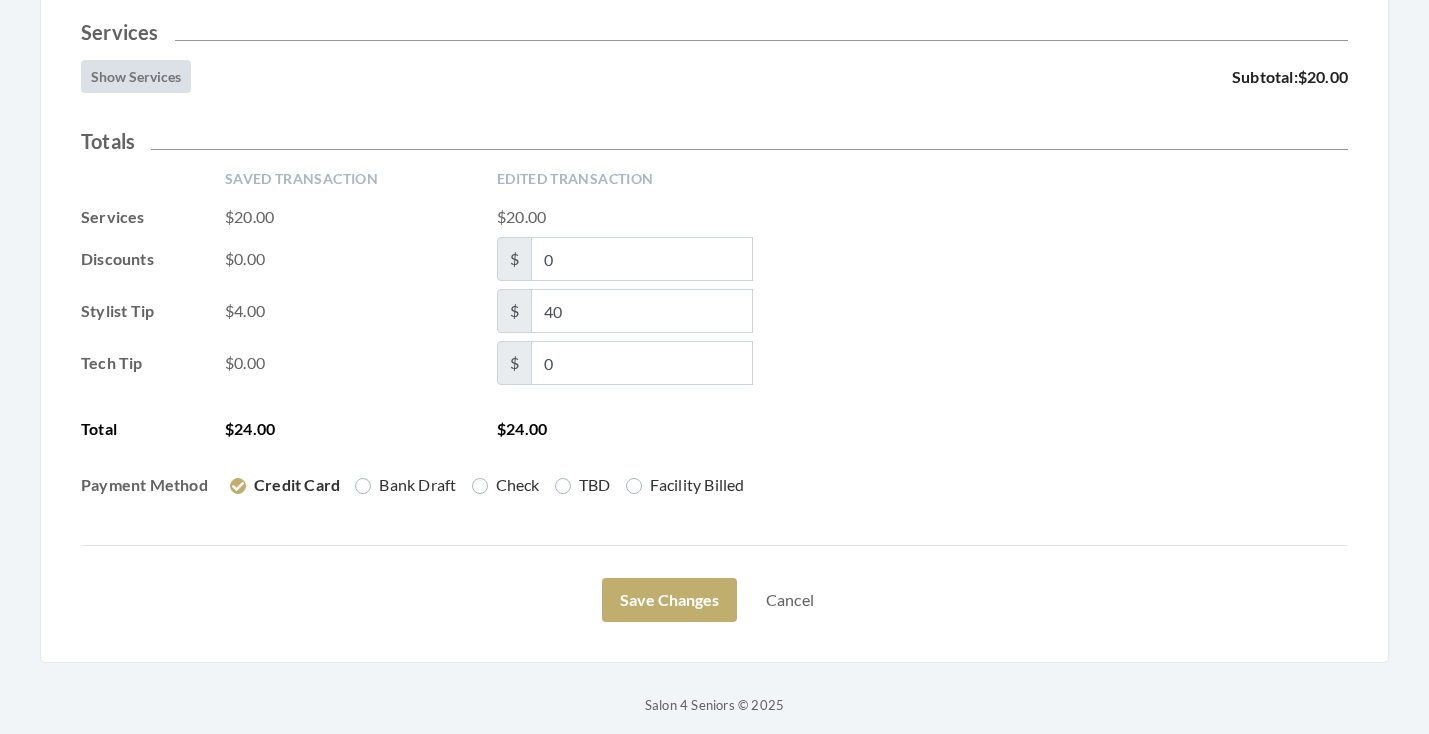 click on "Tech Tip
$0.00
$   0" at bounding box center [714, 363] 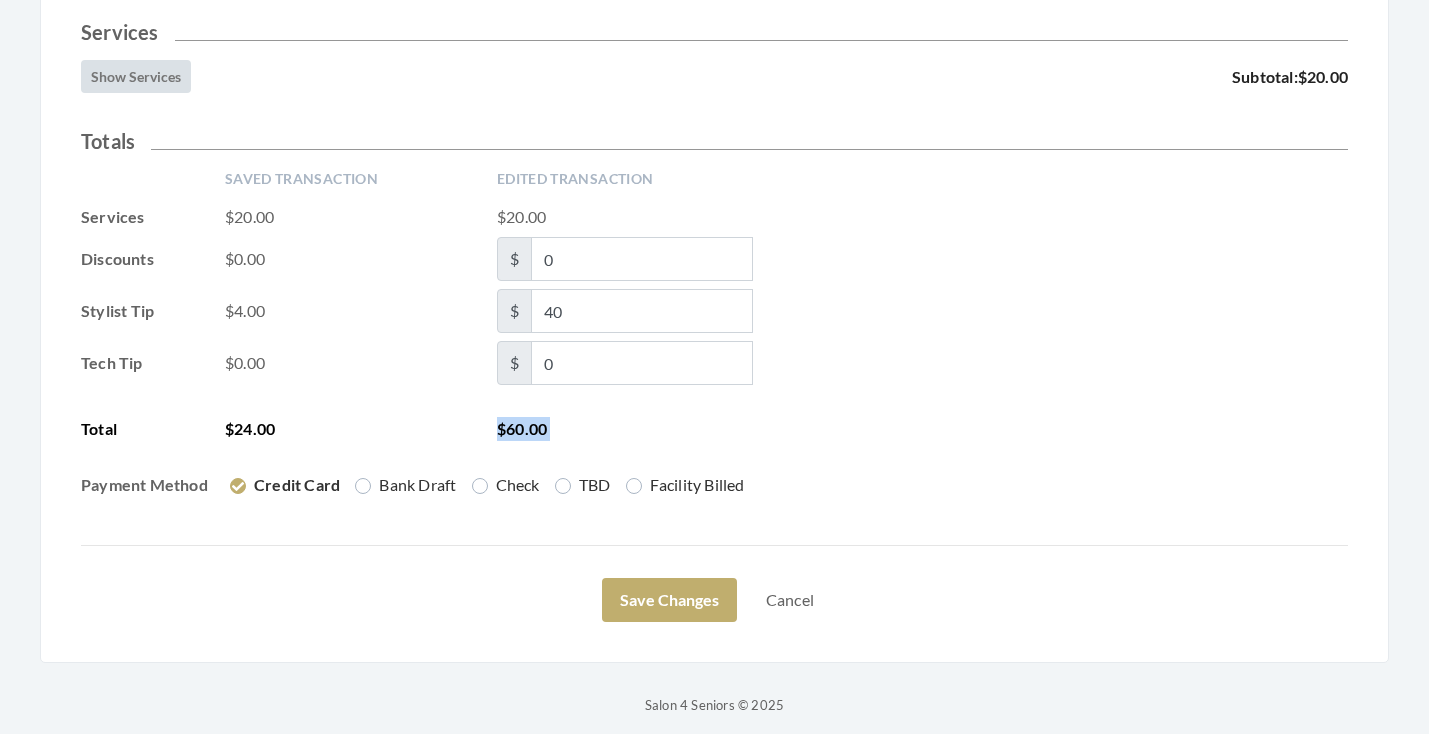 click on "Total
$24.00
$60.00" at bounding box center [714, 429] 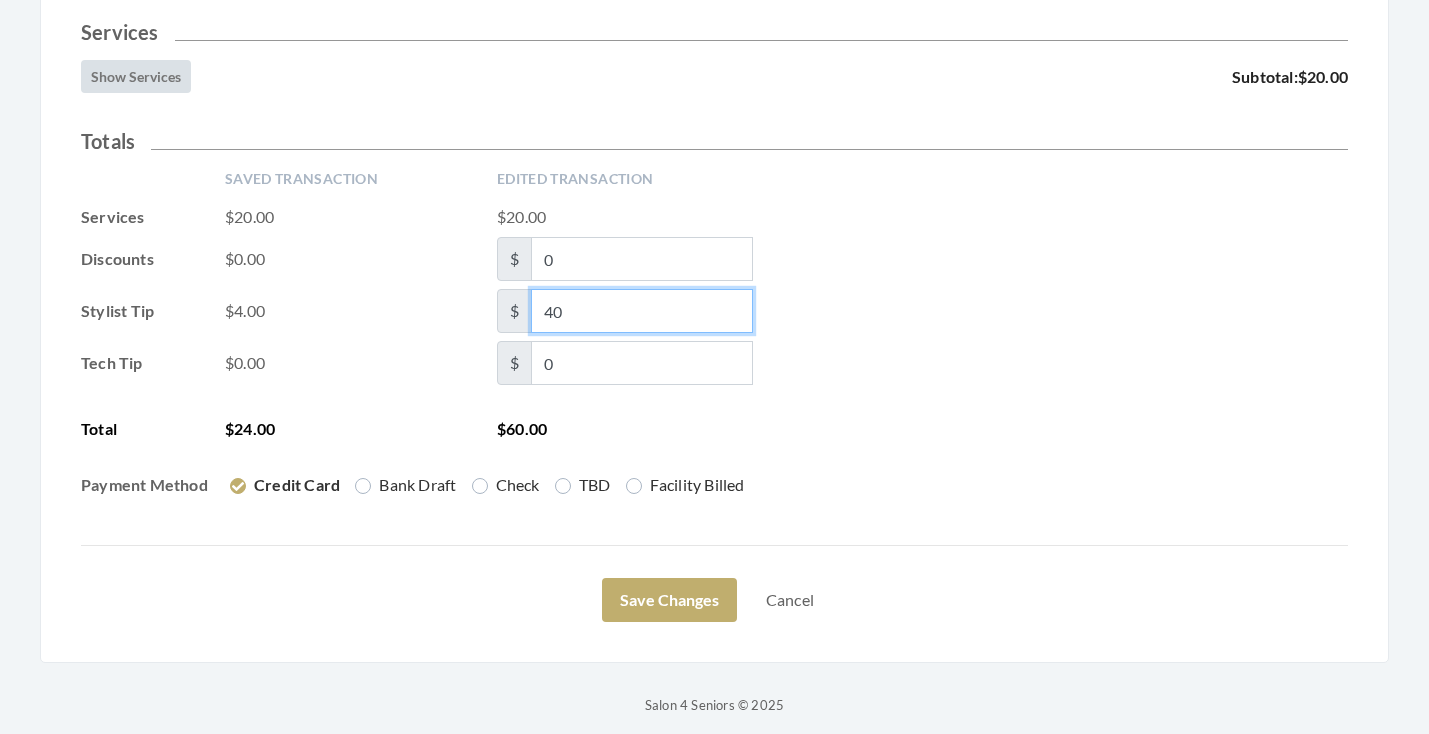 click on "40" at bounding box center [642, 311] 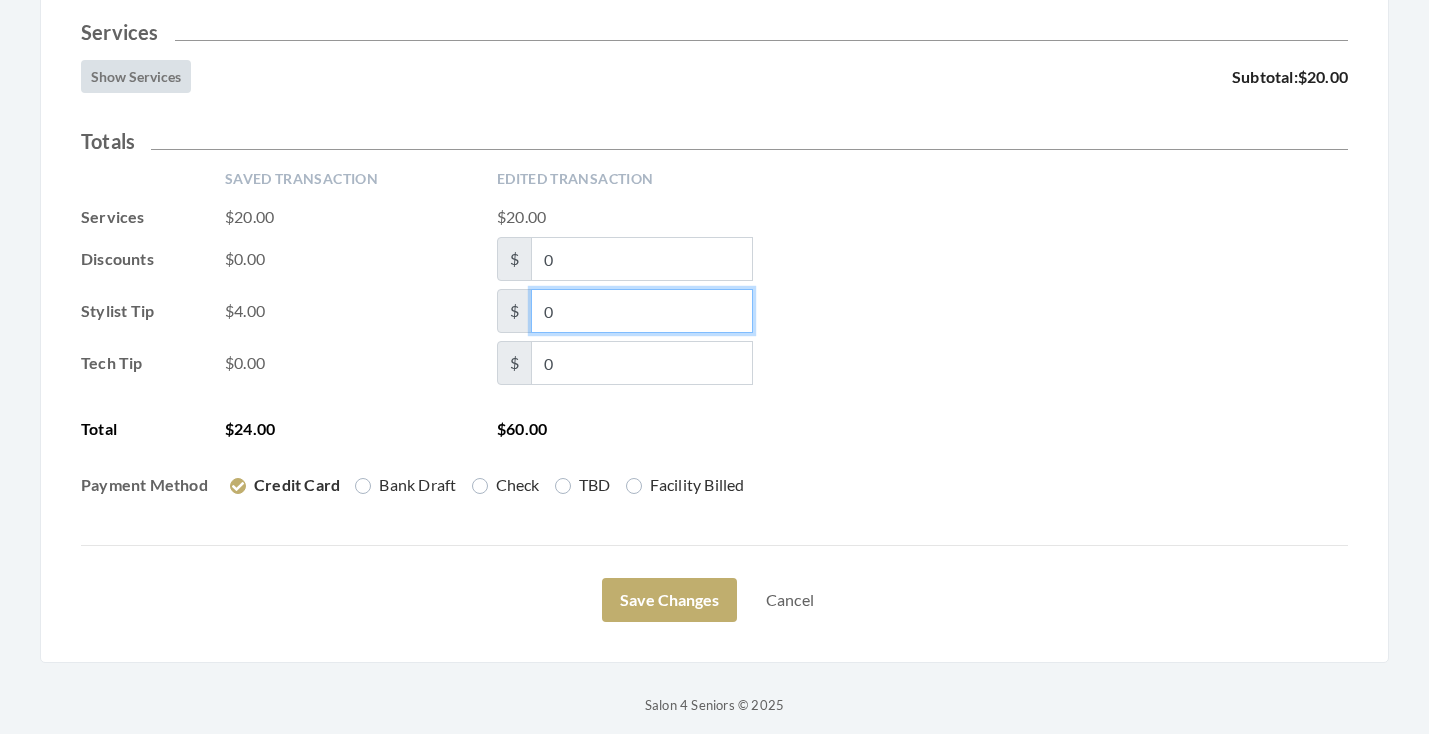 type on "0" 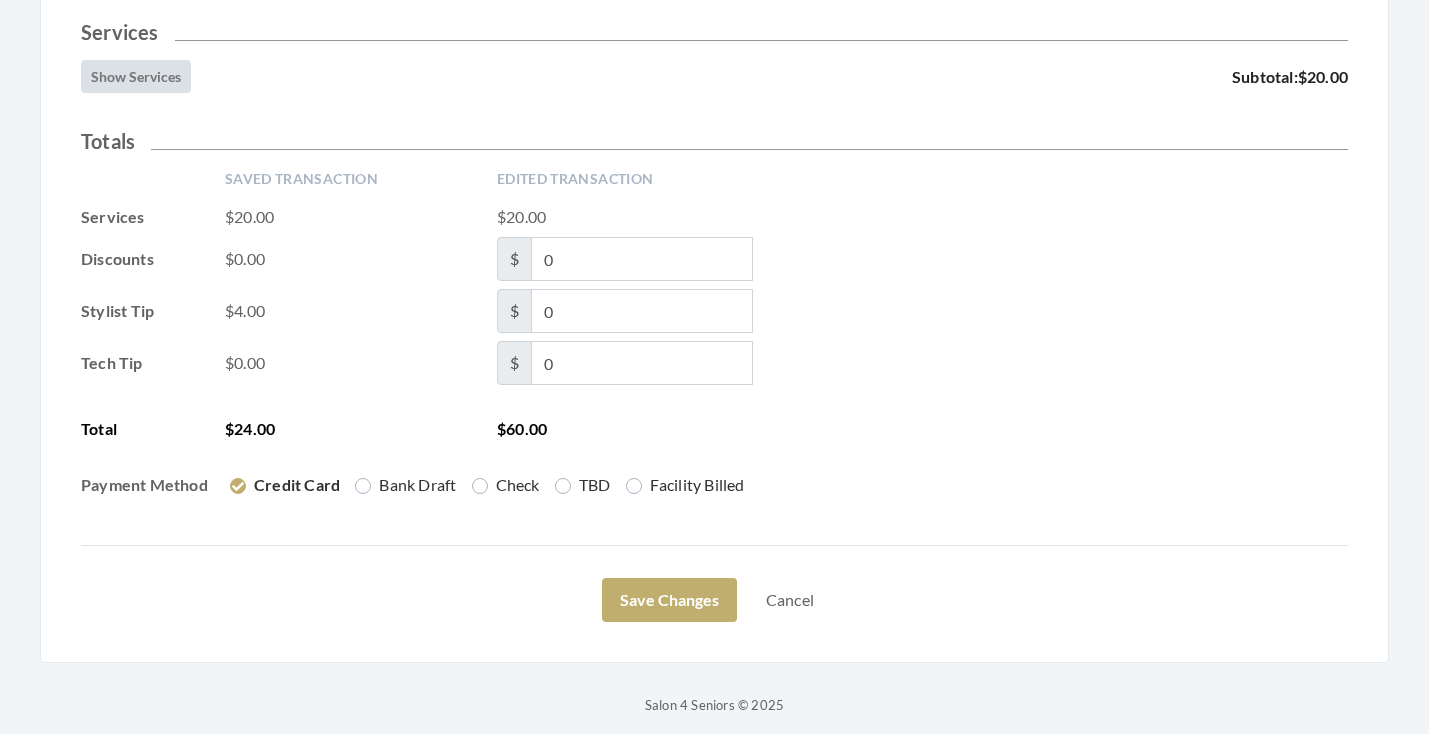 click on "Total
$24.00
$60.00" at bounding box center (714, 429) 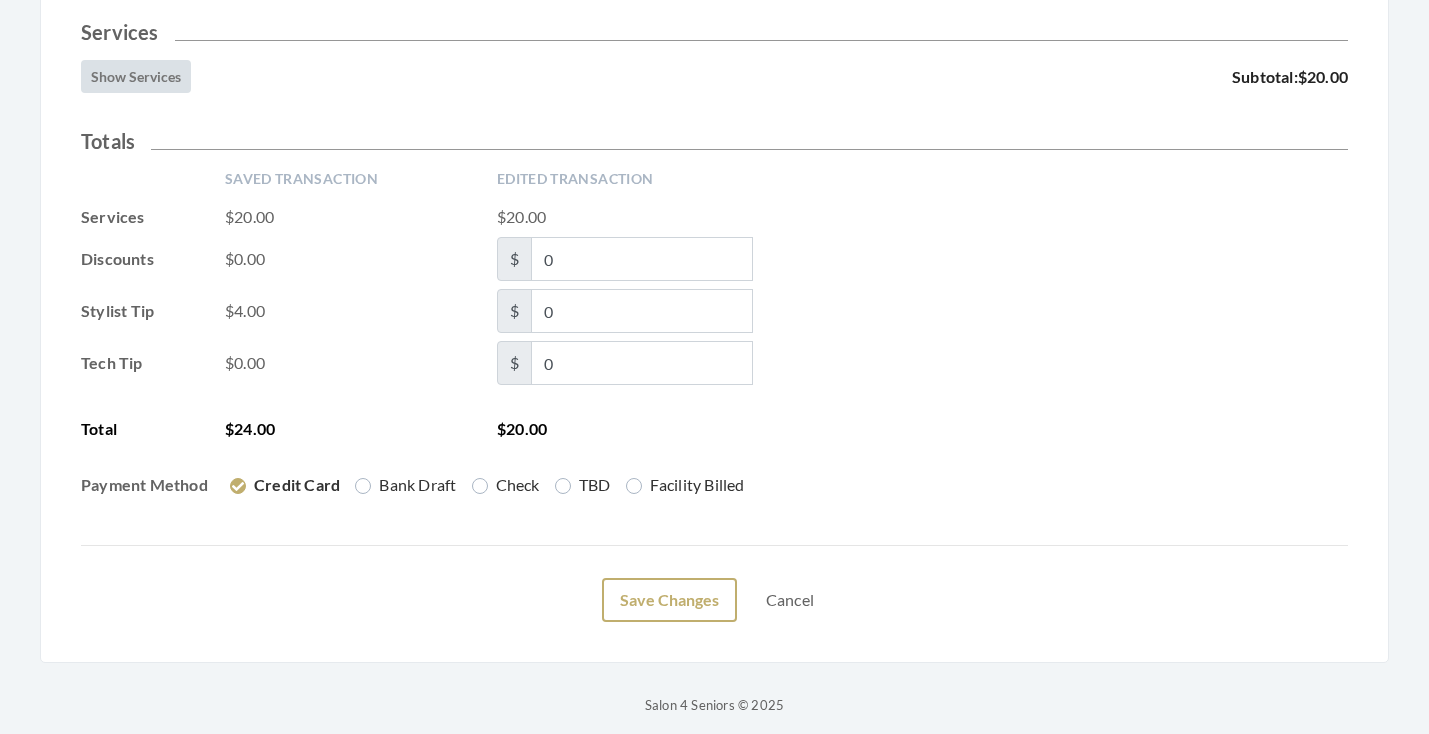 click on "Save Changes" at bounding box center (669, 600) 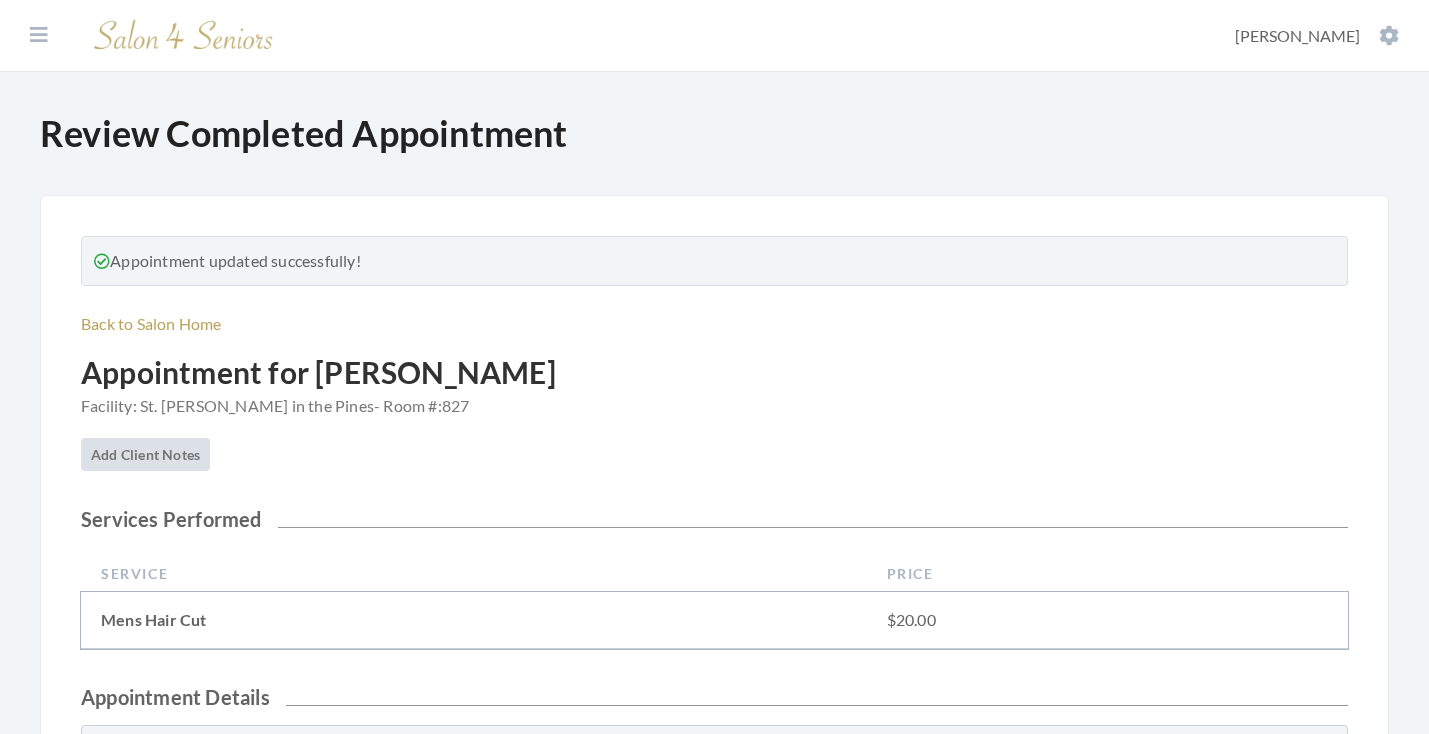 scroll, scrollTop: 0, scrollLeft: 0, axis: both 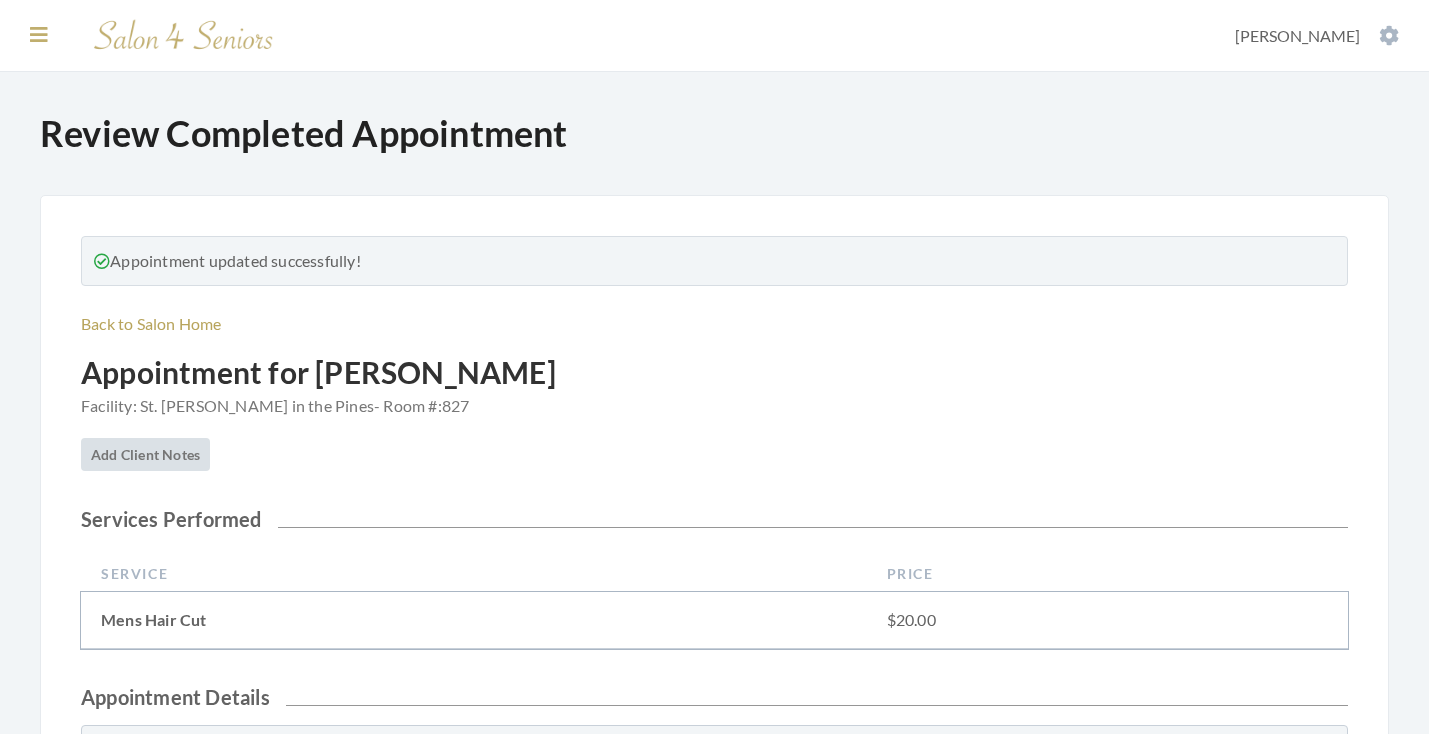 click at bounding box center (39, 35) 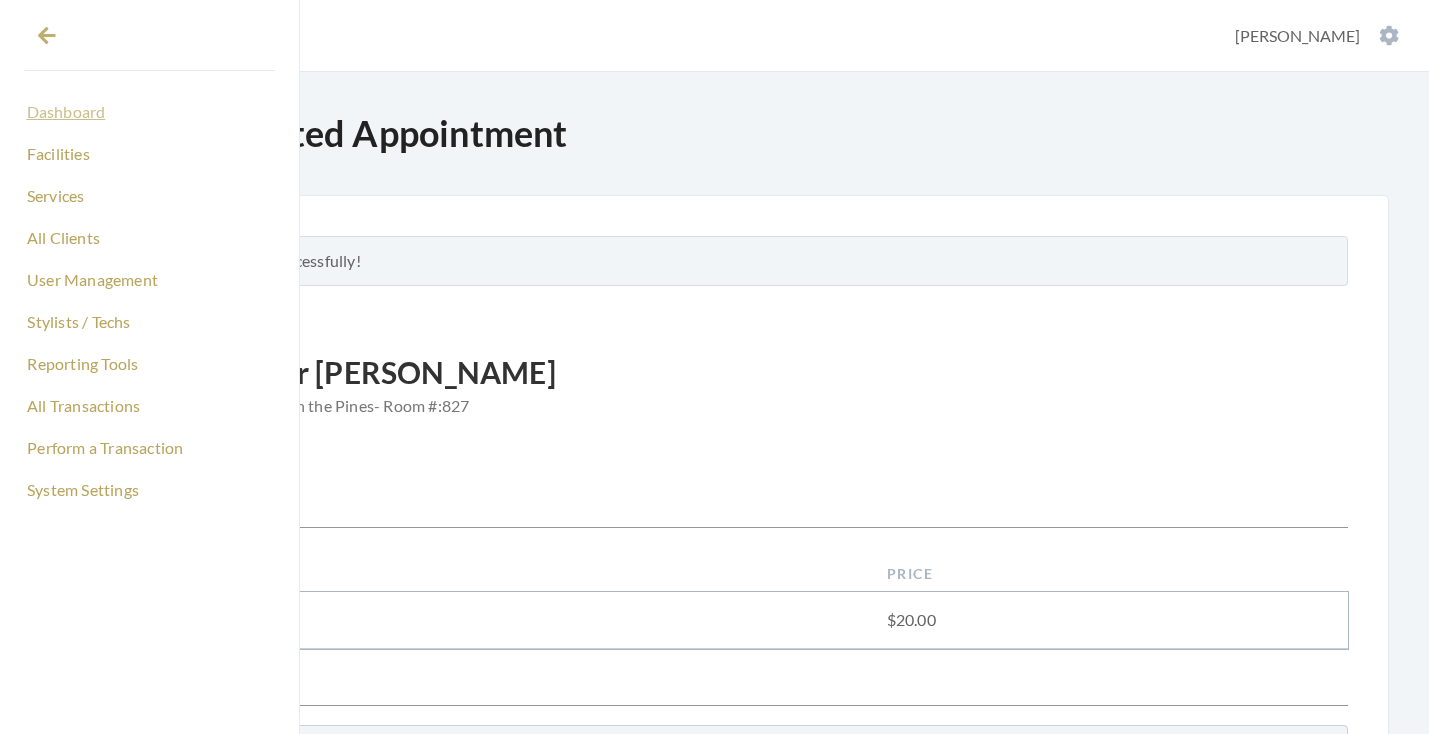 click on "Dashboard" at bounding box center [149, 112] 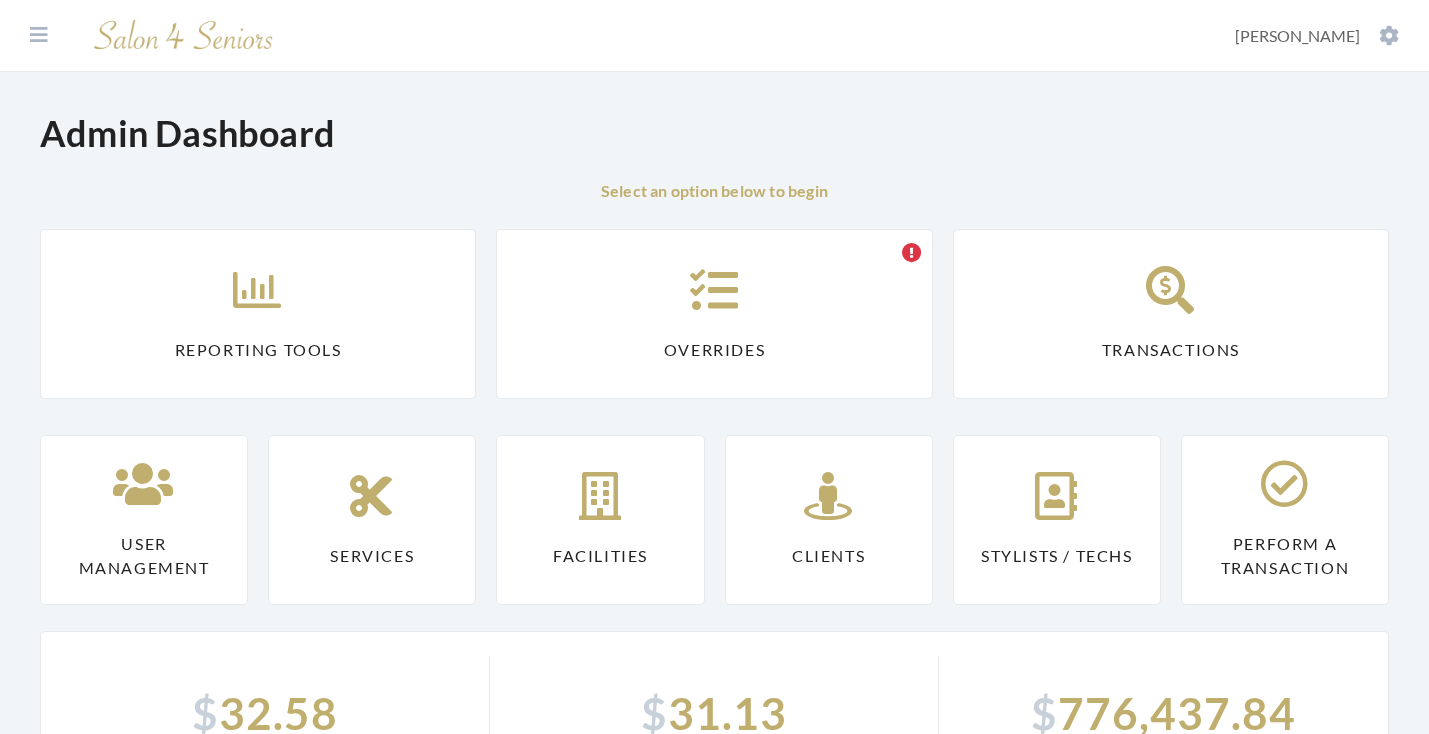 scroll, scrollTop: 0, scrollLeft: 0, axis: both 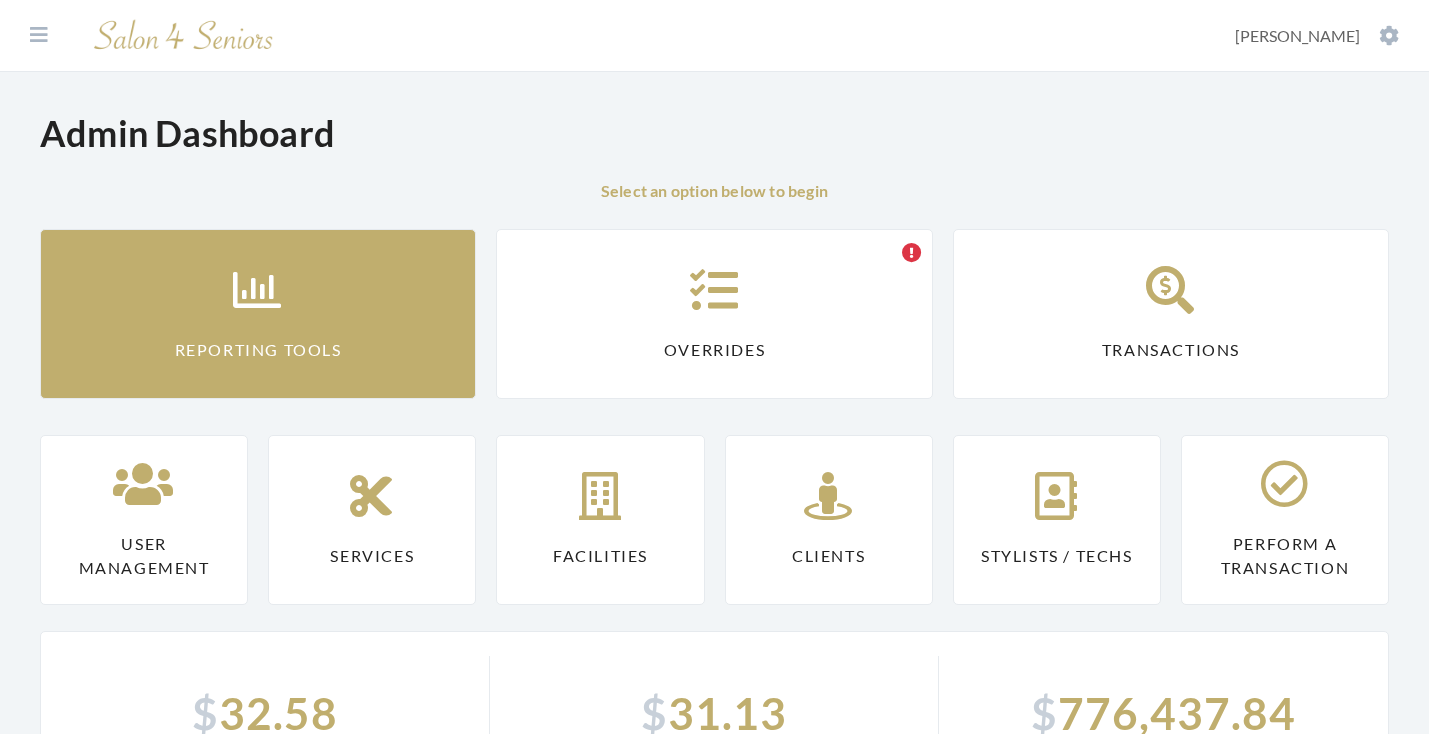 click at bounding box center [258, 290] 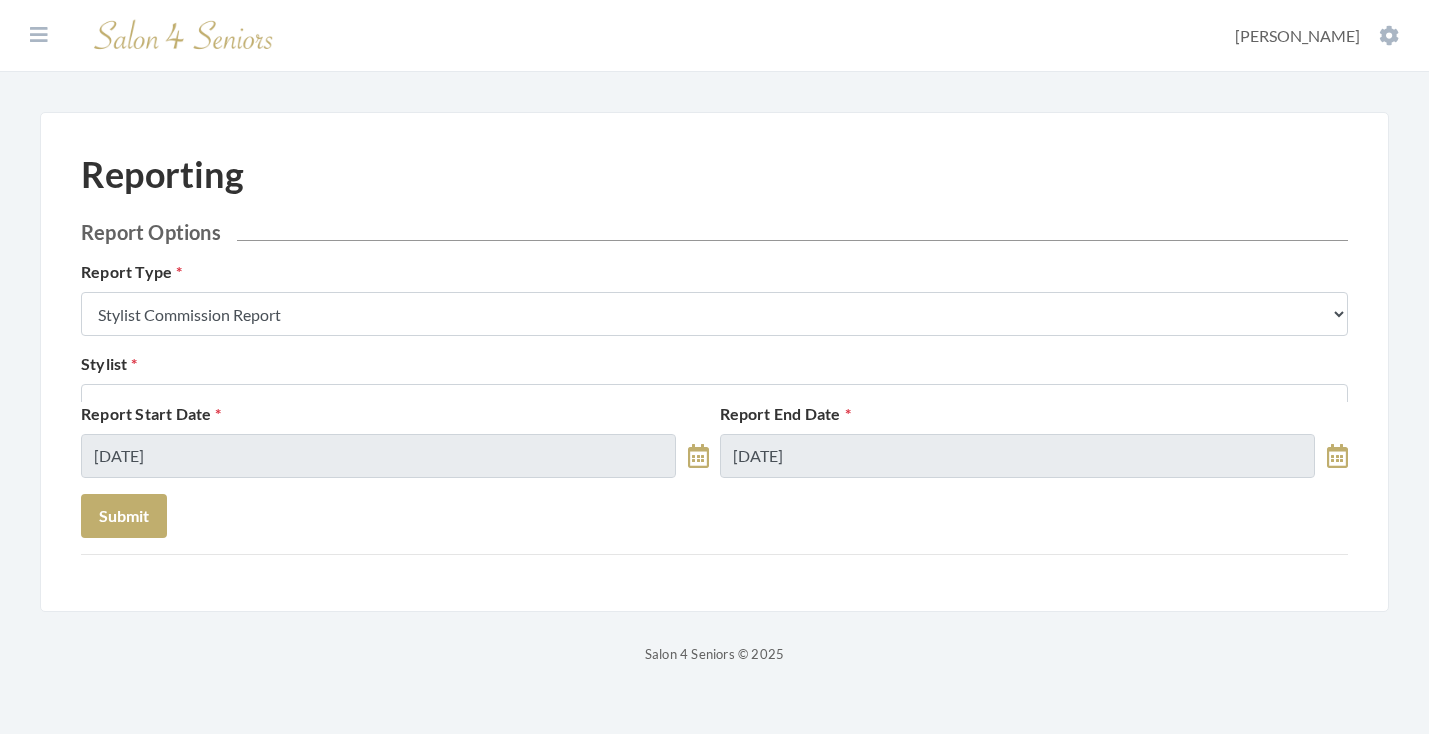 scroll, scrollTop: 0, scrollLeft: 0, axis: both 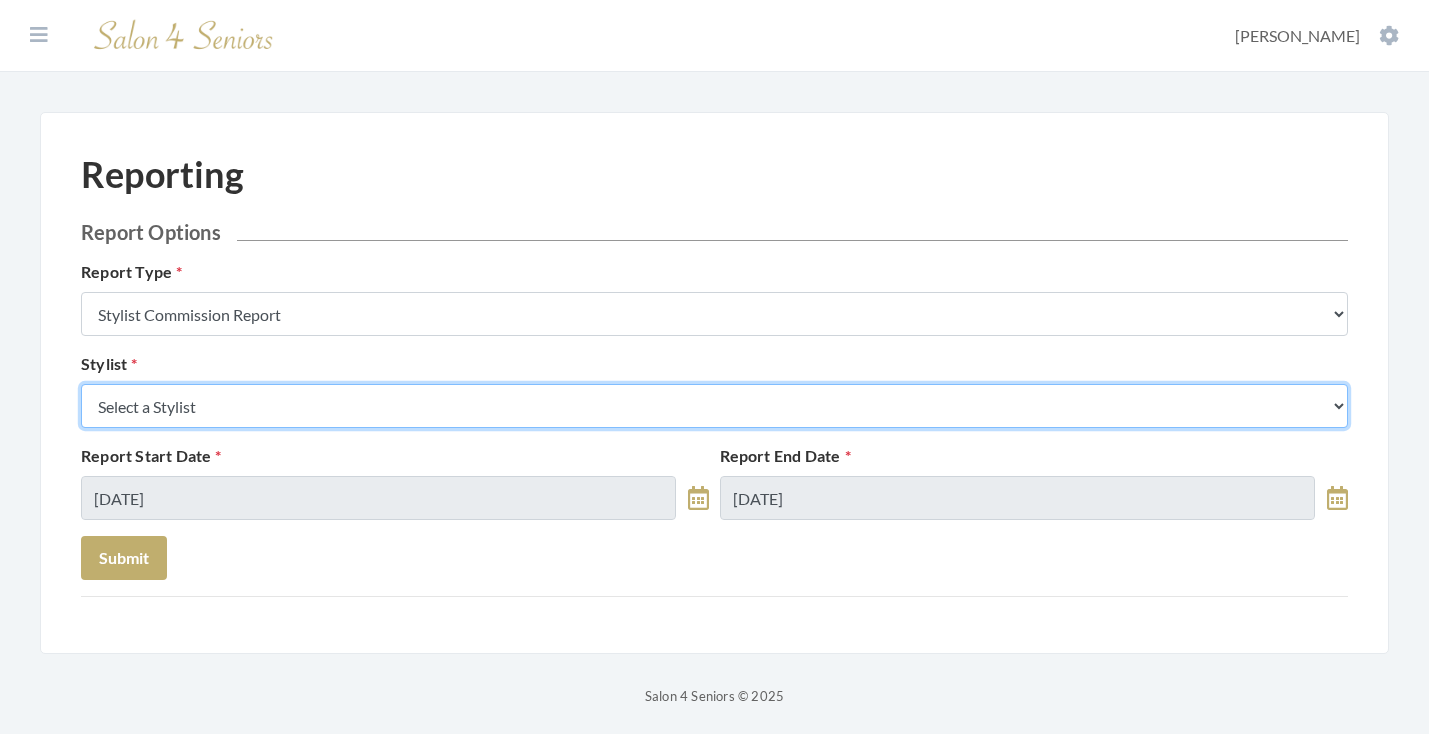 click on "Select a Stylist   Alaina Krumm   Alisha Teasley   April Dructor   Ashley Venable   Bonnie Pierce   Cassie Boyle   Charlie Kinetic   Cheryl Riches   Danielle Johnson   Diane Wilson   Donella Carter   Emilee Daly   Erika Carey   Erika Sasser   Greg Stylist   Jane Hunter   Jean McRee   Jennifer Hess   Jessica Brown   Jill Rodriguez   Kellye McCormick   Keri Simpson   Kinetic Stylist   Kristen Koci   Krystal Rutledge   Melisssa Hope Bonnemer   Mindy Dunn   Nat Thompson   Padricka Kinsey-Williams   Rose Randle   Roslyn Hudson   Shawnette Tucker   Shemeka Stephens   Stephanie Speights   Susan Marshall   Susie McCombs   Tamica Woods   Theresa Lindsey   Valerie Willis   Victoria Champion   WILSHUN FOWLER" at bounding box center (714, 406) 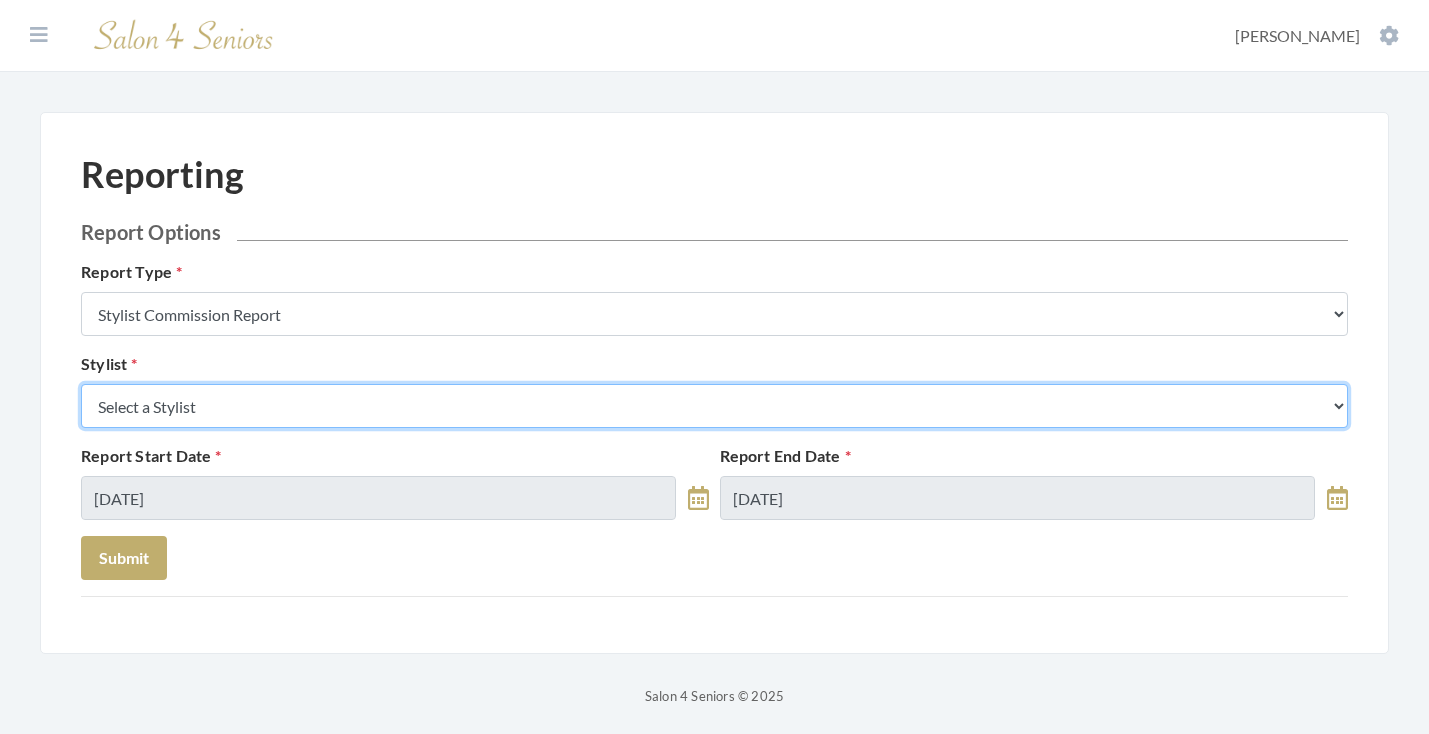 select on "176" 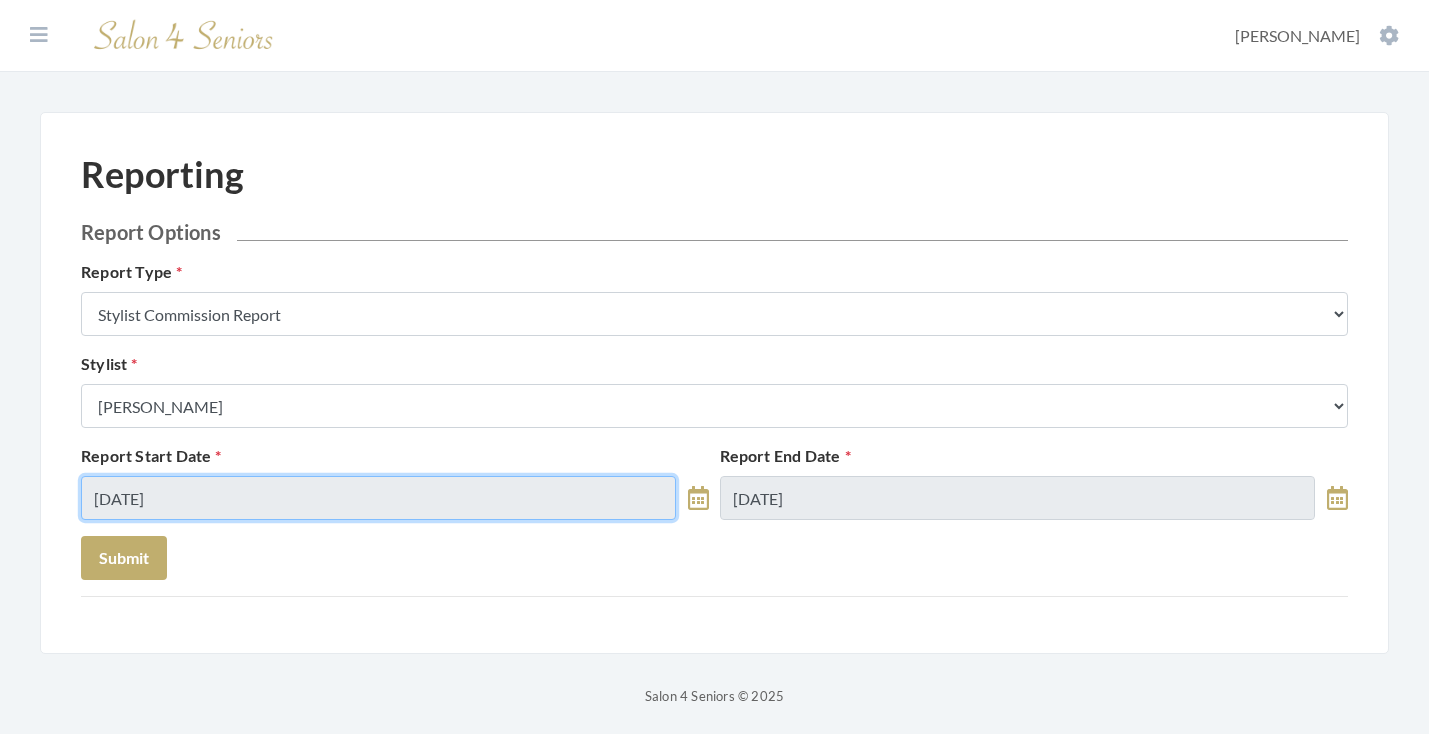 click on "07/11/2025" at bounding box center [378, 498] 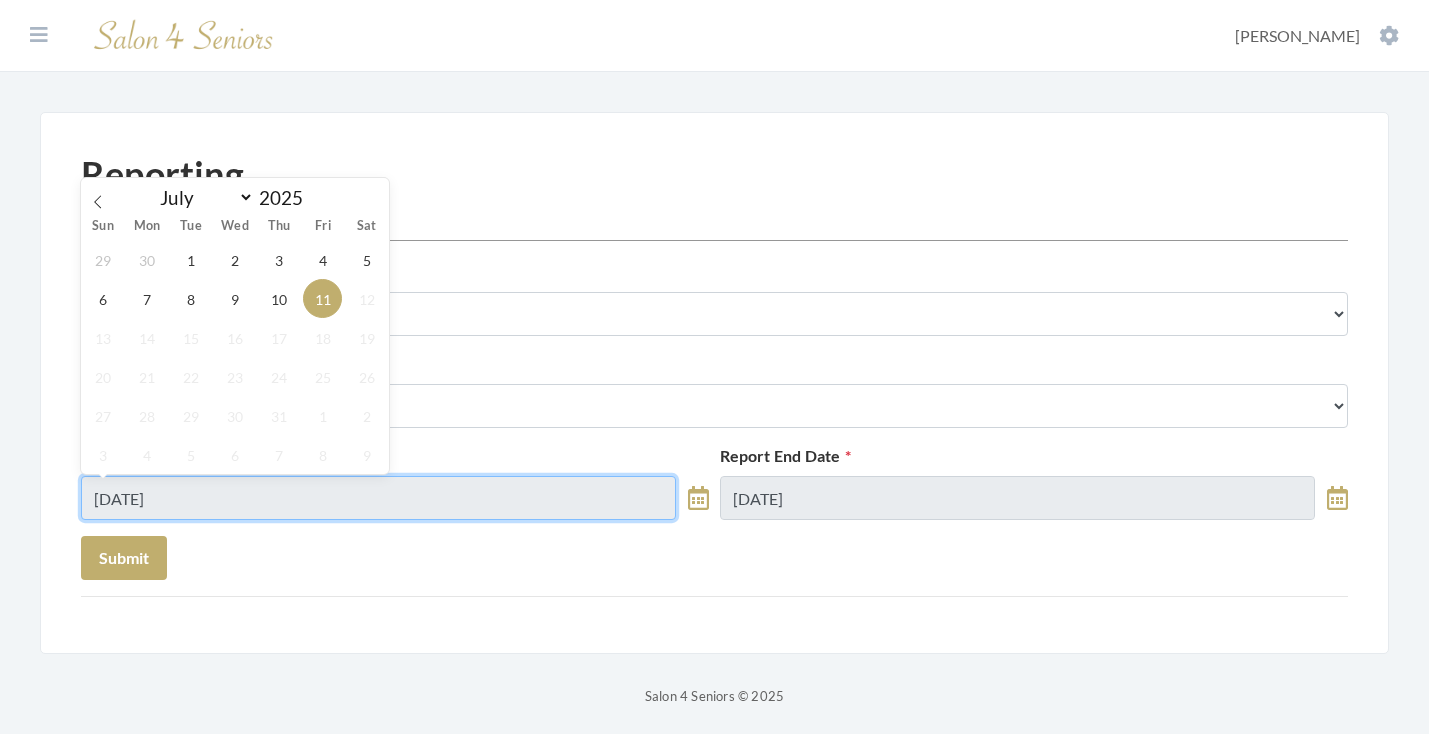 click on "07/11/2025" at bounding box center [378, 498] 